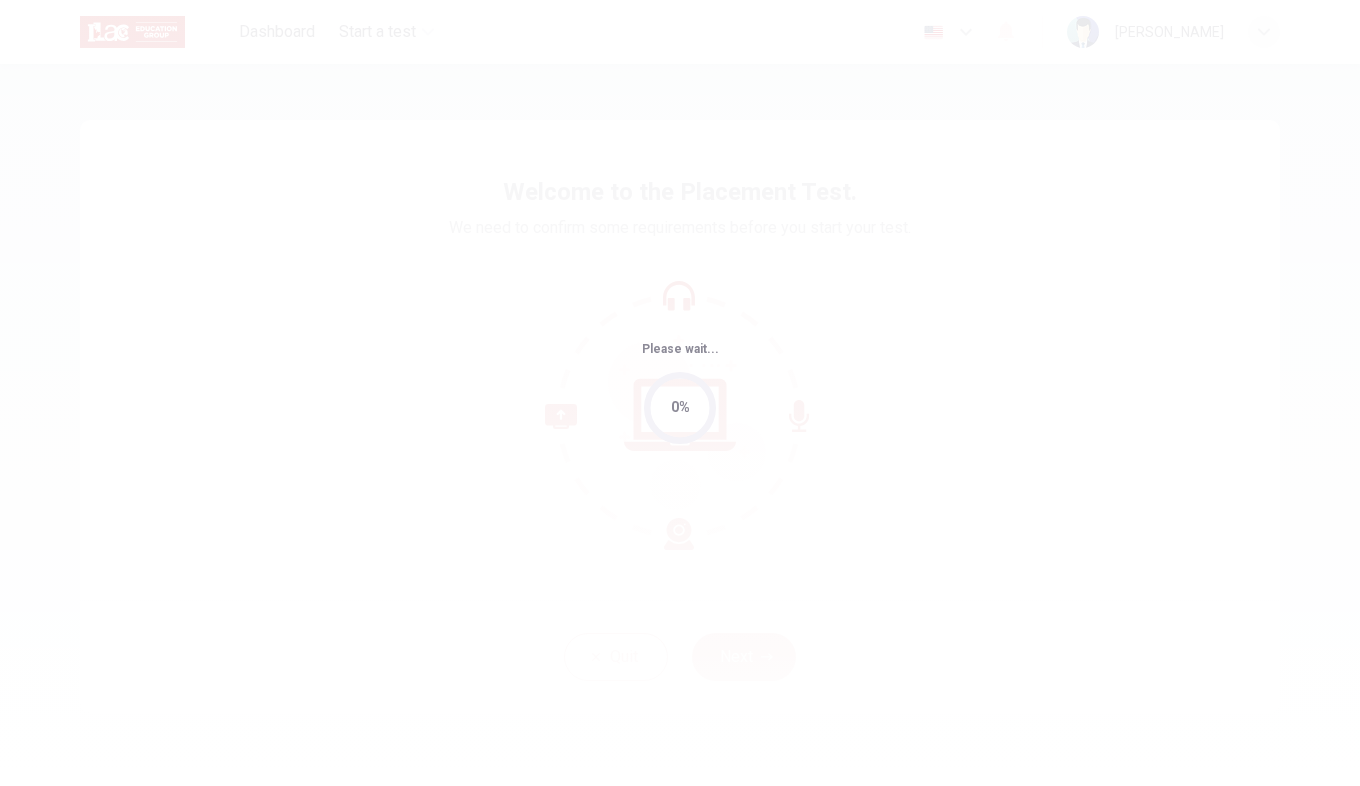 scroll, scrollTop: 0, scrollLeft: 0, axis: both 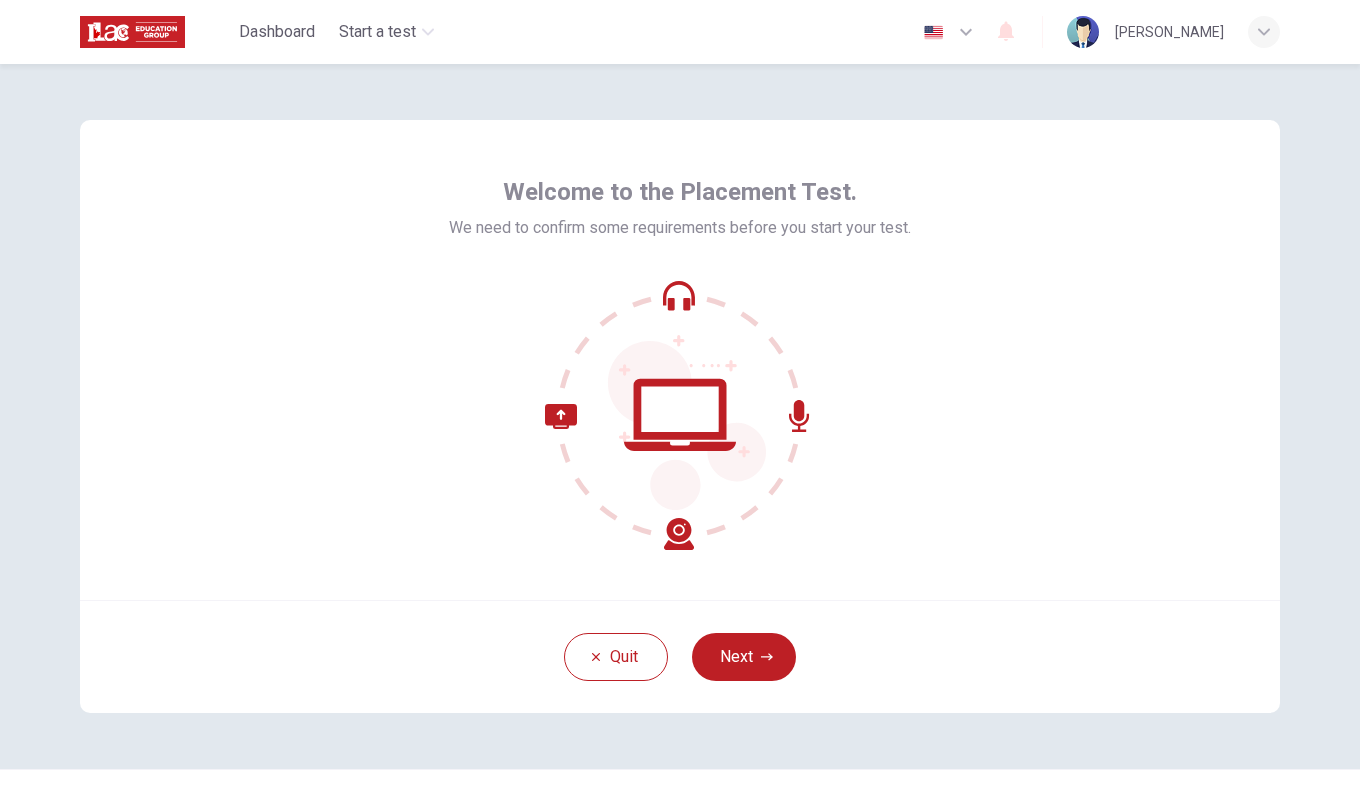 click on "Welcome to the Placement Test. We need to confirm some requirements before you start your test." at bounding box center (680, 360) 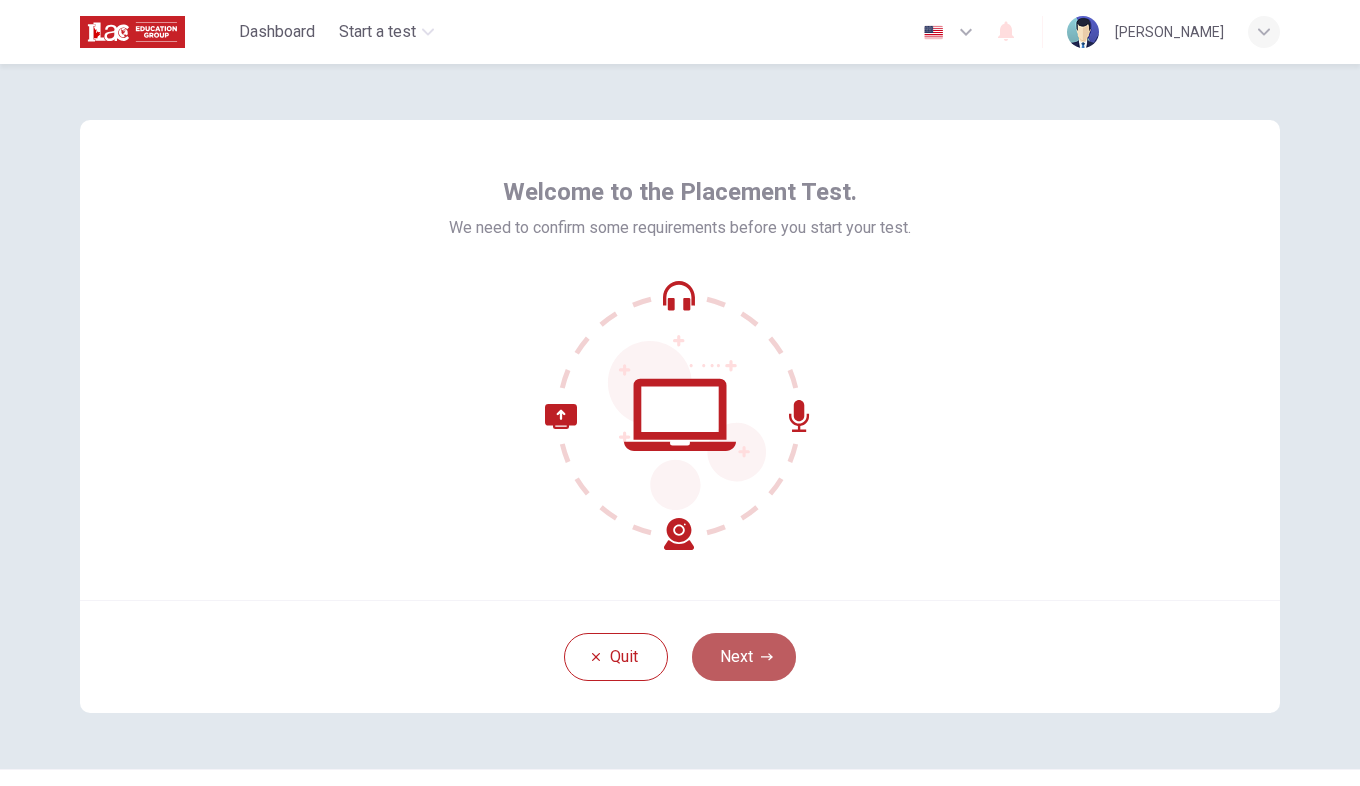 click on "Next" at bounding box center (744, 657) 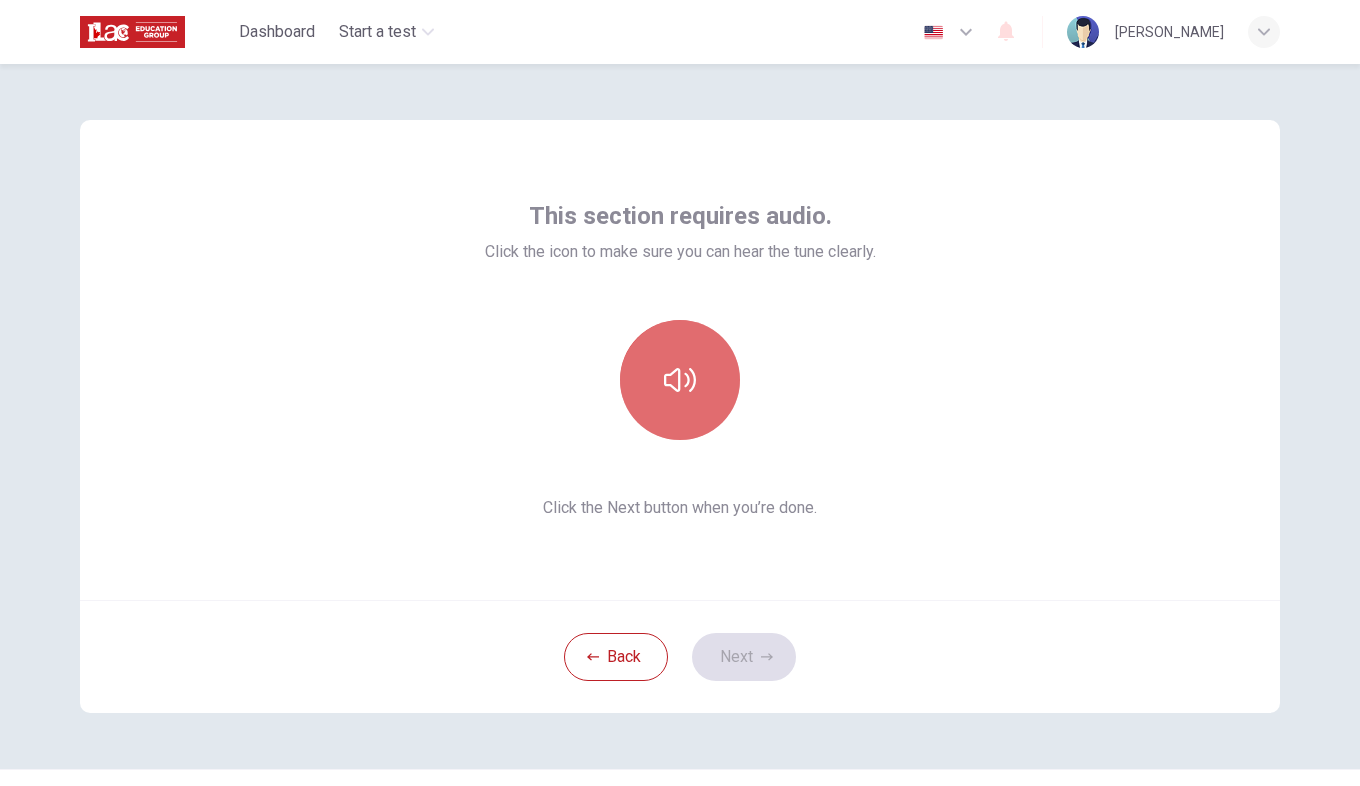 click at bounding box center [680, 380] 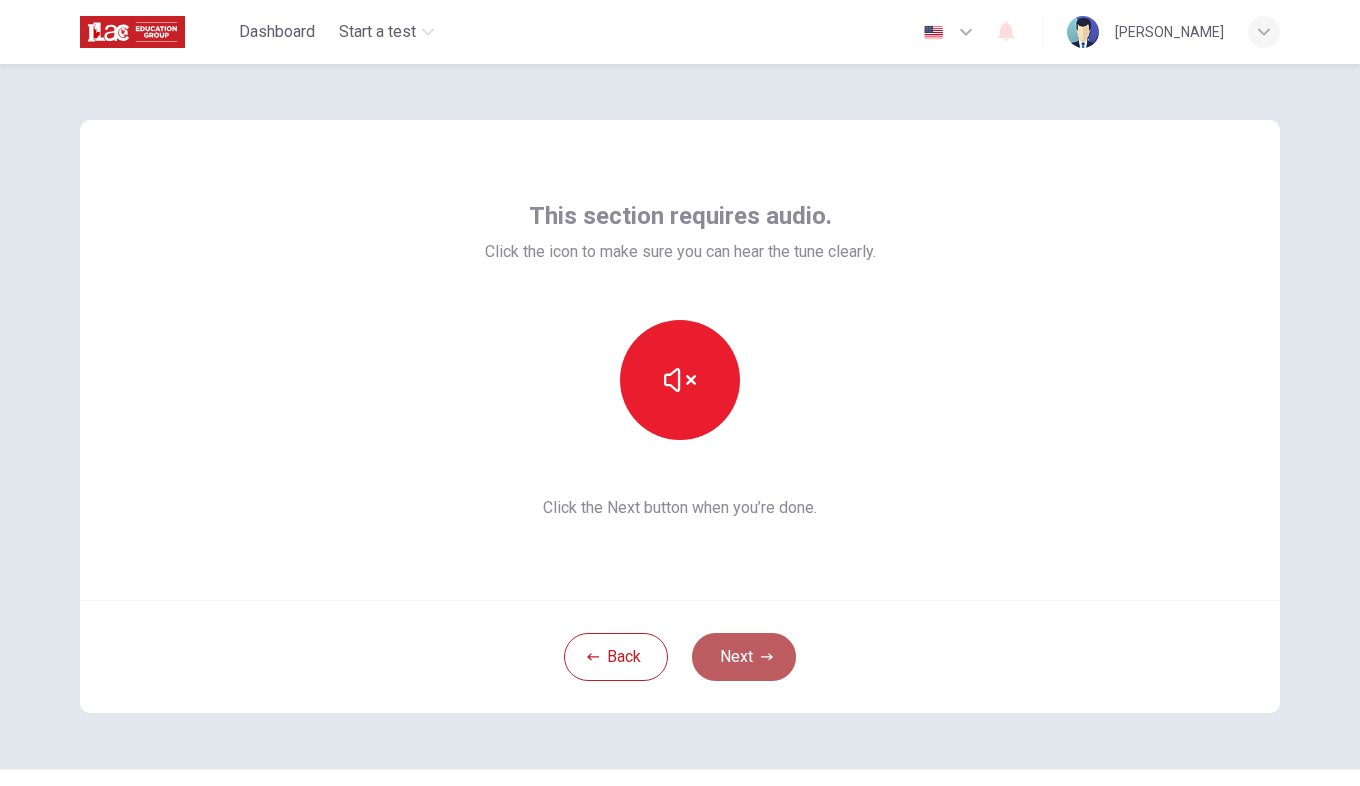 click on "Next" at bounding box center (744, 657) 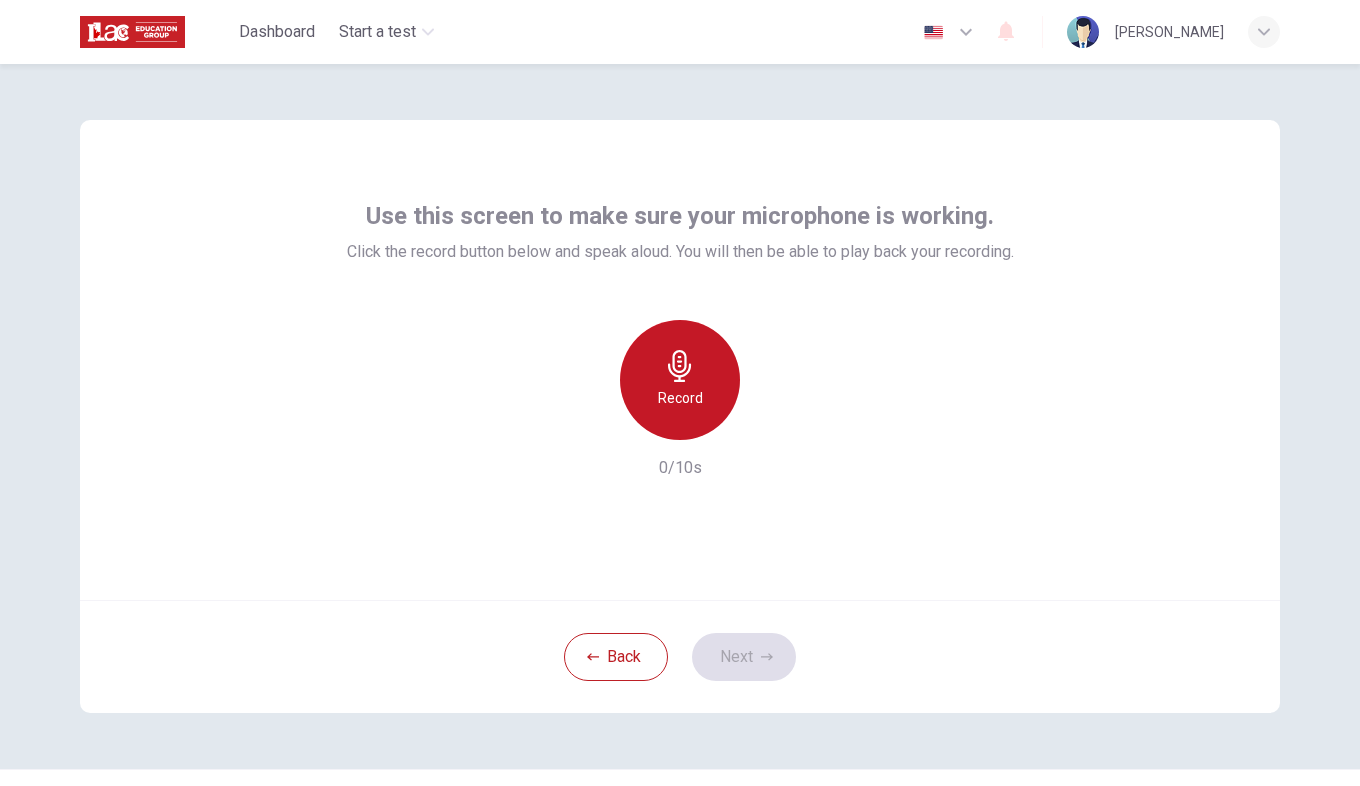 click on "Record" at bounding box center [680, 398] 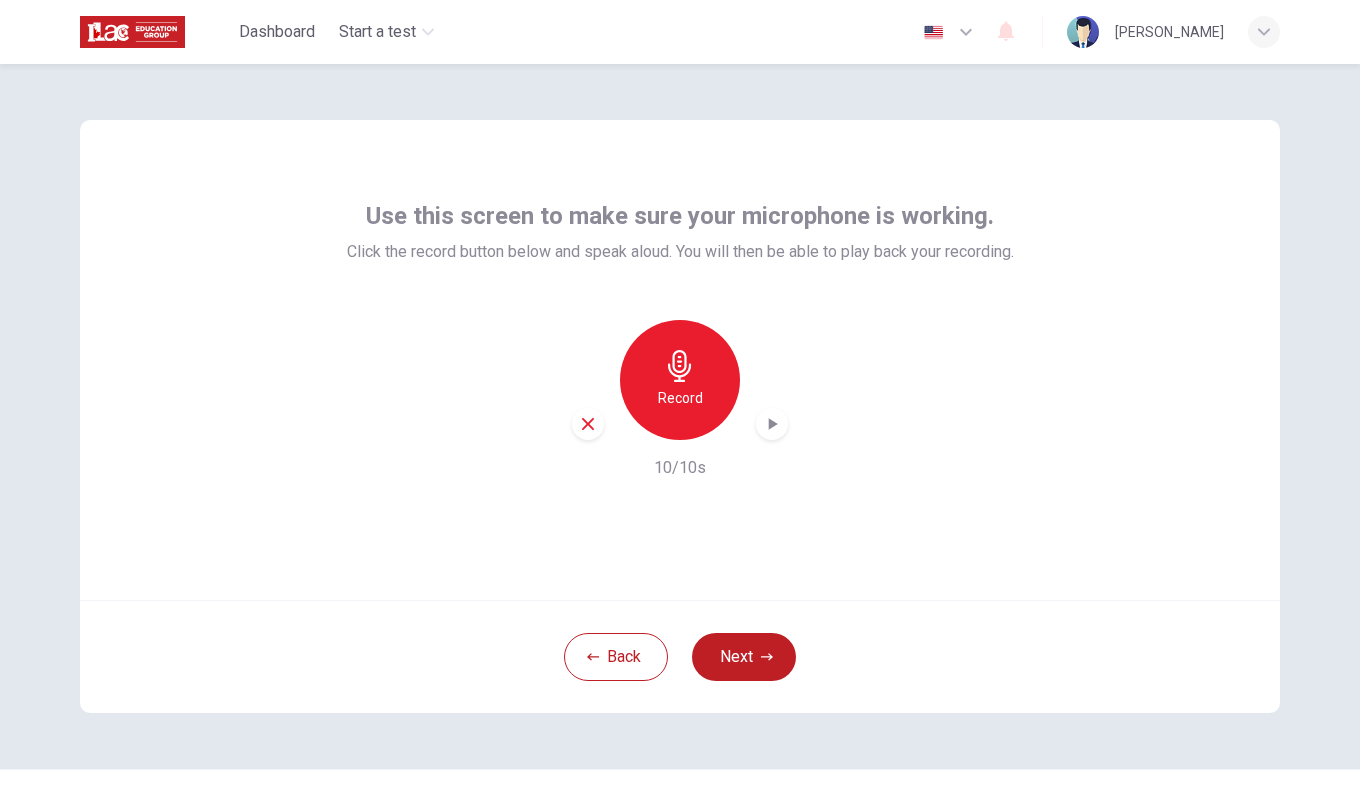 click at bounding box center [933, 32] 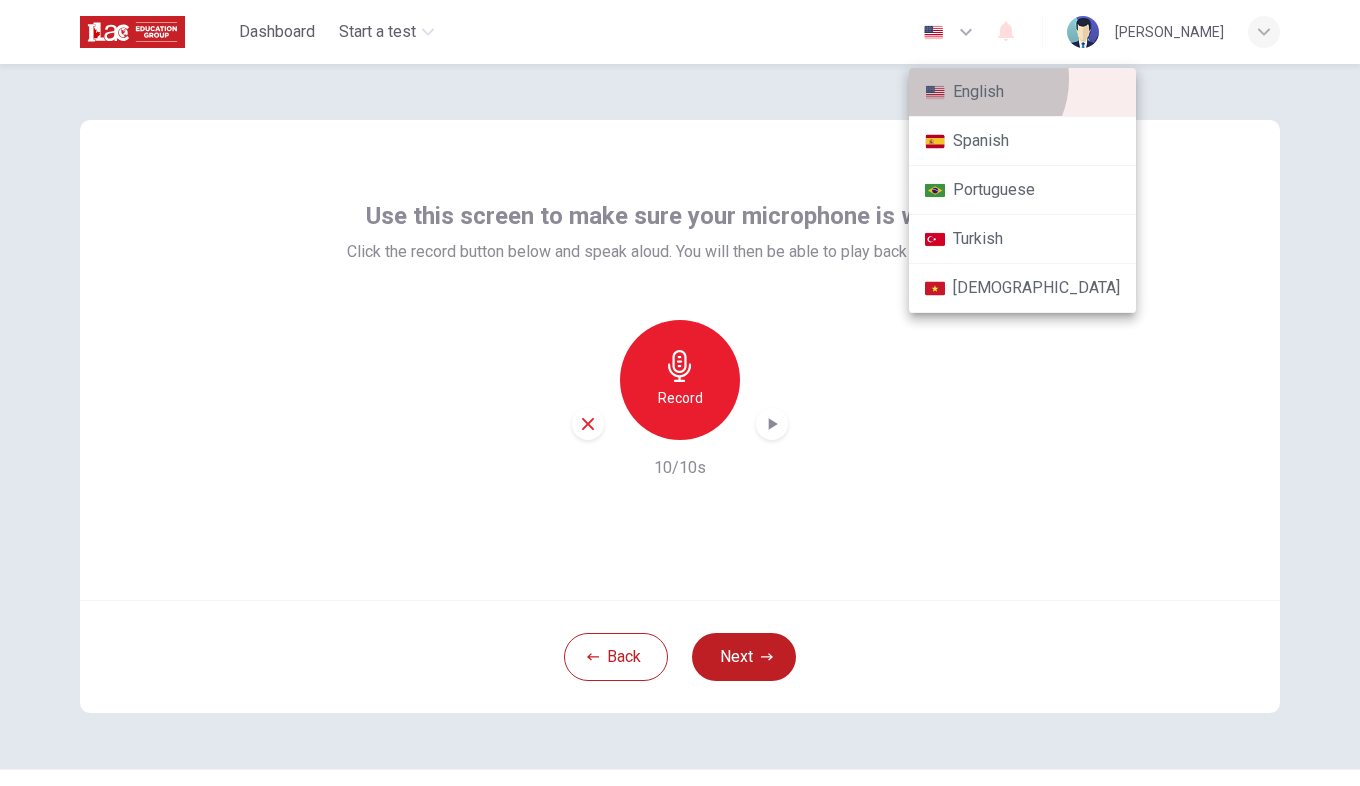 click on "English" at bounding box center (1022, 92) 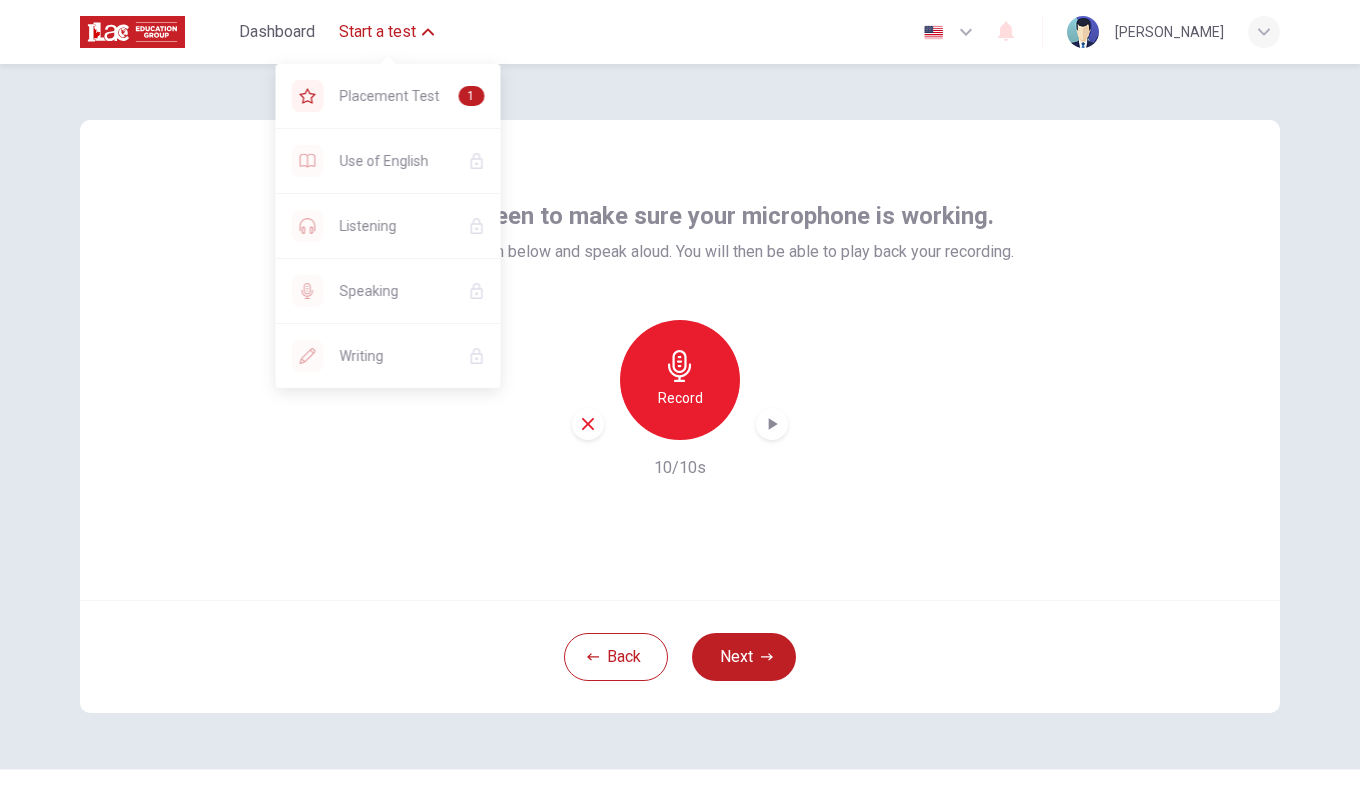 click 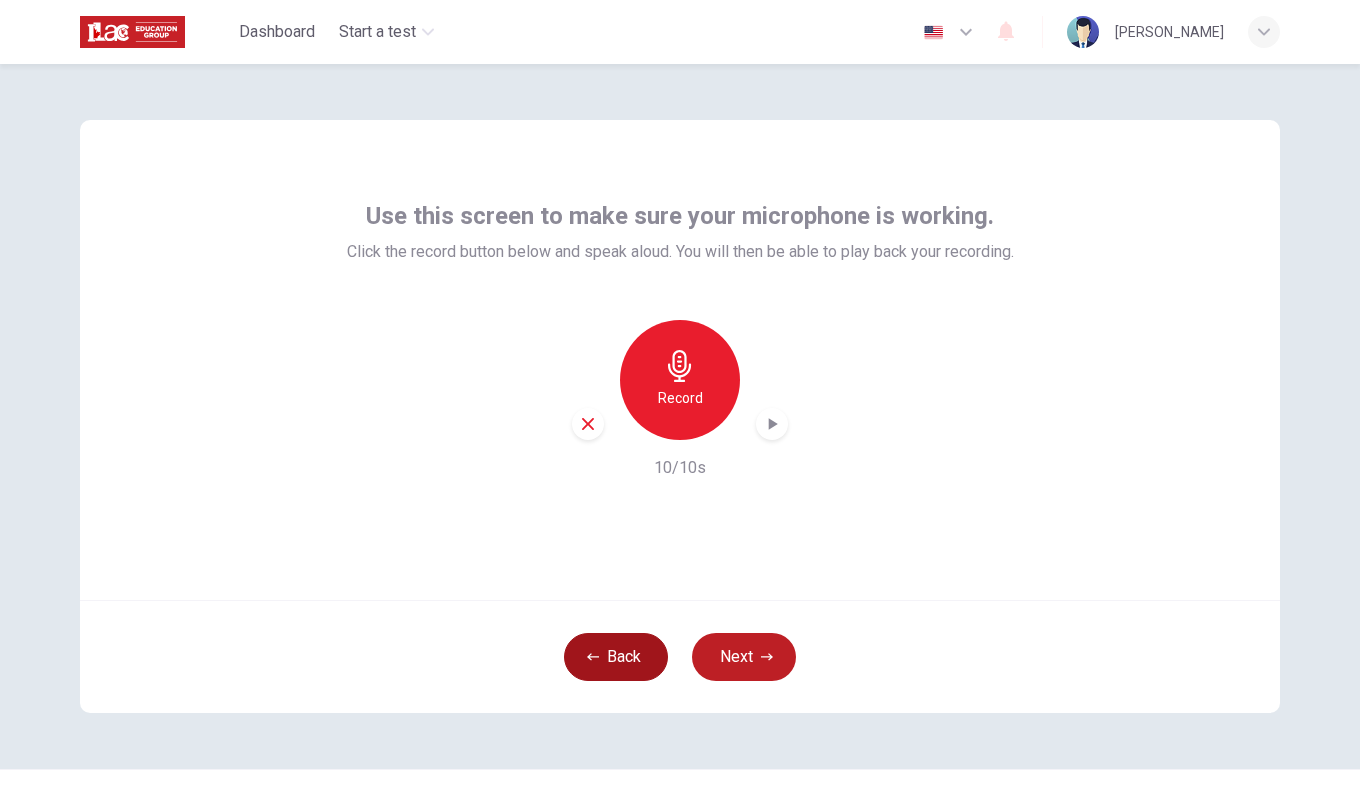 click on "Back" at bounding box center [616, 657] 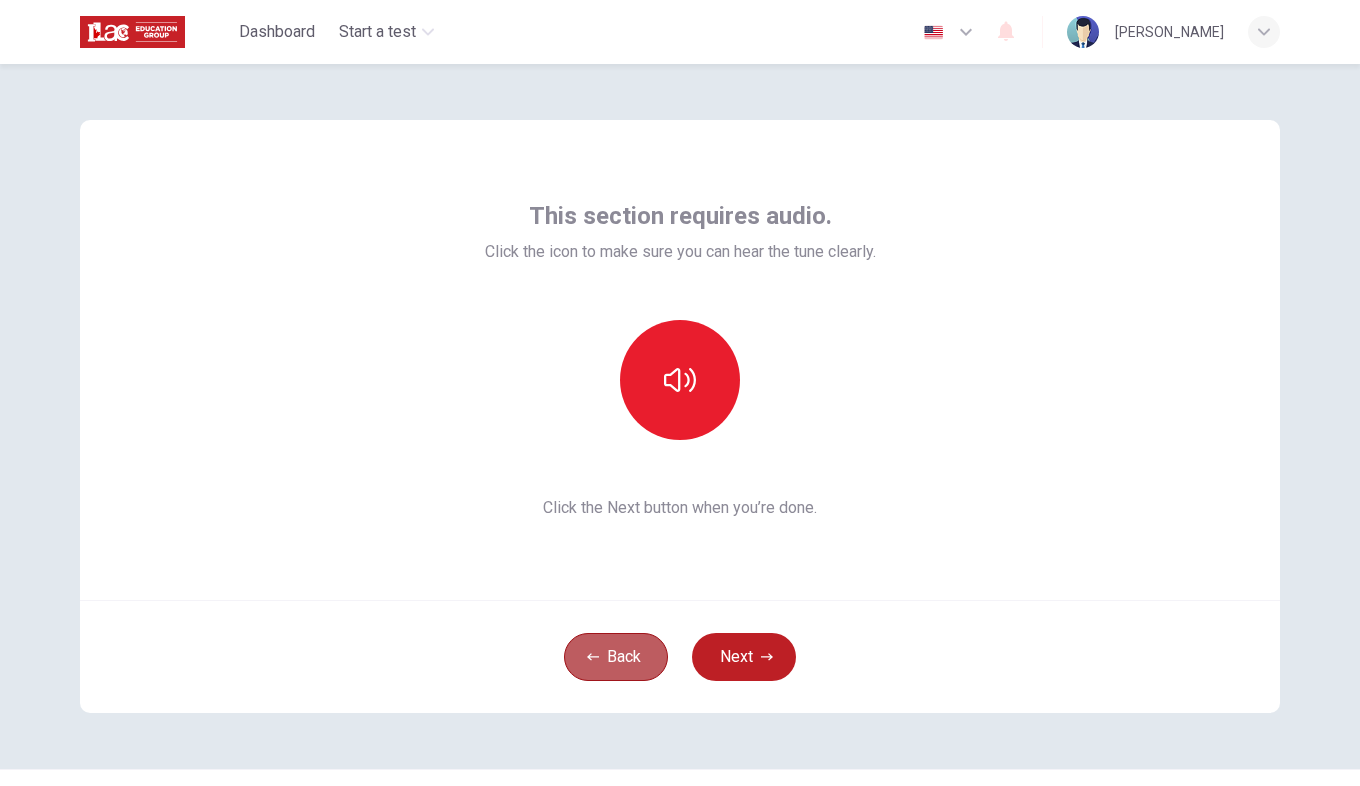 click on "Back" at bounding box center (616, 657) 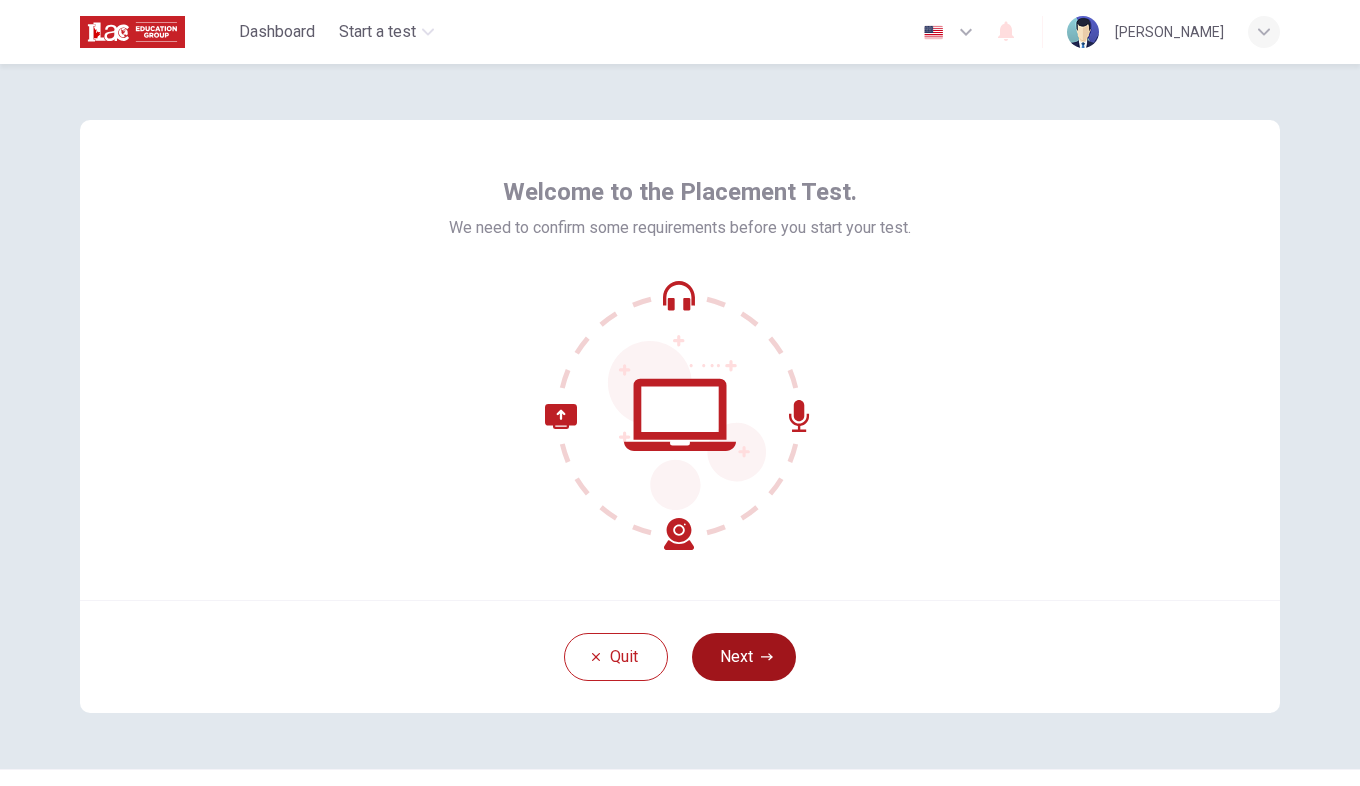 click on "Next" at bounding box center (744, 657) 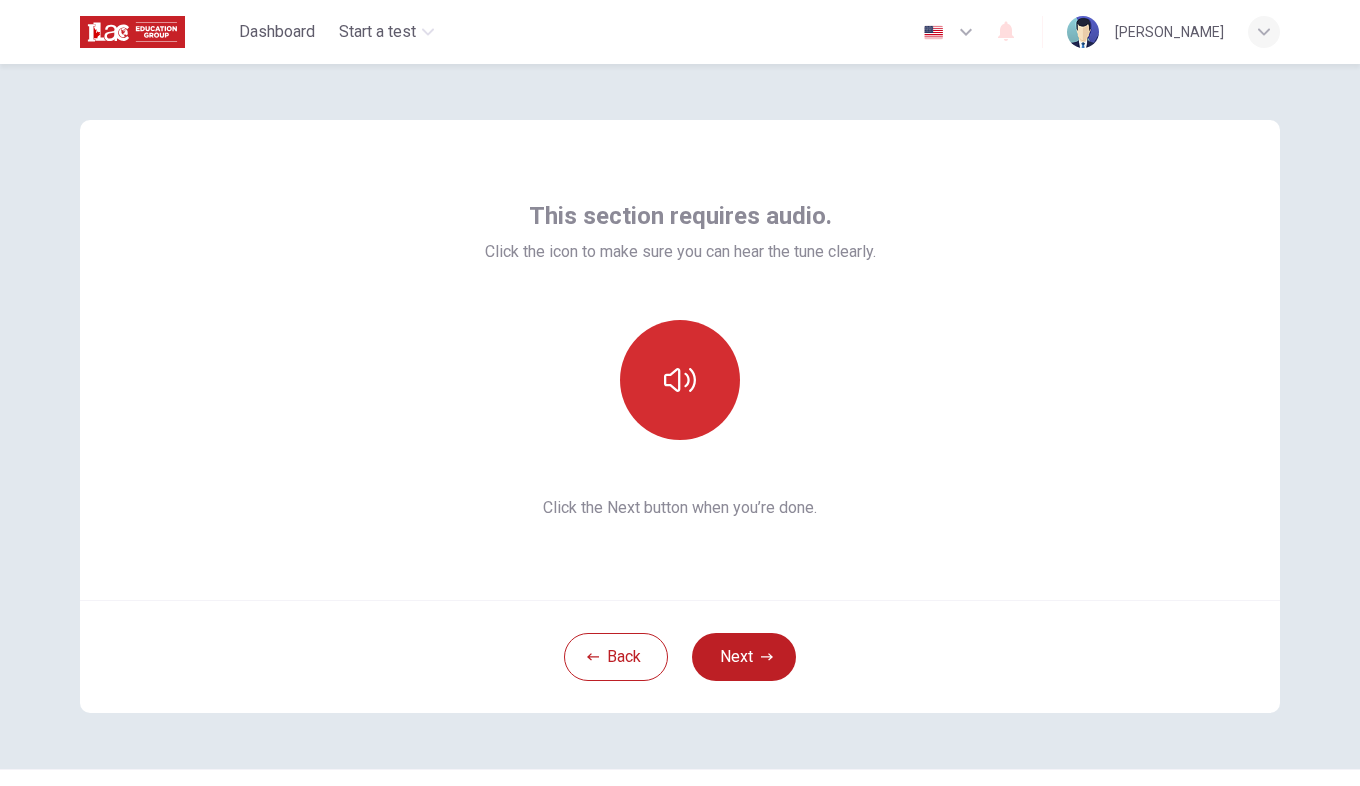 click at bounding box center (680, 380) 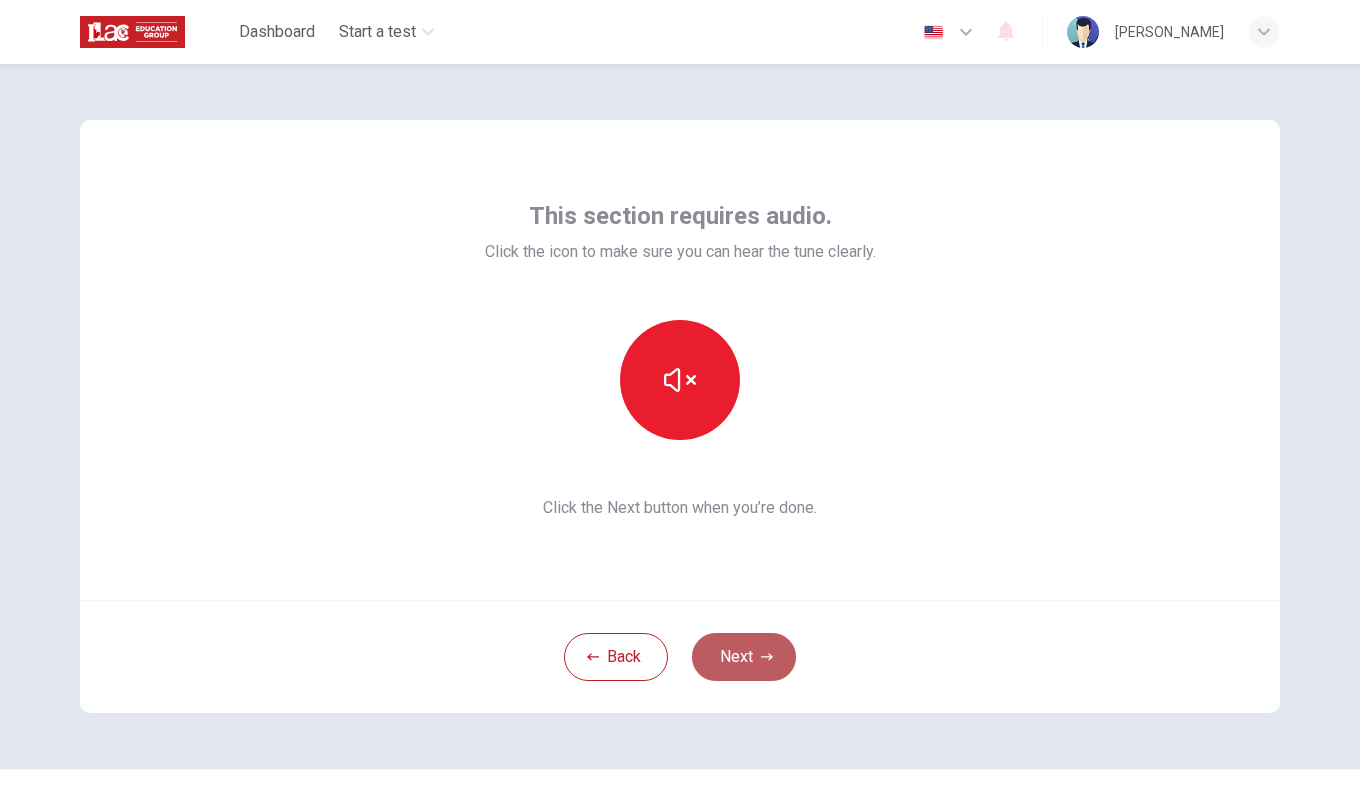 click on "Next" at bounding box center [744, 657] 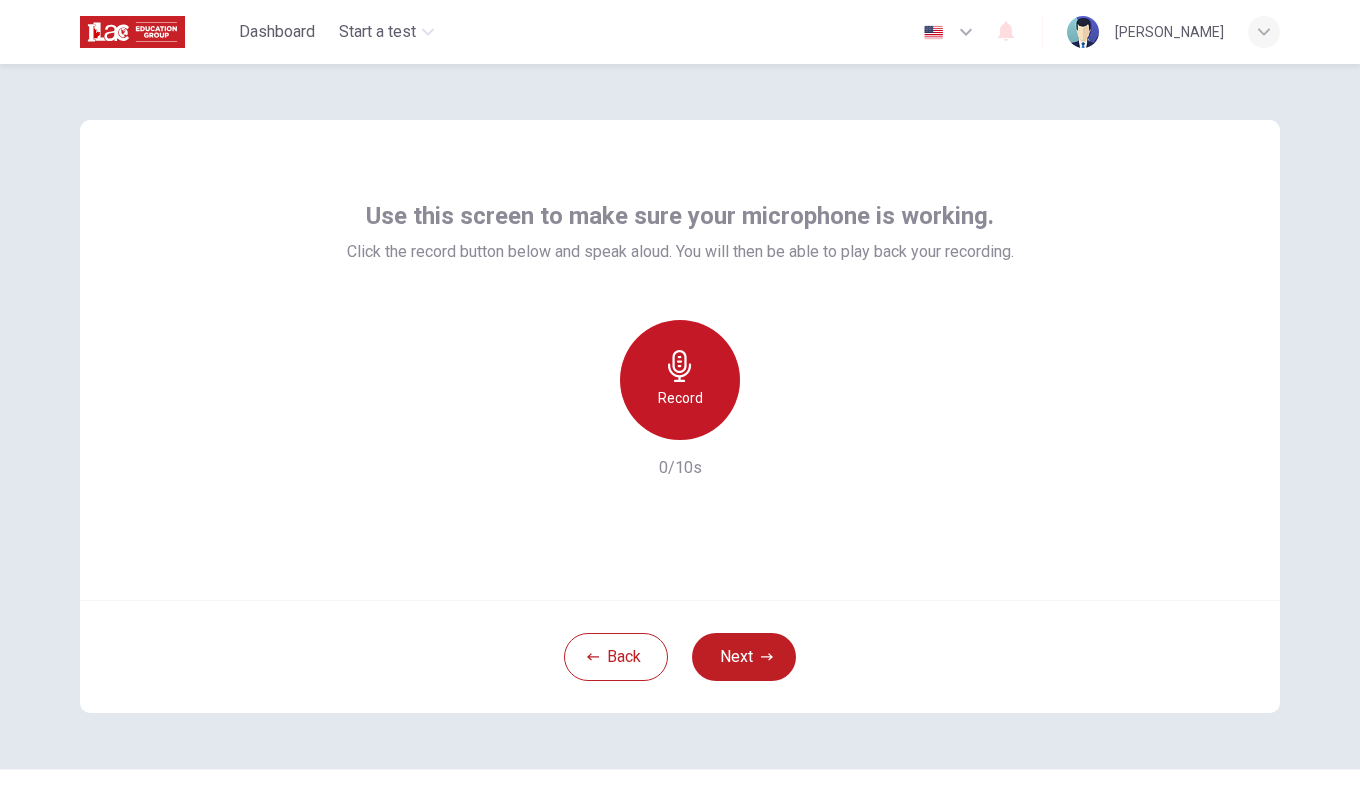click on "Record" at bounding box center [680, 398] 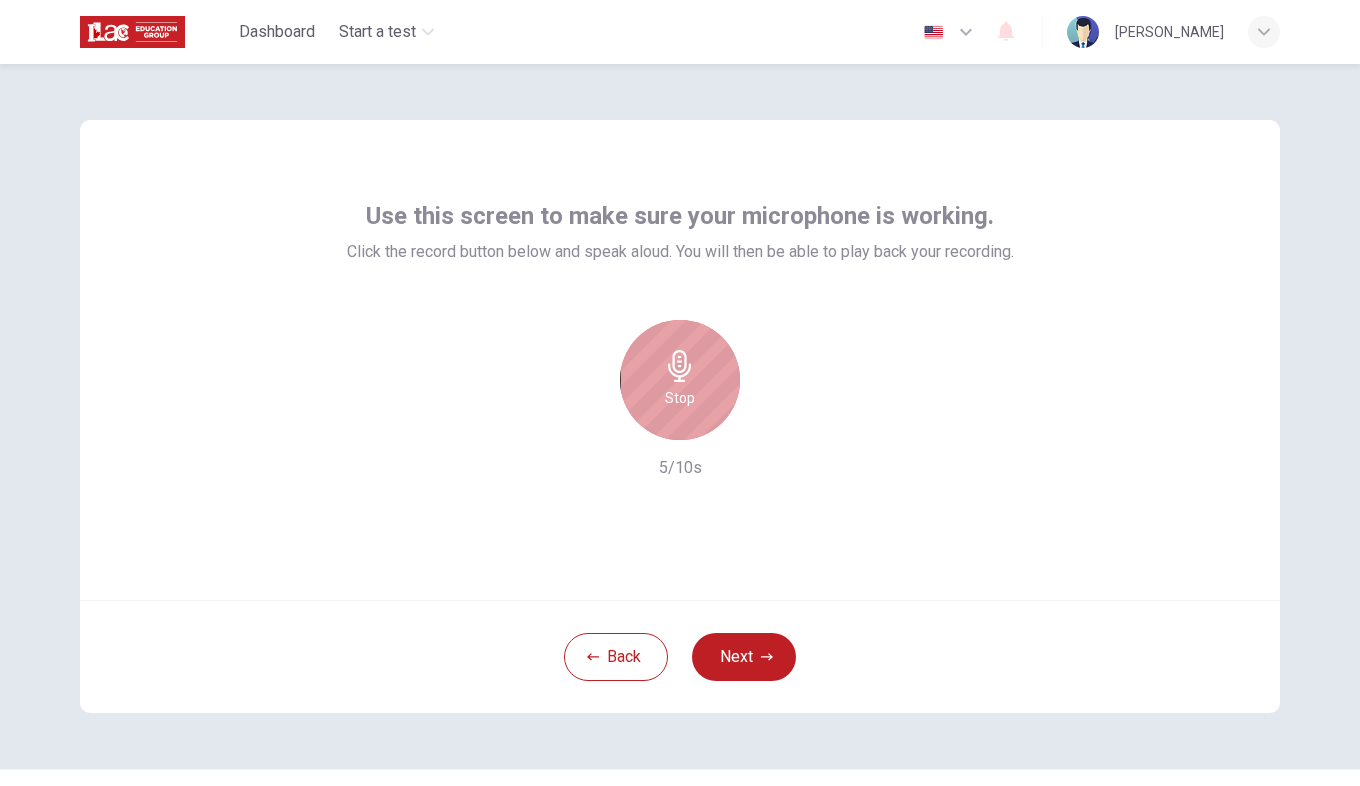 click on "Stop" at bounding box center [680, 398] 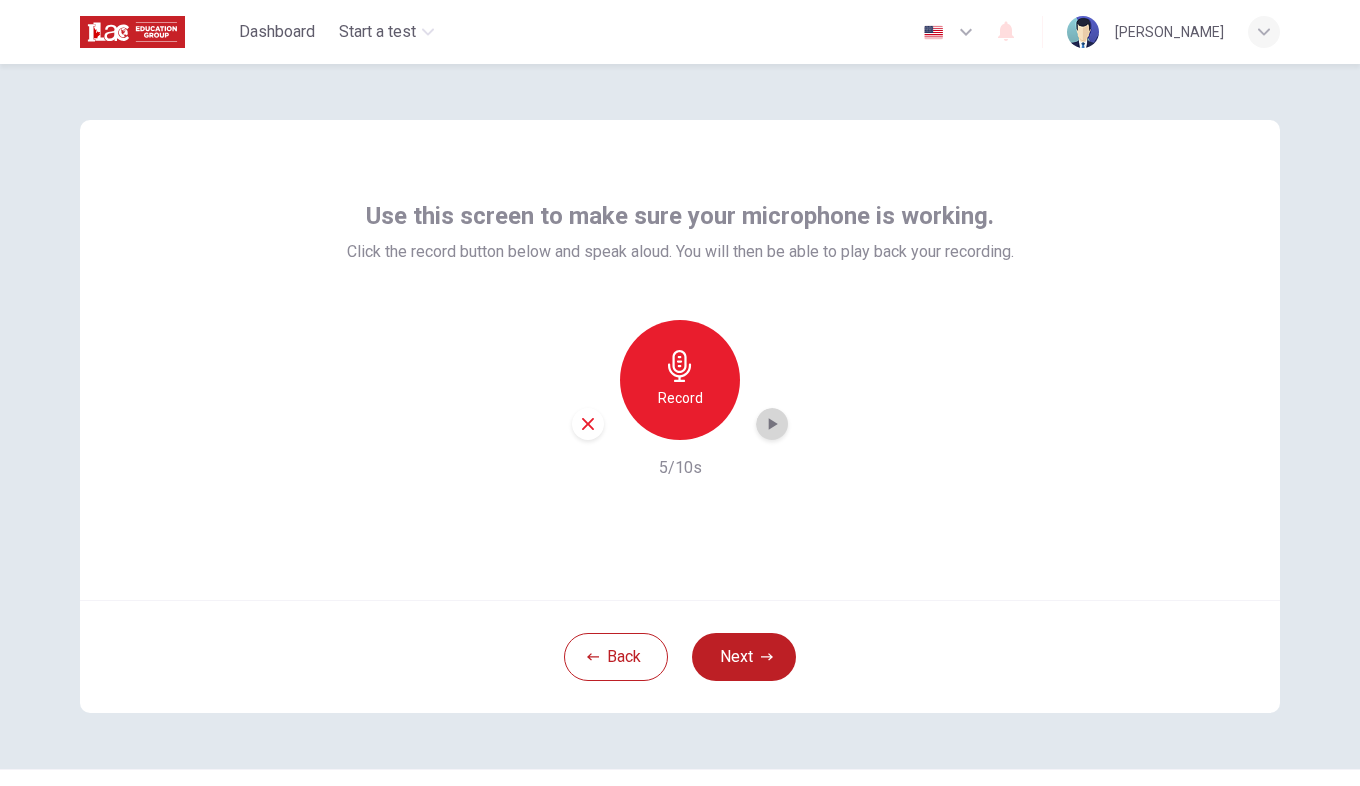 click 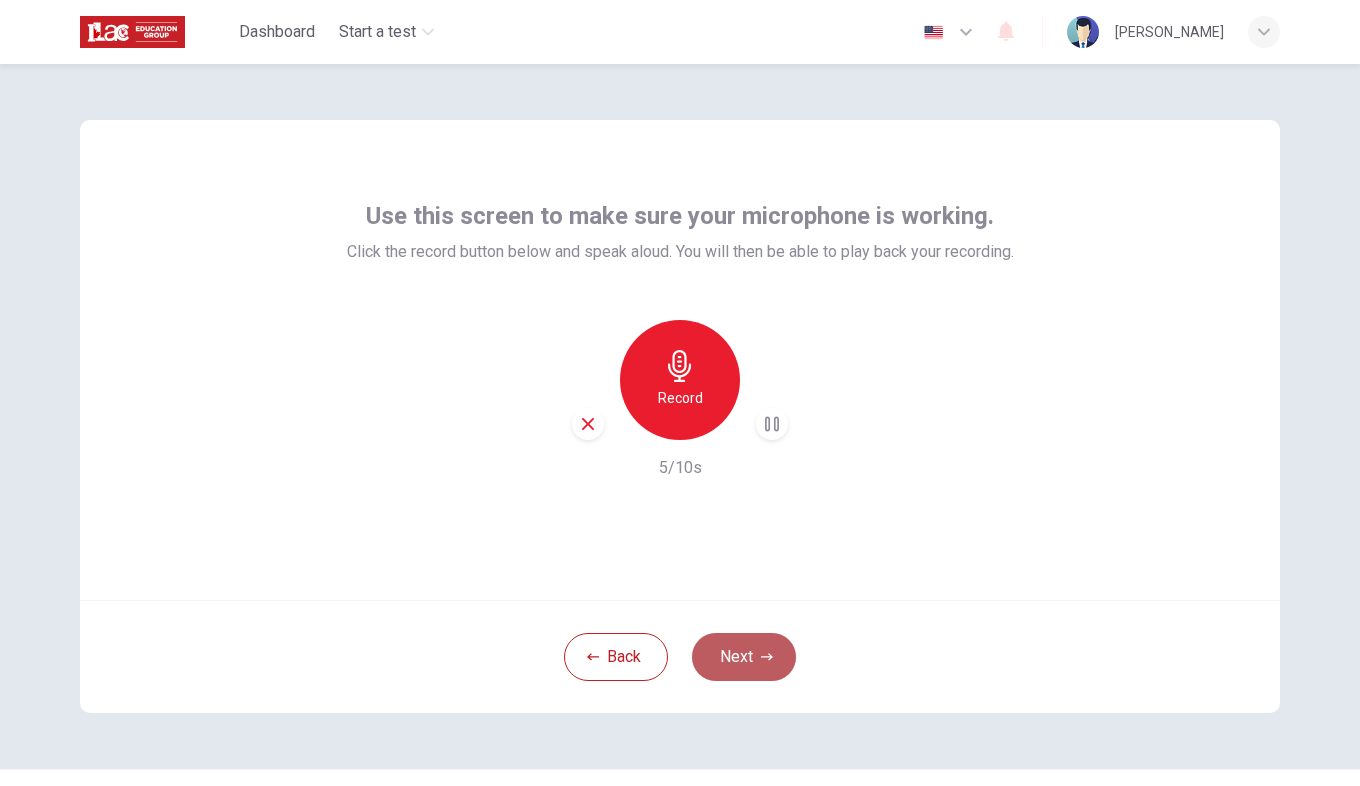 click on "Next" at bounding box center [744, 657] 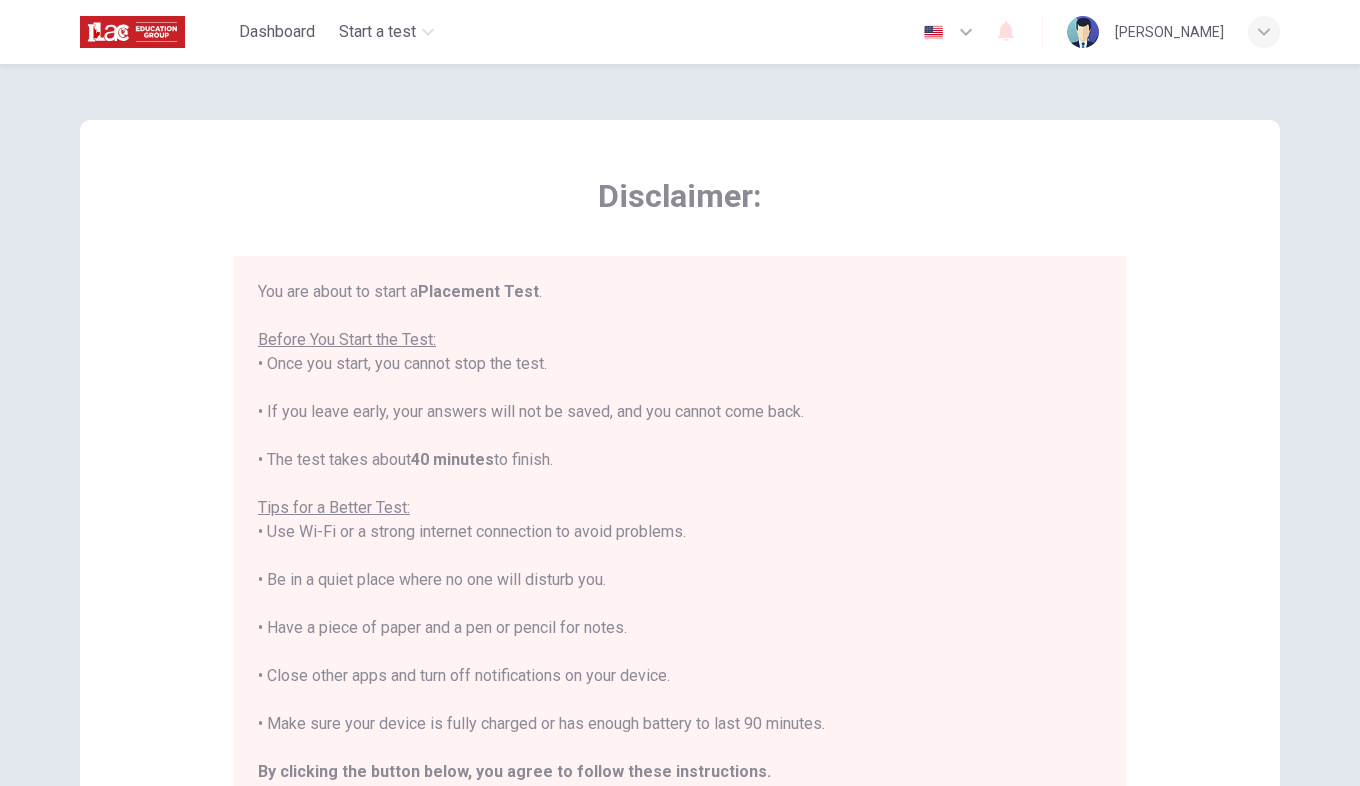 scroll, scrollTop: 23, scrollLeft: 0, axis: vertical 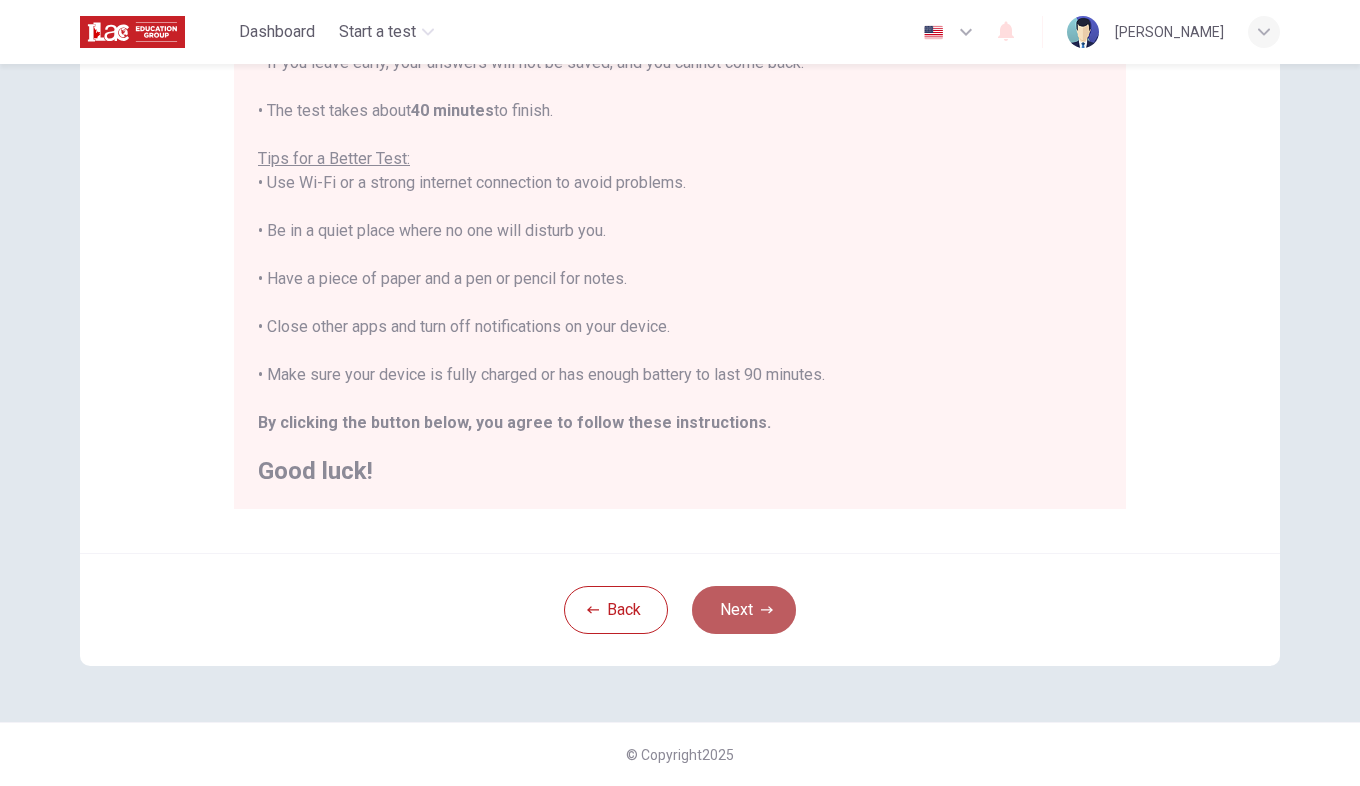 click on "Next" at bounding box center (744, 610) 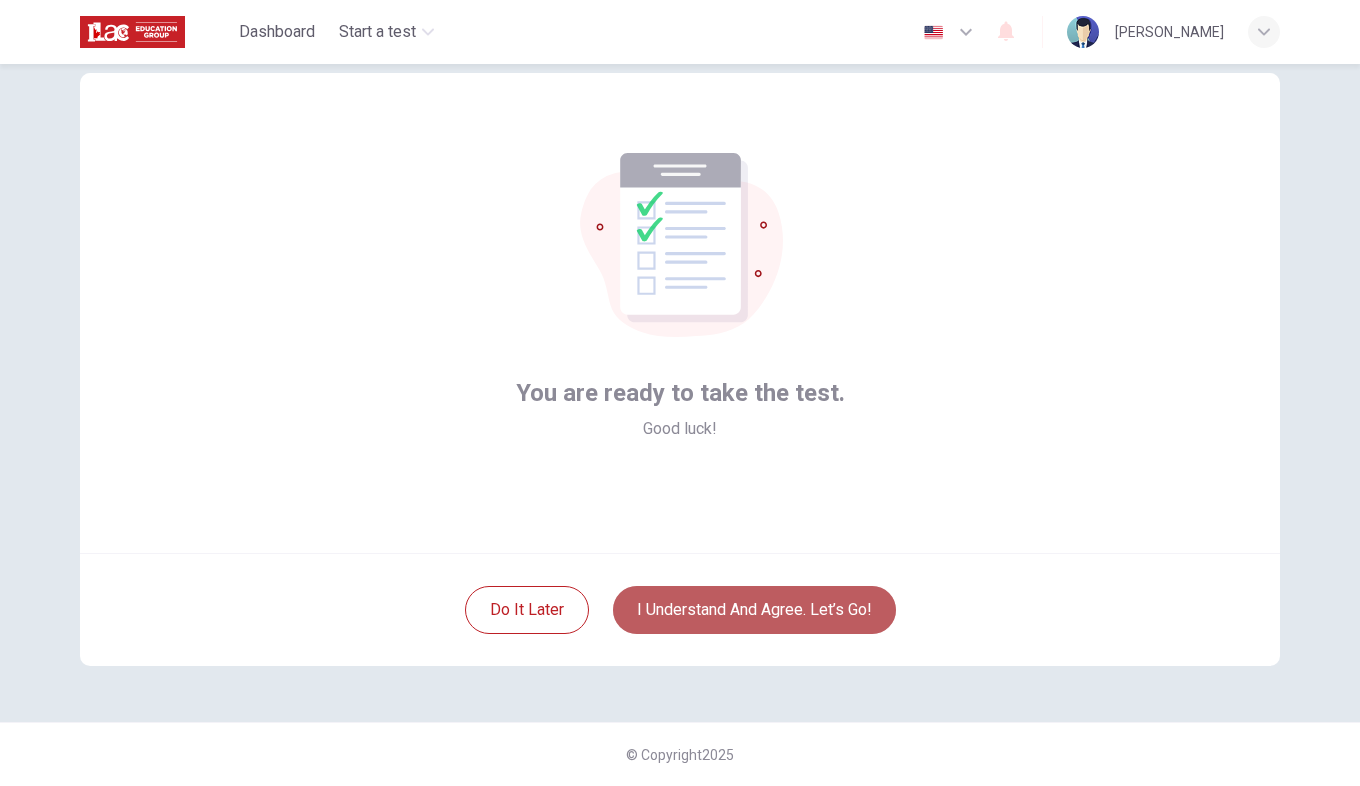 click on "I understand and agree. Let’s go!" at bounding box center (754, 610) 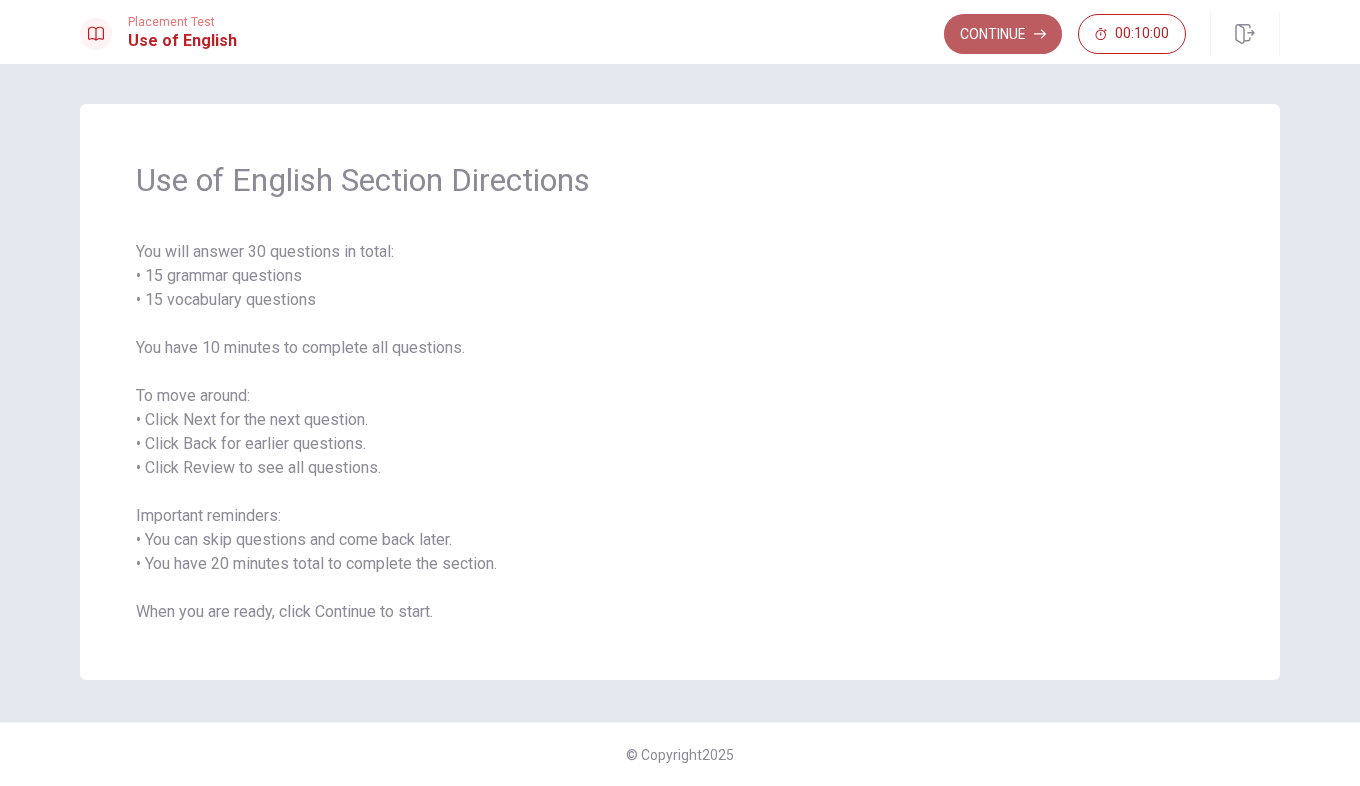 click on "Continue" at bounding box center [1003, 34] 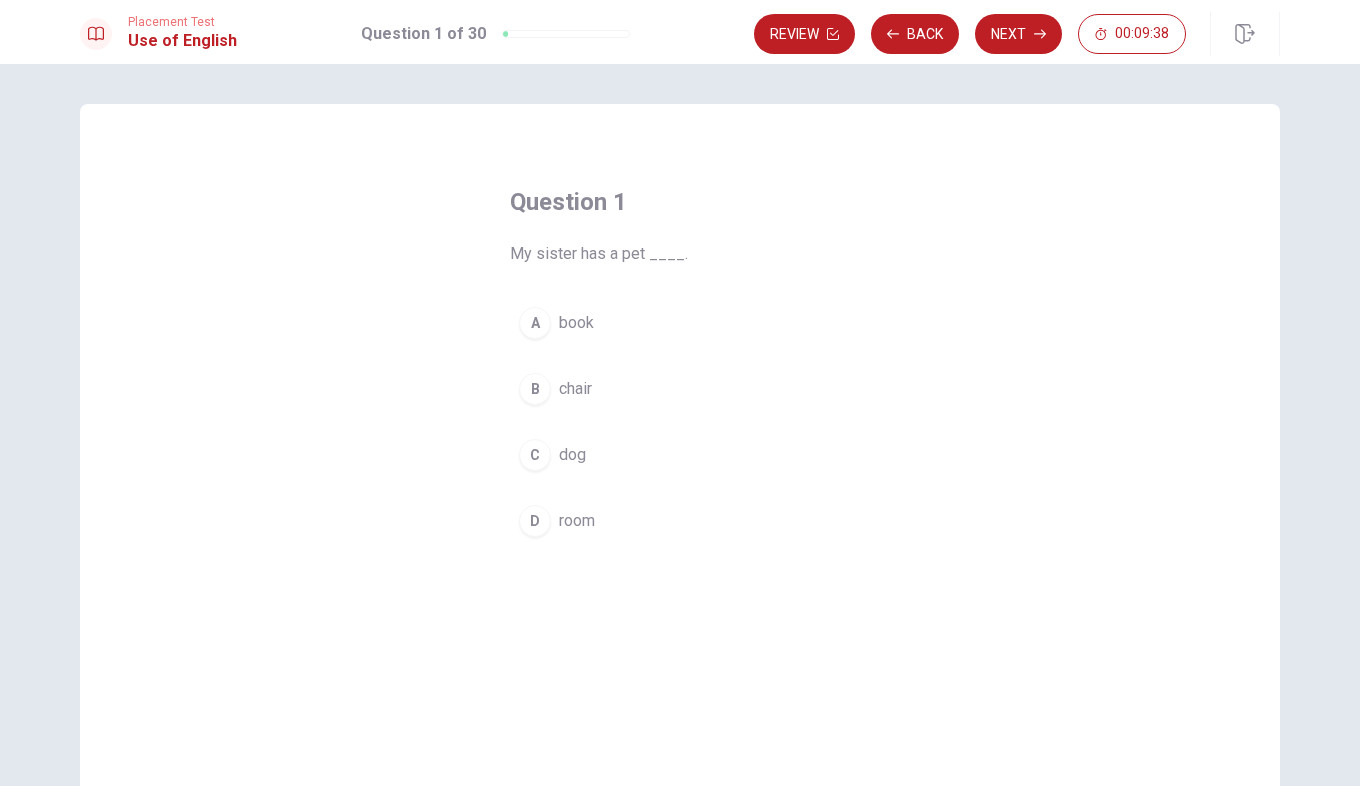 click on "C" at bounding box center (535, 455) 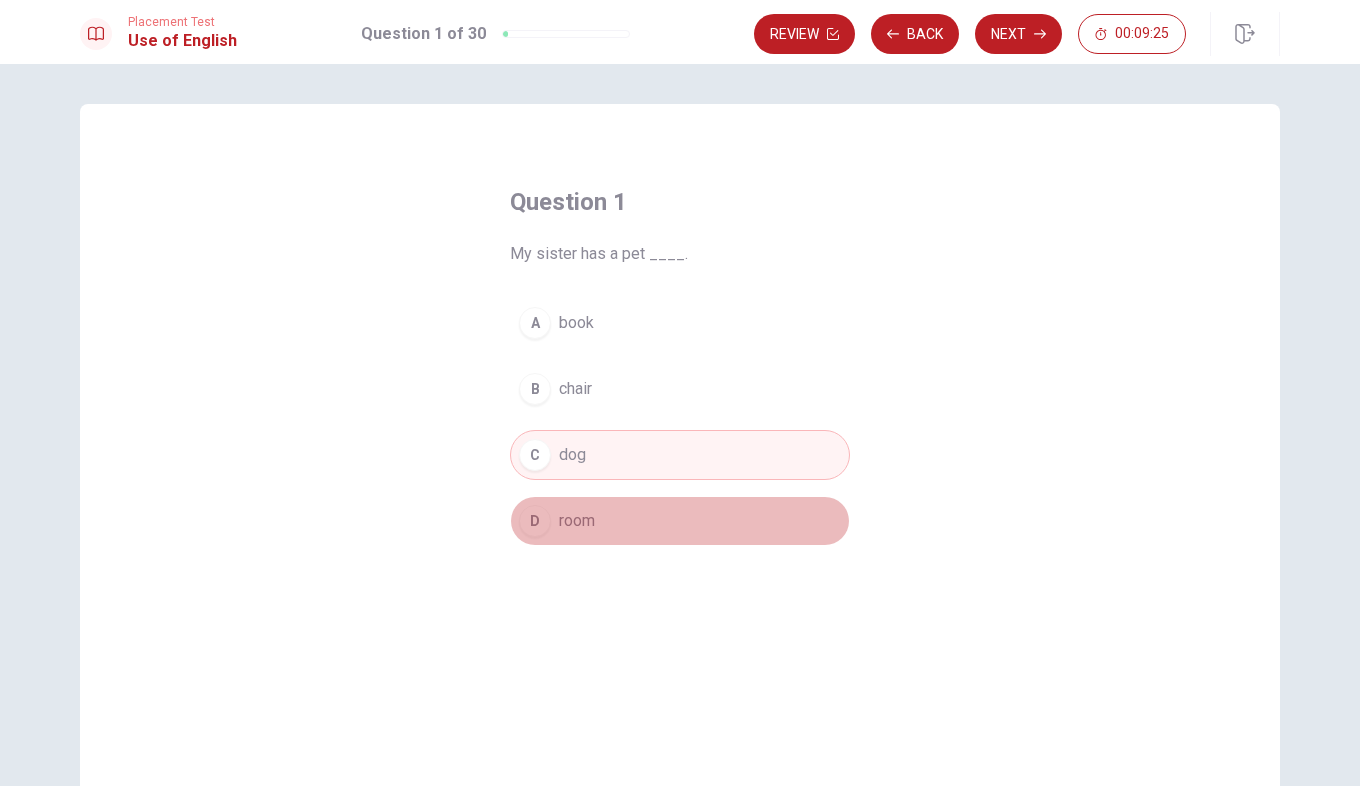 click on "D" at bounding box center [535, 521] 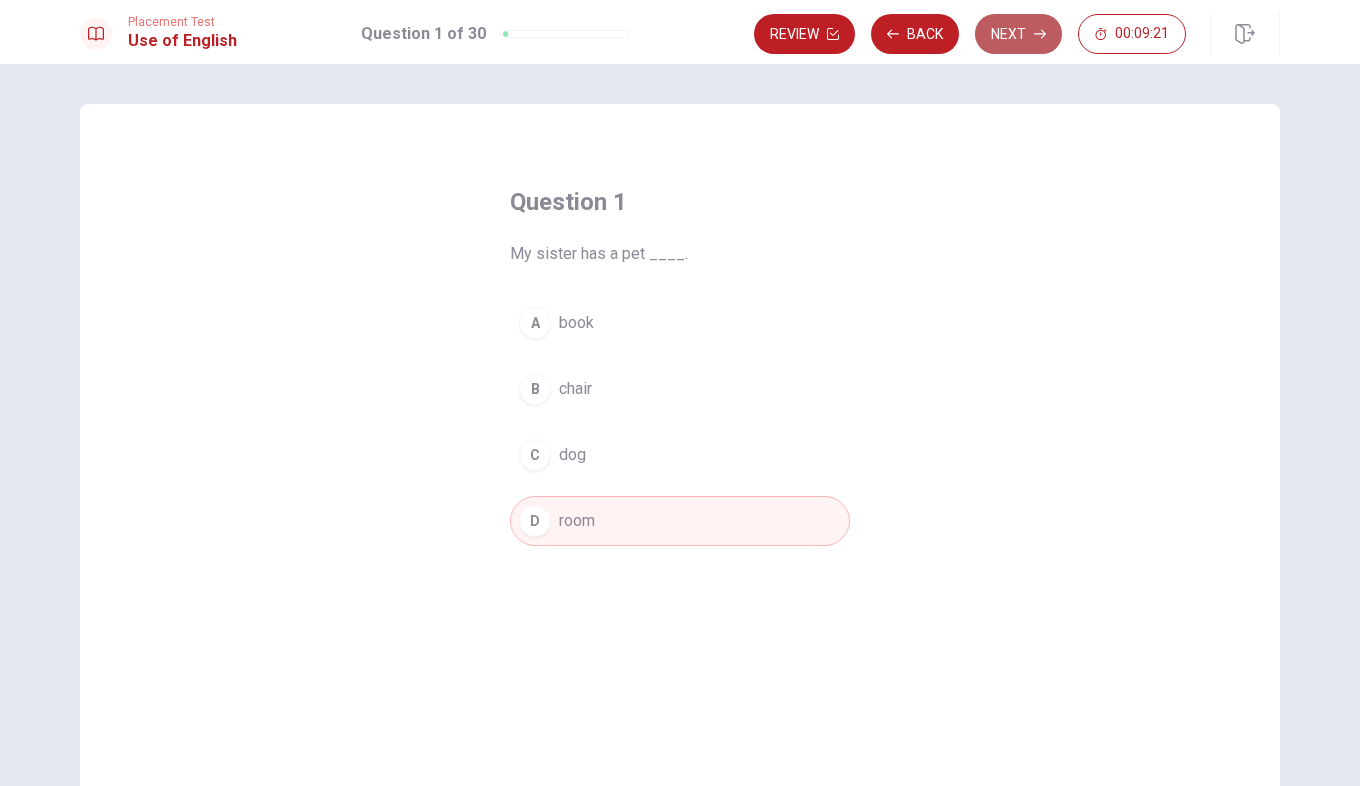 click 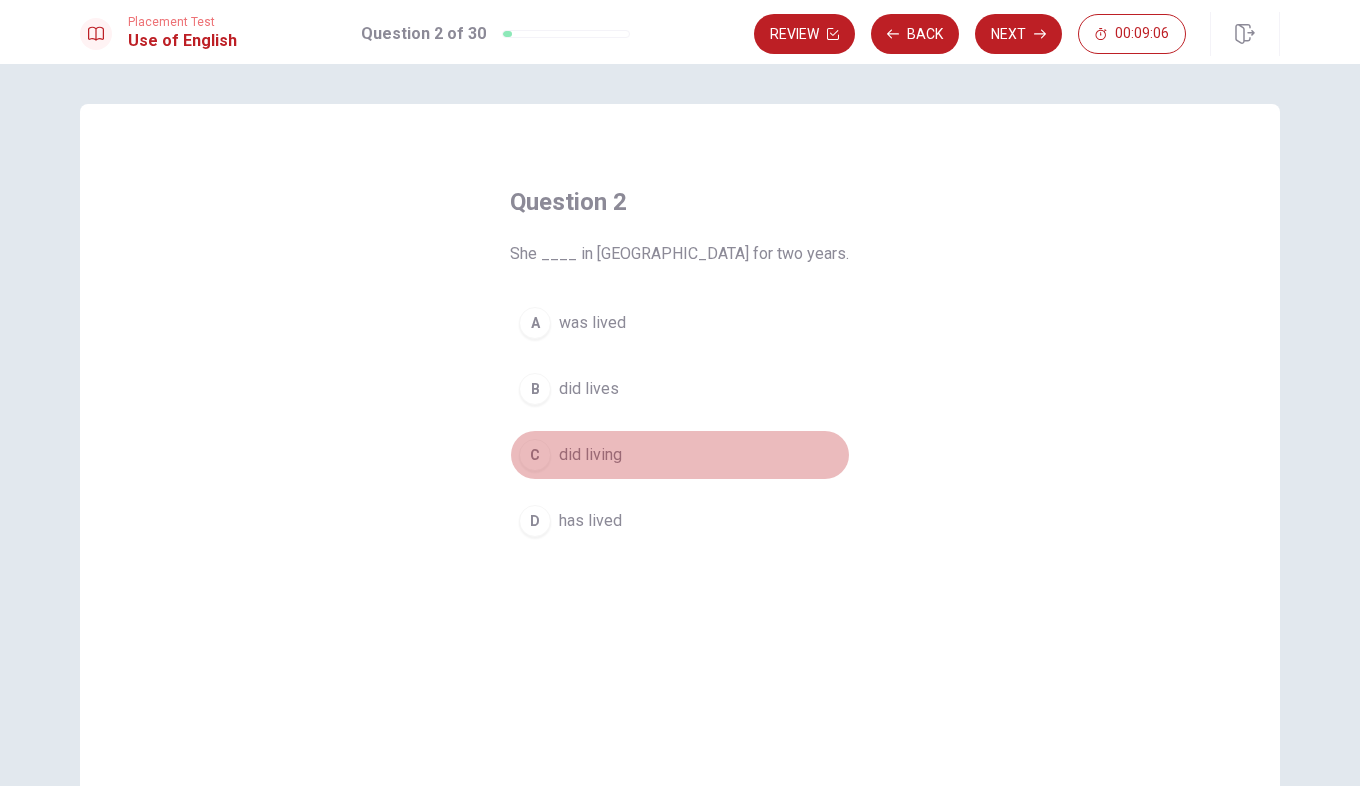 click on "C" at bounding box center (535, 455) 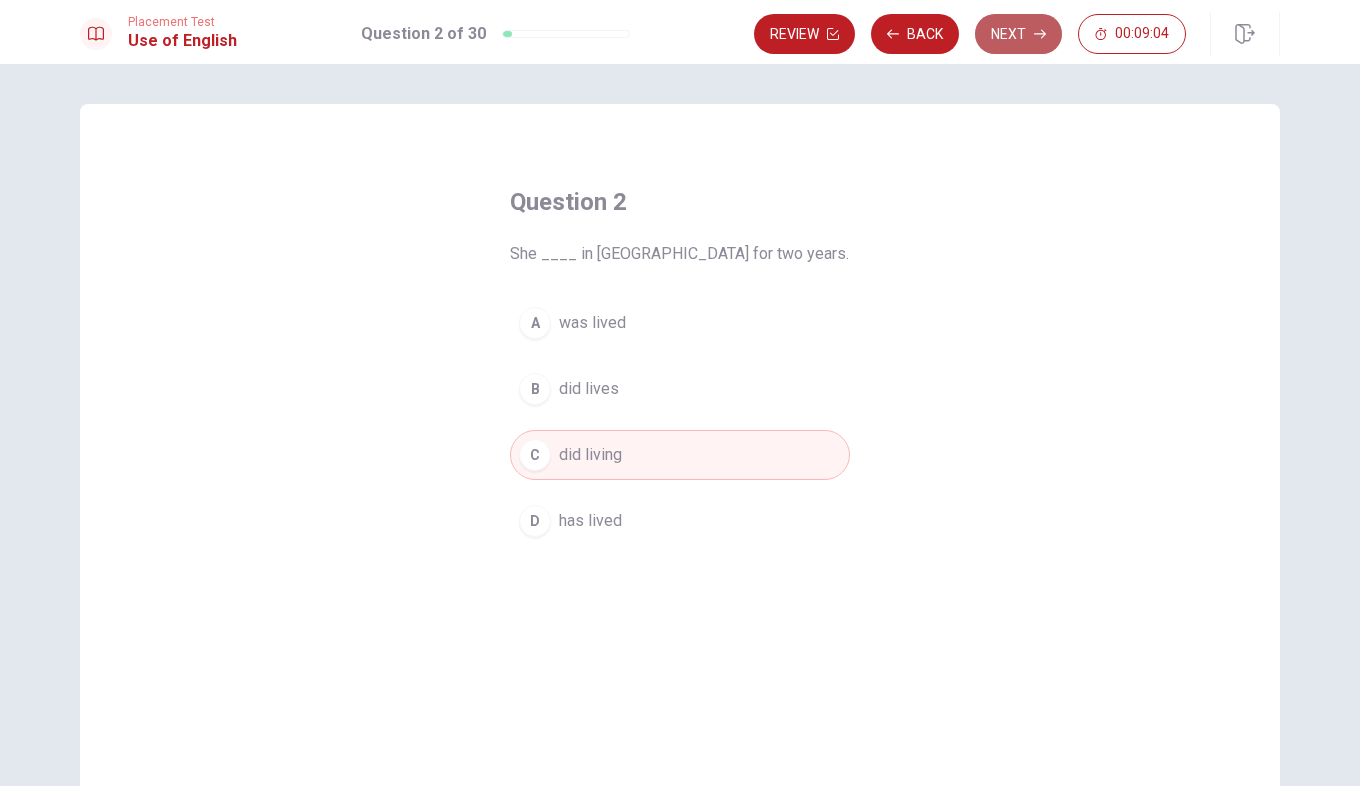 click on "Next" at bounding box center (1018, 34) 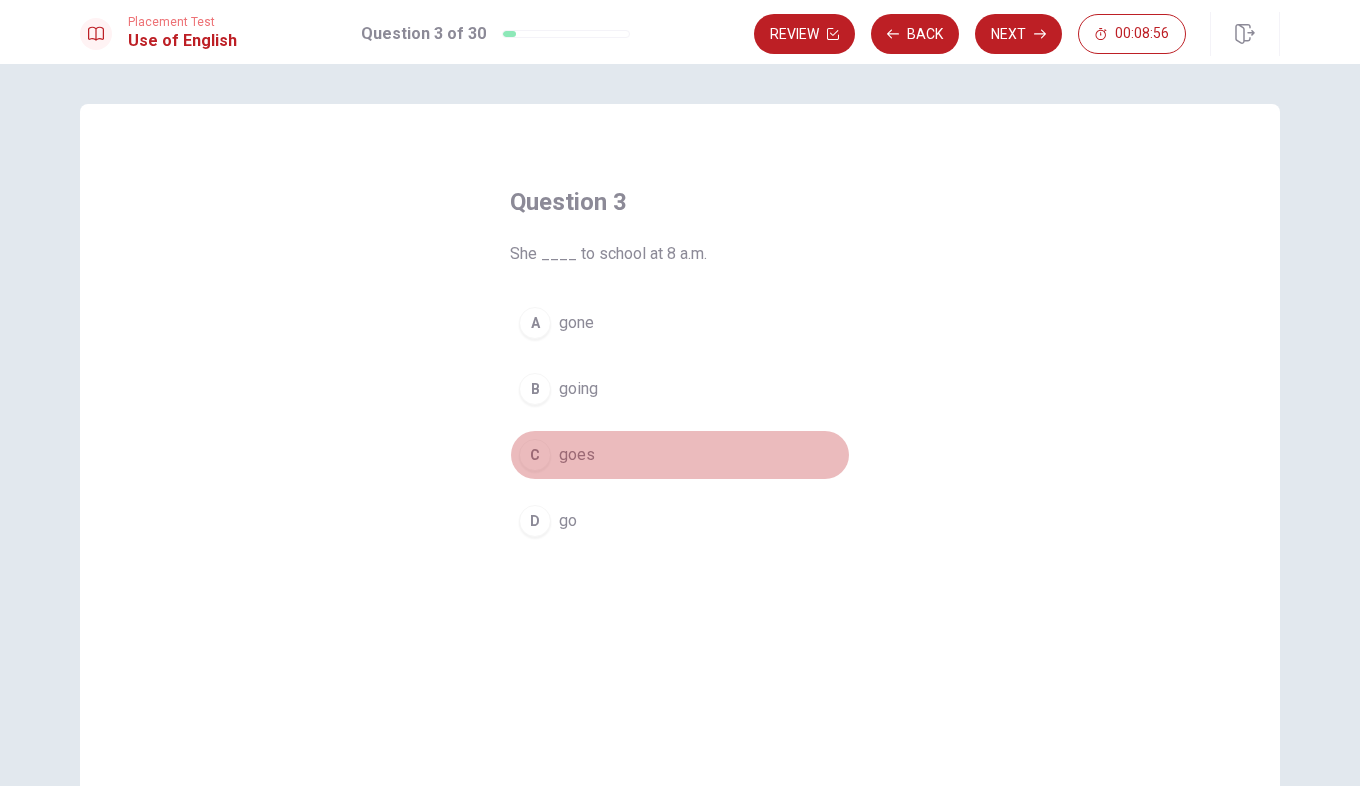 click on "C" at bounding box center [535, 455] 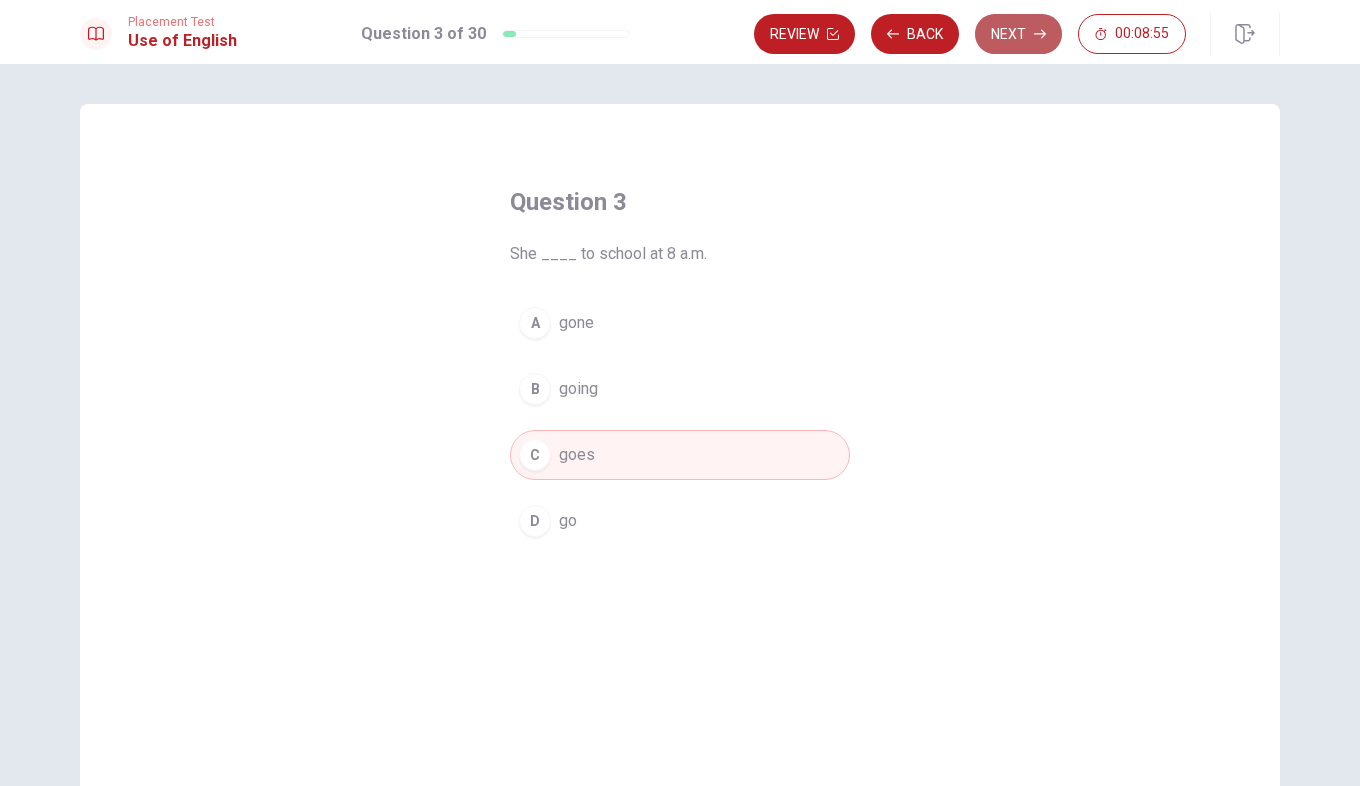 click on "Next" at bounding box center [1018, 34] 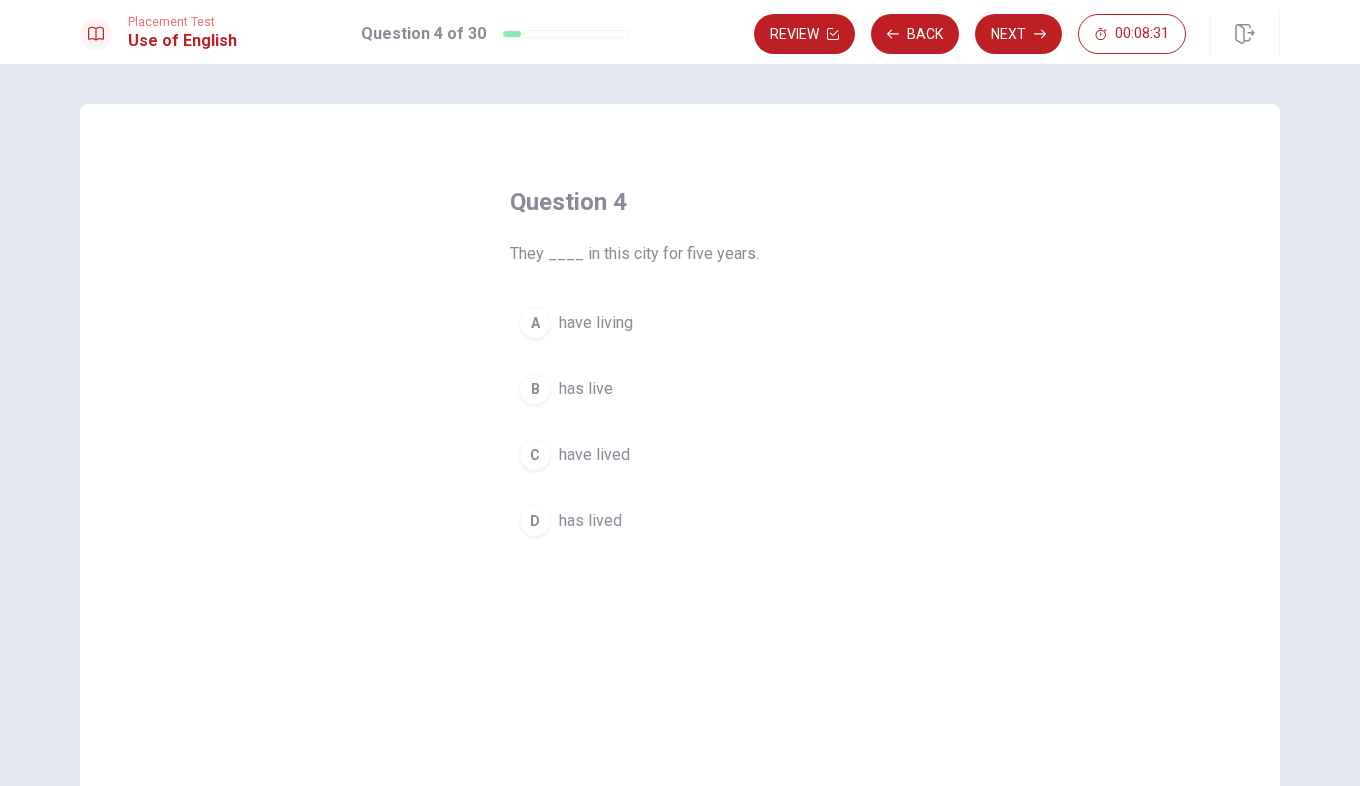 click on "A" at bounding box center [535, 323] 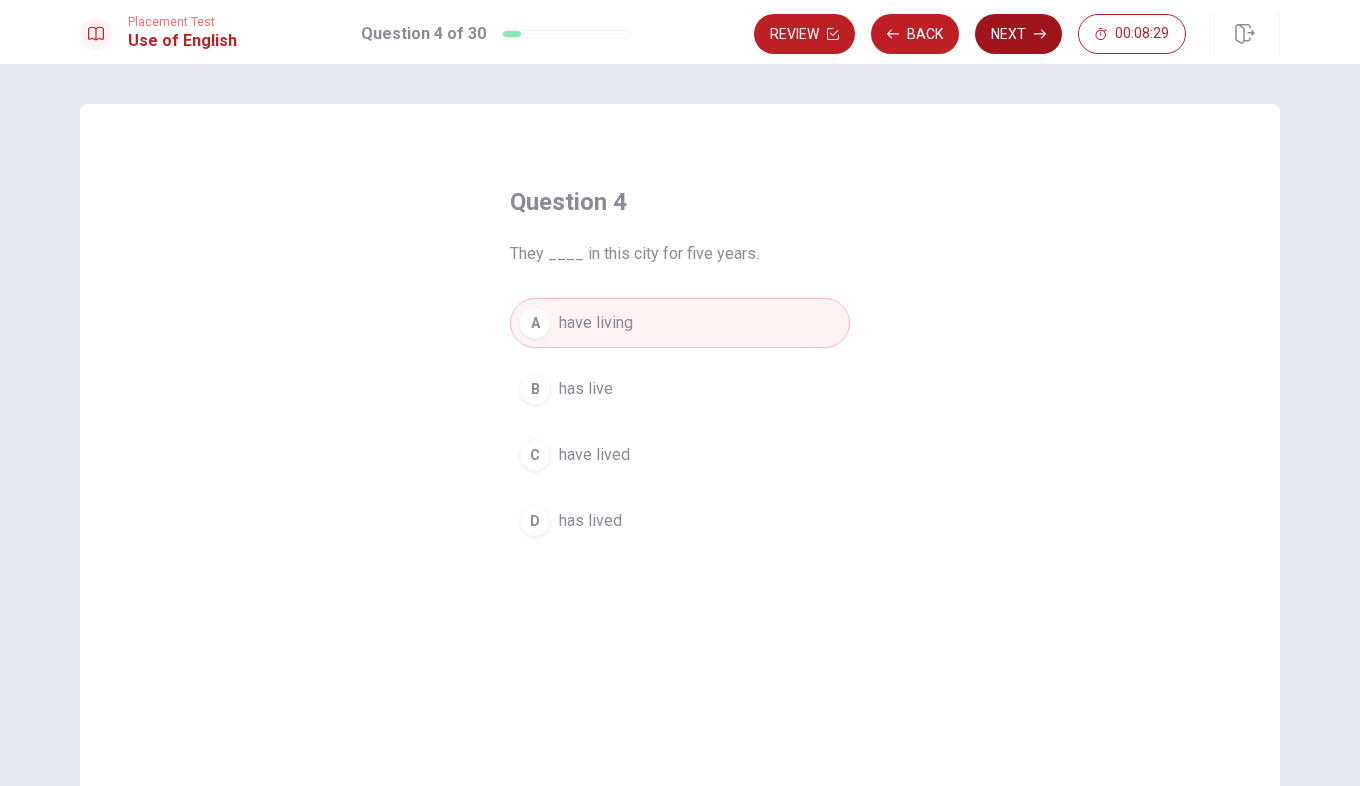 click on "Next" at bounding box center [1018, 34] 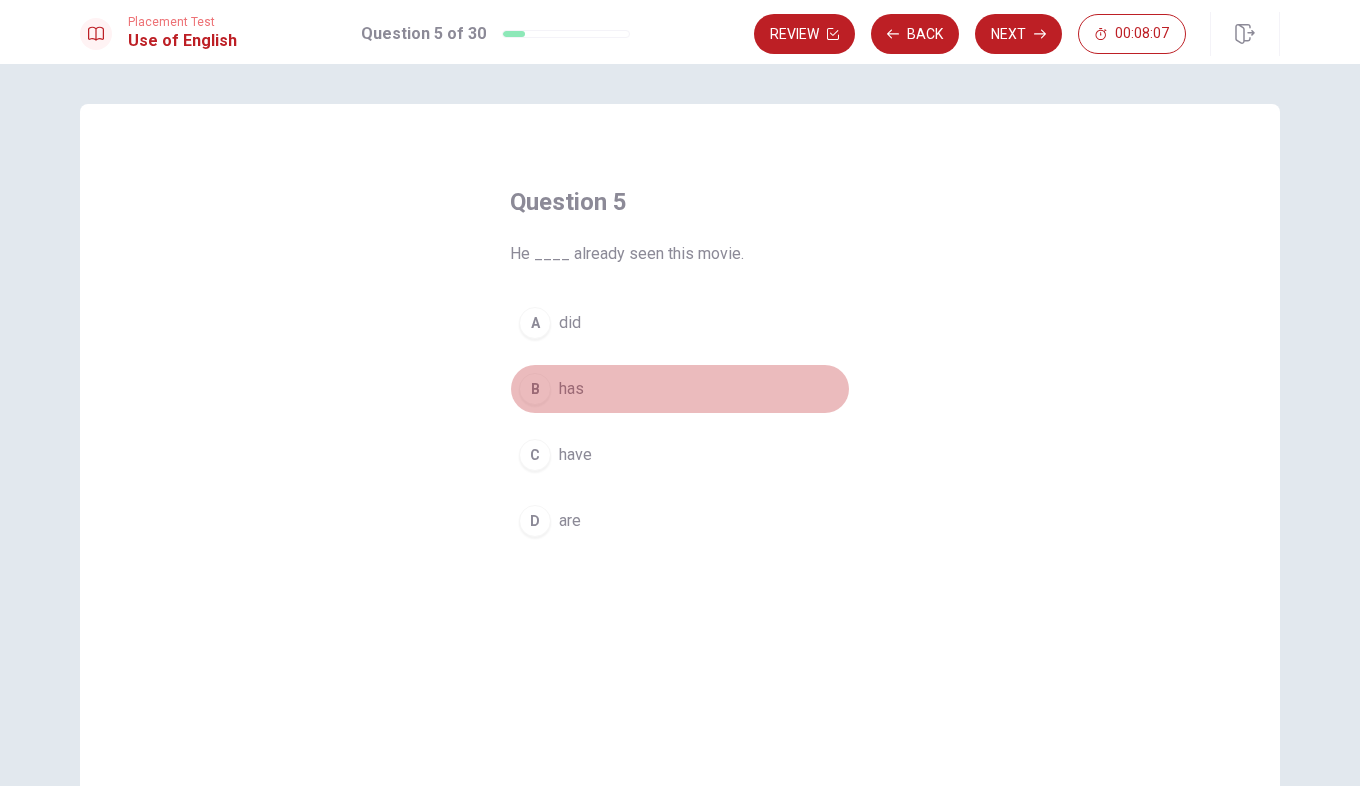 click on "B" at bounding box center (535, 389) 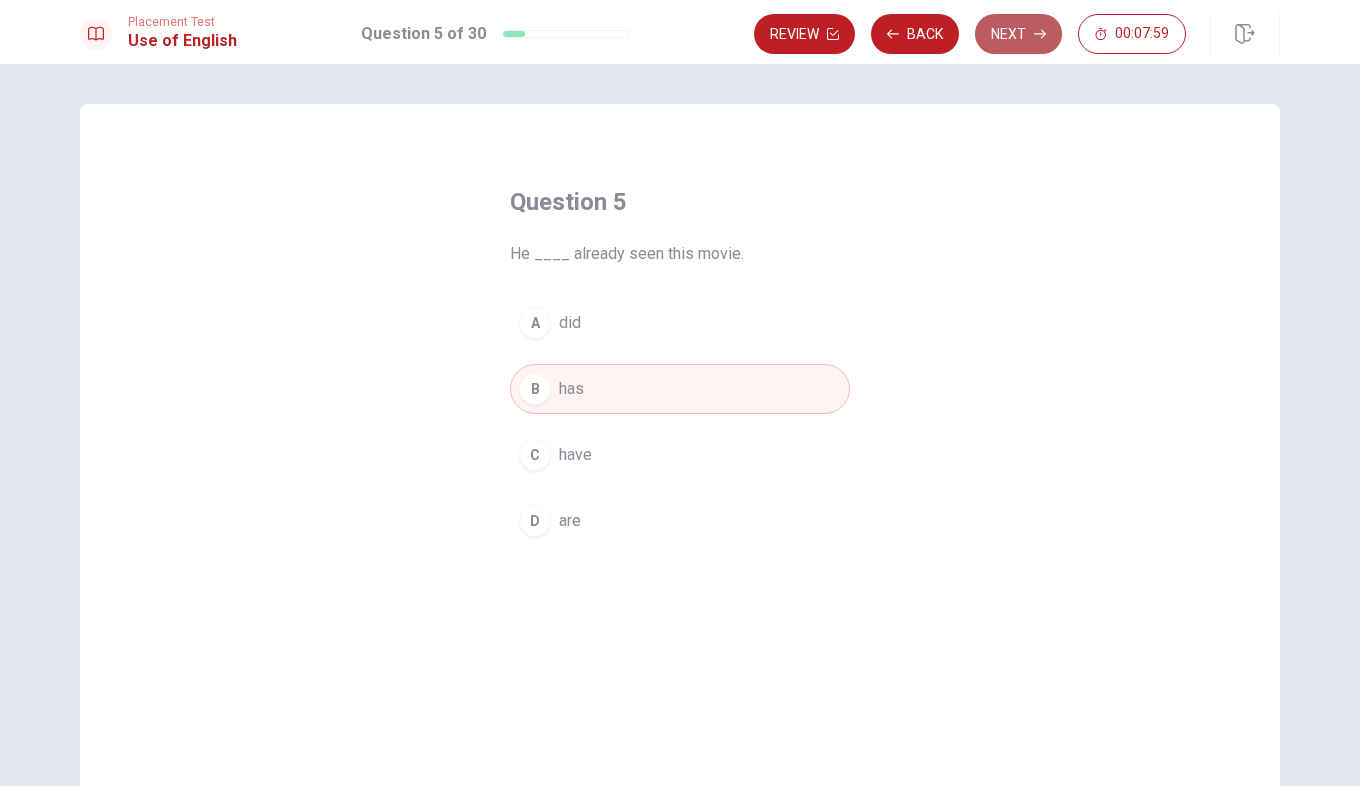 click on "Next" at bounding box center [1018, 34] 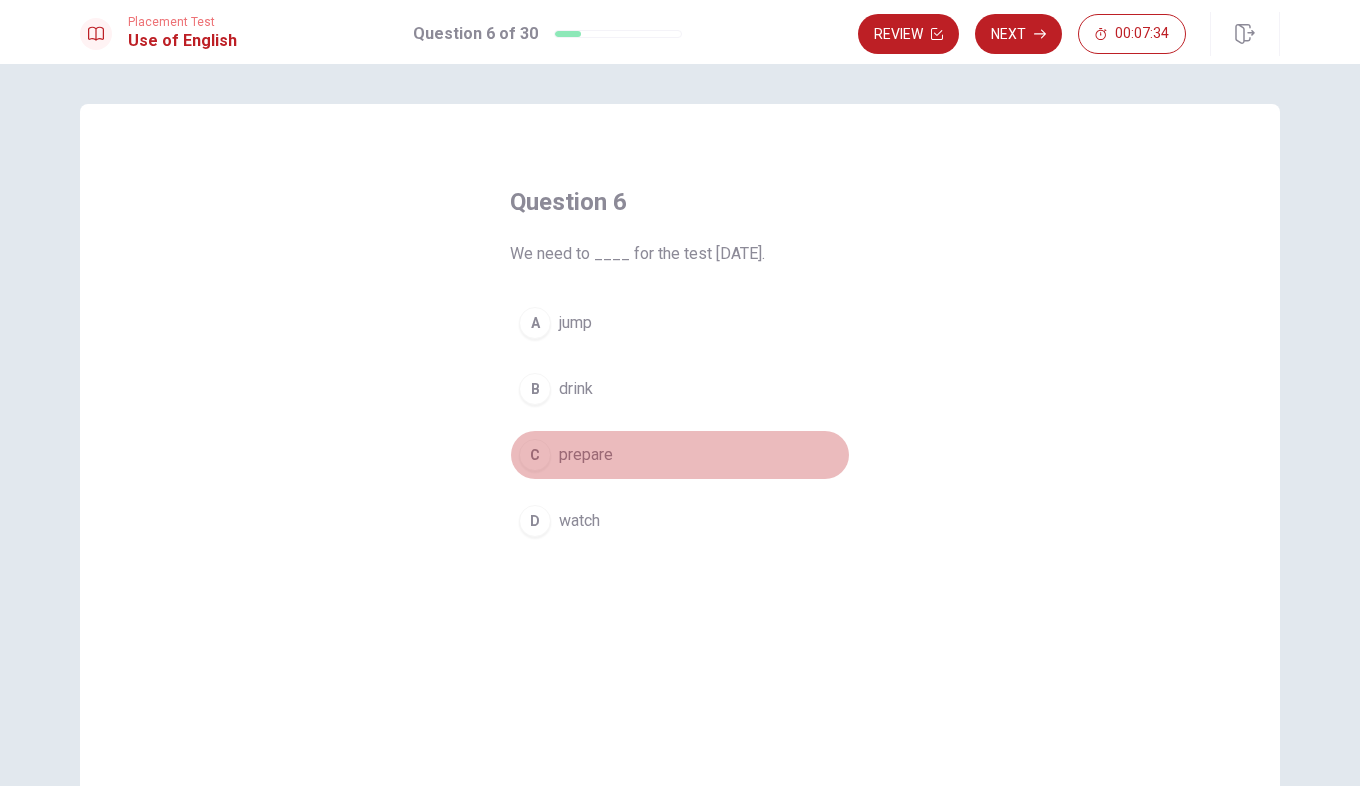 click on "C" at bounding box center [535, 455] 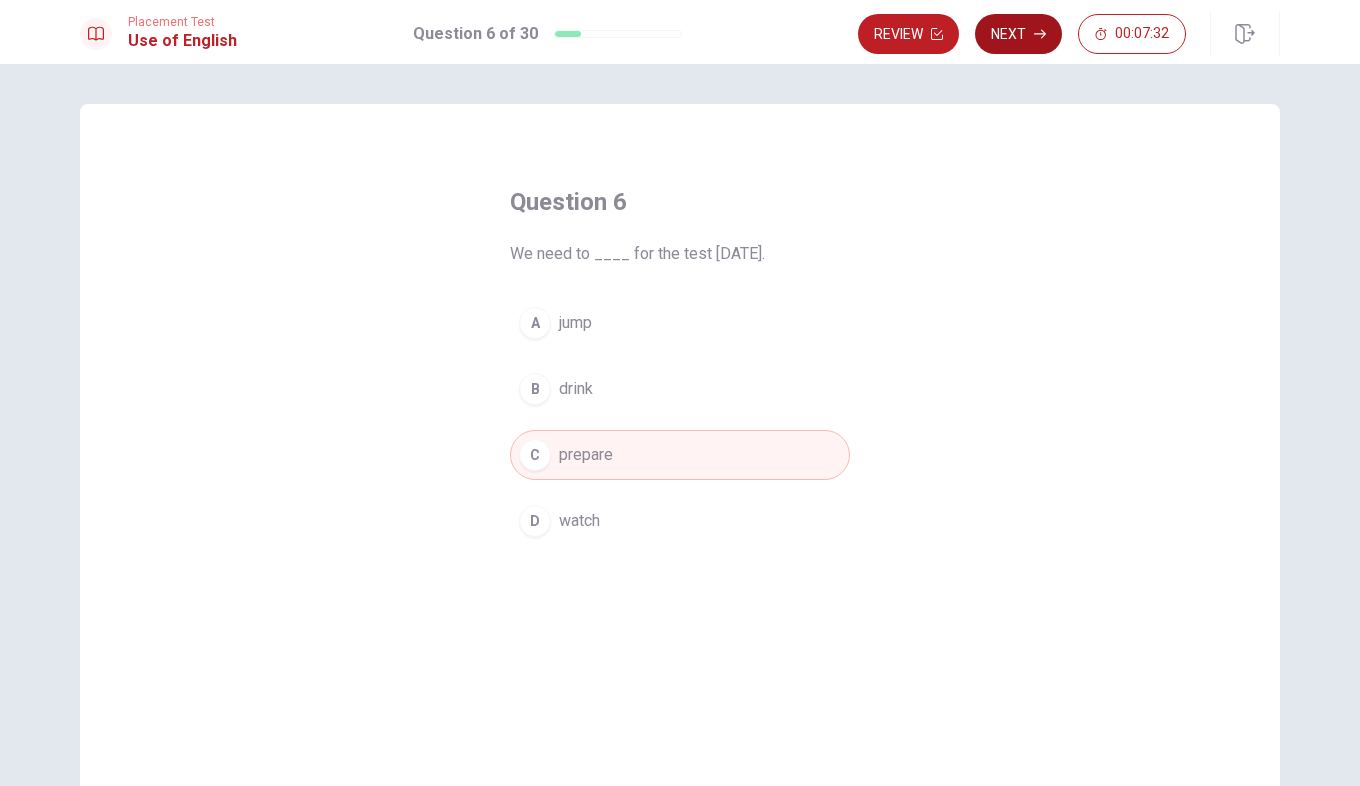 click on "Next" at bounding box center [1018, 34] 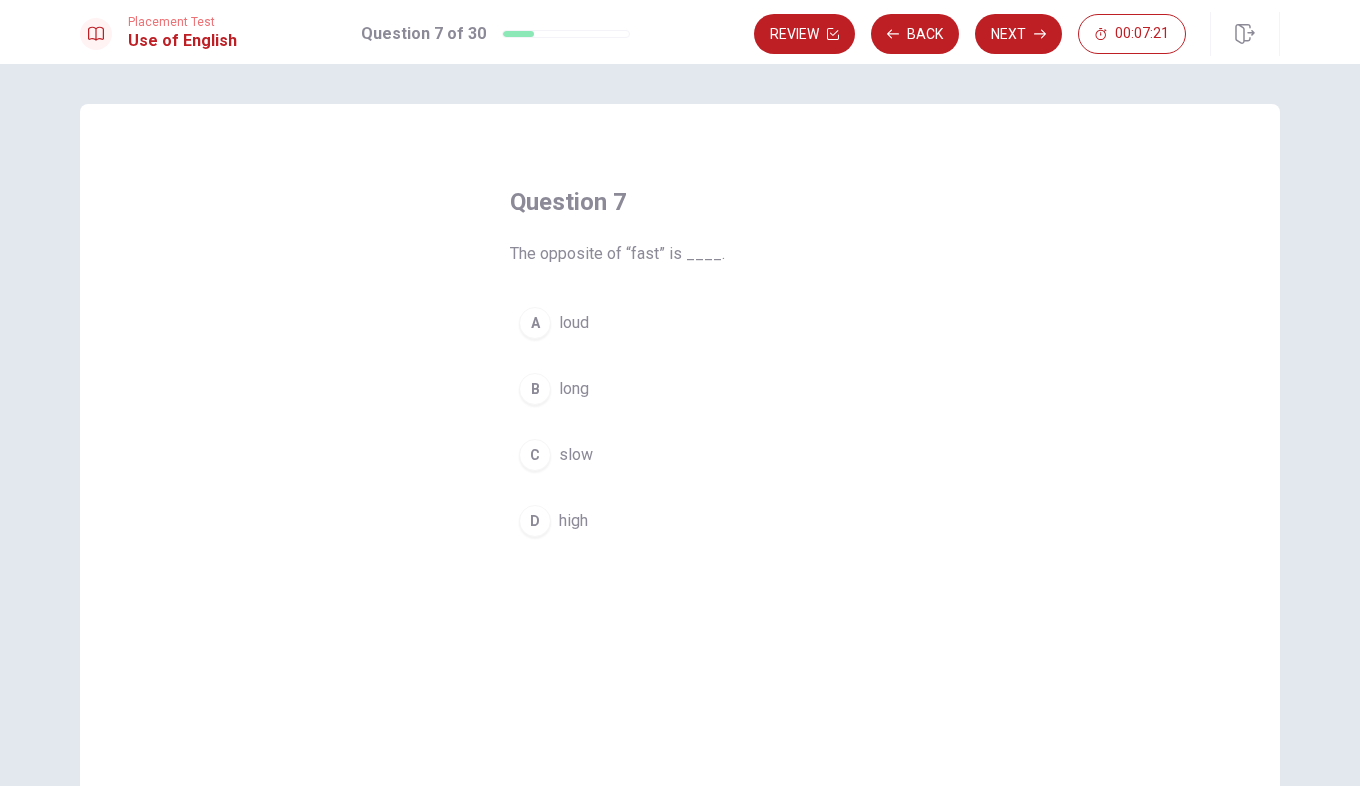 click on "C" at bounding box center (535, 455) 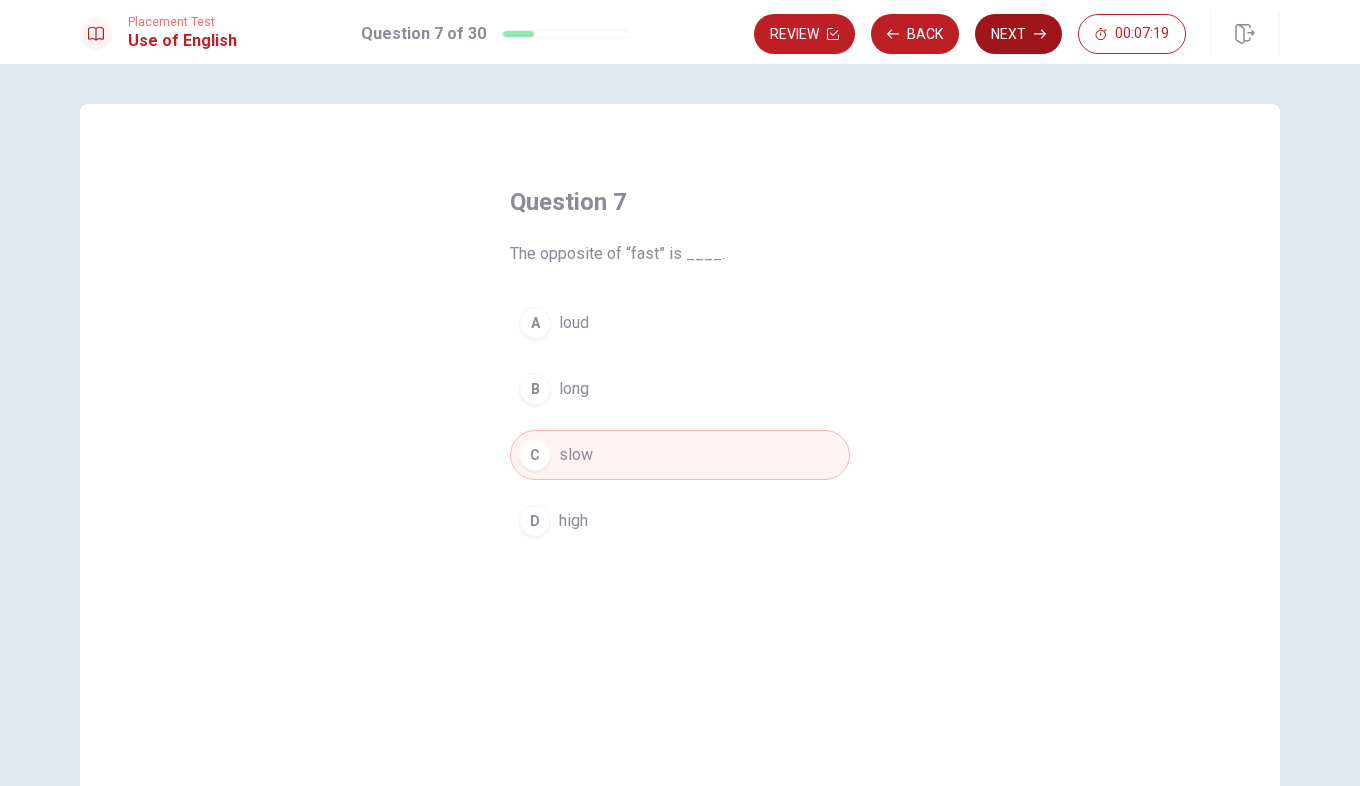 click on "Next" at bounding box center [1018, 34] 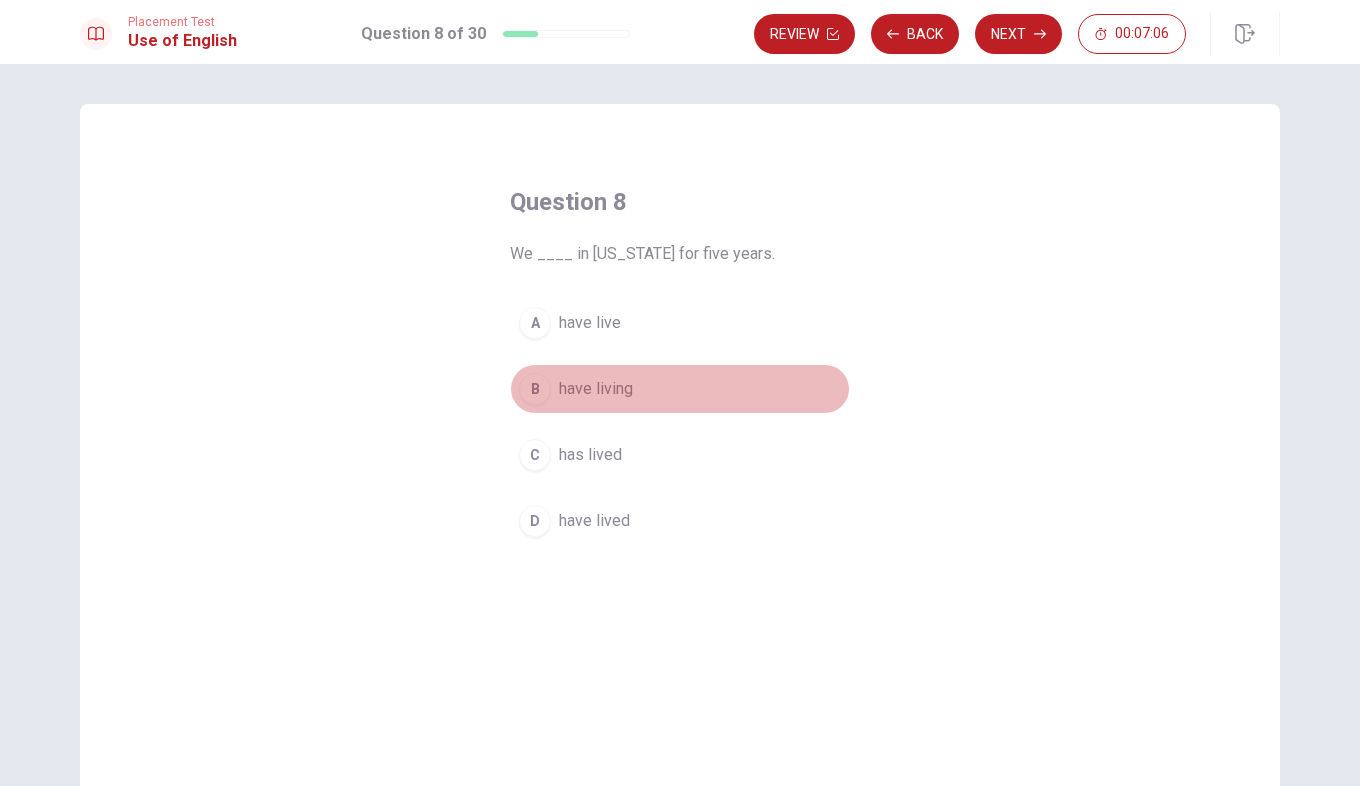 click on "B" at bounding box center (535, 389) 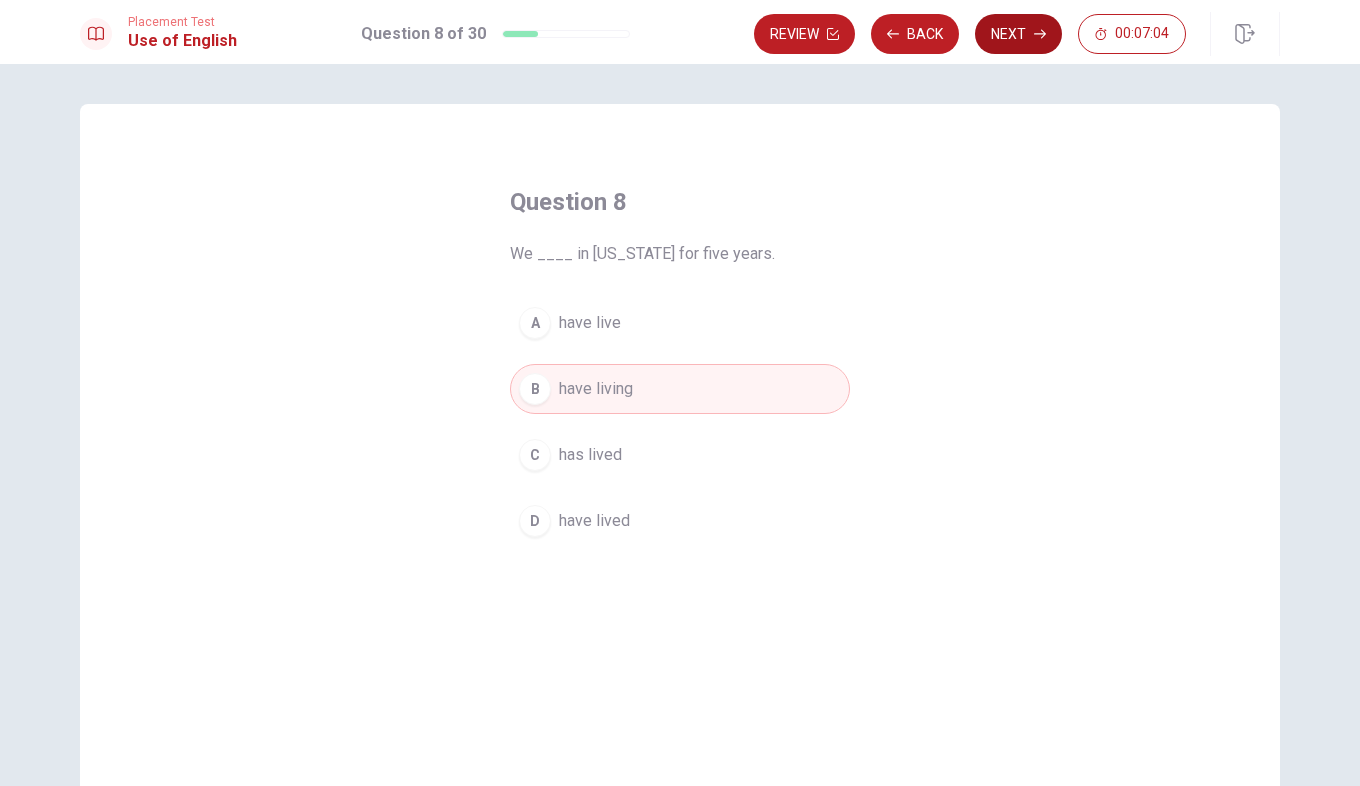 click on "Next" at bounding box center [1018, 34] 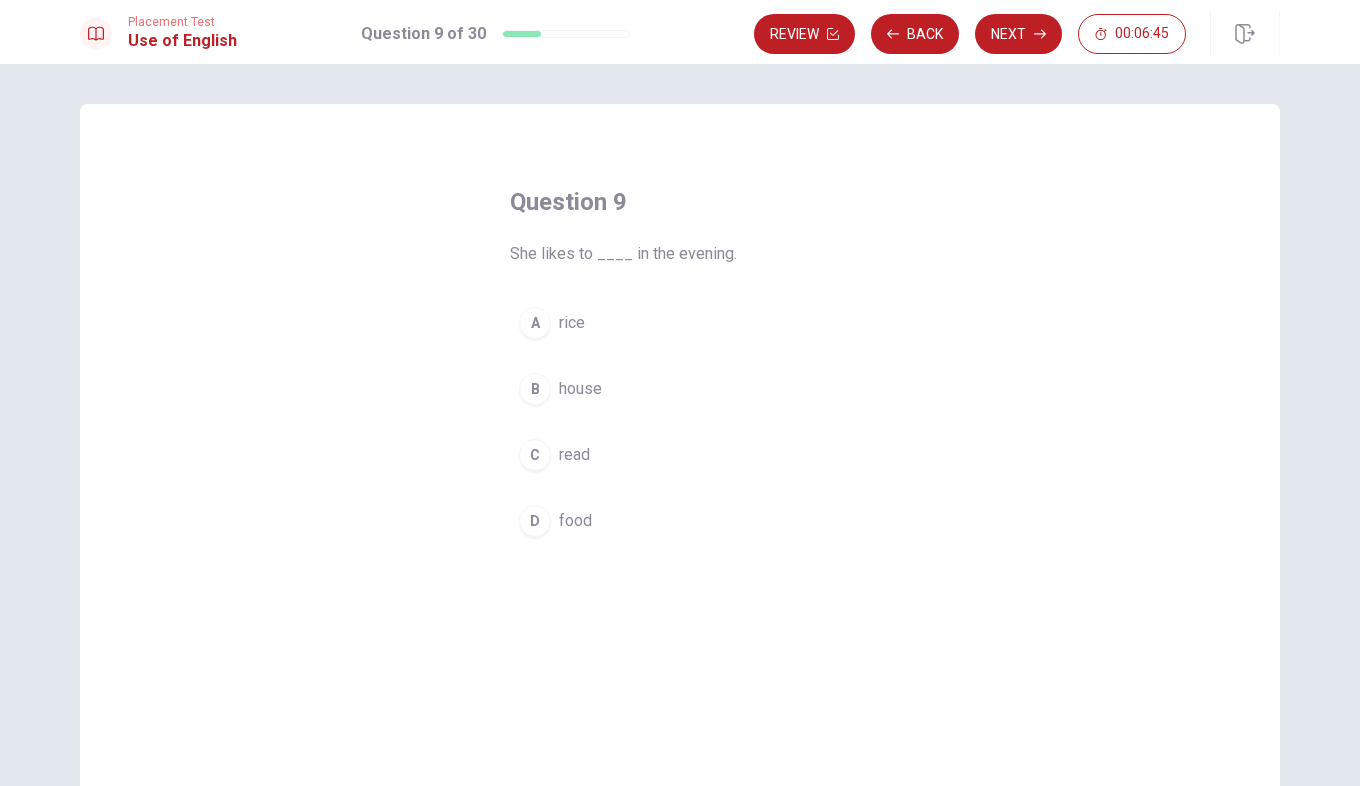 click on "C" at bounding box center (535, 455) 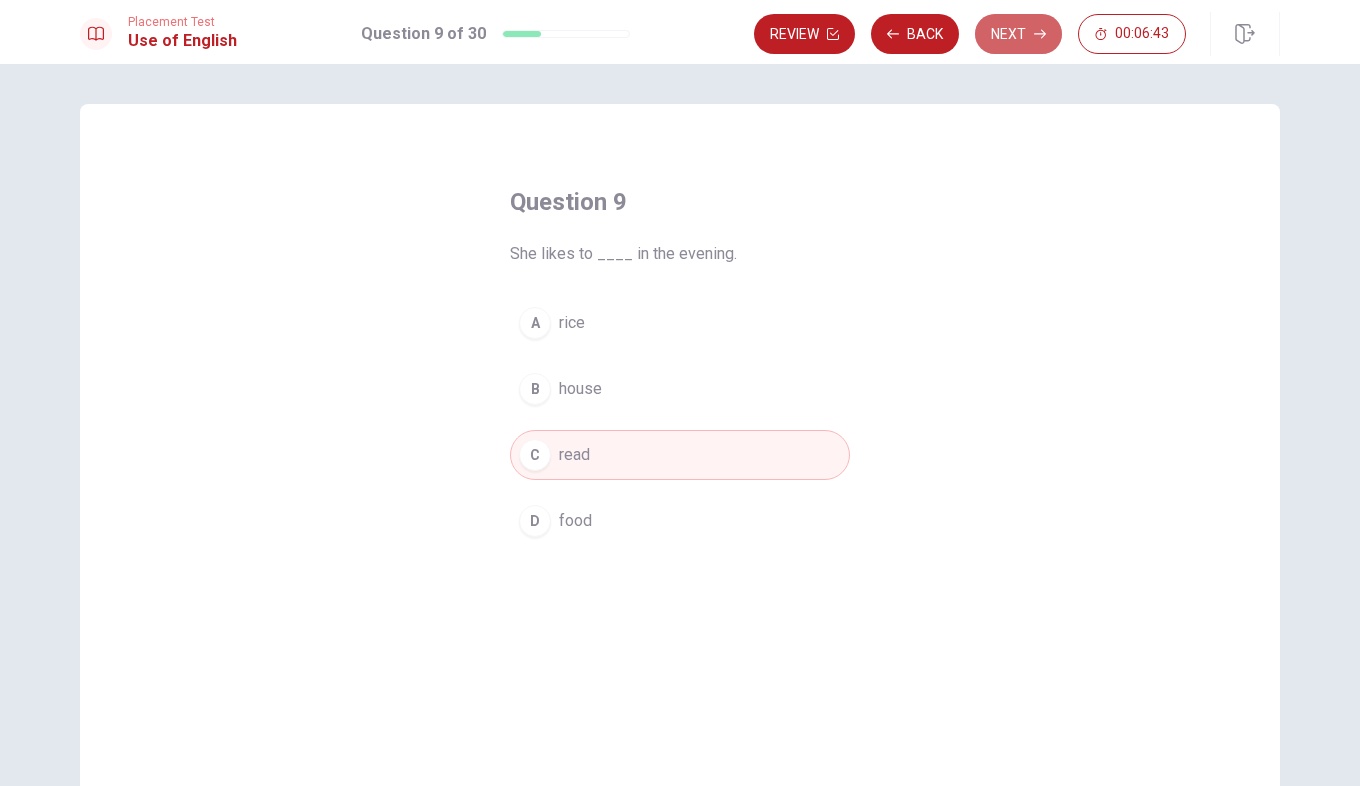 click on "Next" at bounding box center [1018, 34] 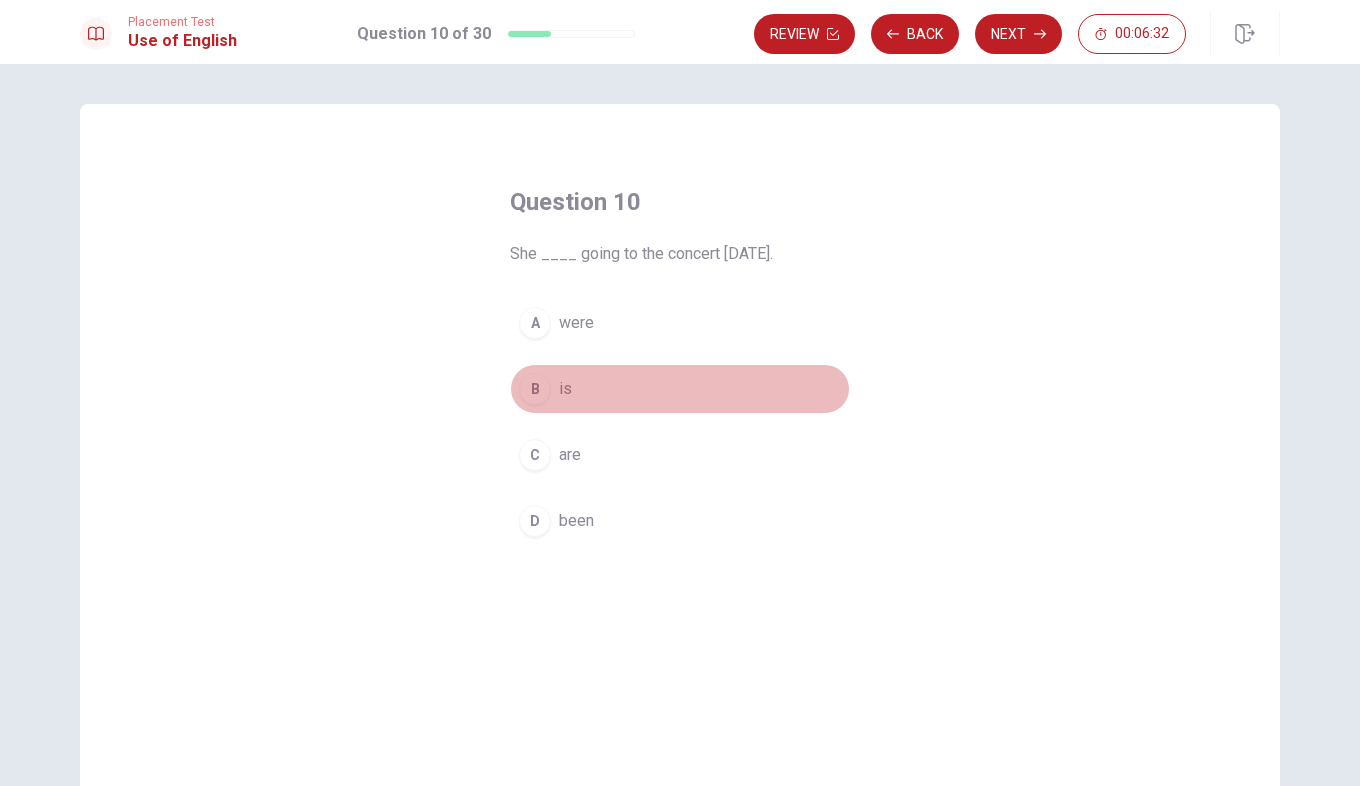 click on "B" at bounding box center (535, 389) 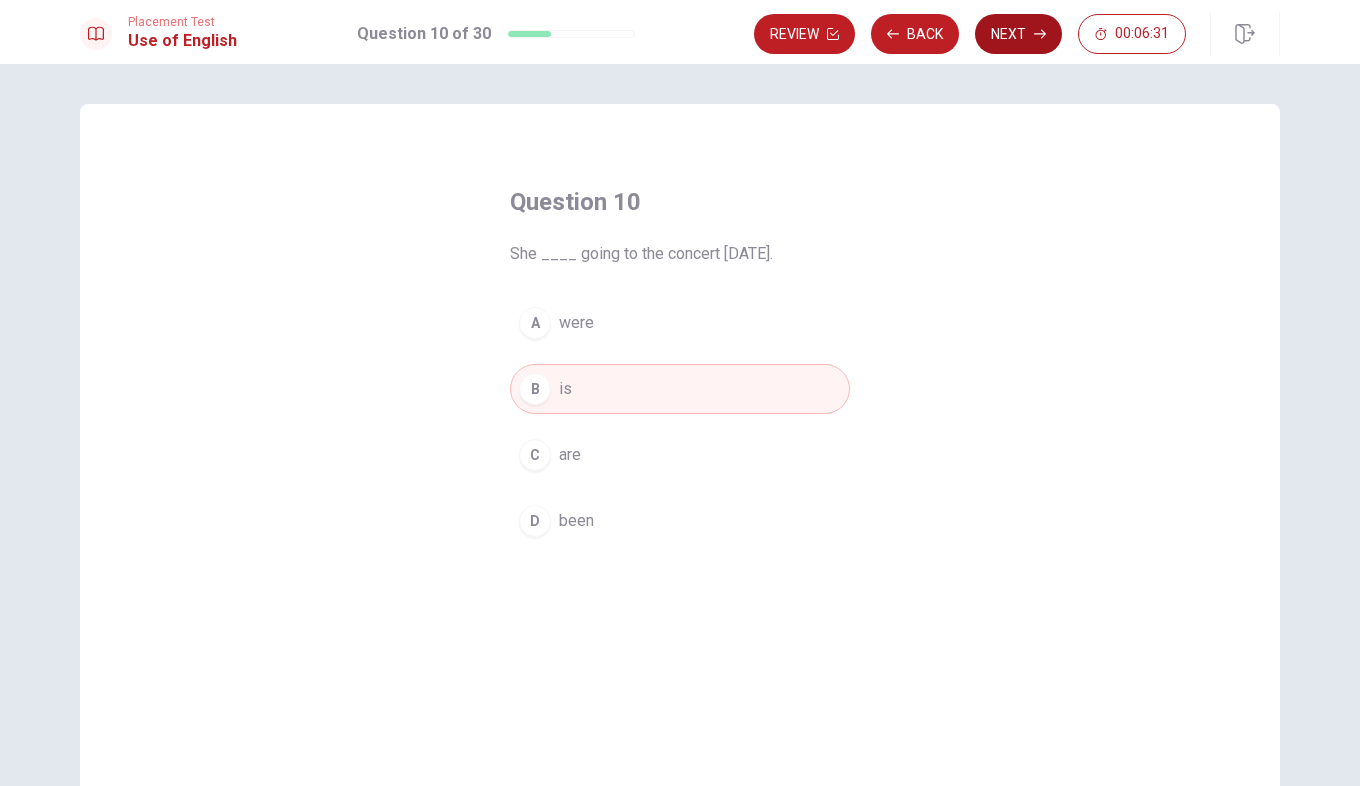 click on "Next" at bounding box center (1018, 34) 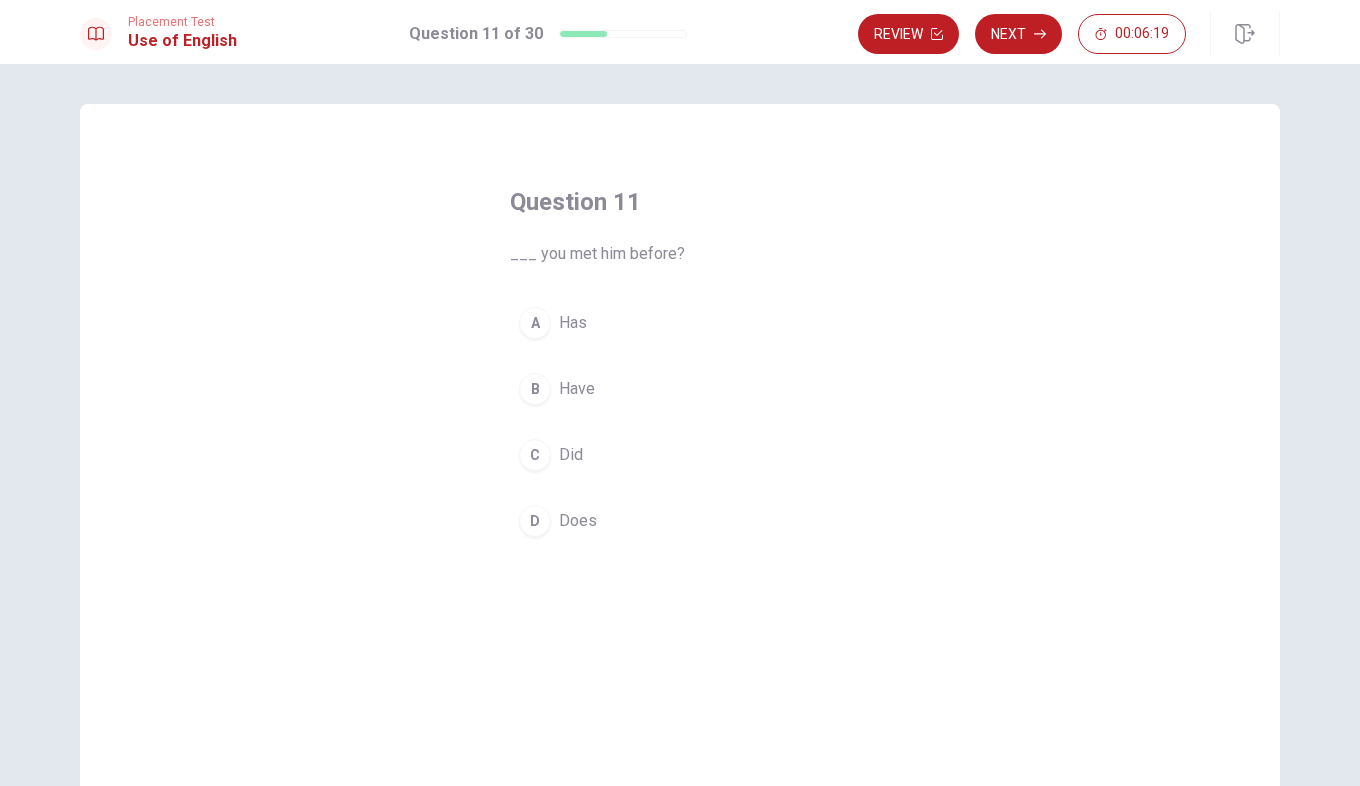 click on "B" at bounding box center [535, 389] 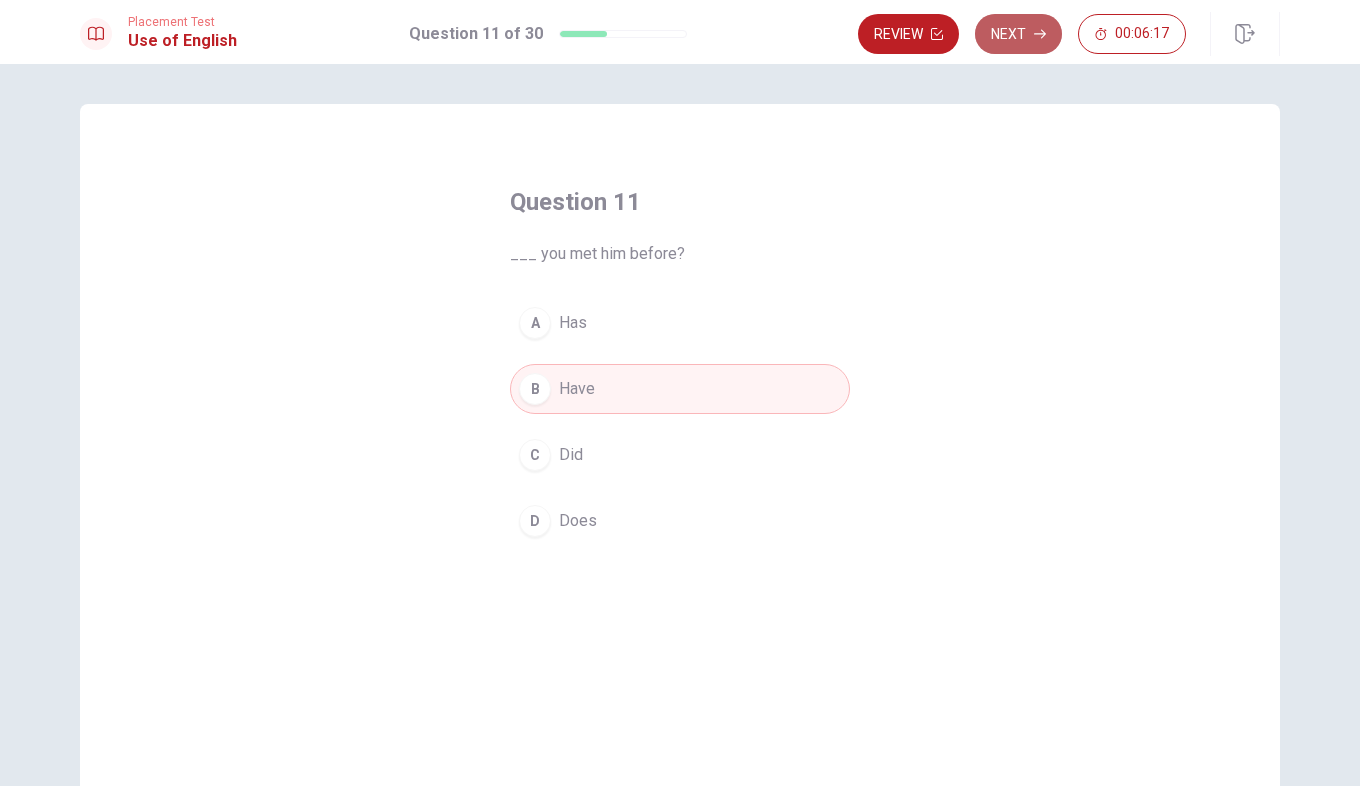 click on "Next" at bounding box center [1018, 34] 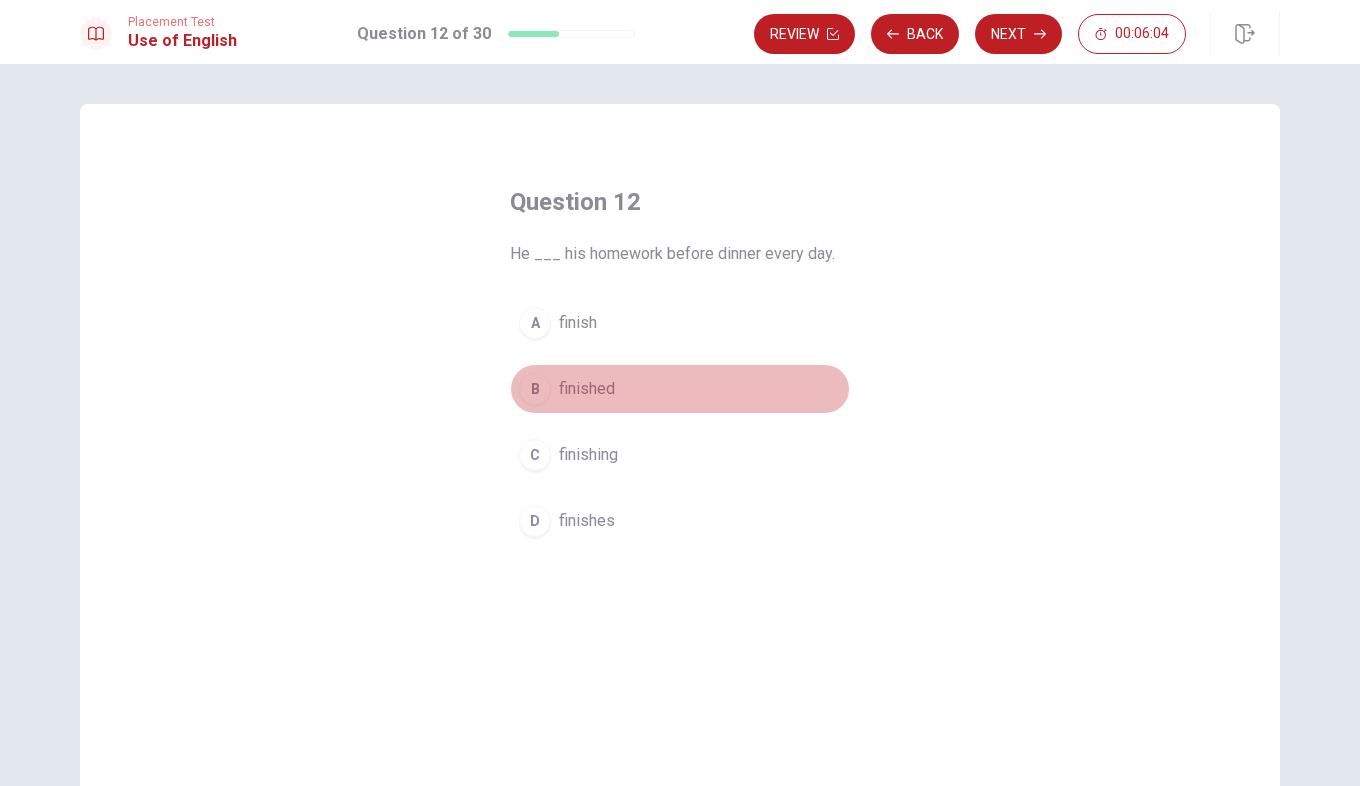 click on "B" at bounding box center (535, 389) 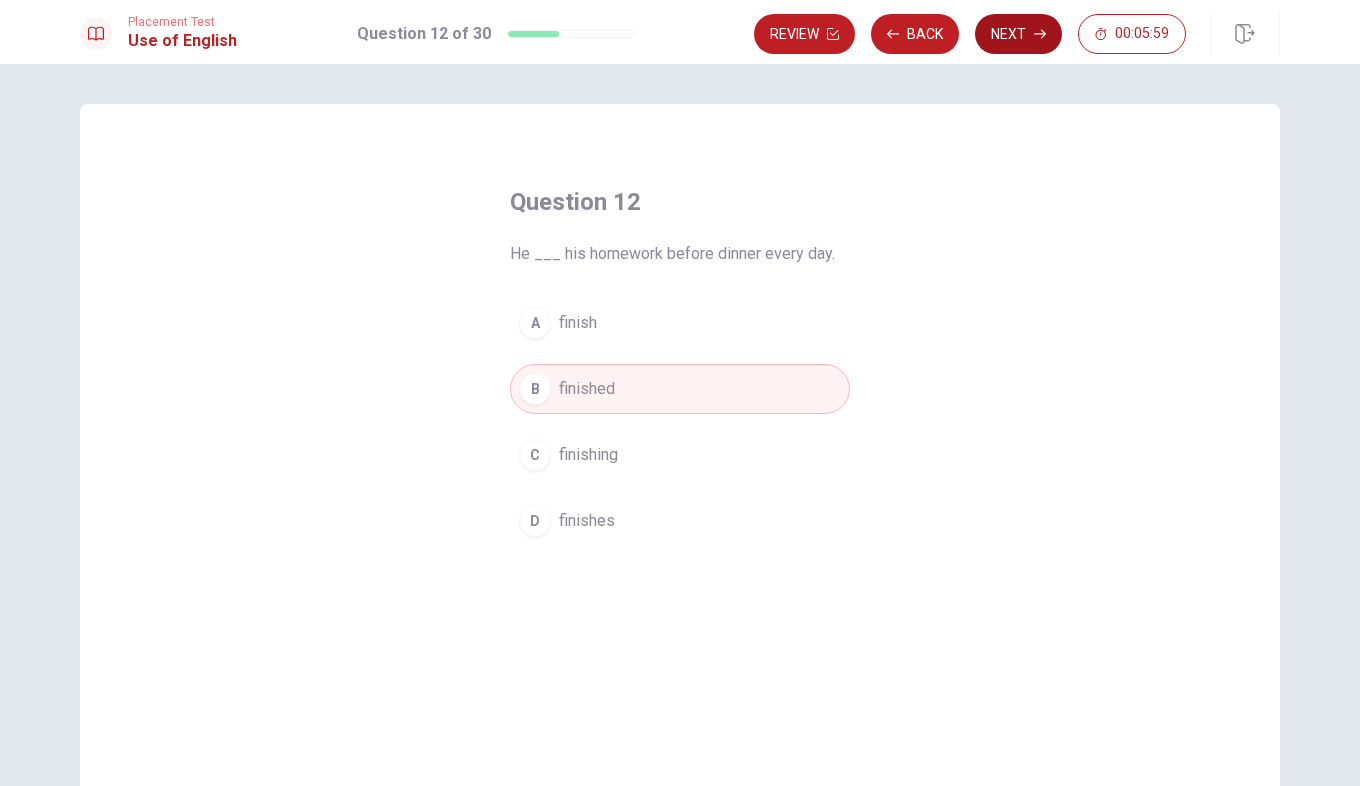 click on "Next" at bounding box center [1018, 34] 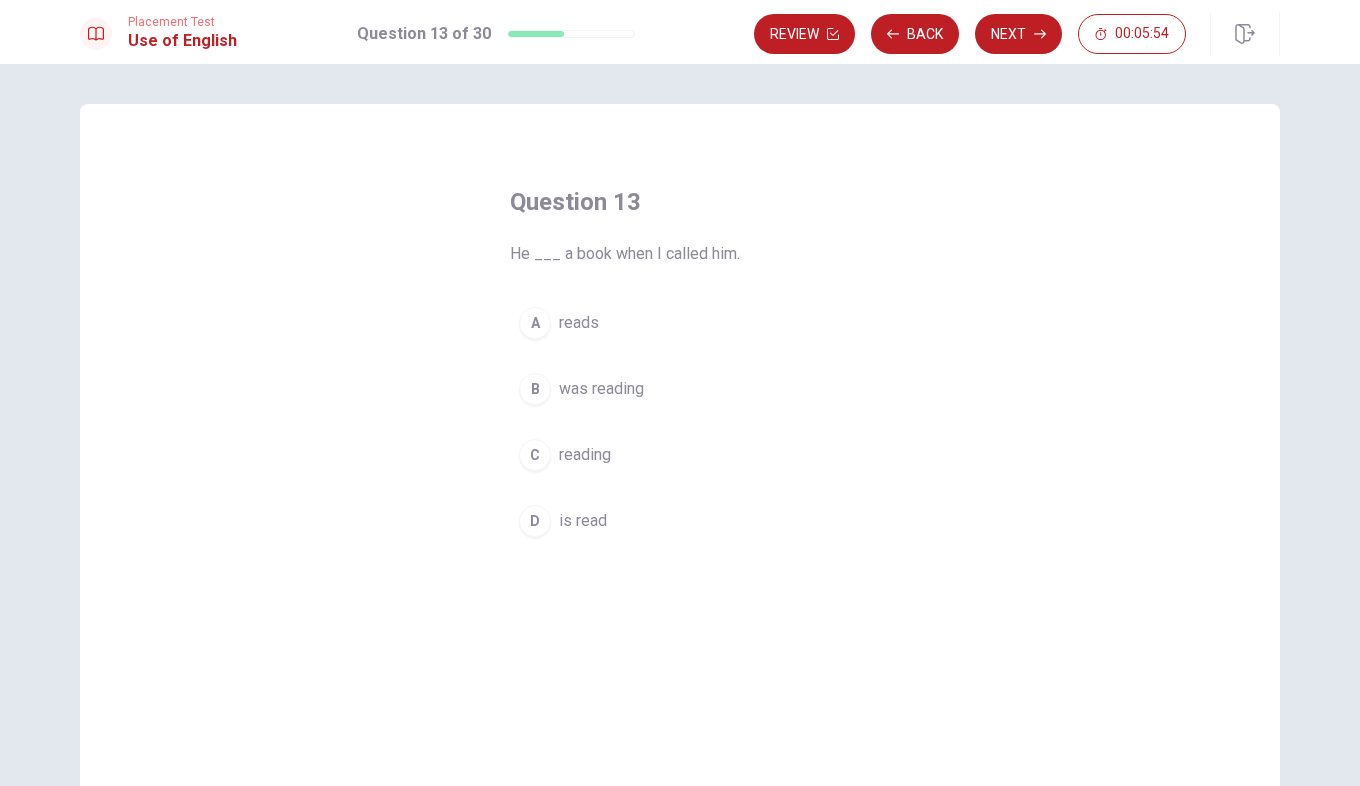 click on "B" at bounding box center [535, 389] 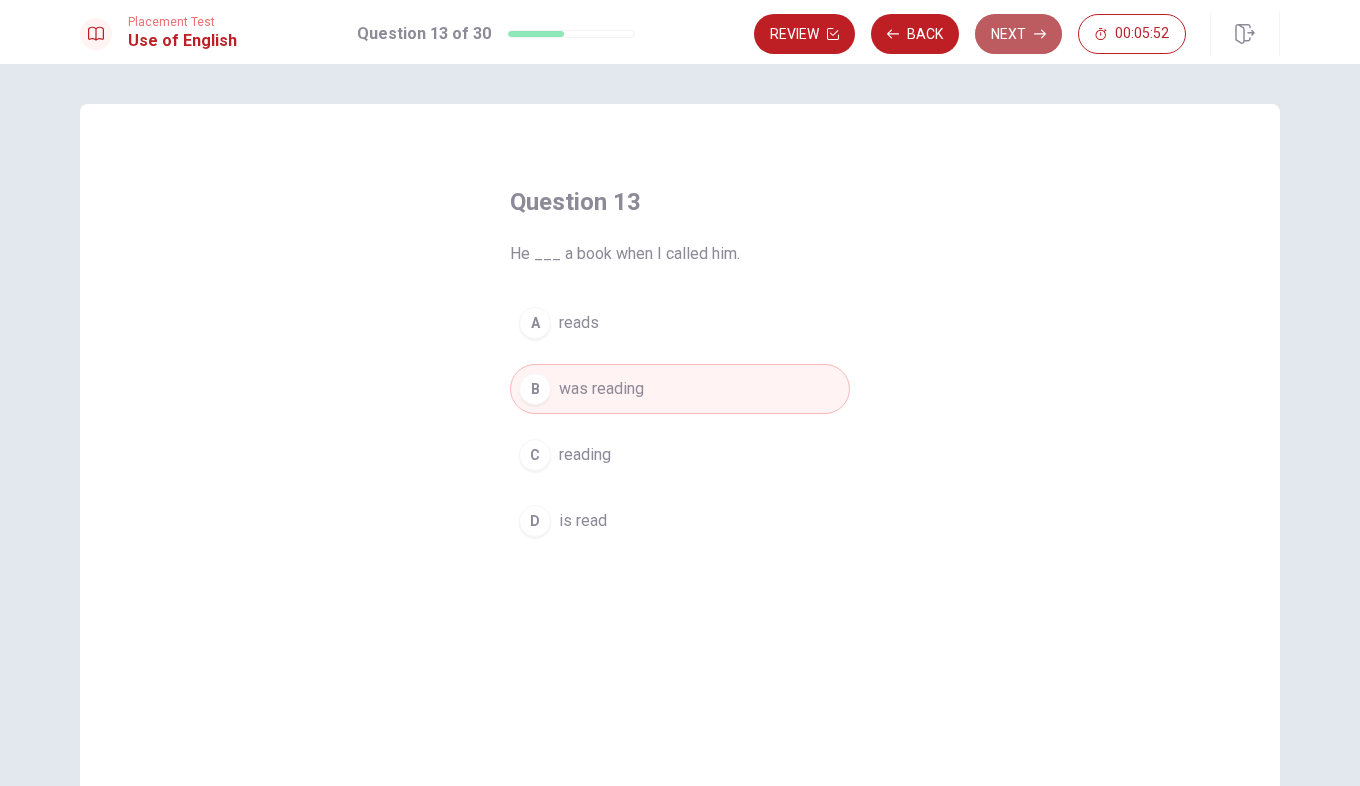 click on "Next" at bounding box center [1018, 34] 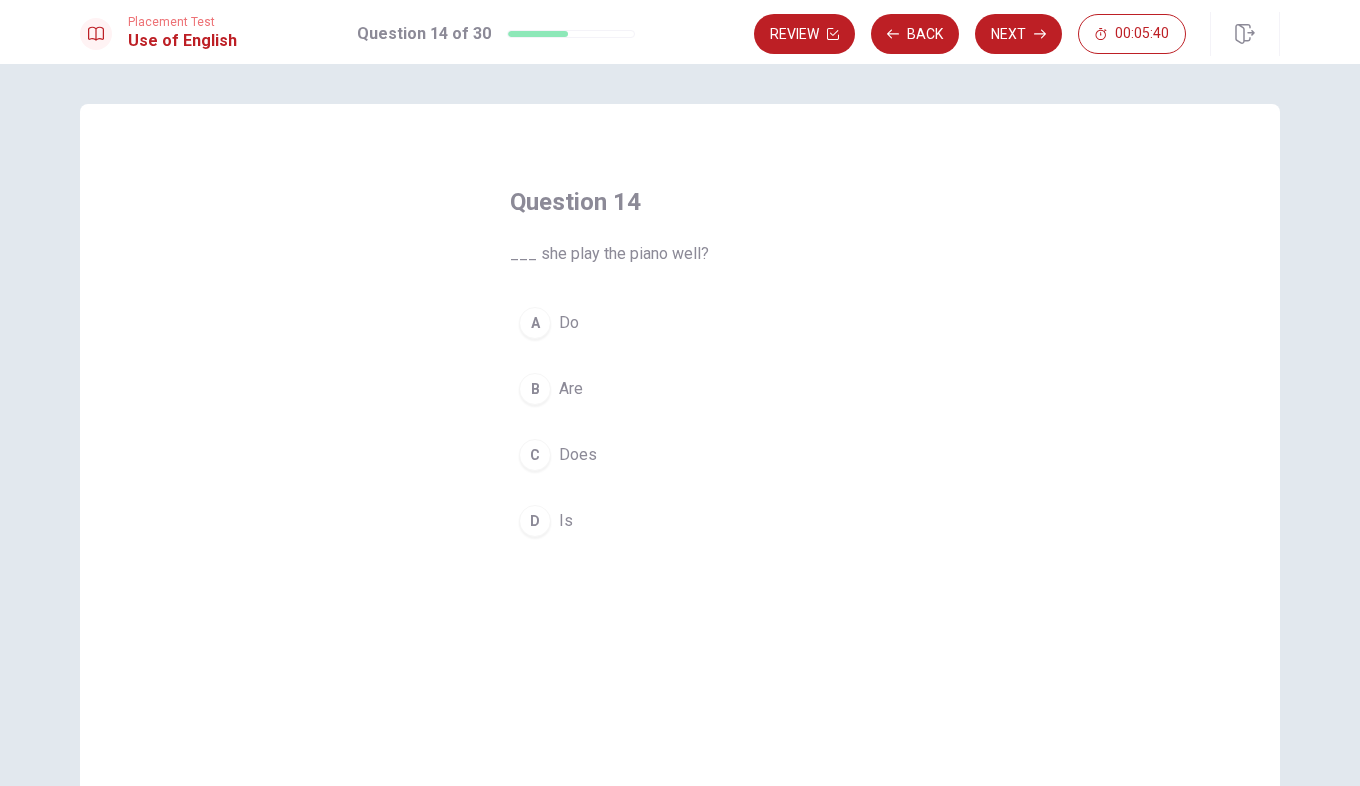 click on "C" at bounding box center (535, 455) 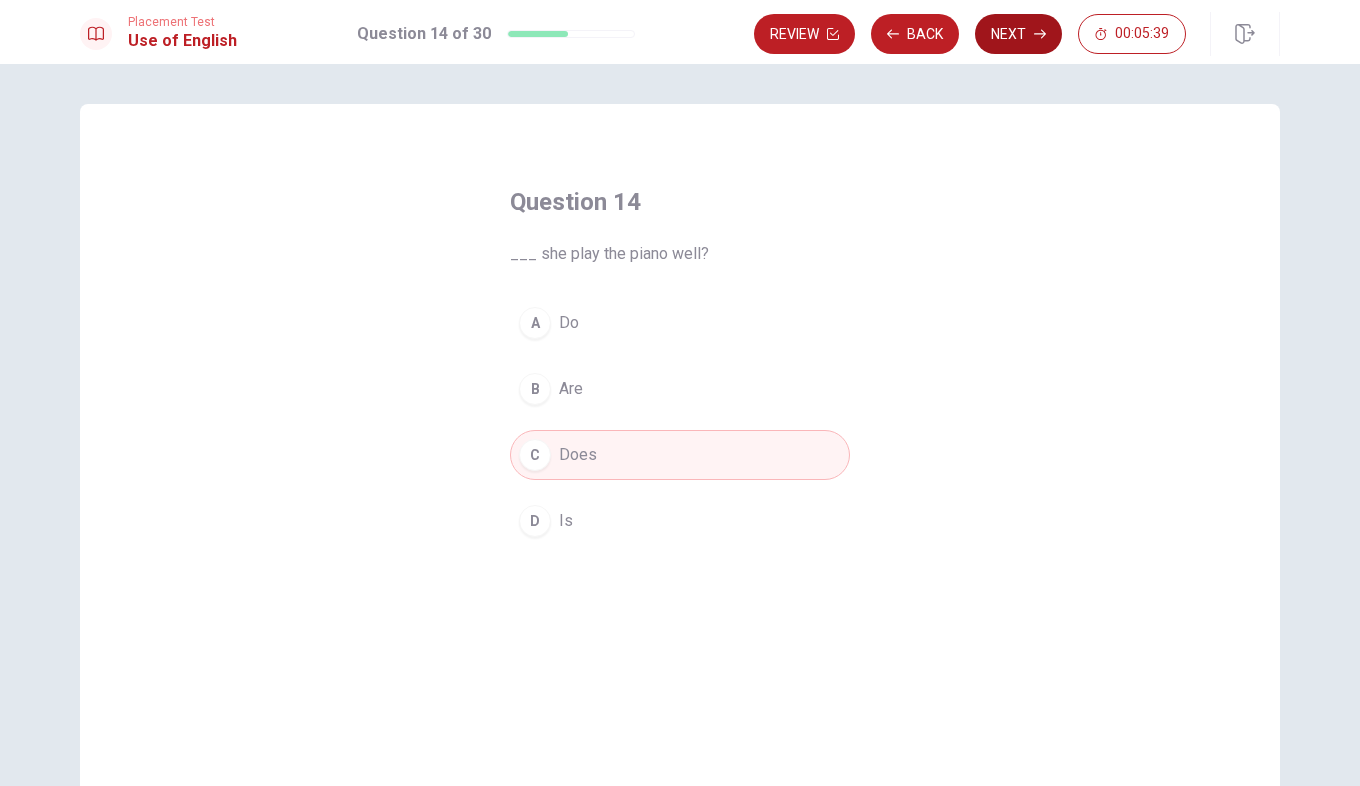 click on "Next" at bounding box center [1018, 34] 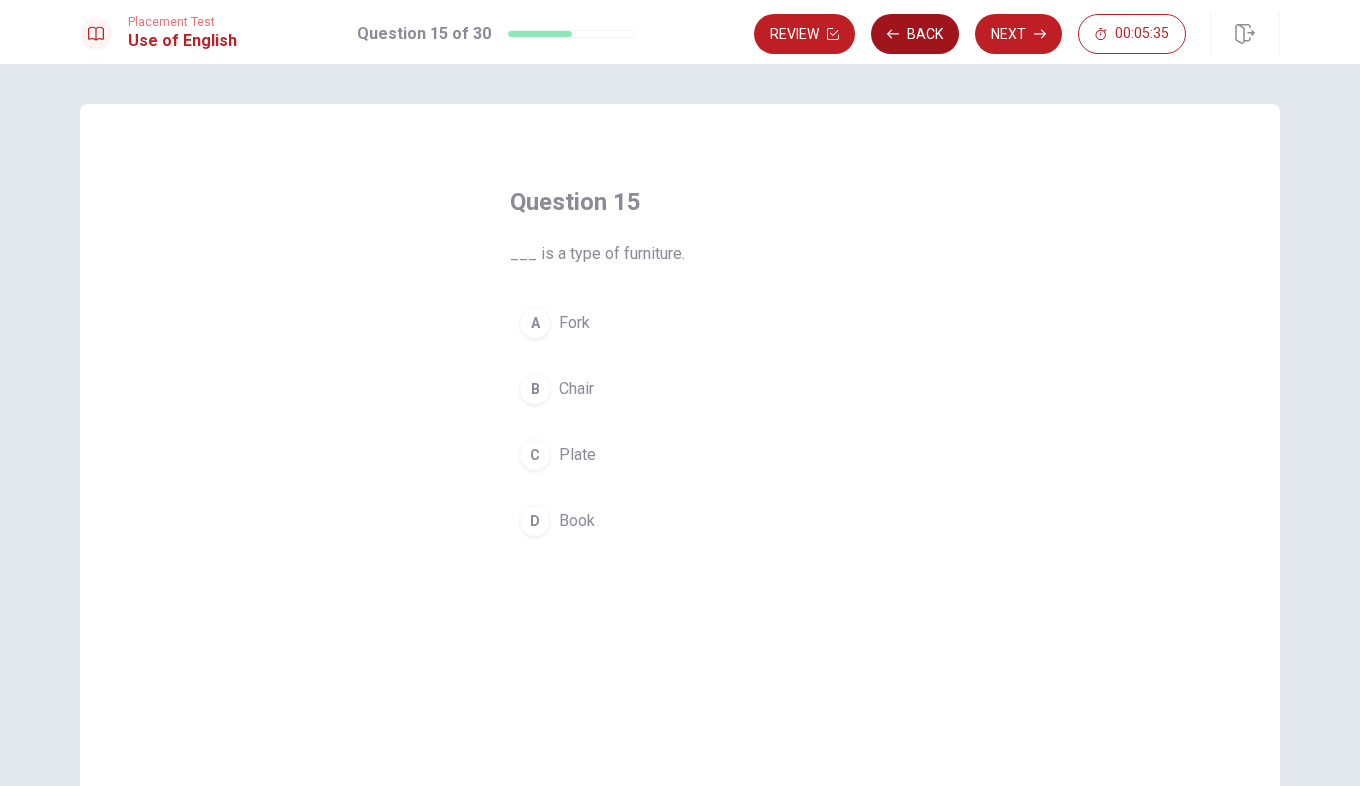 click on "Back" at bounding box center [915, 34] 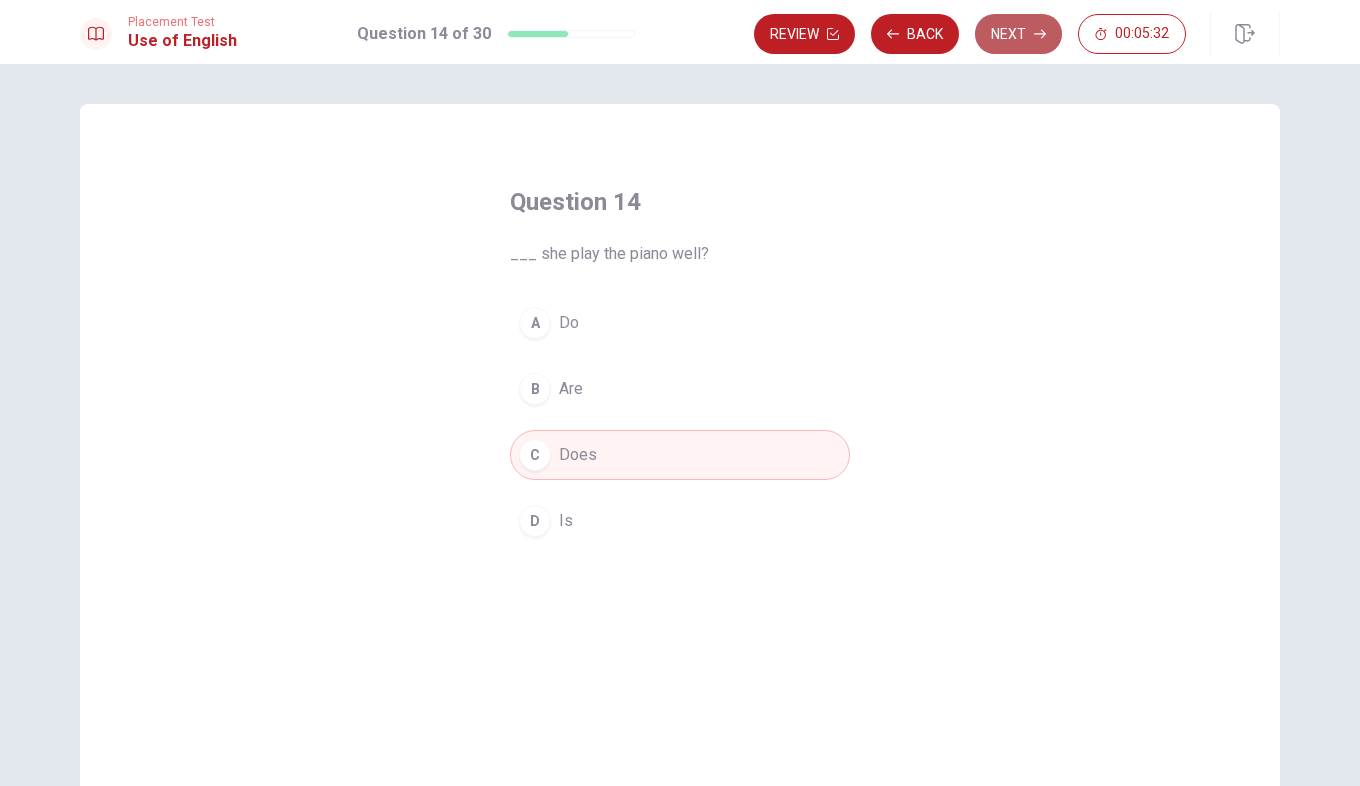 click on "Next" at bounding box center (1018, 34) 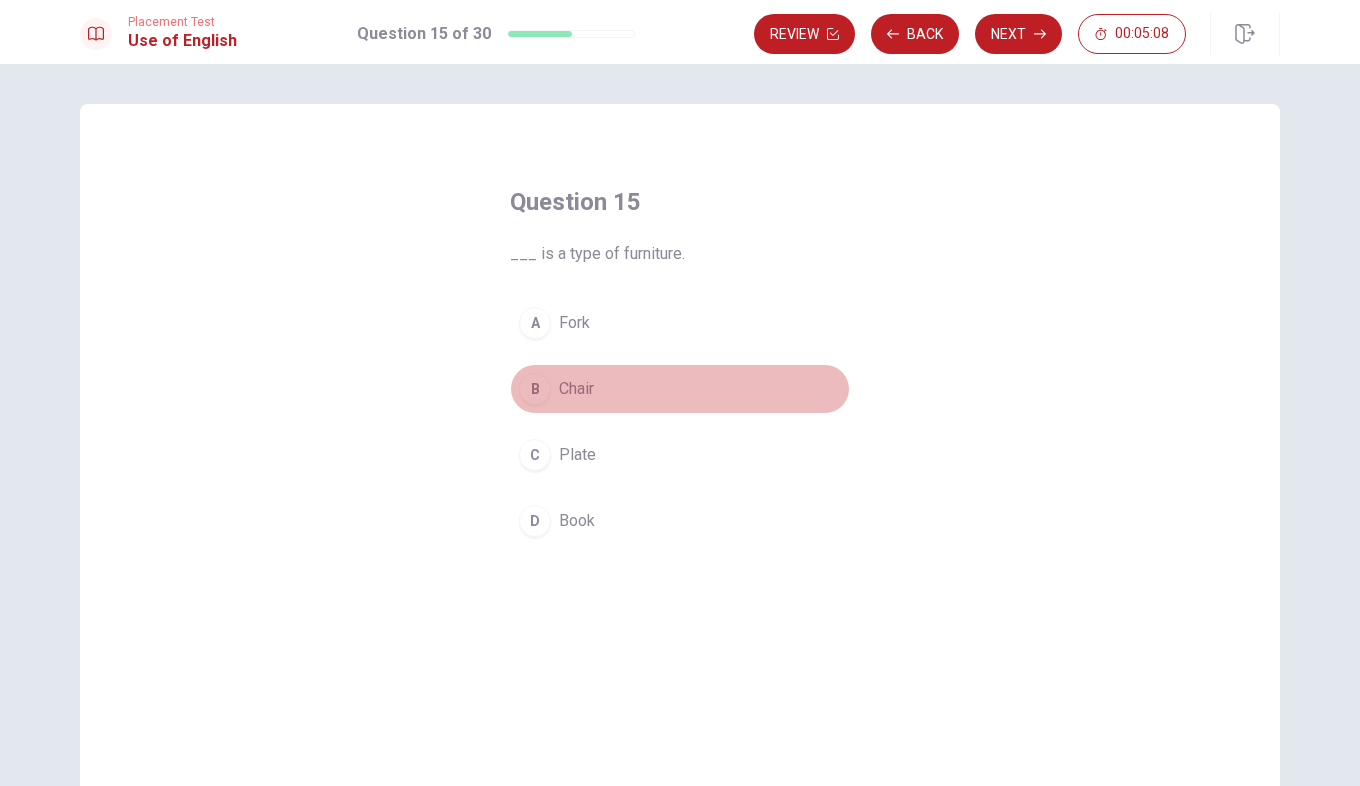 click on "B" at bounding box center [535, 389] 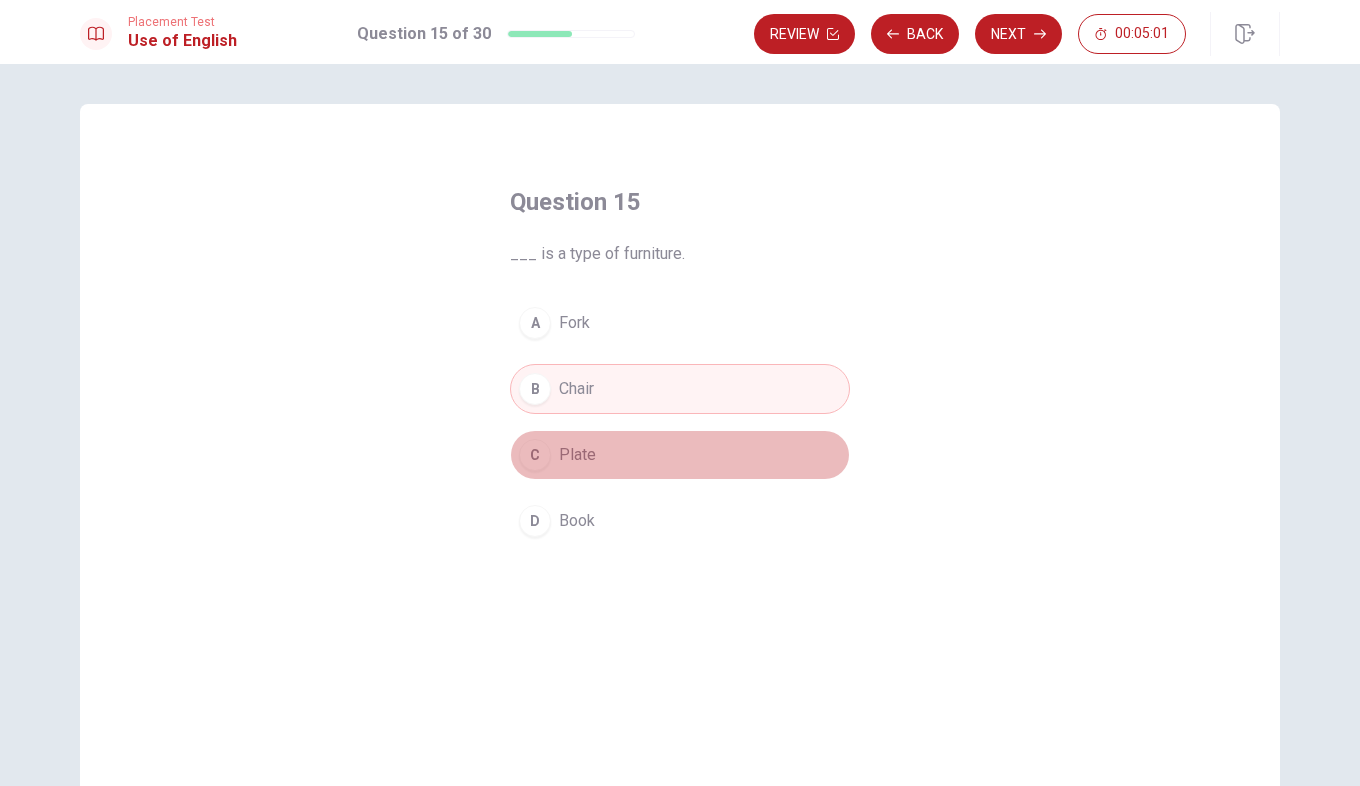 click on "C" at bounding box center (535, 455) 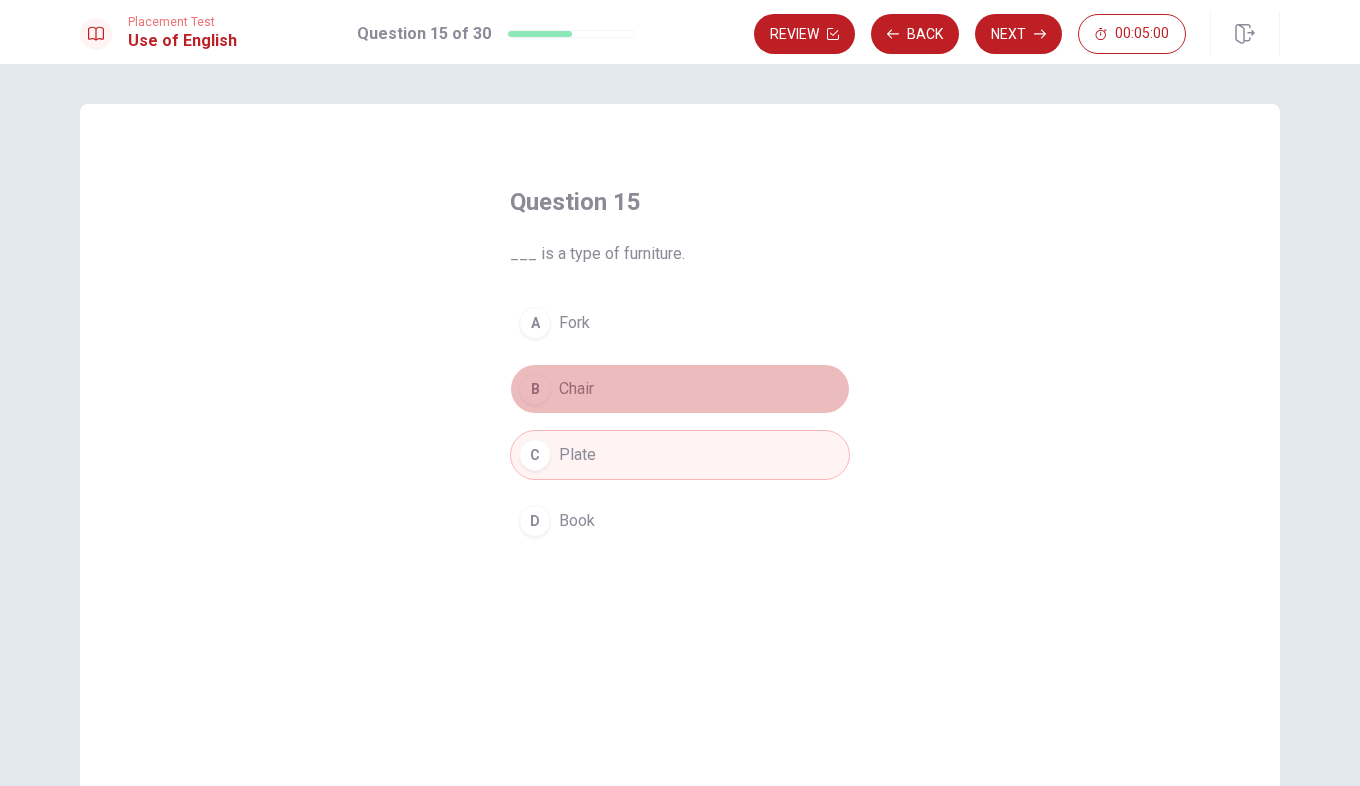 click on "Chair" at bounding box center (576, 389) 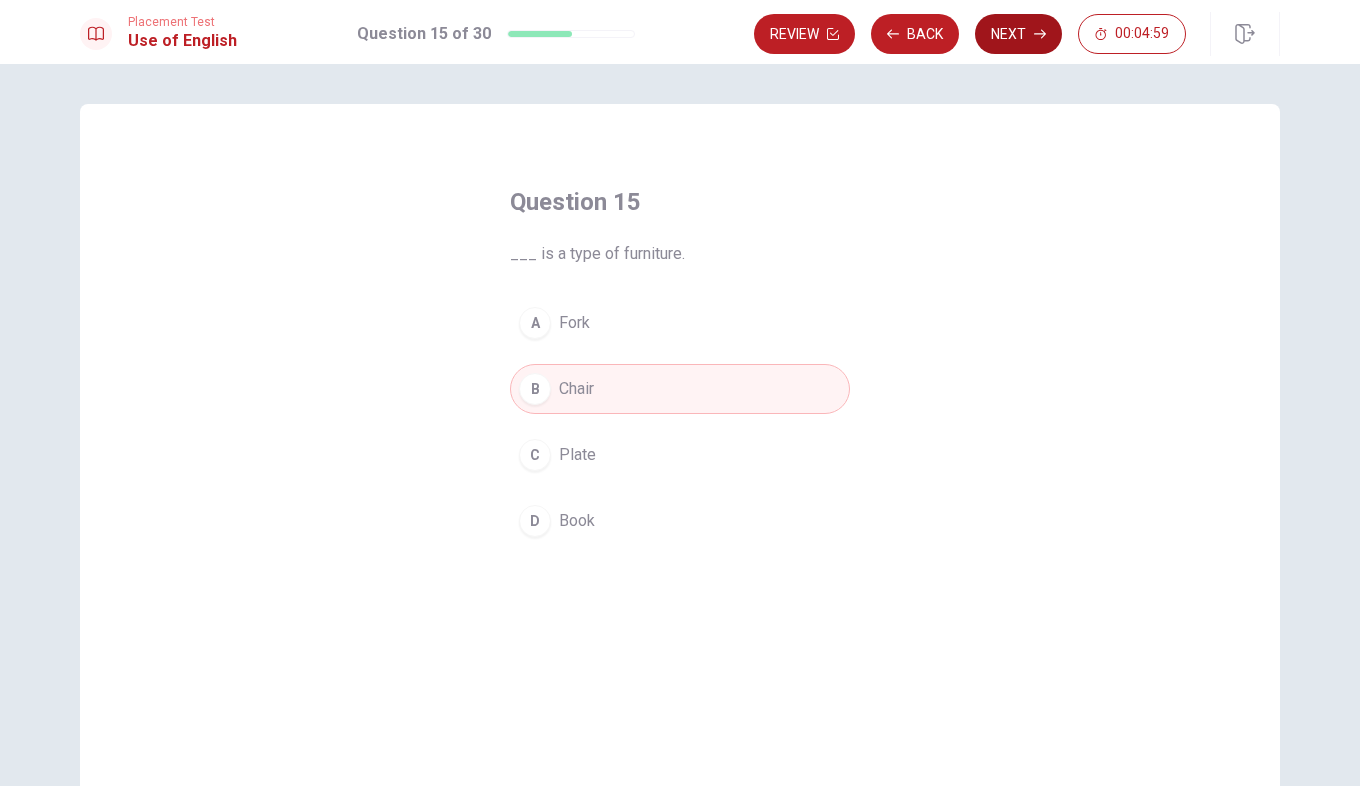 click on "Next" at bounding box center [1018, 34] 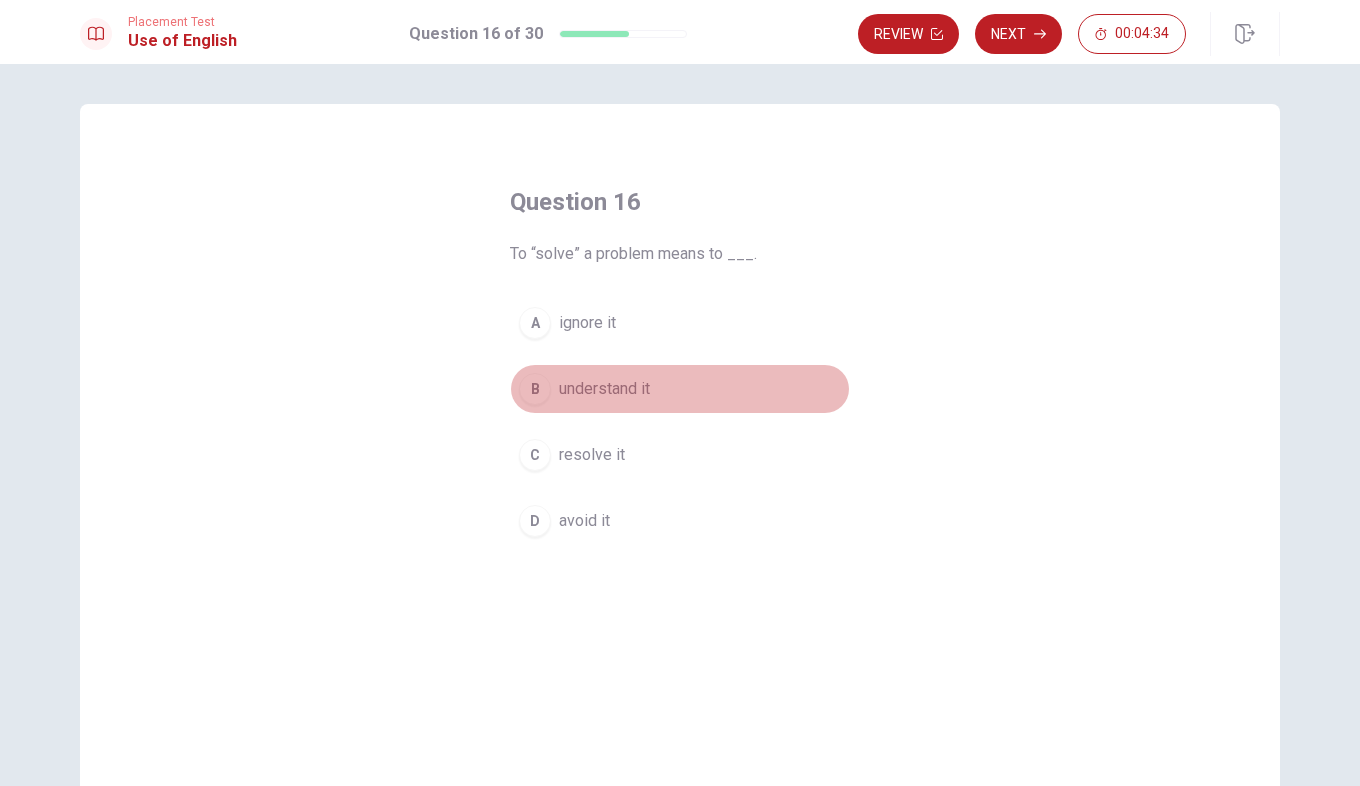 click on "B" at bounding box center [535, 389] 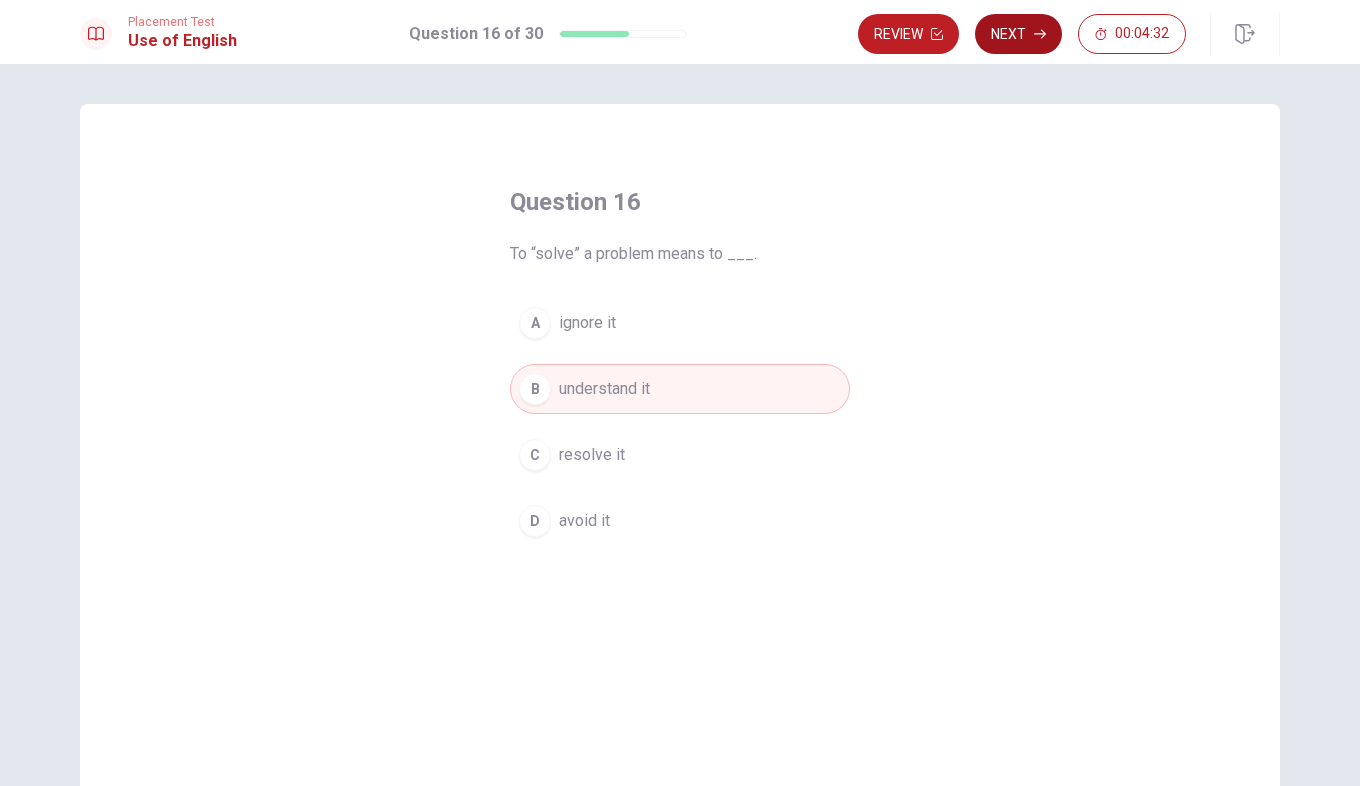 click on "Next" at bounding box center [1018, 34] 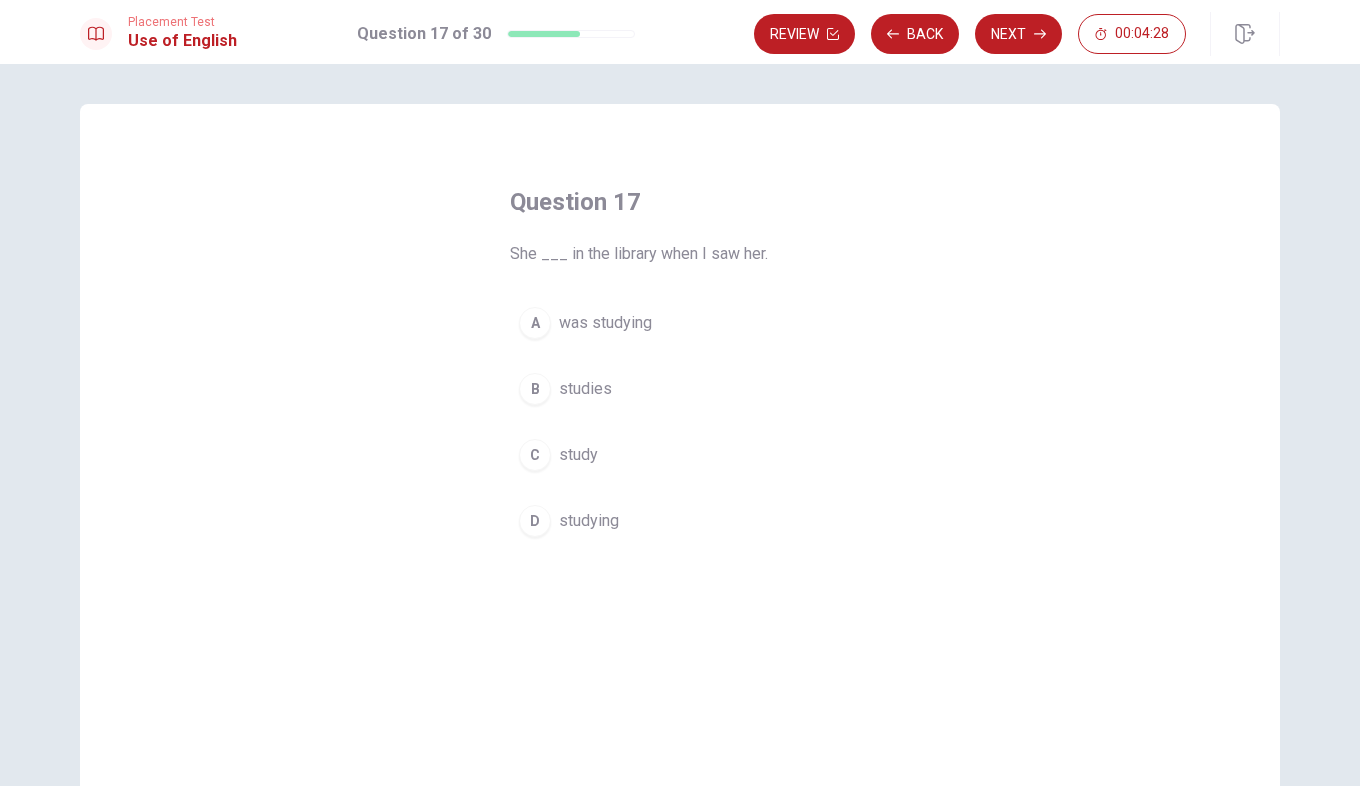 click on "A" at bounding box center (535, 323) 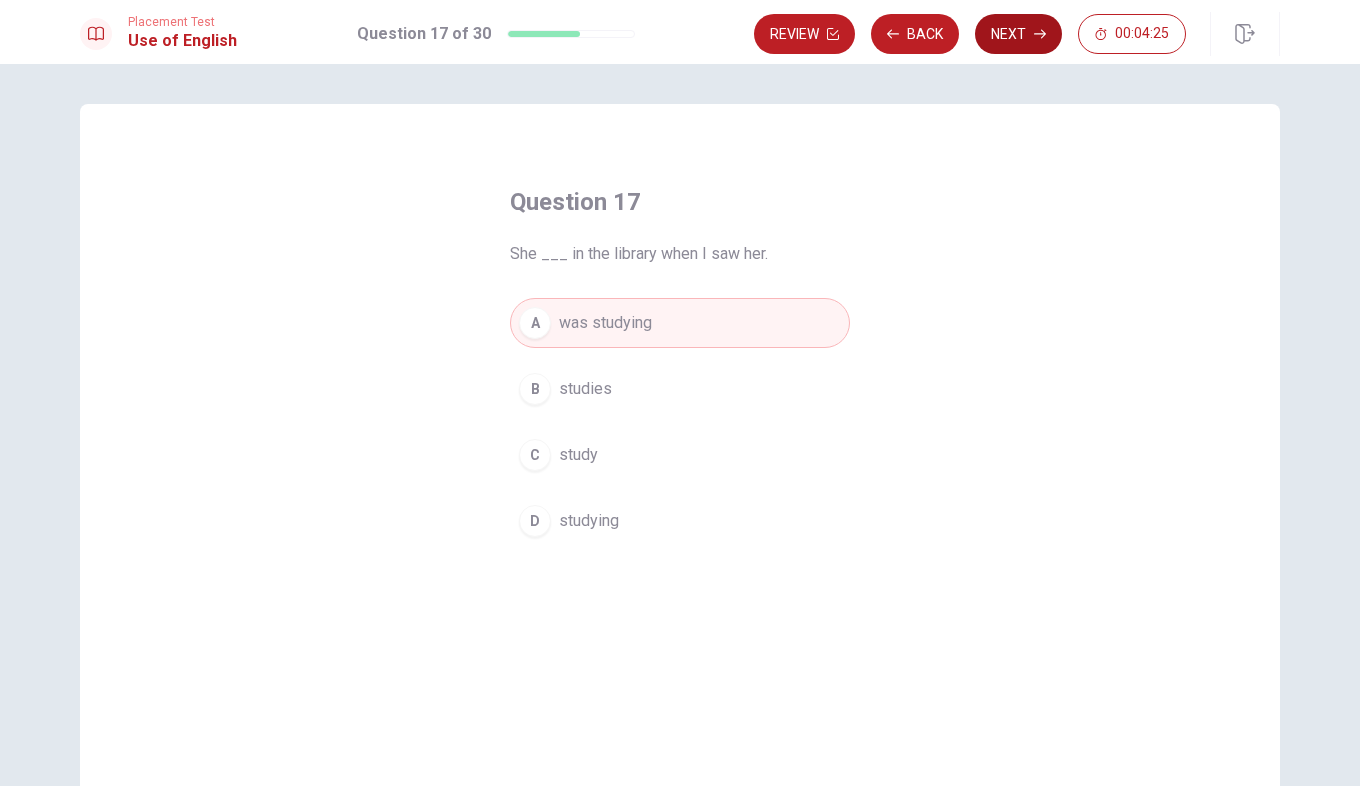 click 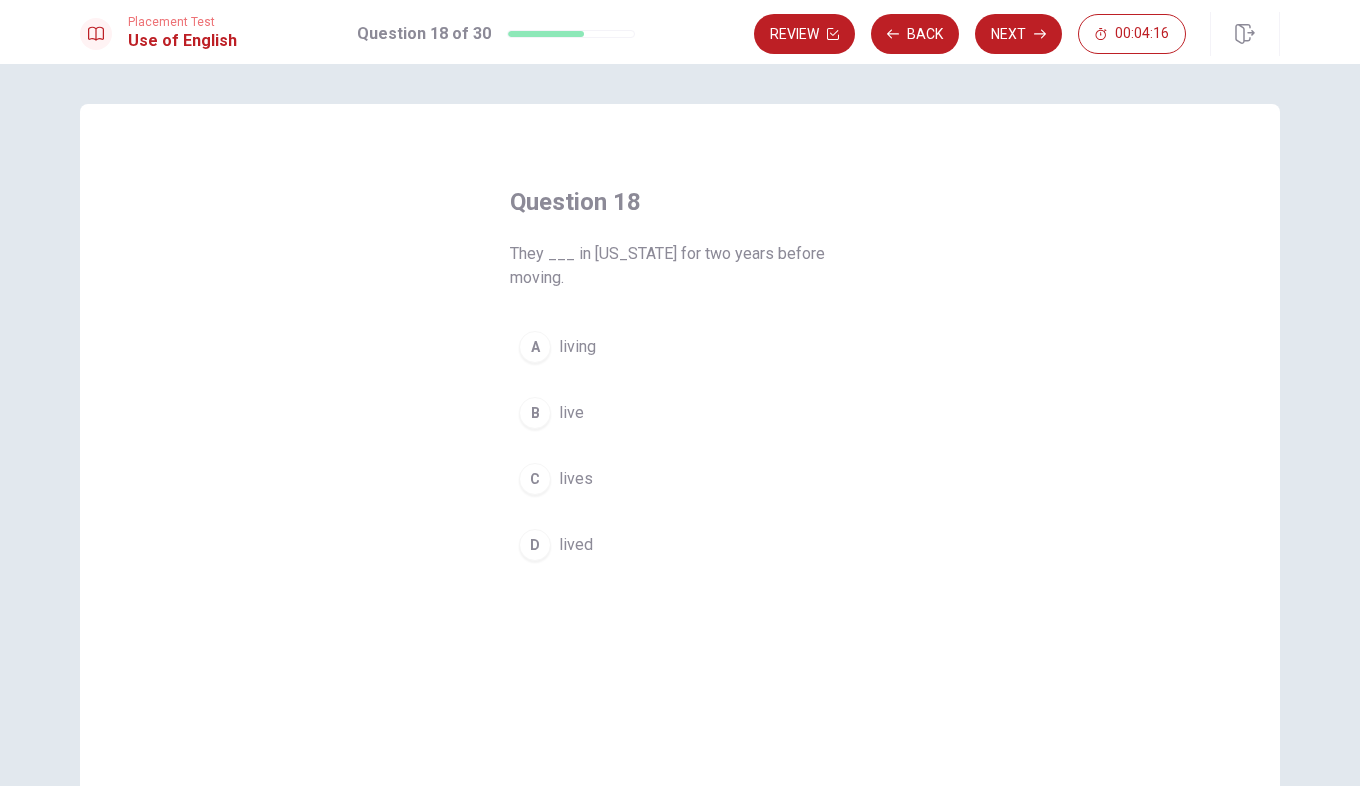 click on "D" at bounding box center [535, 545] 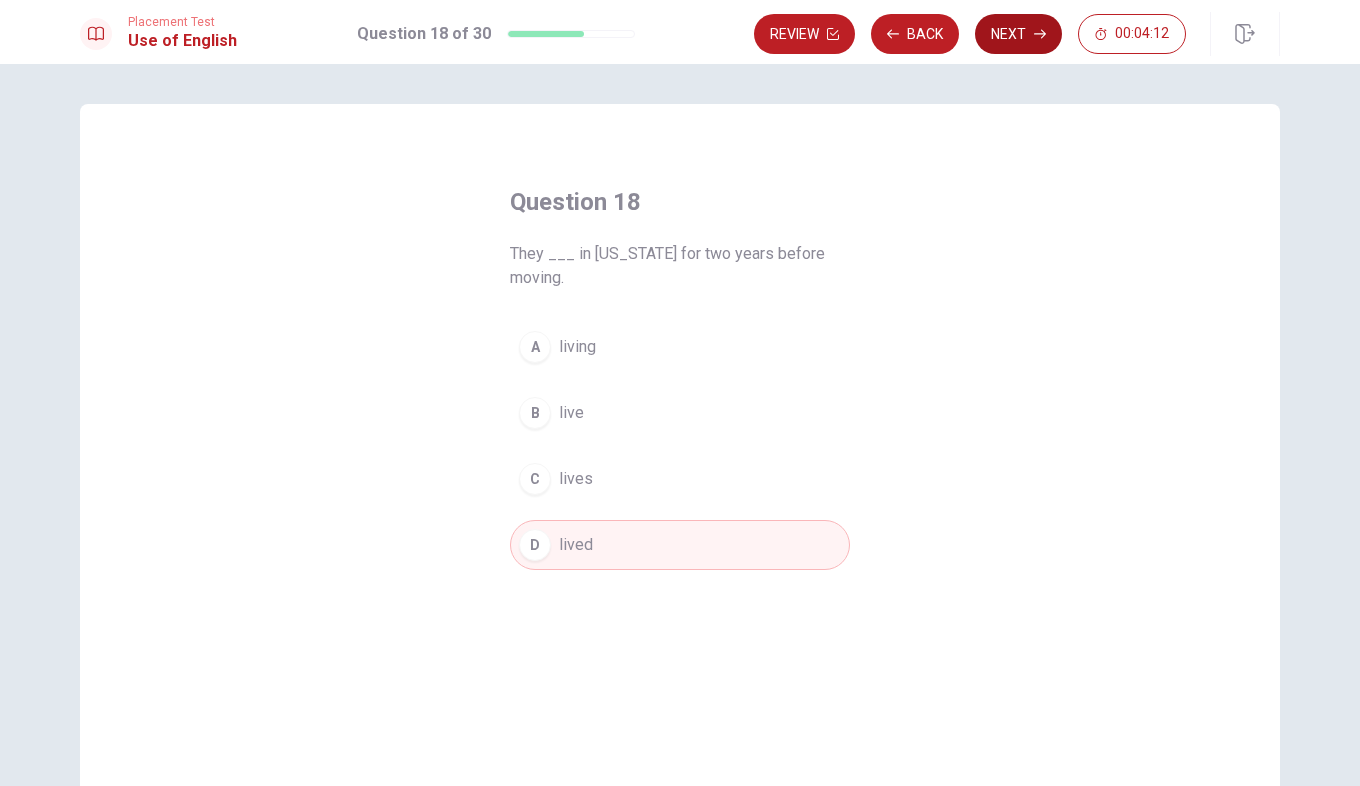 click on "Next" at bounding box center (1018, 34) 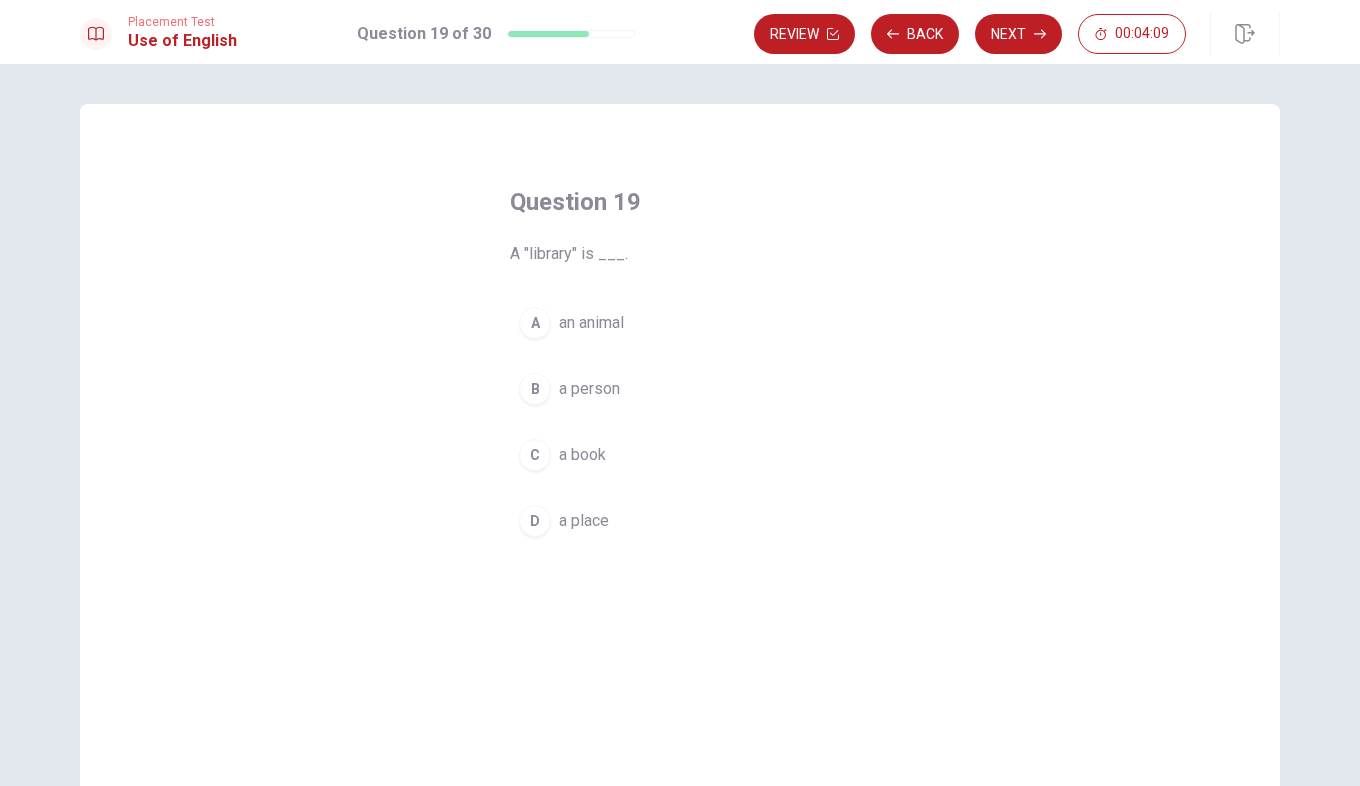 click on "a book" at bounding box center (582, 455) 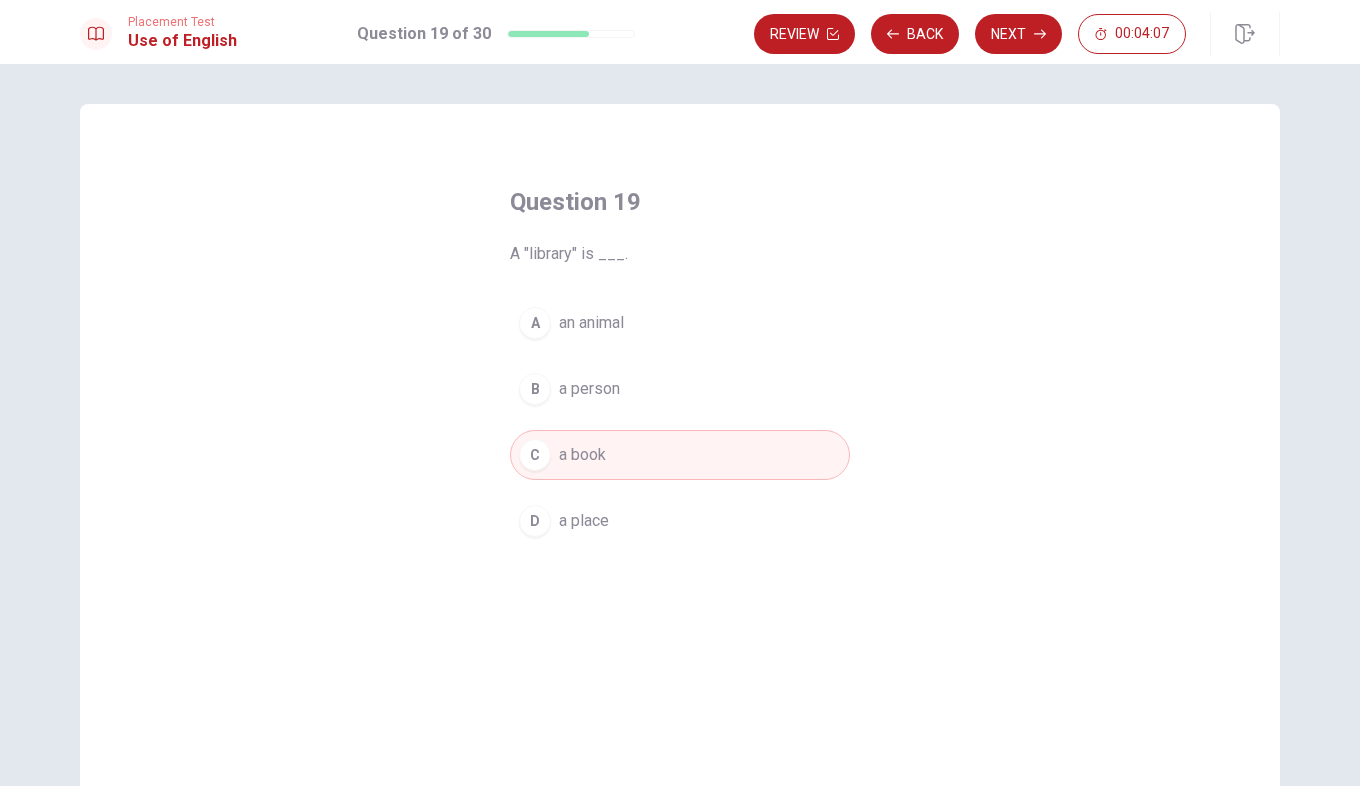 click on "Placement Test   Use of English Question 19 of 30 Review Back Next 00:04:07" at bounding box center [680, 32] 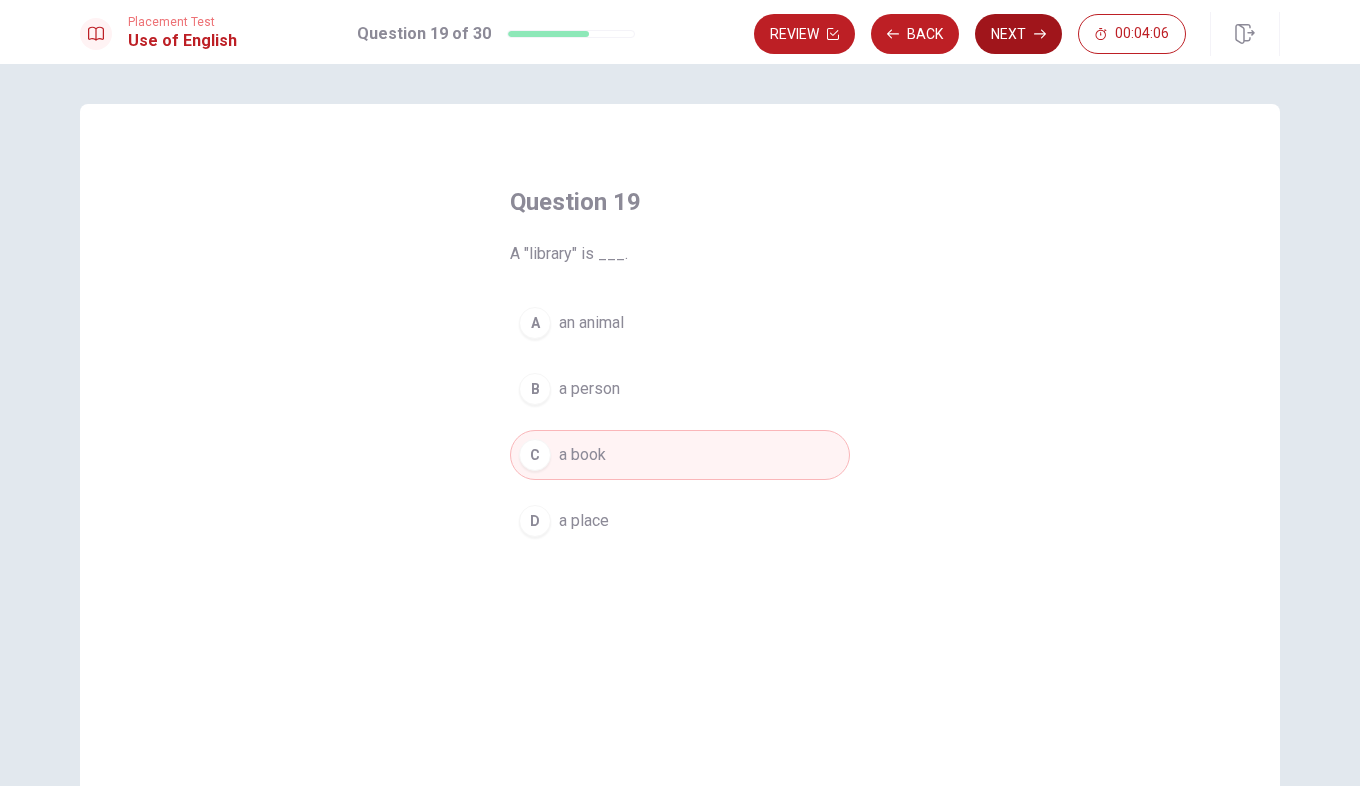 click on "Next" at bounding box center (1018, 34) 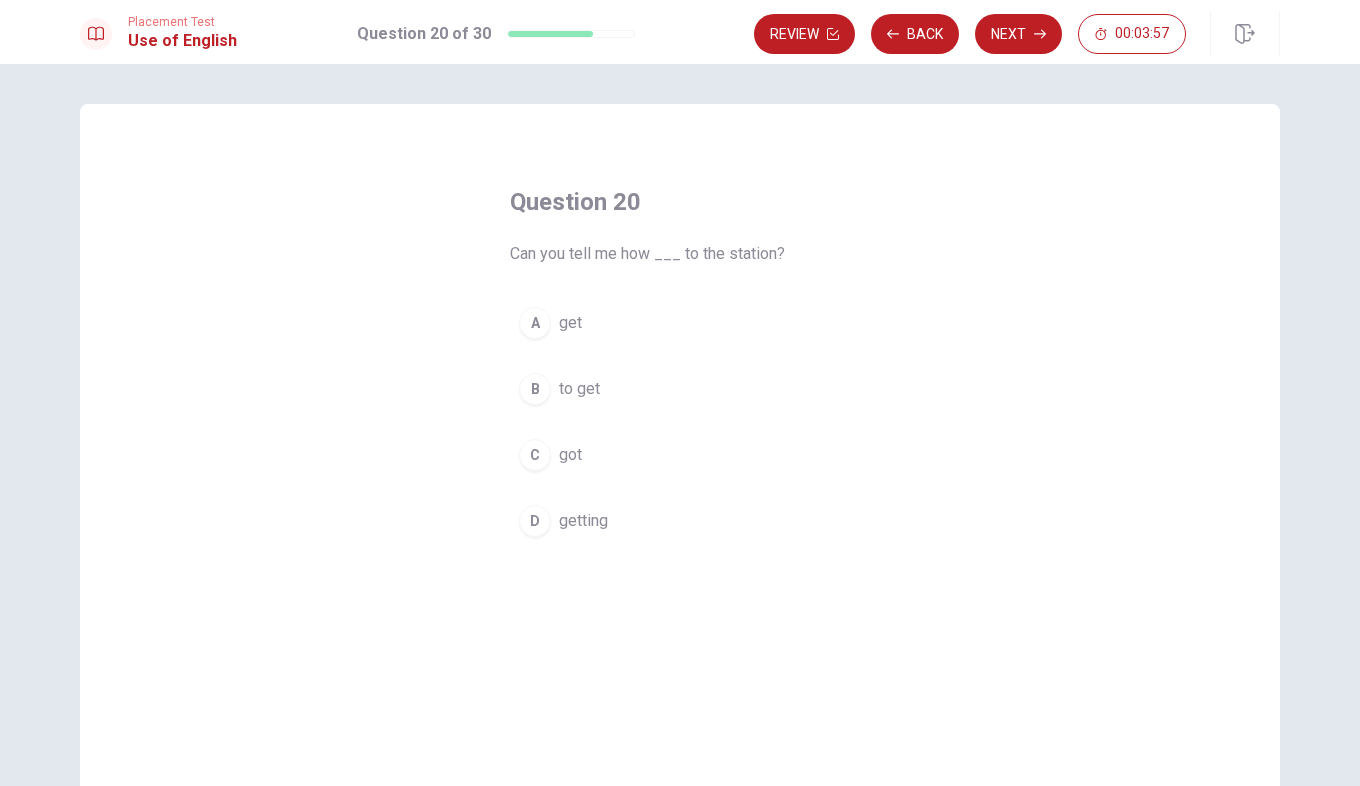 click on "to get" at bounding box center (579, 389) 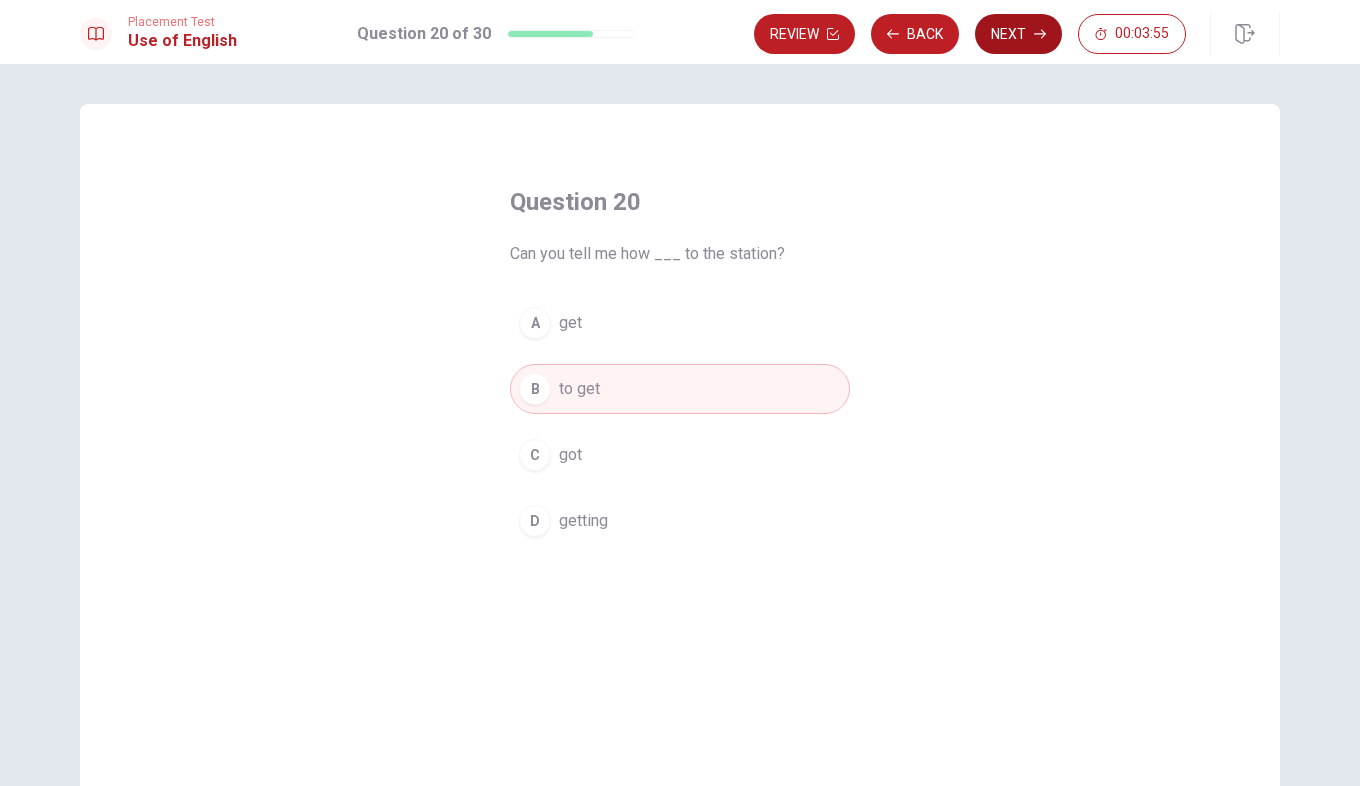 click 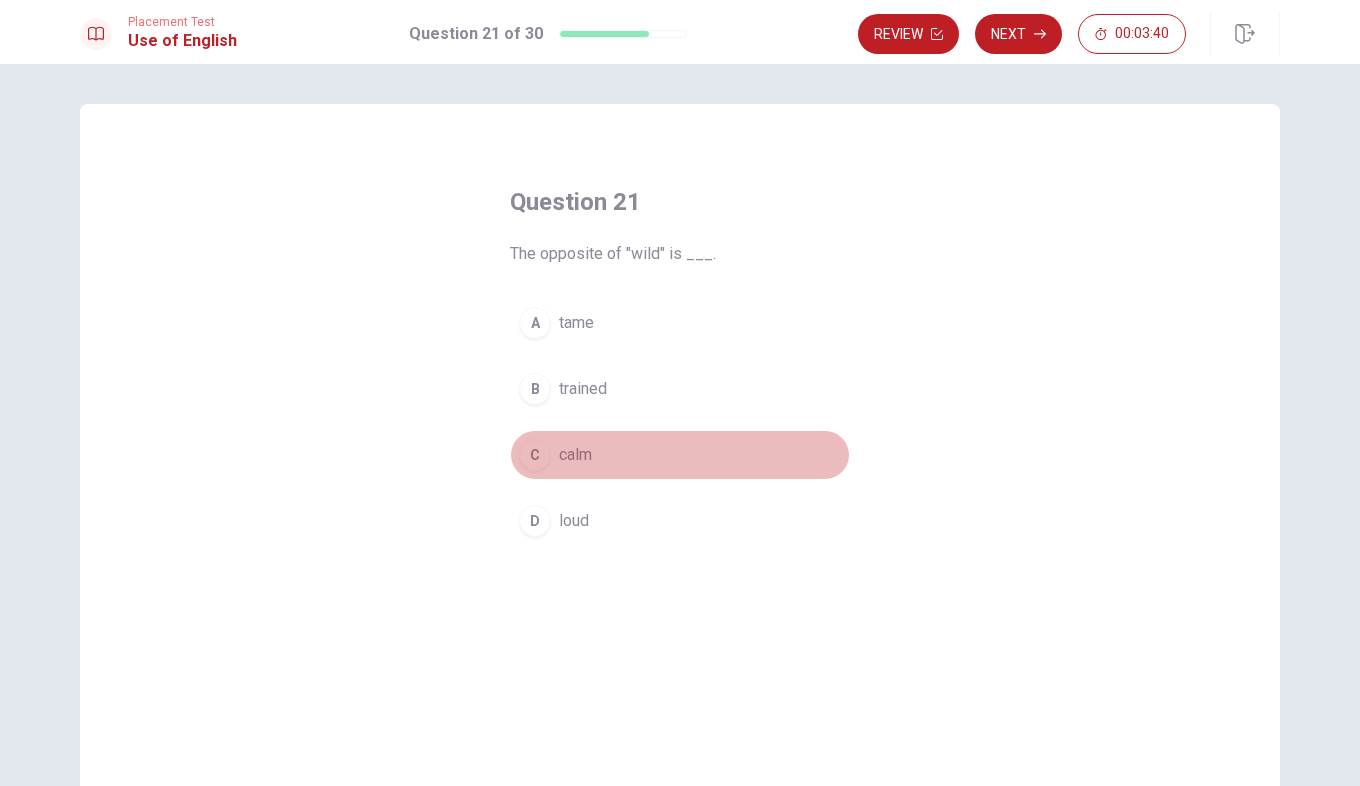 click on "calm" at bounding box center (575, 455) 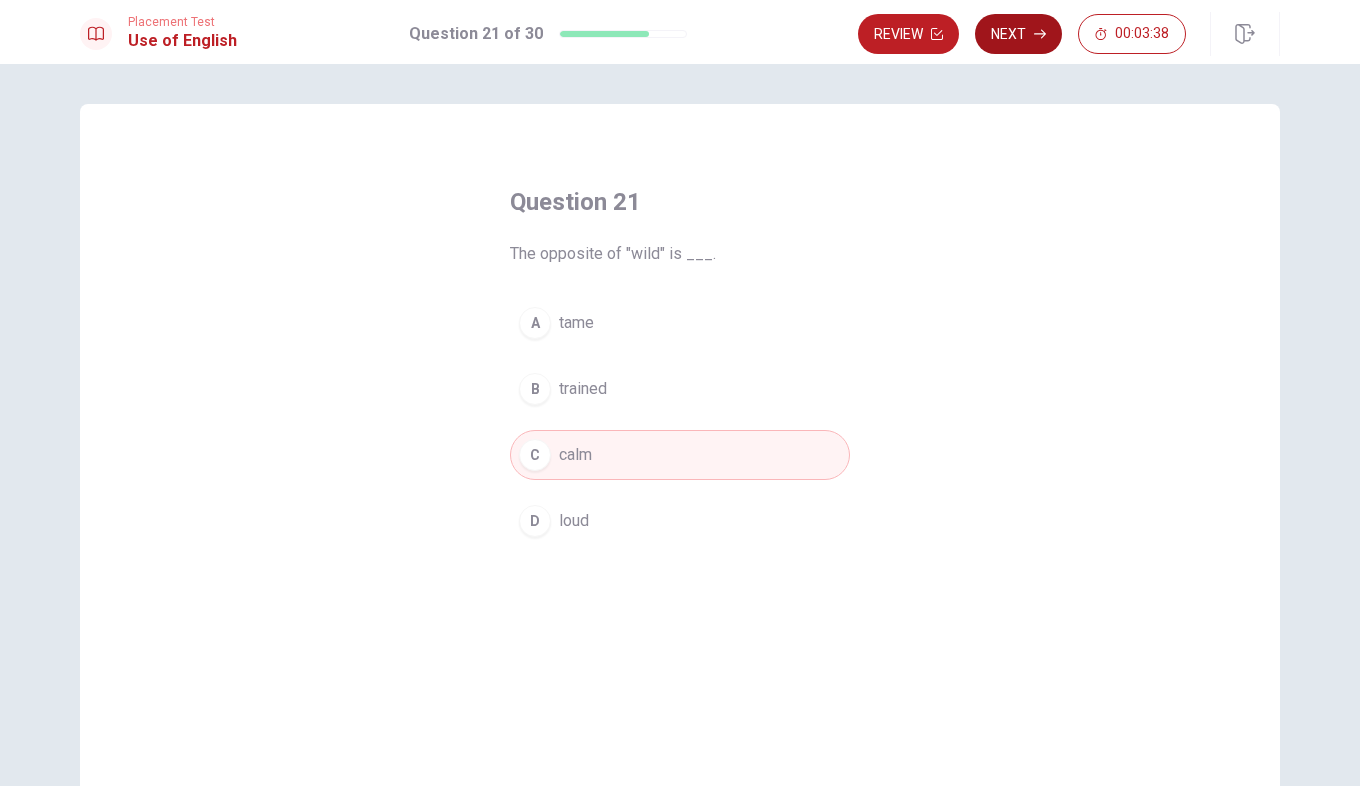 click on "Next" at bounding box center (1018, 34) 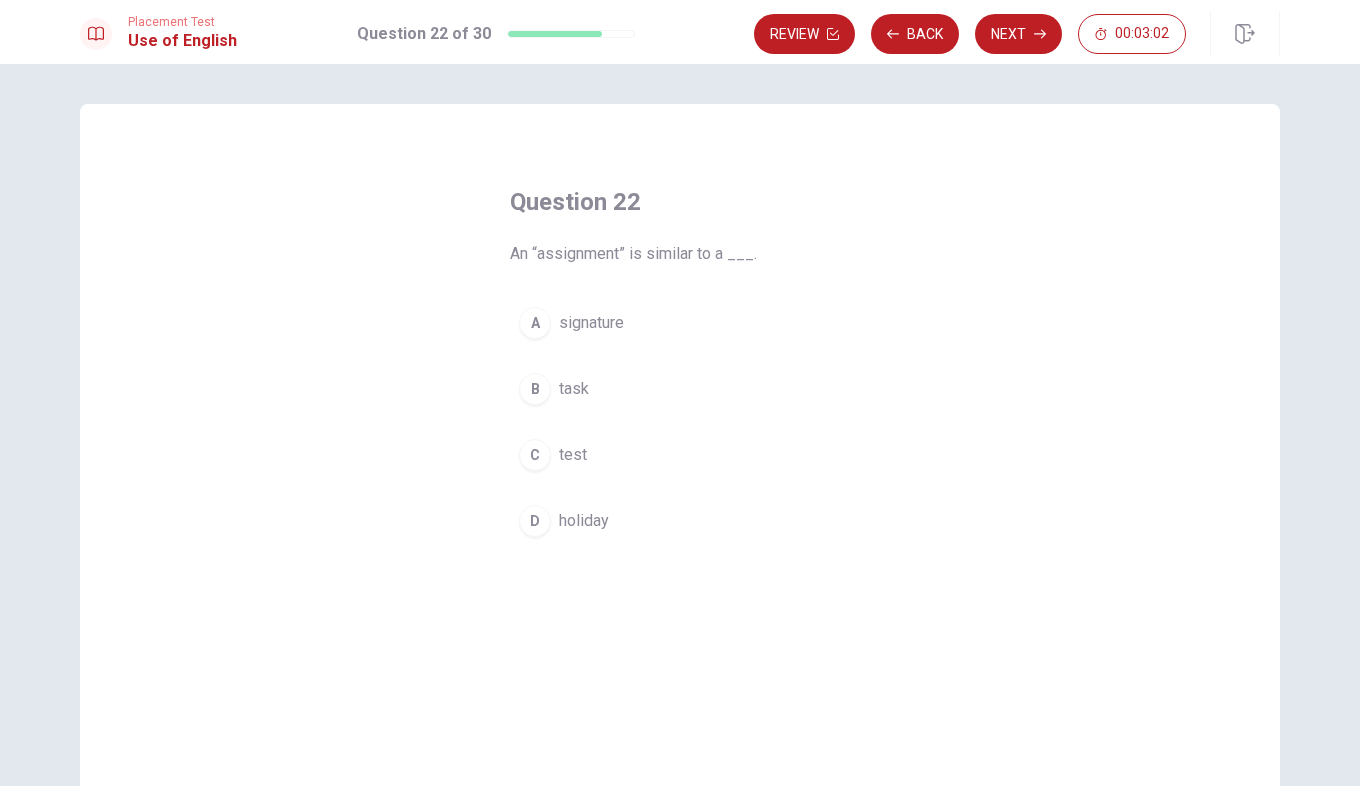 click on "signature" at bounding box center (591, 323) 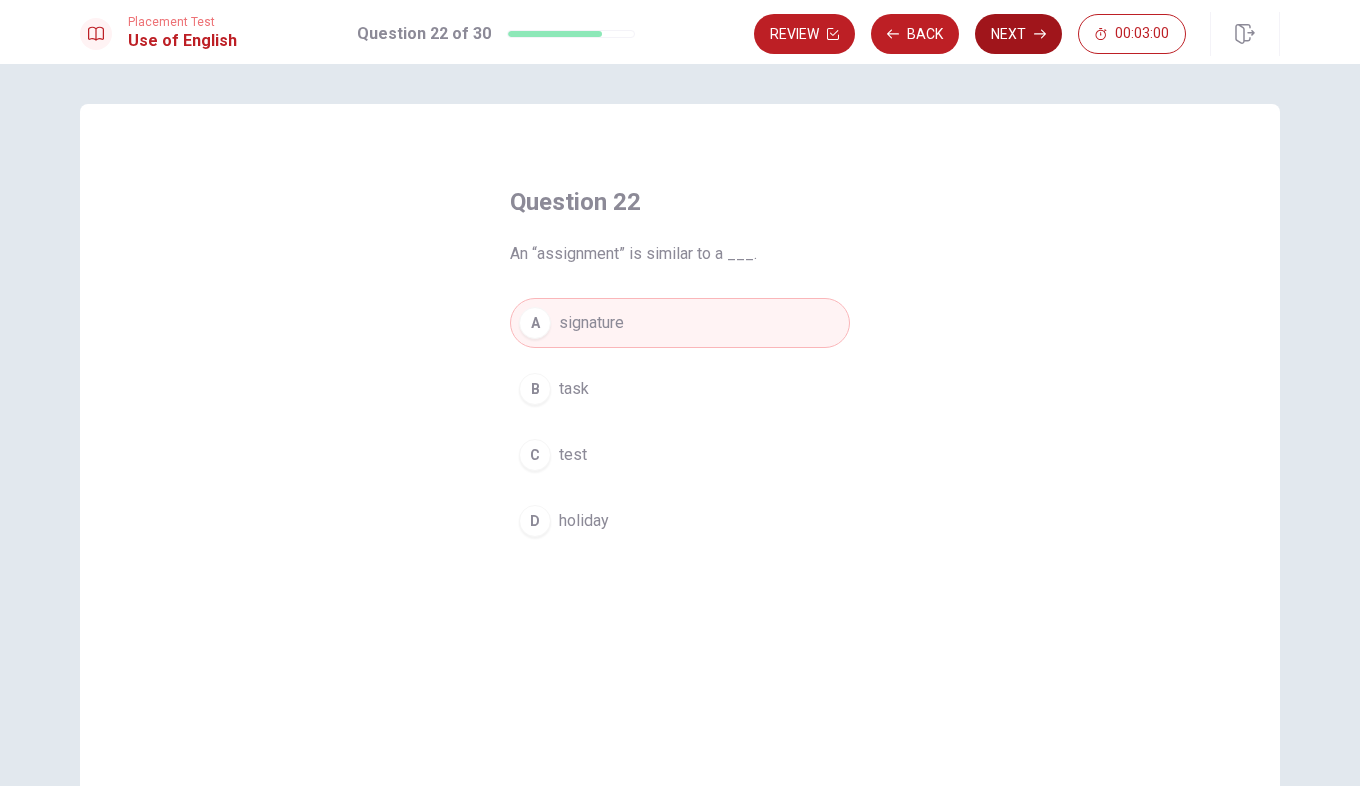 click on "Next" at bounding box center [1018, 34] 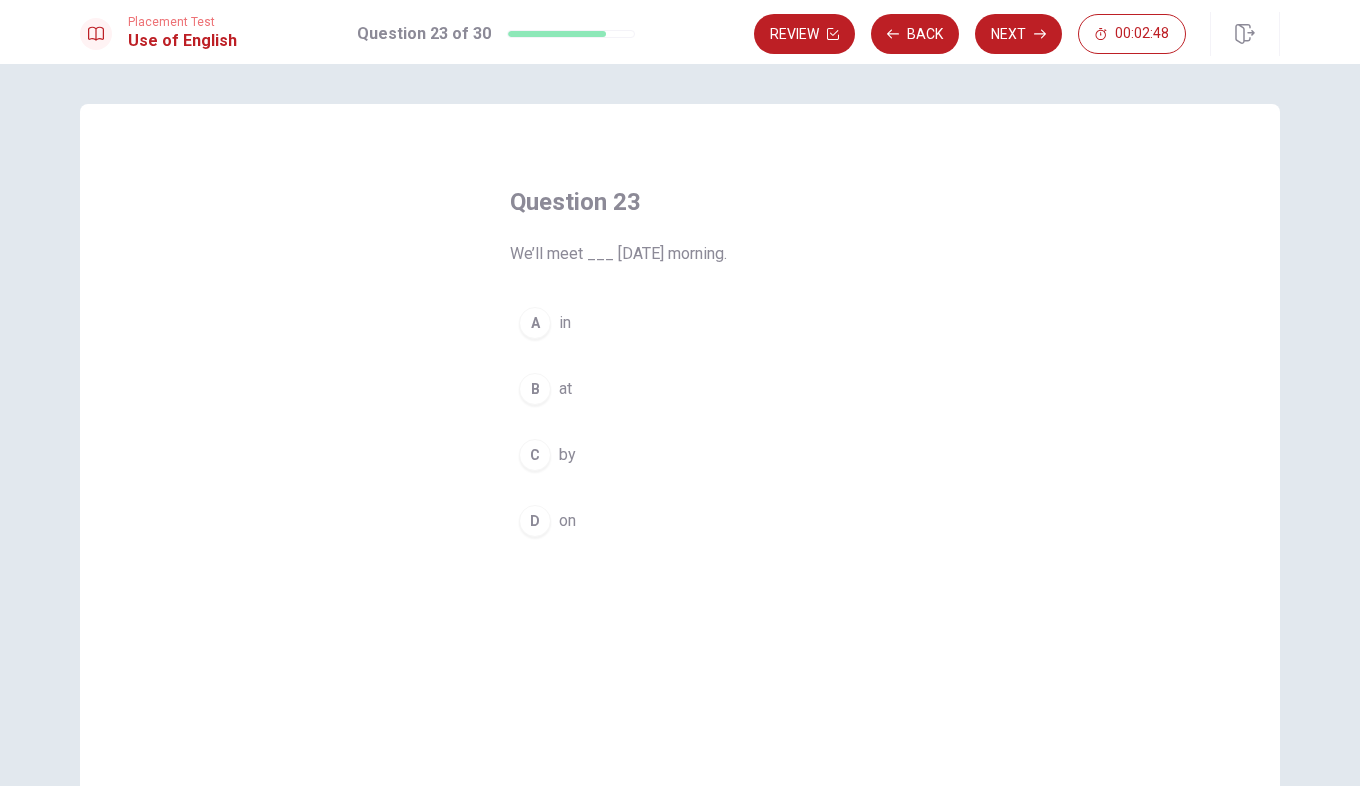 click on "on" at bounding box center [567, 521] 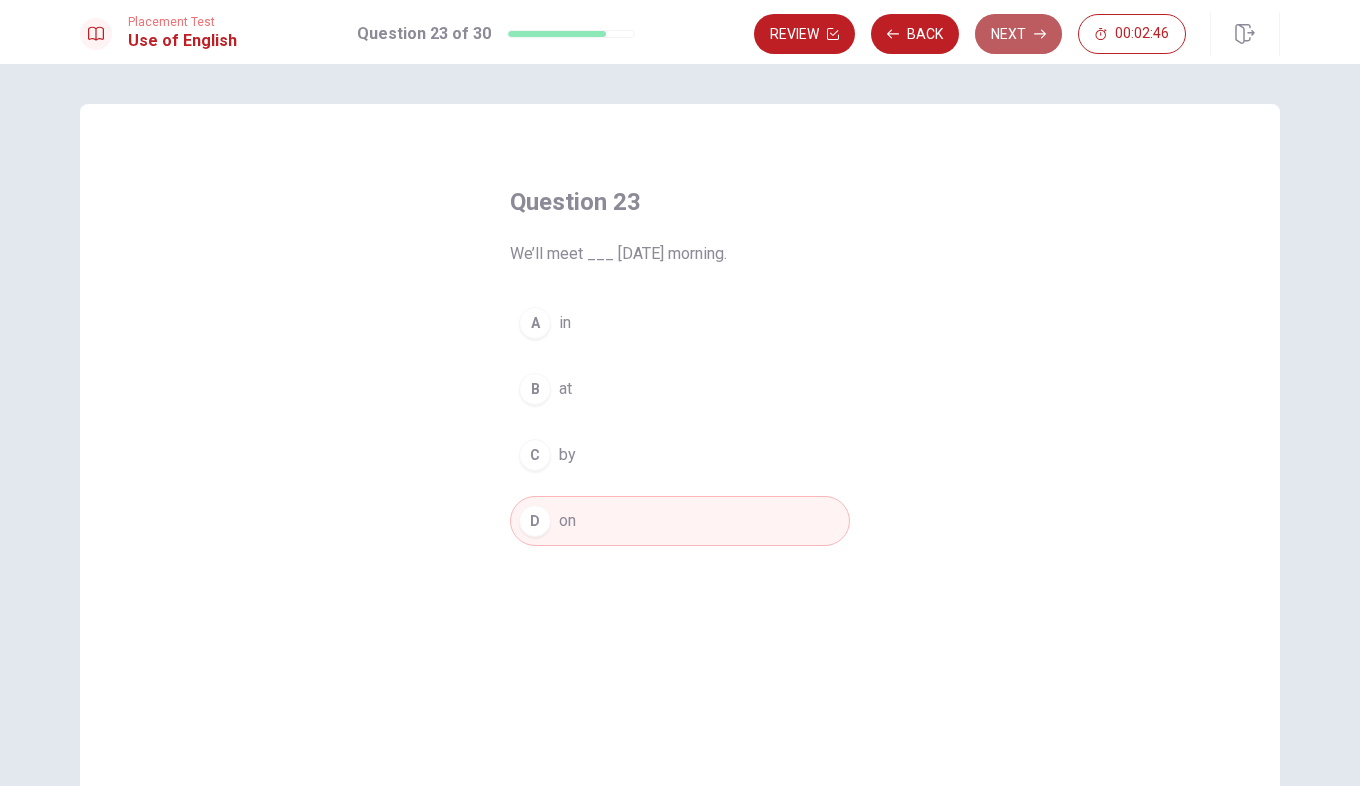 click on "Next" at bounding box center (1018, 34) 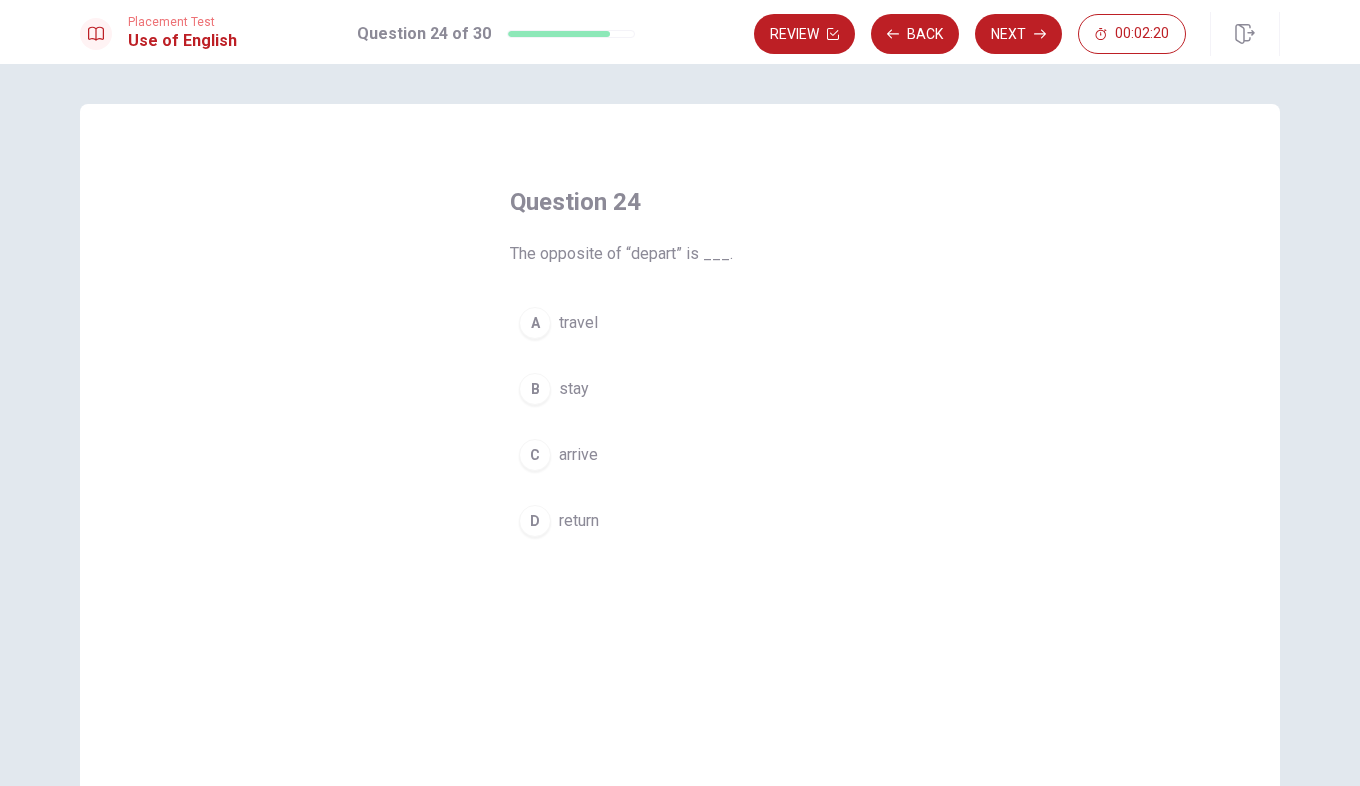 click on "return" at bounding box center (579, 521) 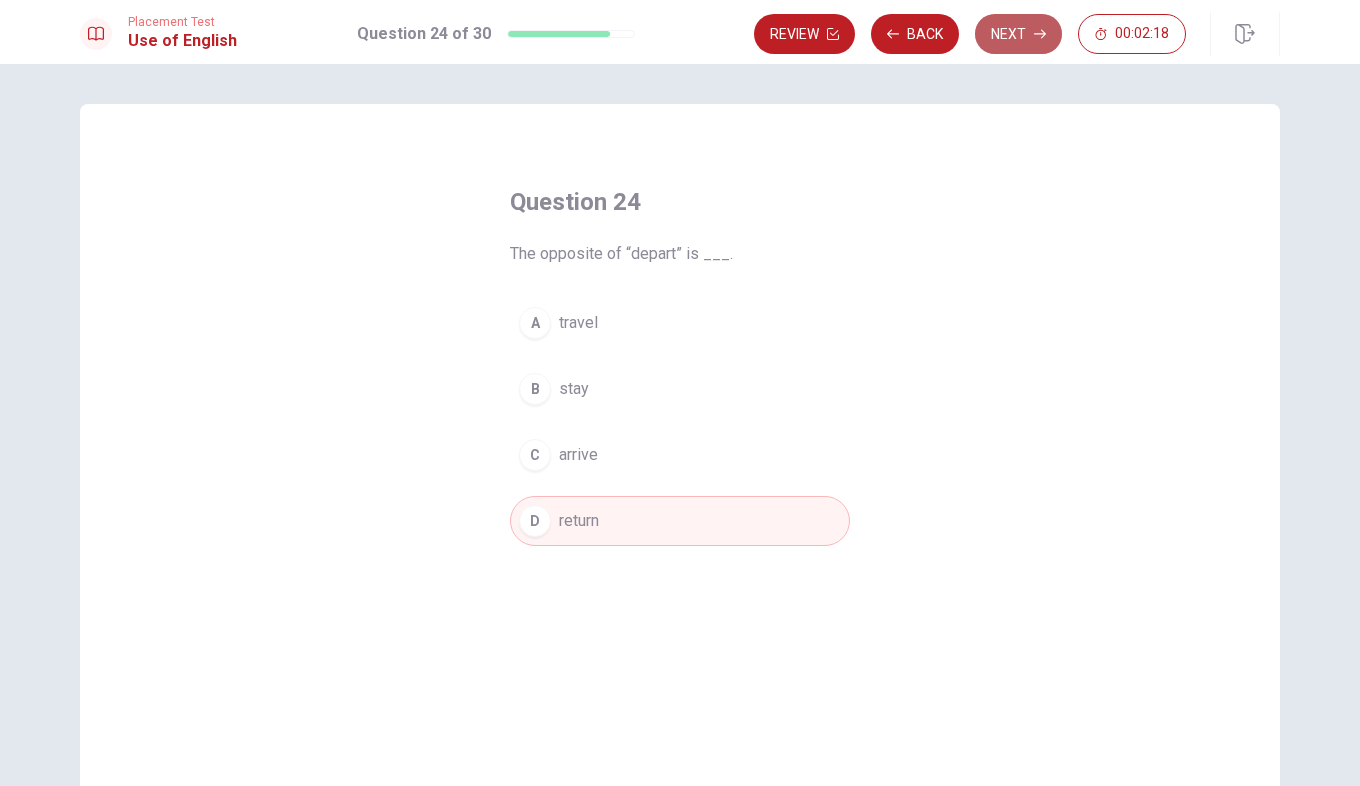click on "Next" at bounding box center (1018, 34) 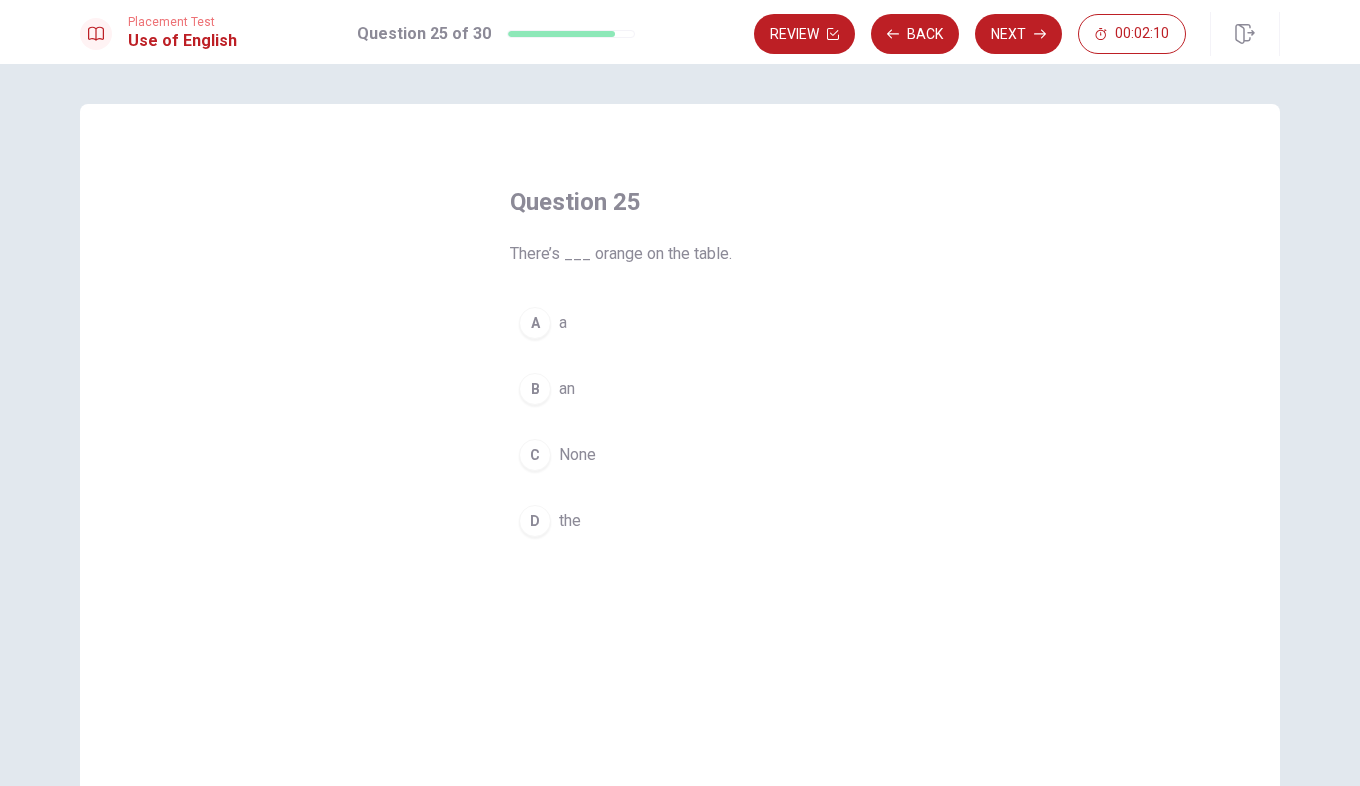 click on "an" at bounding box center [567, 389] 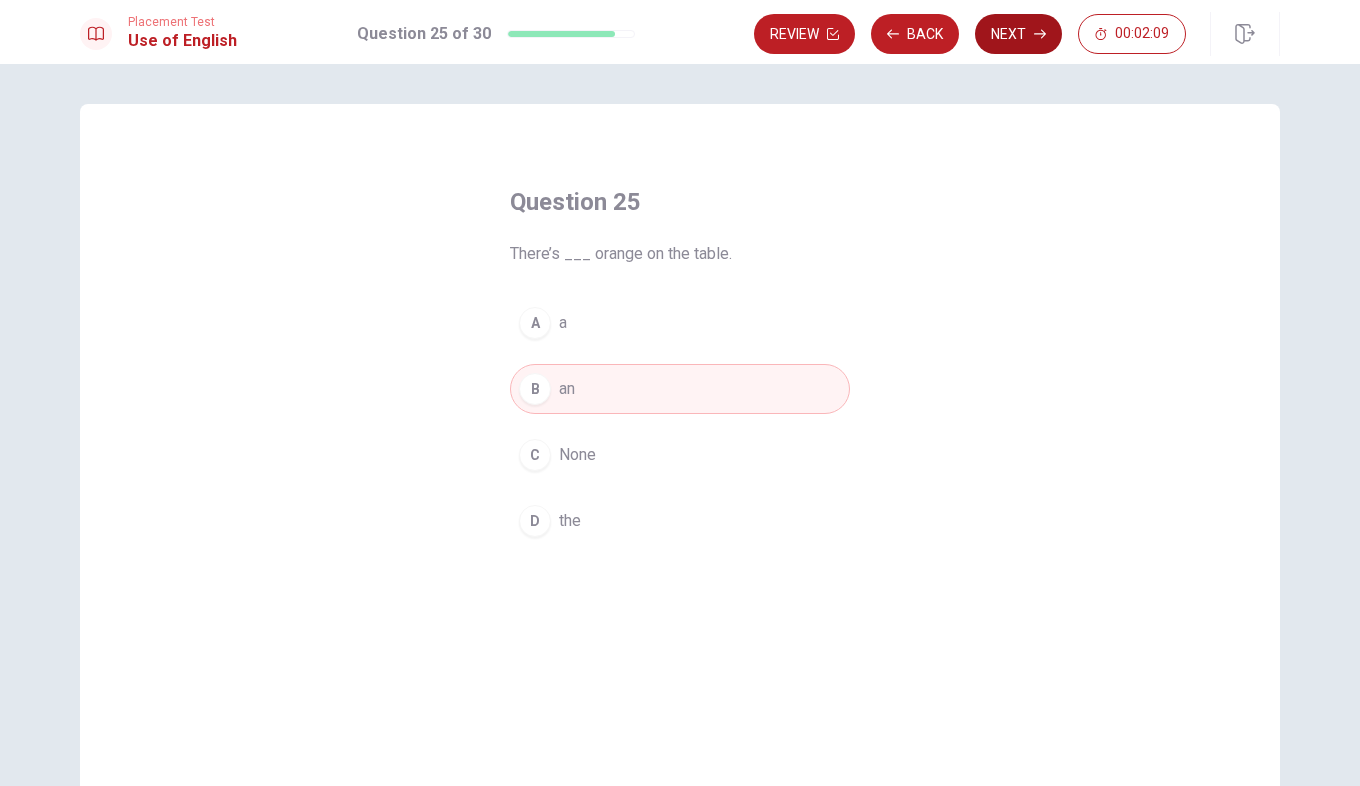 click on "Next" at bounding box center [1018, 34] 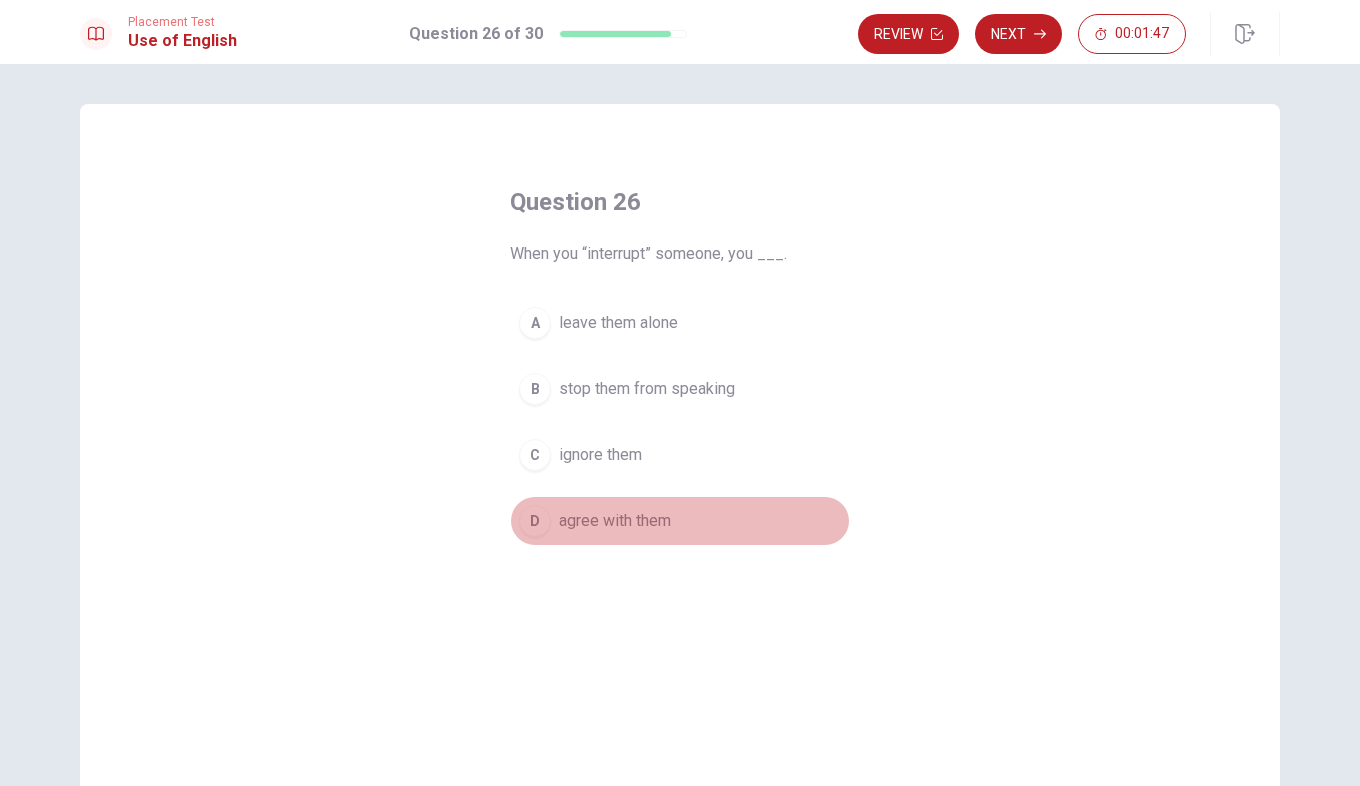 click on "agree with them" at bounding box center [615, 521] 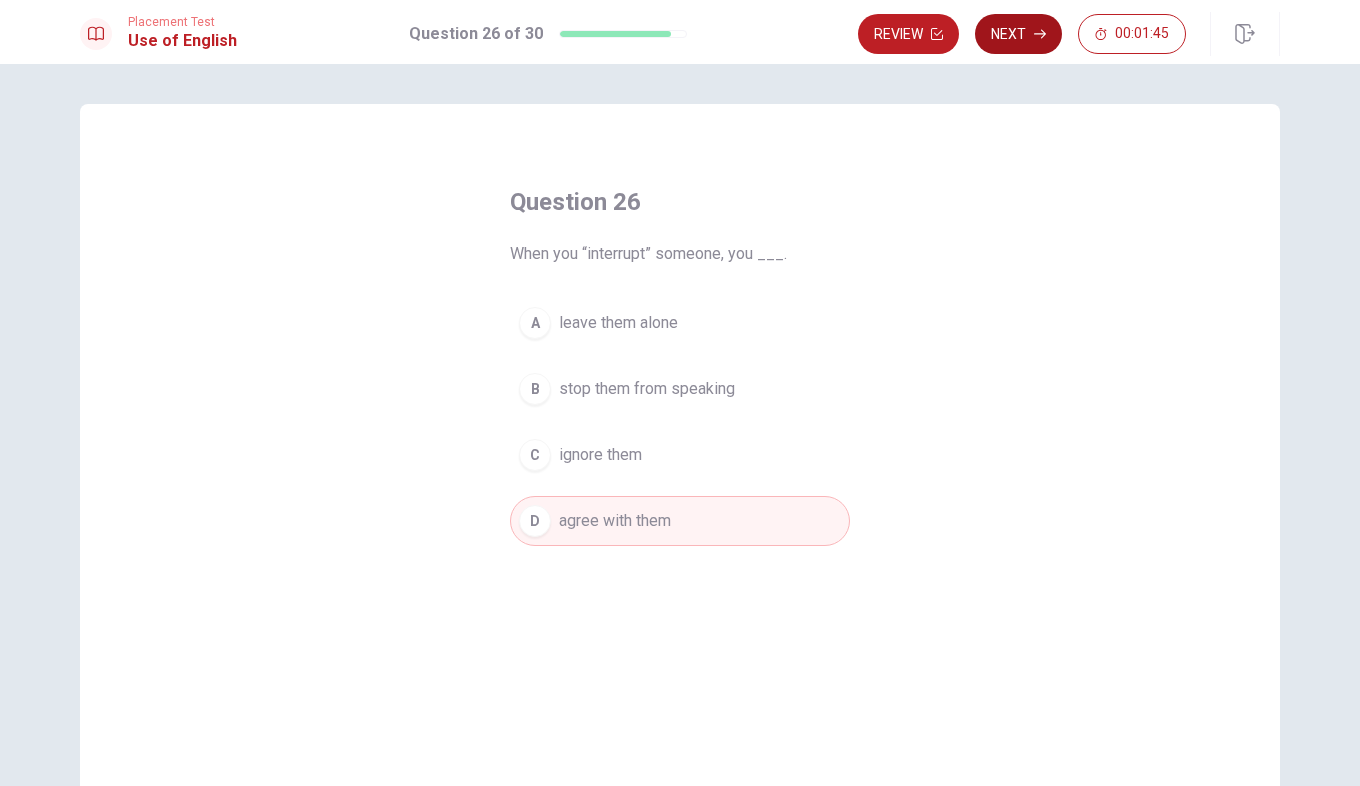 click on "Next" at bounding box center [1018, 34] 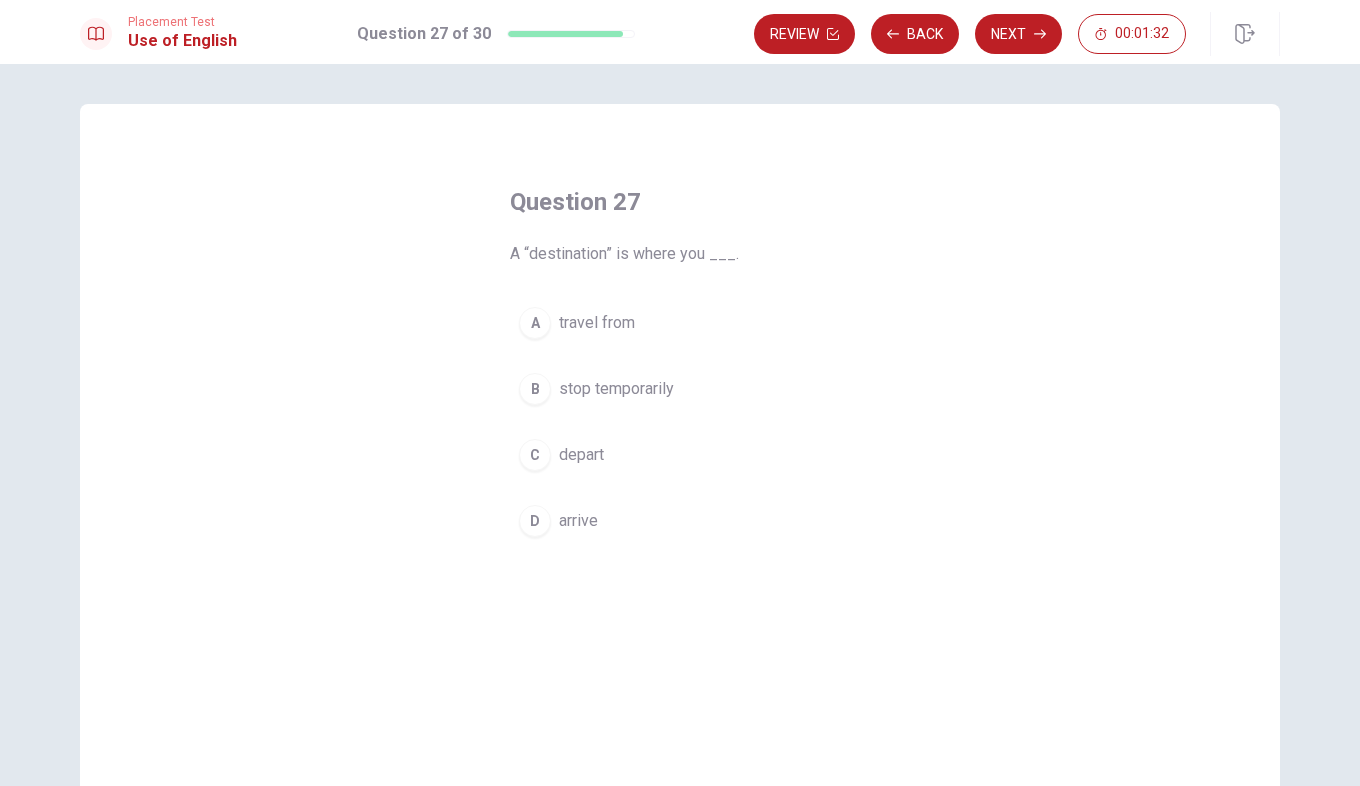 click on "travel from" at bounding box center (597, 323) 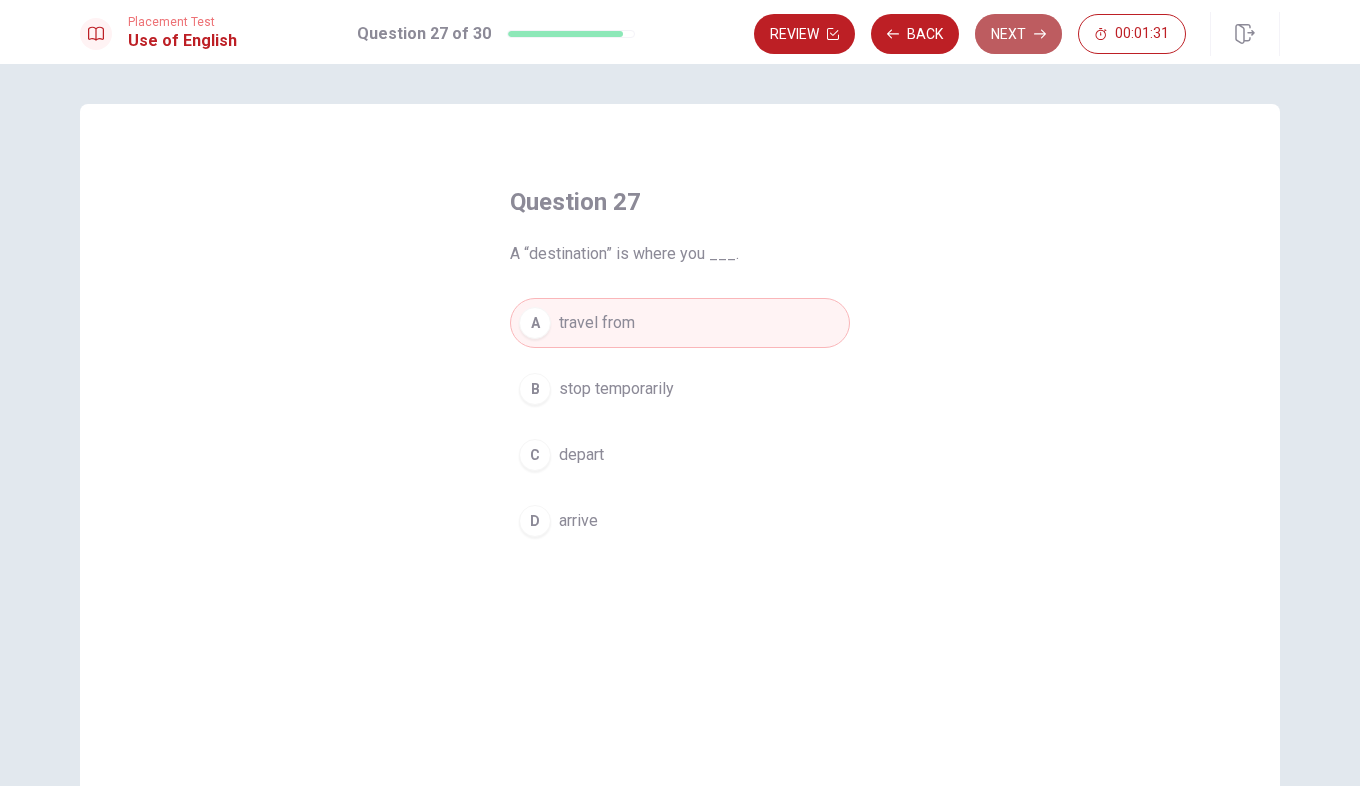 click 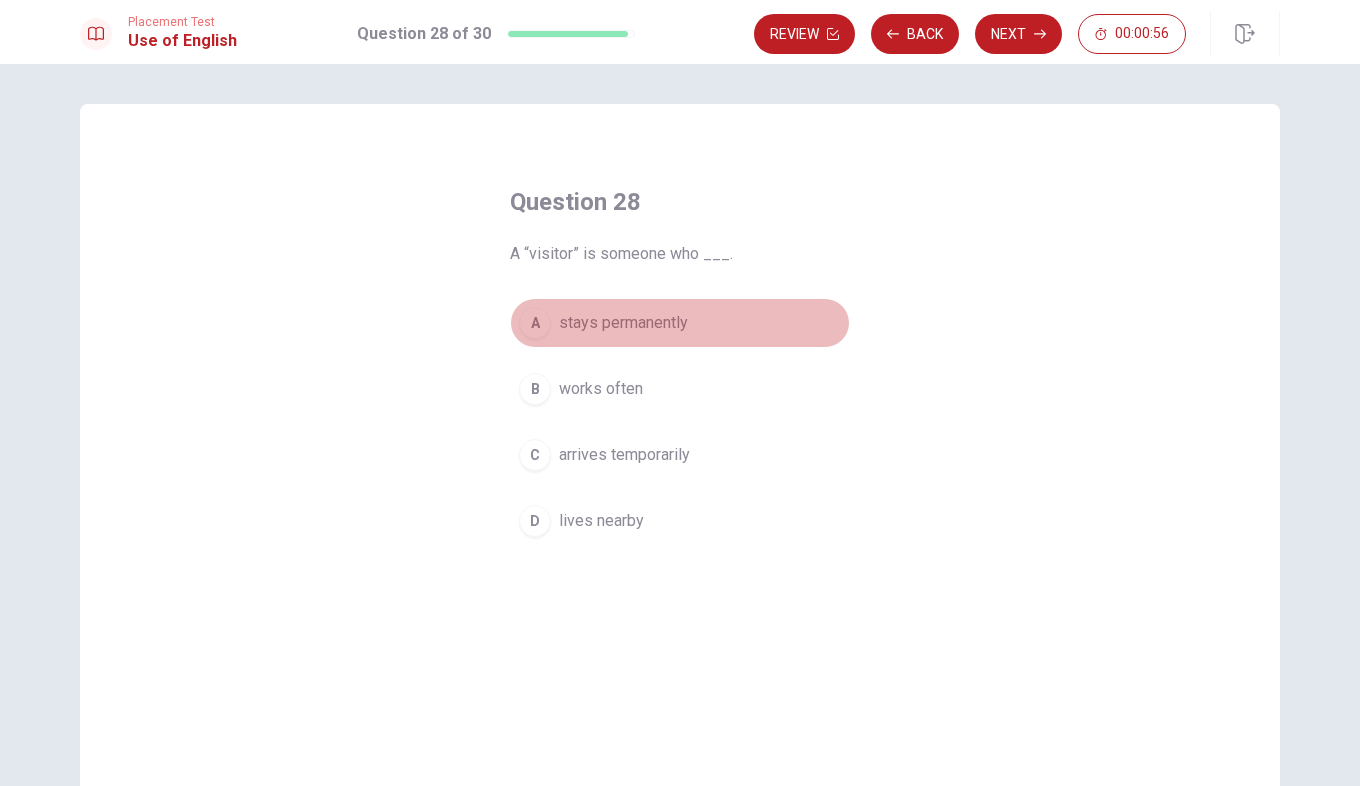 click on "stays permanently" at bounding box center (623, 323) 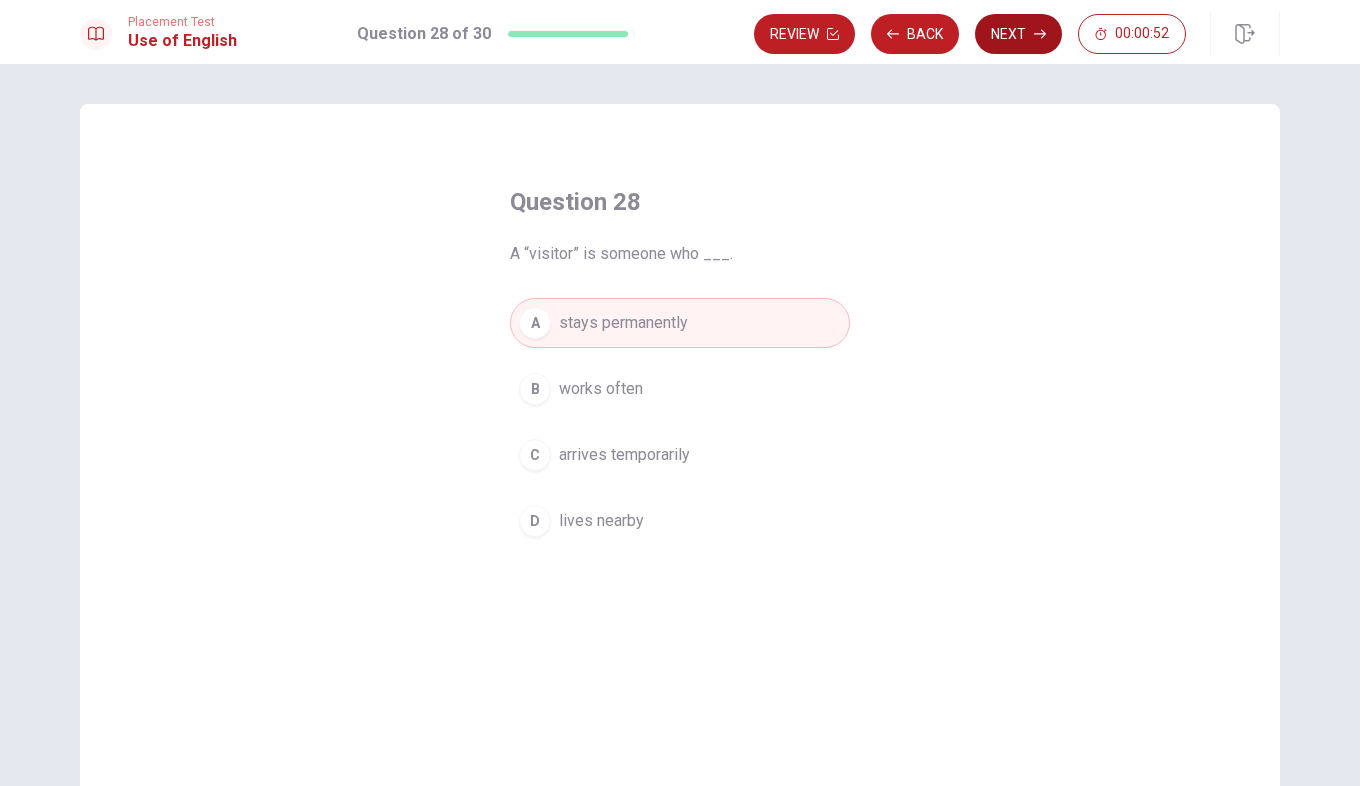 click on "Next" at bounding box center (1018, 34) 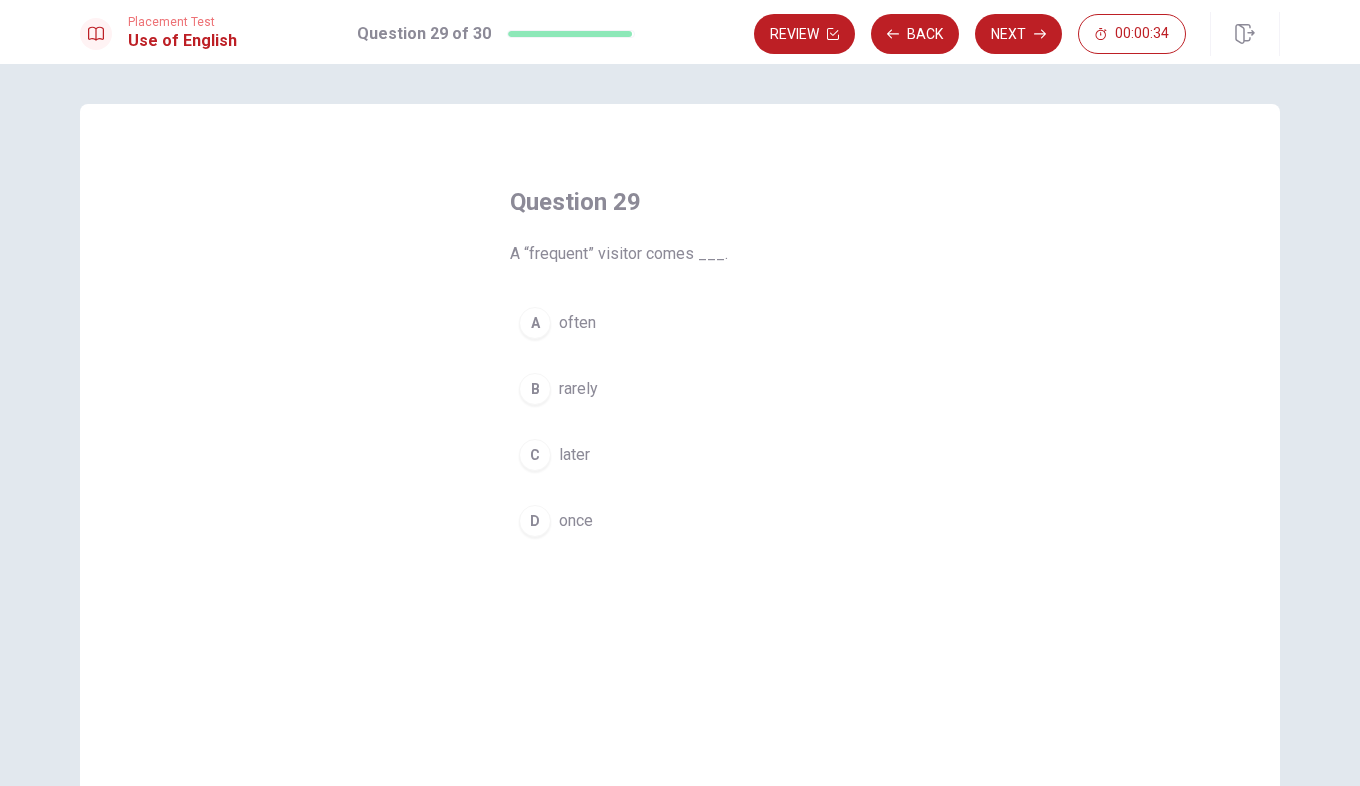 click on "often" at bounding box center (577, 323) 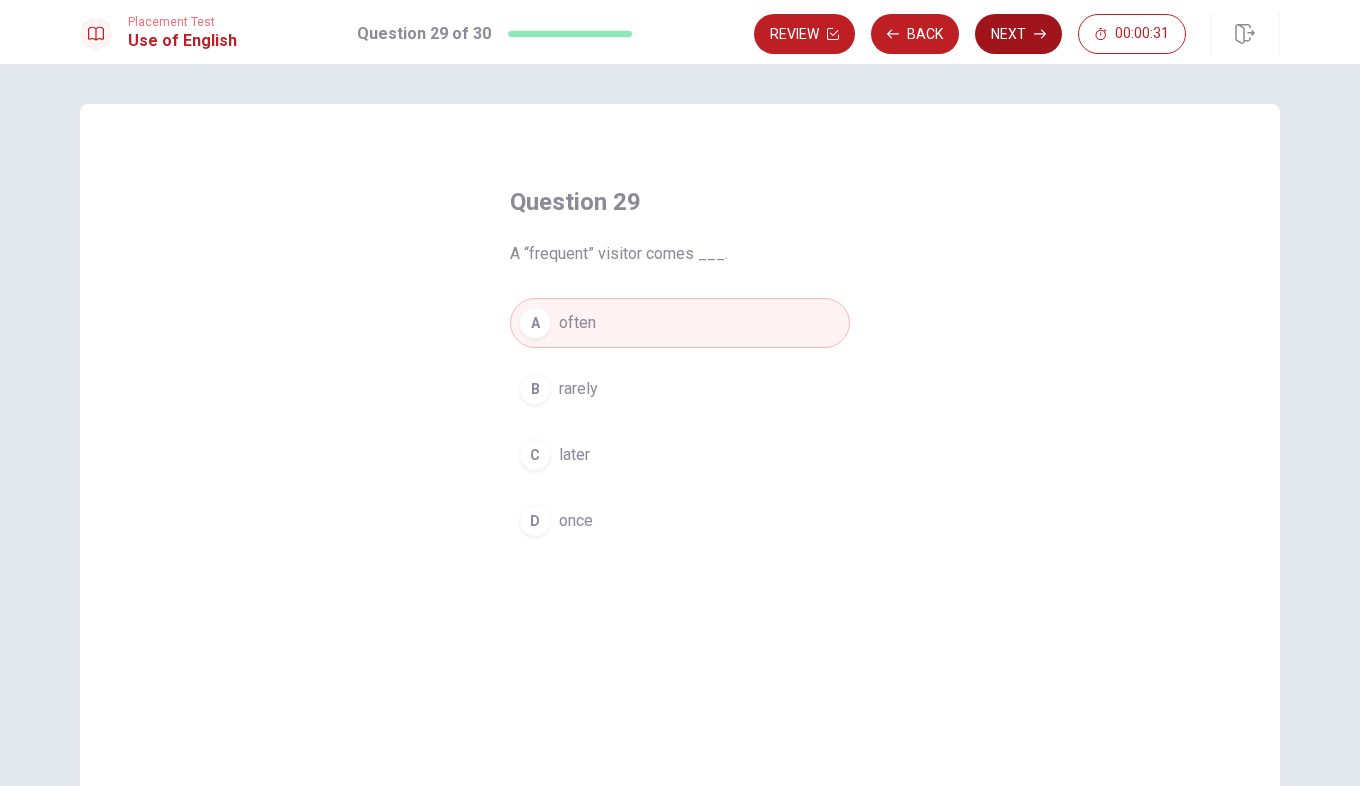click on "Next" at bounding box center [1018, 34] 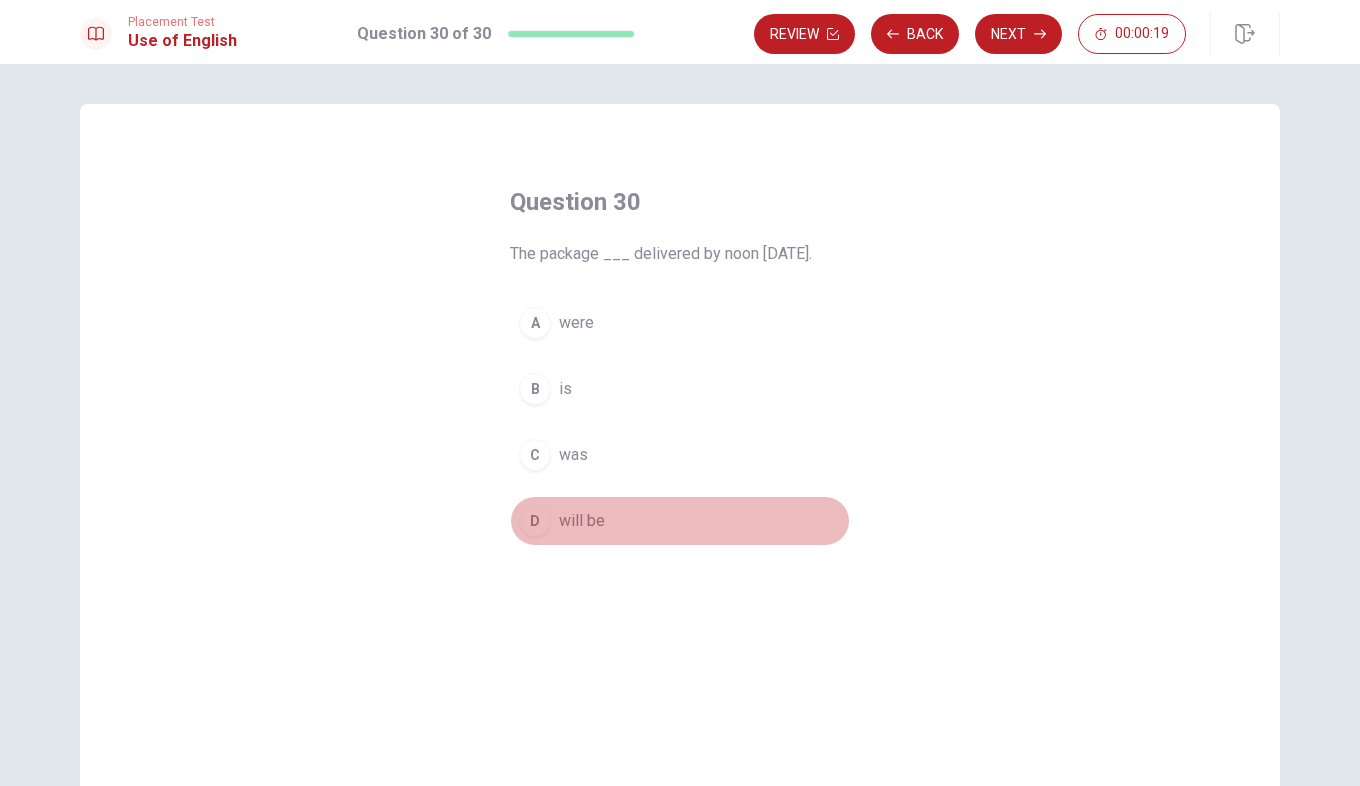 drag, startPoint x: 570, startPoint y: 511, endPoint x: 604, endPoint y: 499, distance: 36.05551 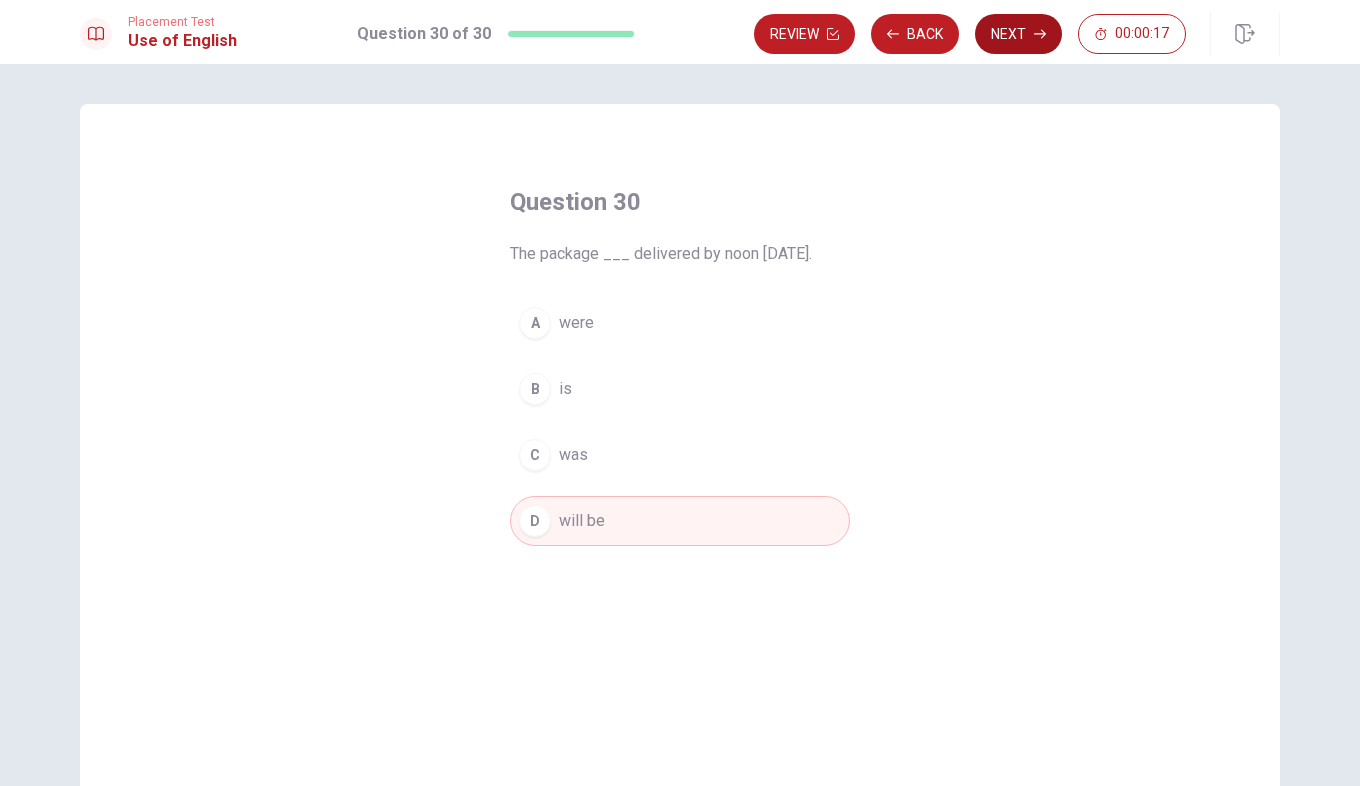 click 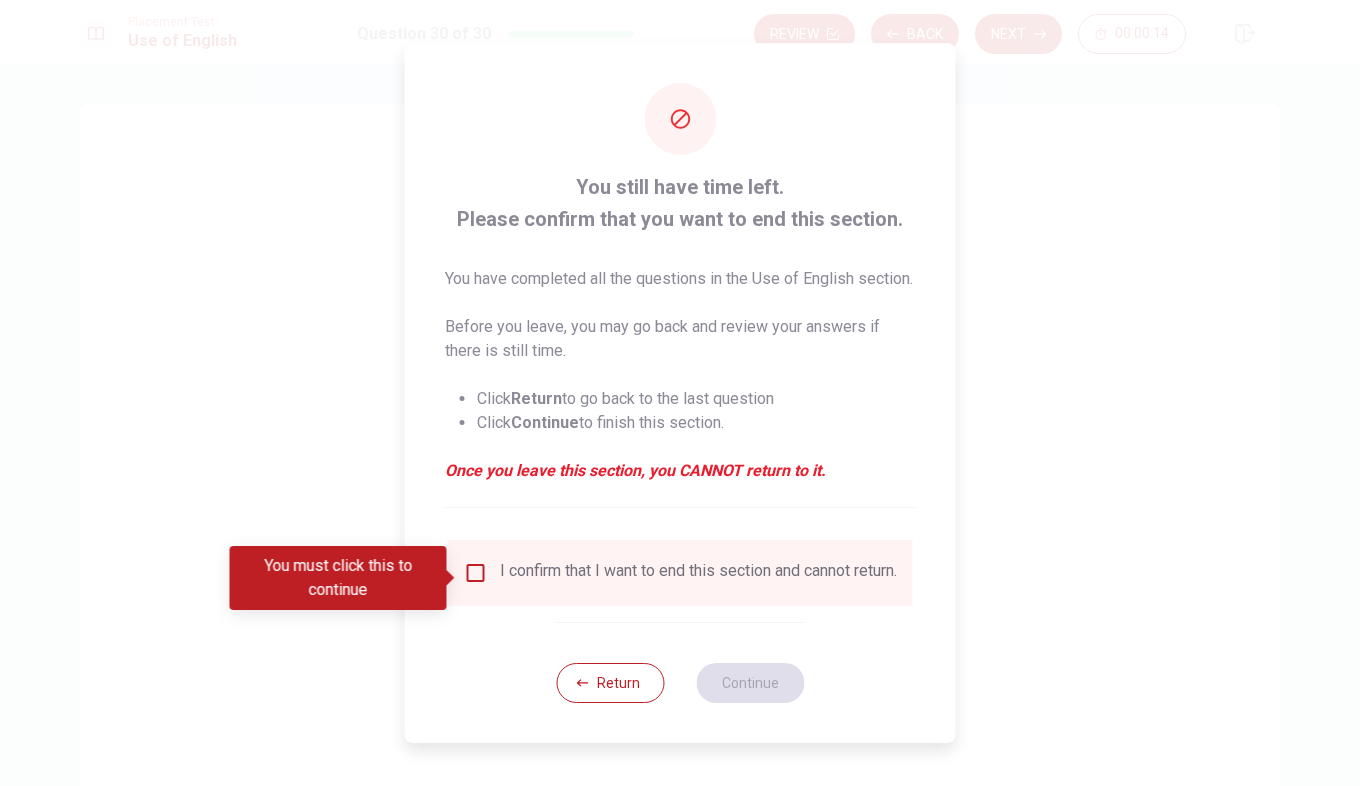 click at bounding box center [476, 573] 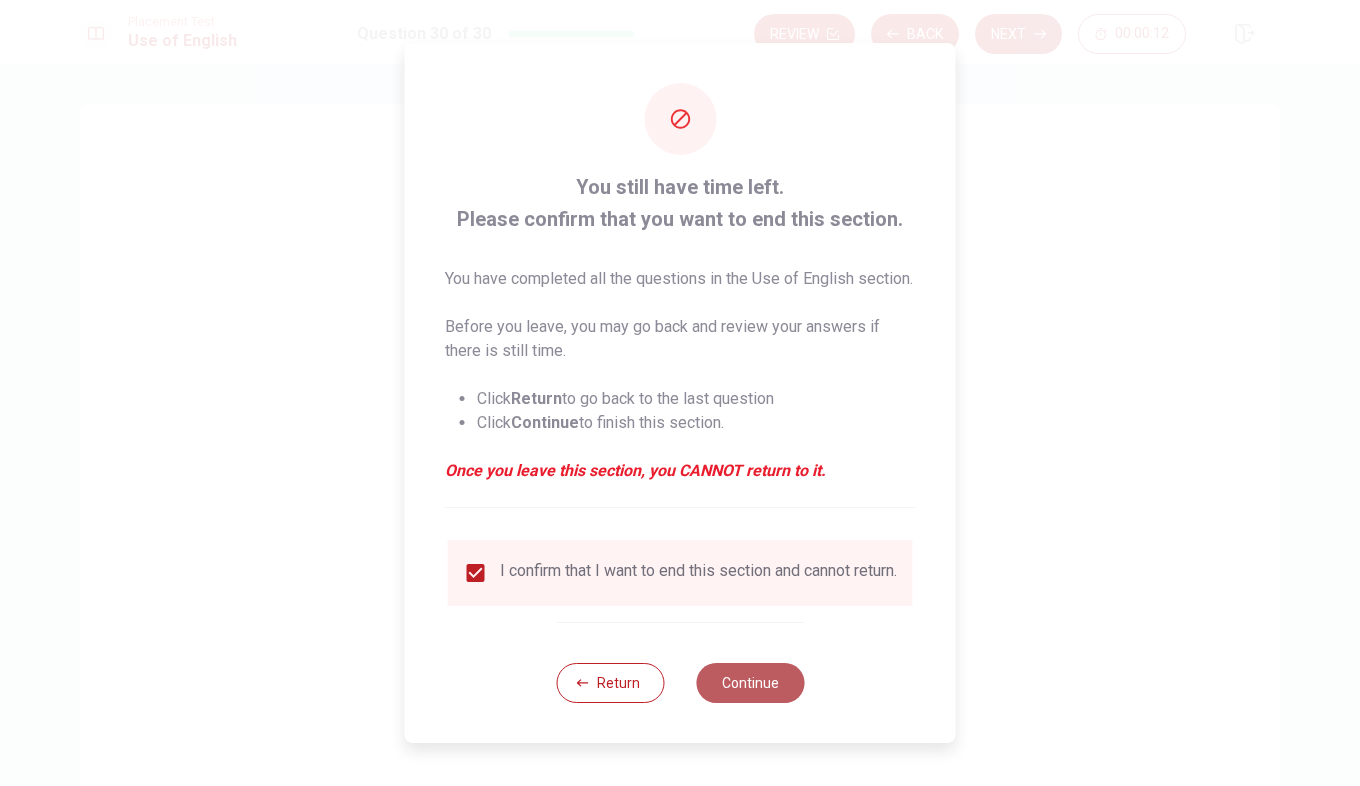 click on "Continue" at bounding box center [750, 683] 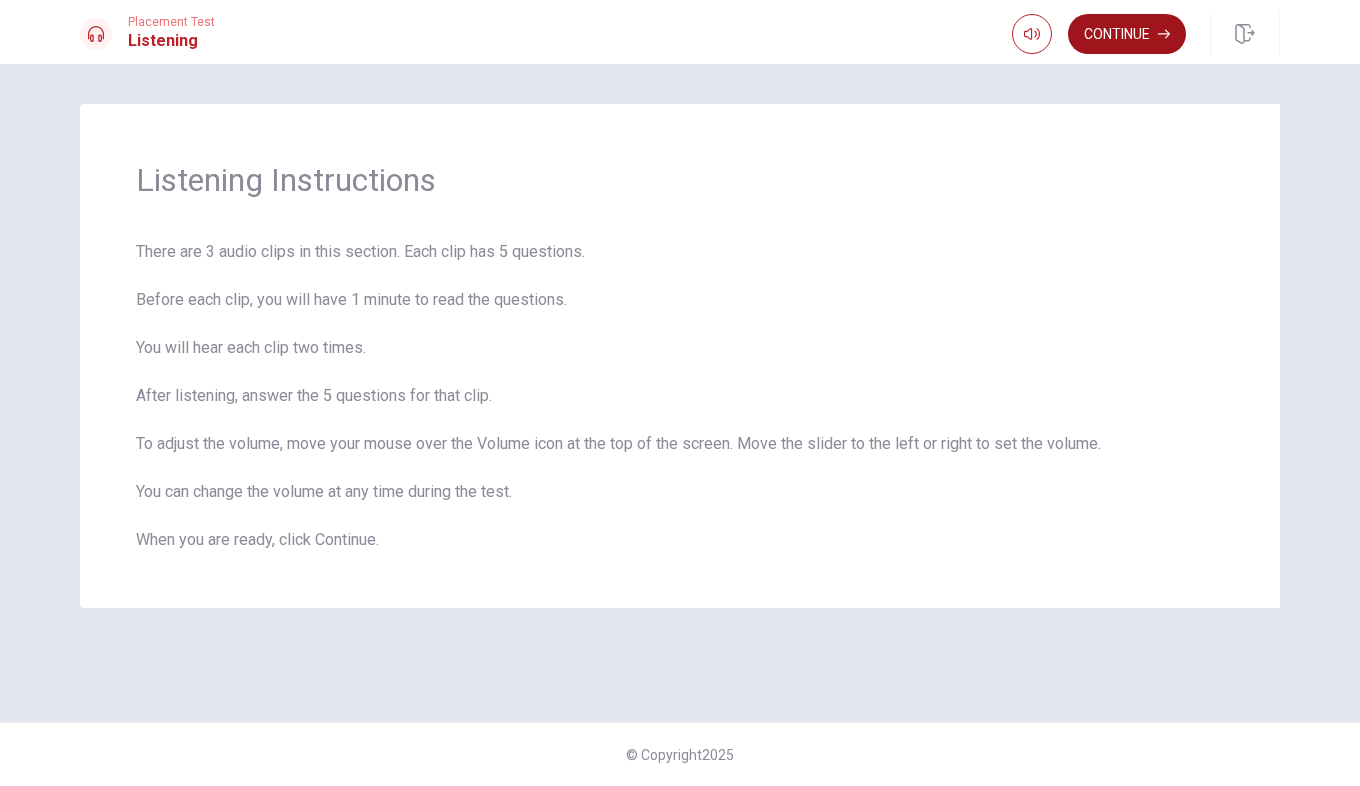 click on "Continue" at bounding box center (1127, 34) 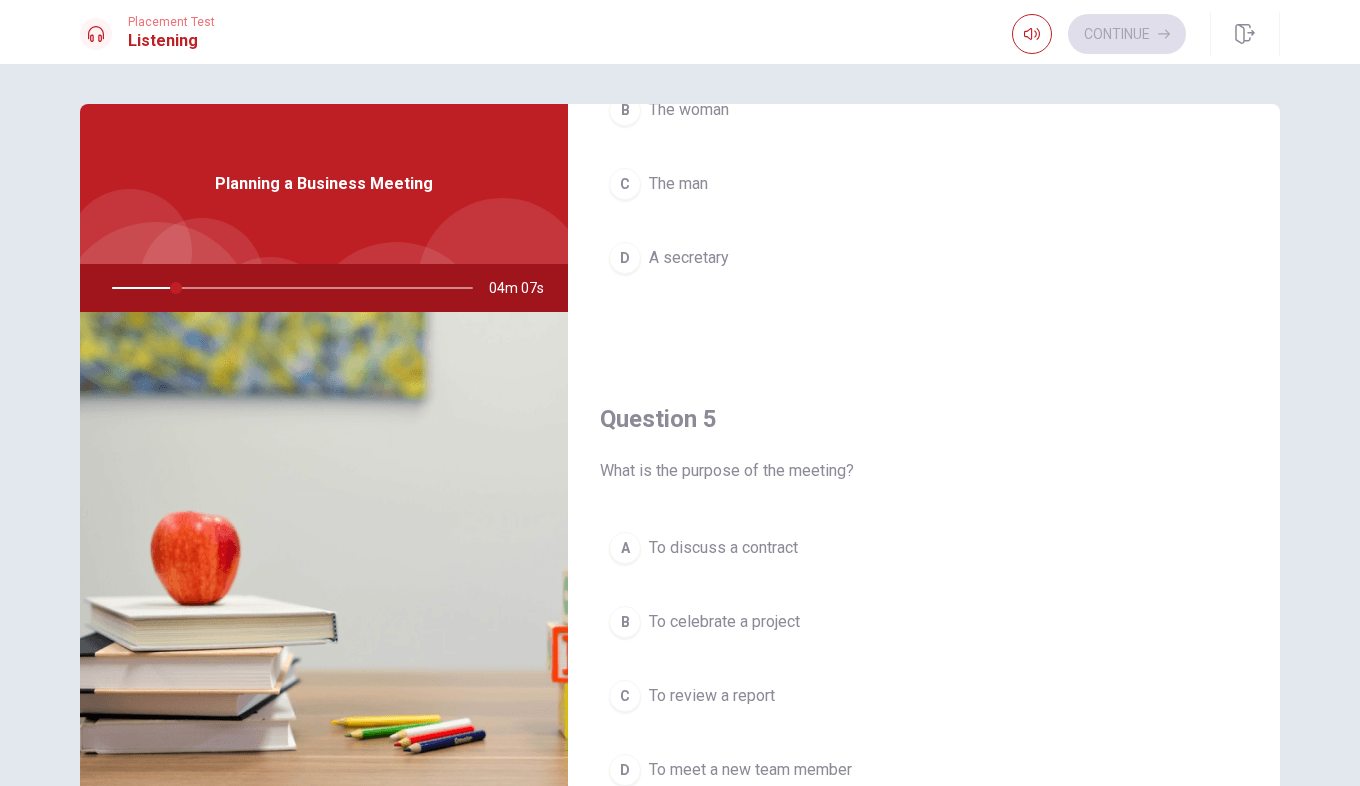 scroll, scrollTop: 1865, scrollLeft: 0, axis: vertical 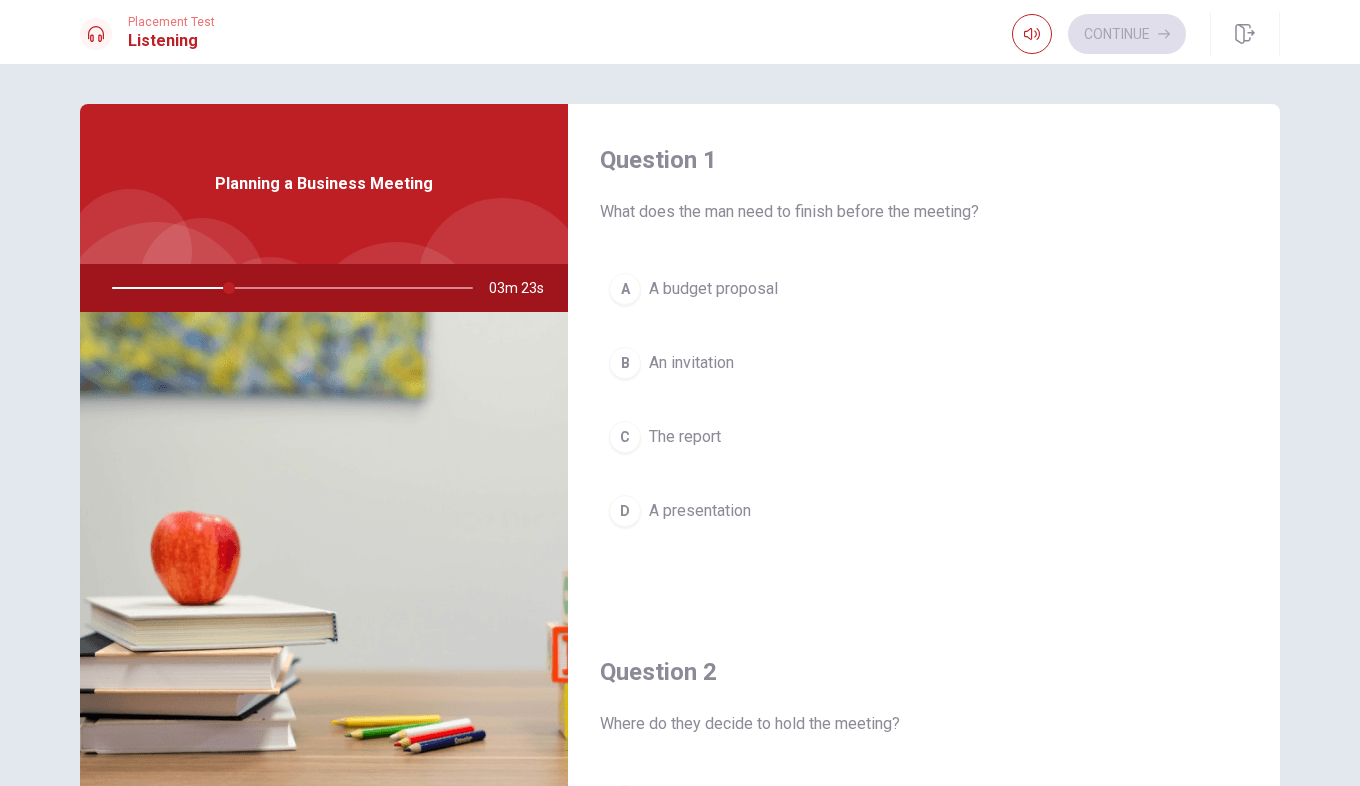 click on "C The report" at bounding box center [924, 437] 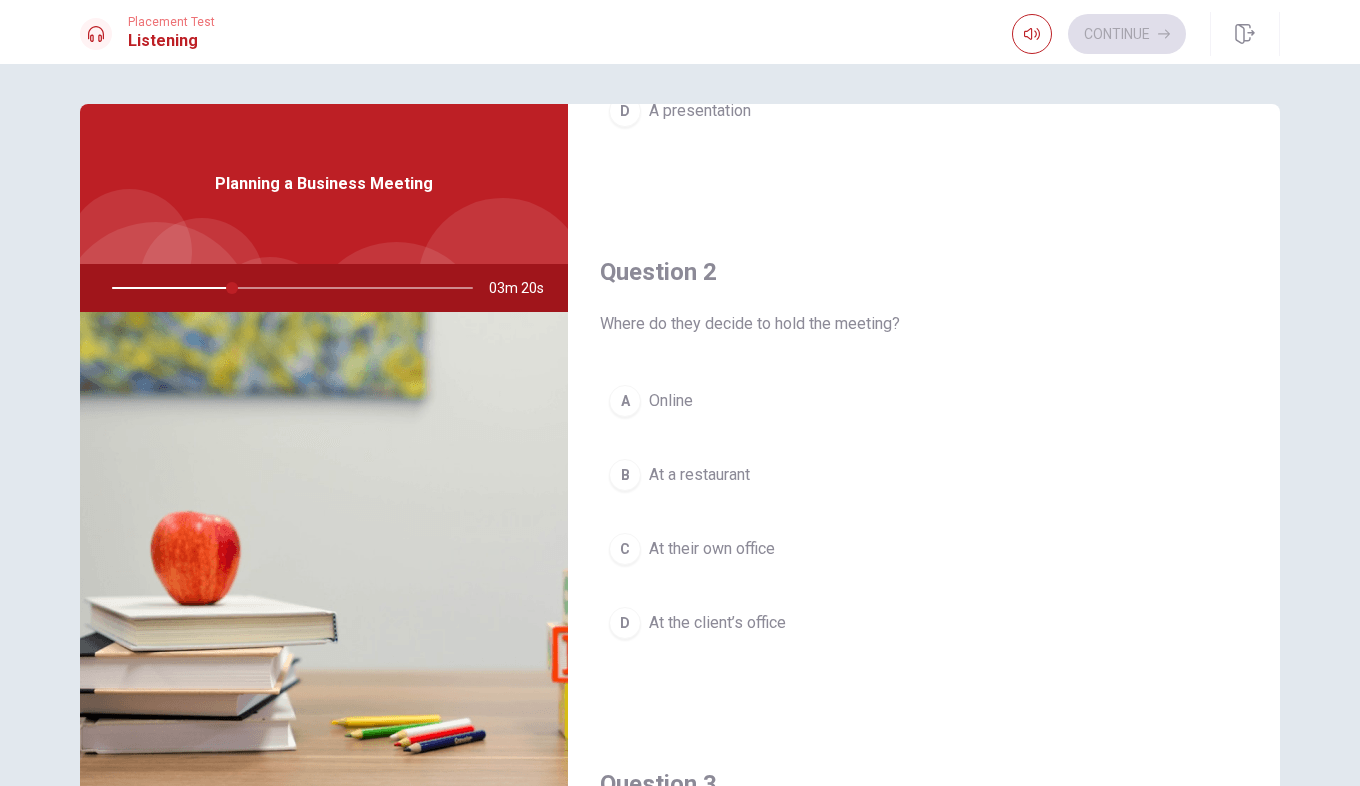 scroll, scrollTop: 500, scrollLeft: 0, axis: vertical 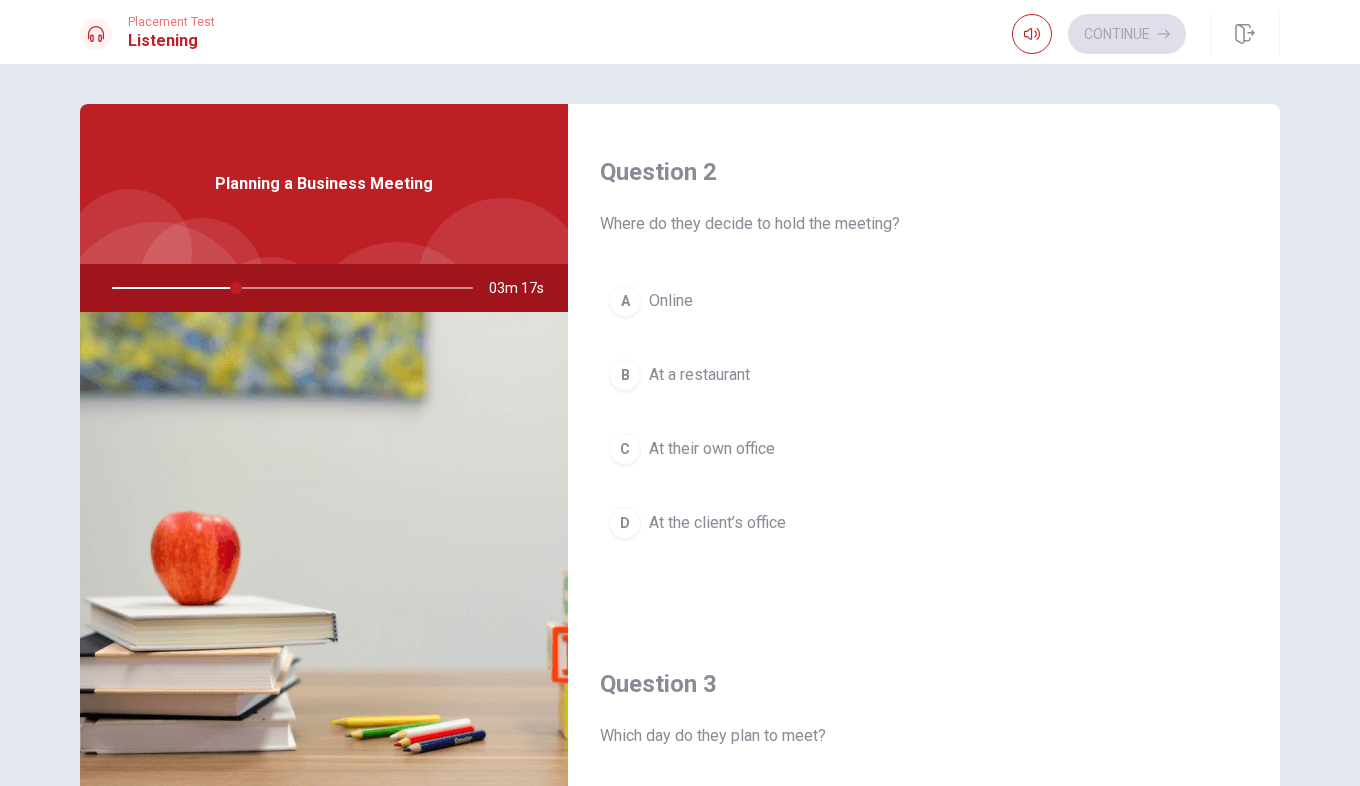 click on "At their own office" at bounding box center [712, 449] 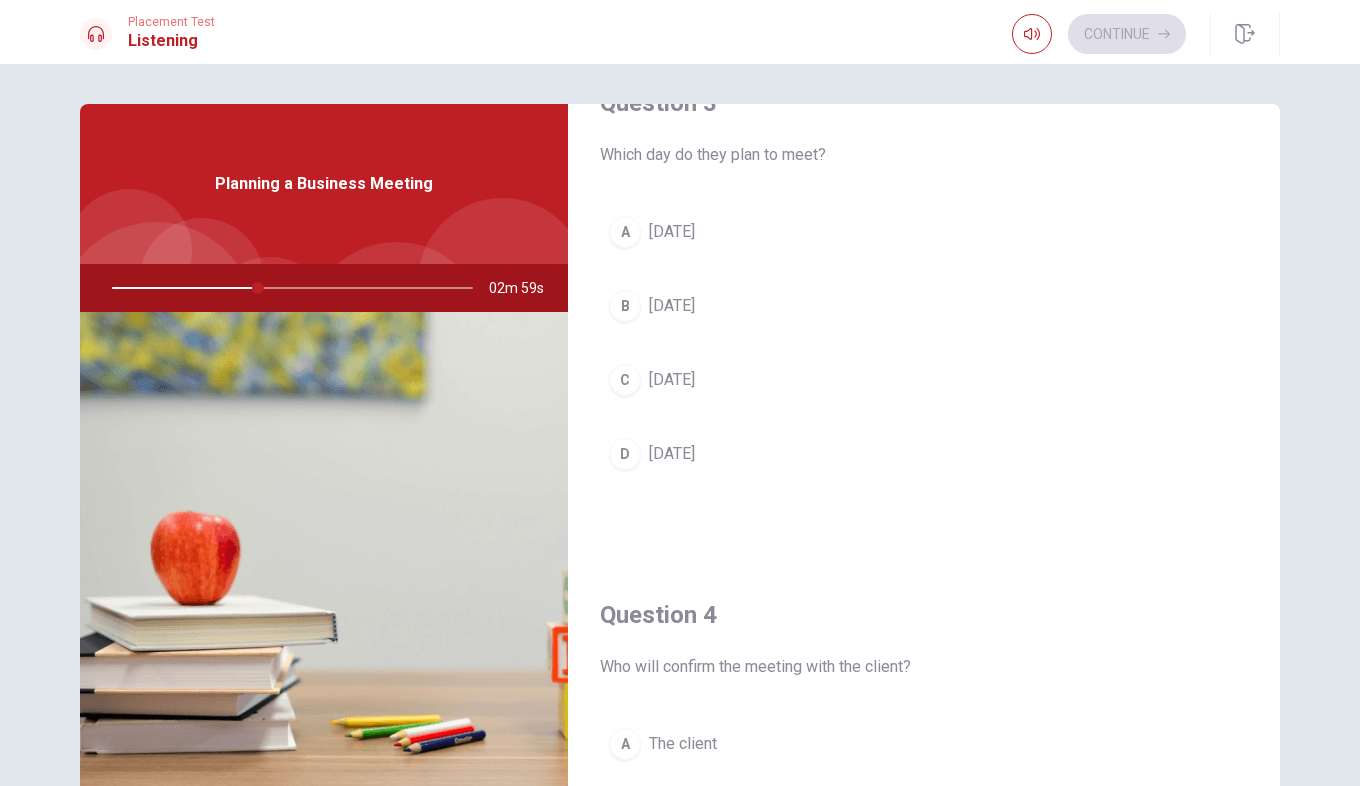 scroll, scrollTop: 1100, scrollLeft: 0, axis: vertical 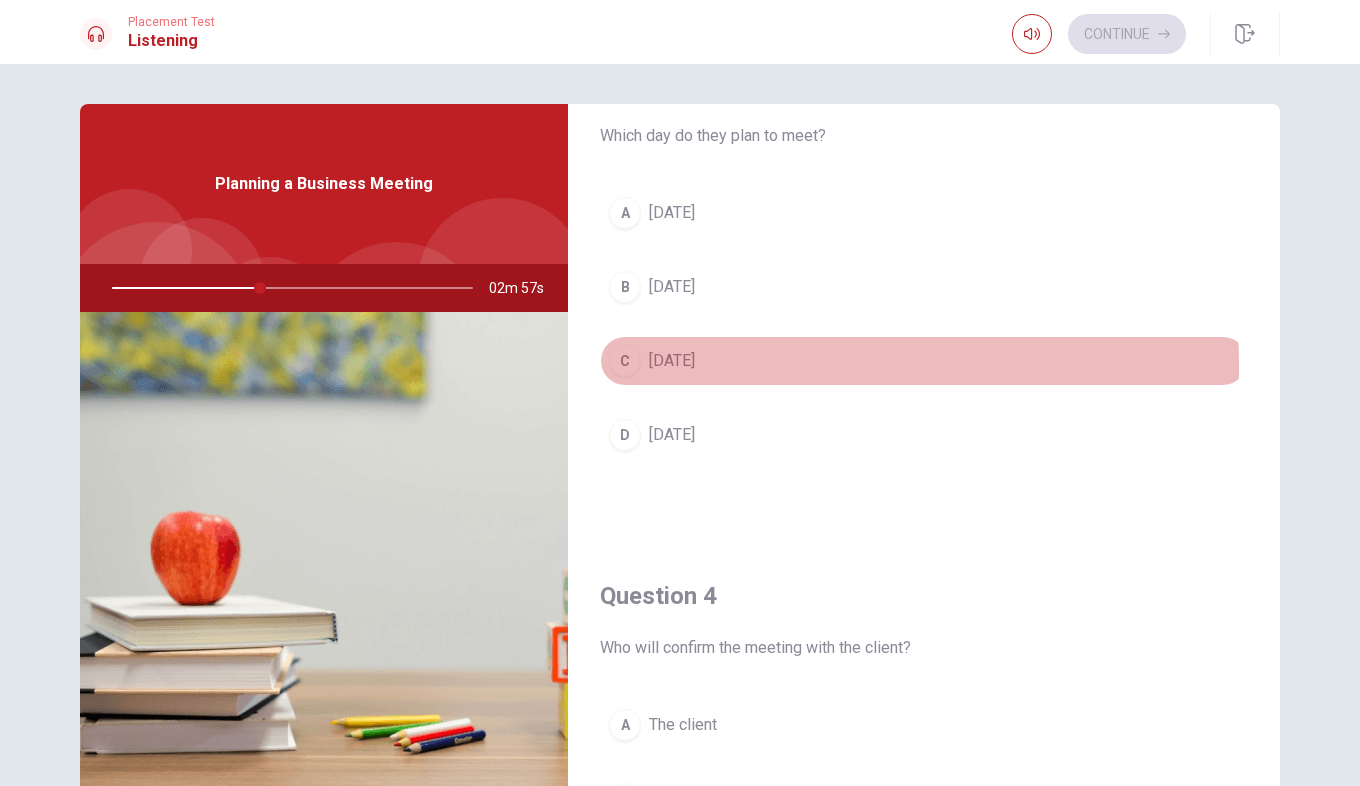 click on "[DATE]" at bounding box center (672, 361) 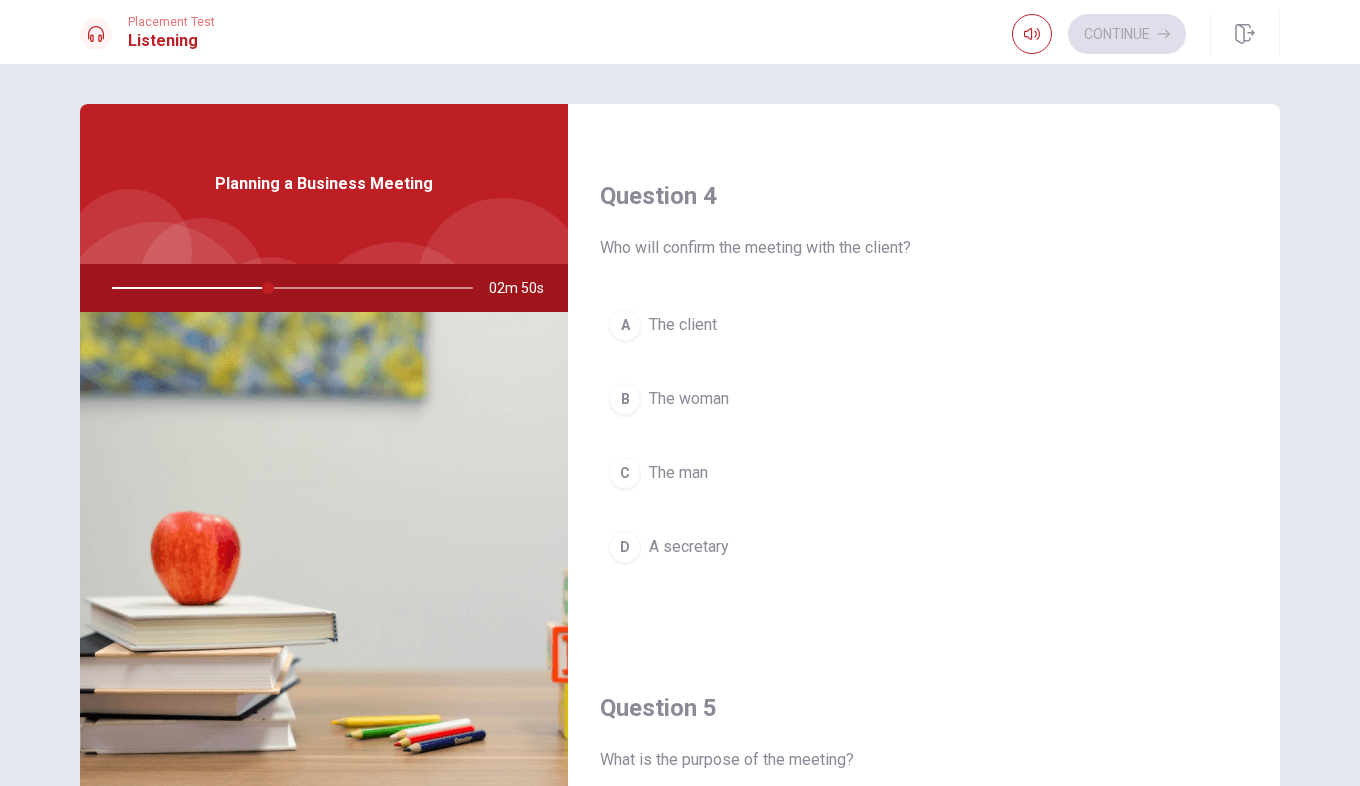 scroll, scrollTop: 1600, scrollLeft: 0, axis: vertical 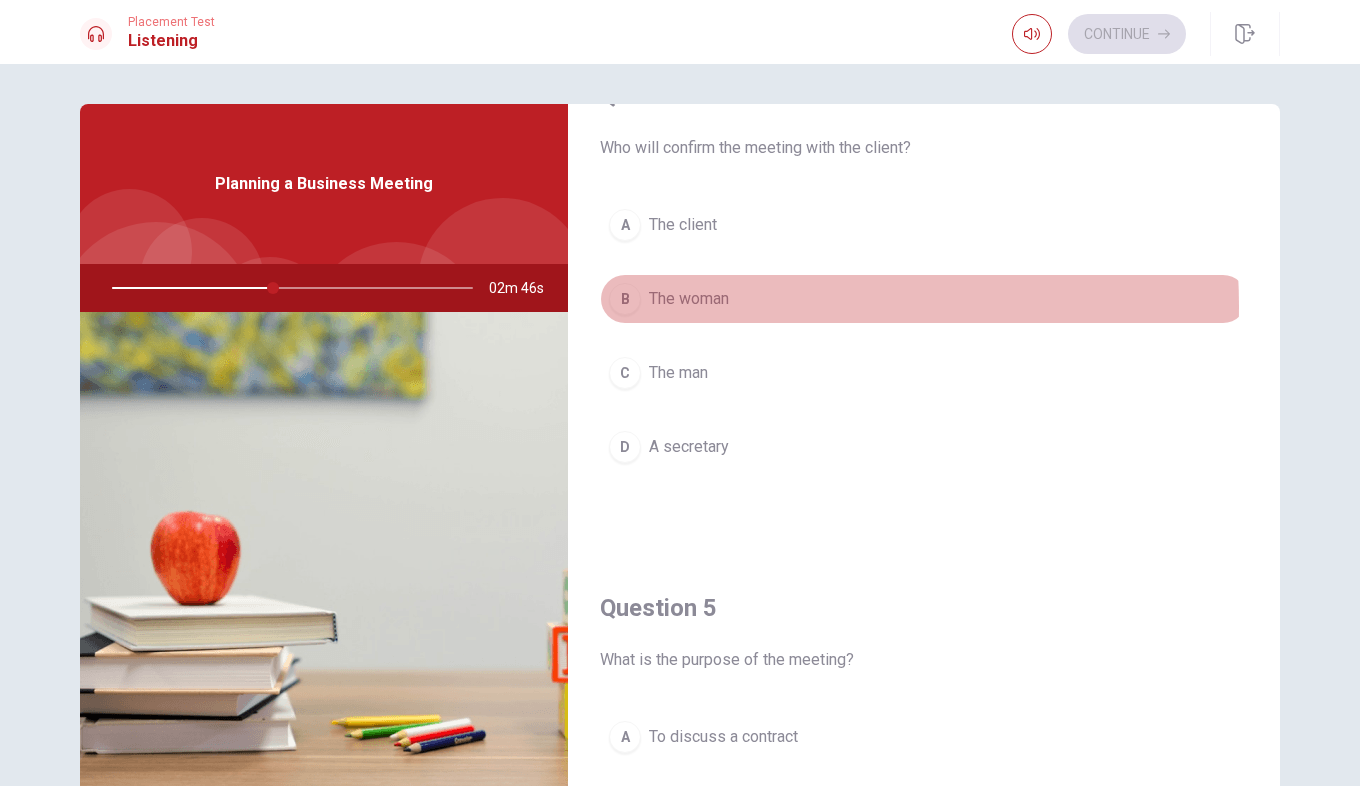 click on "The woman" at bounding box center (689, 299) 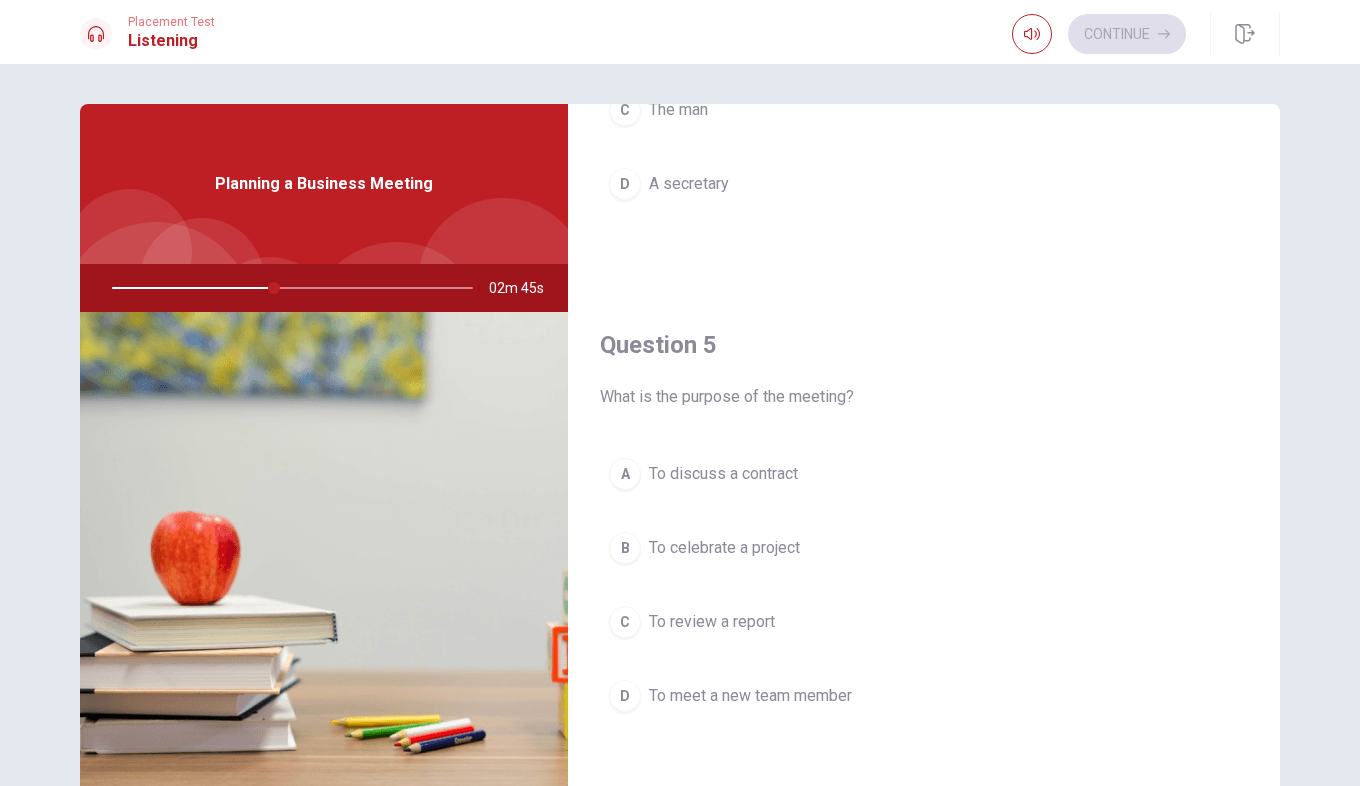 scroll, scrollTop: 1865, scrollLeft: 0, axis: vertical 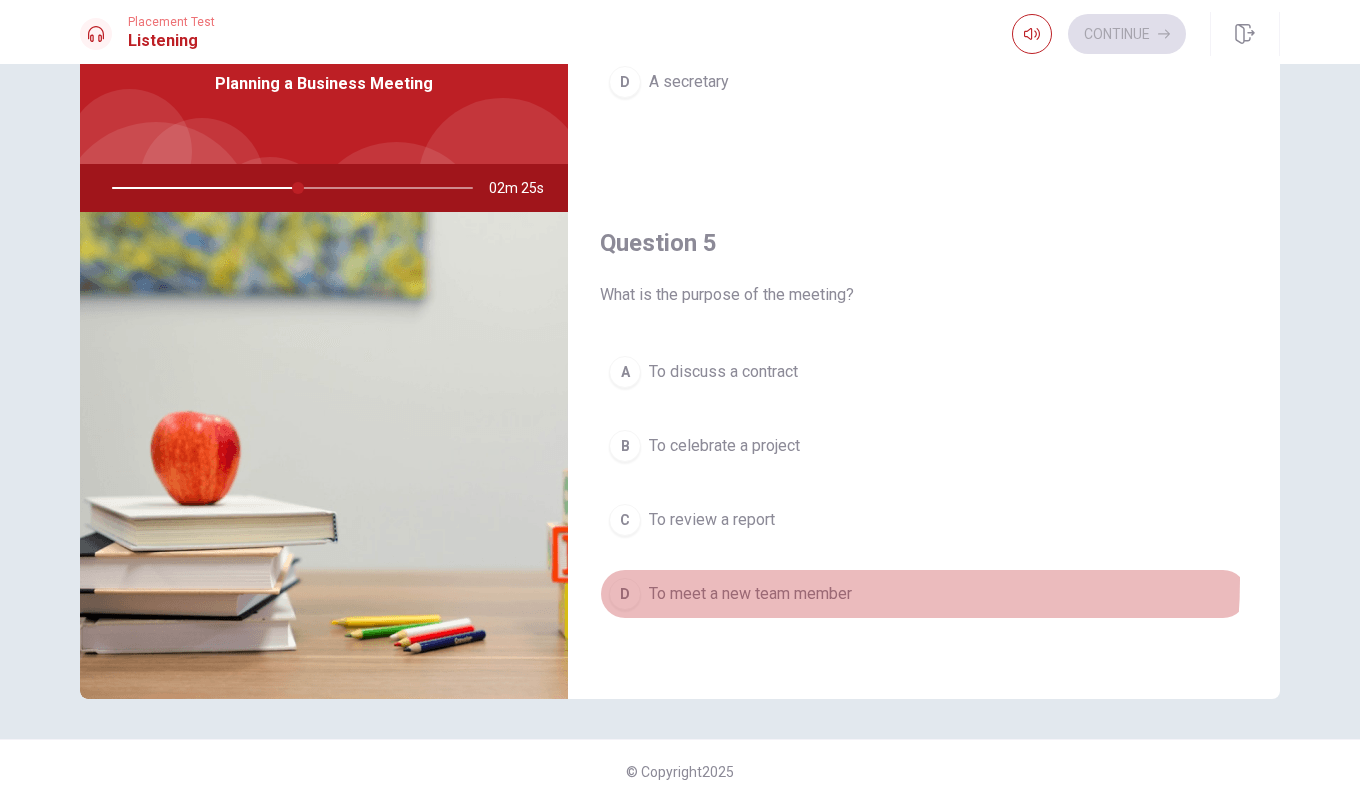 click on "D To meet a new team member" at bounding box center [924, 594] 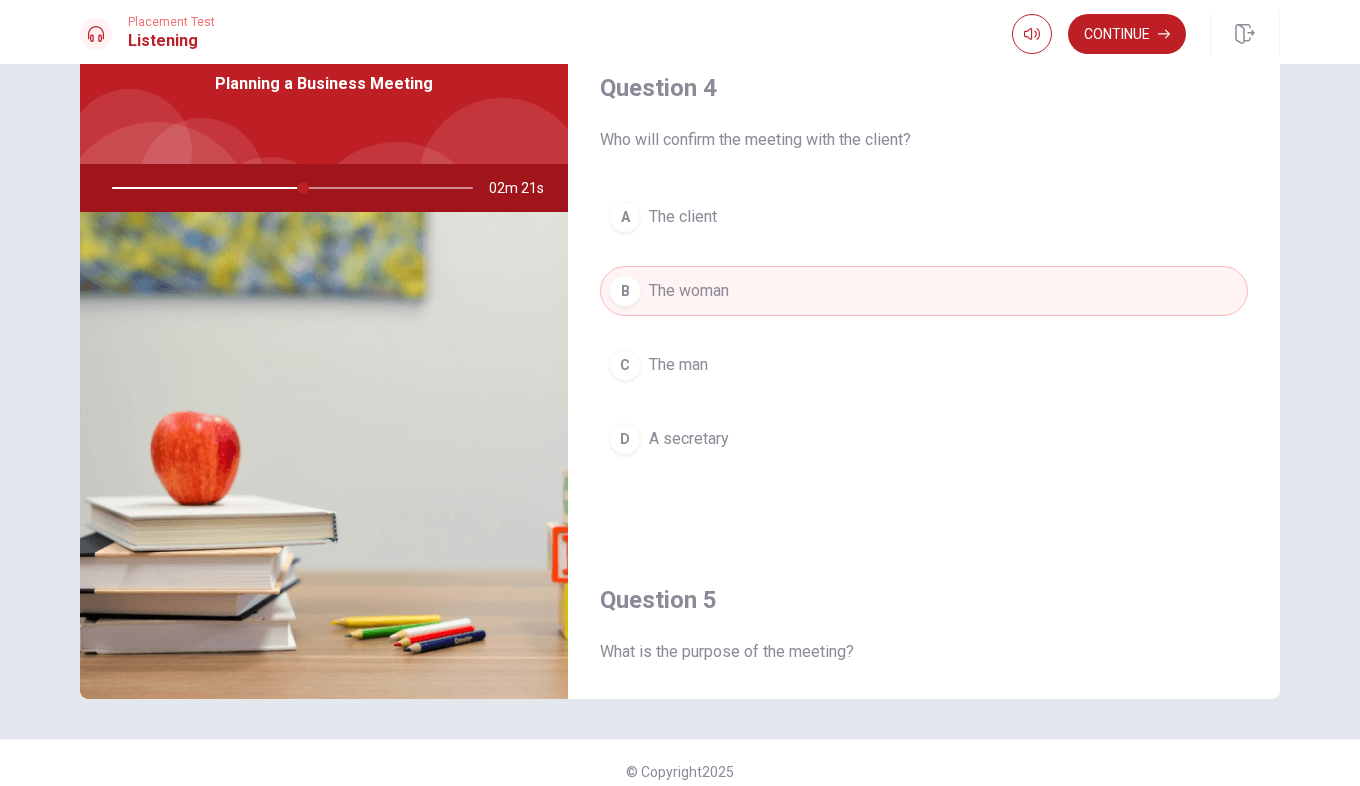 scroll, scrollTop: 1465, scrollLeft: 0, axis: vertical 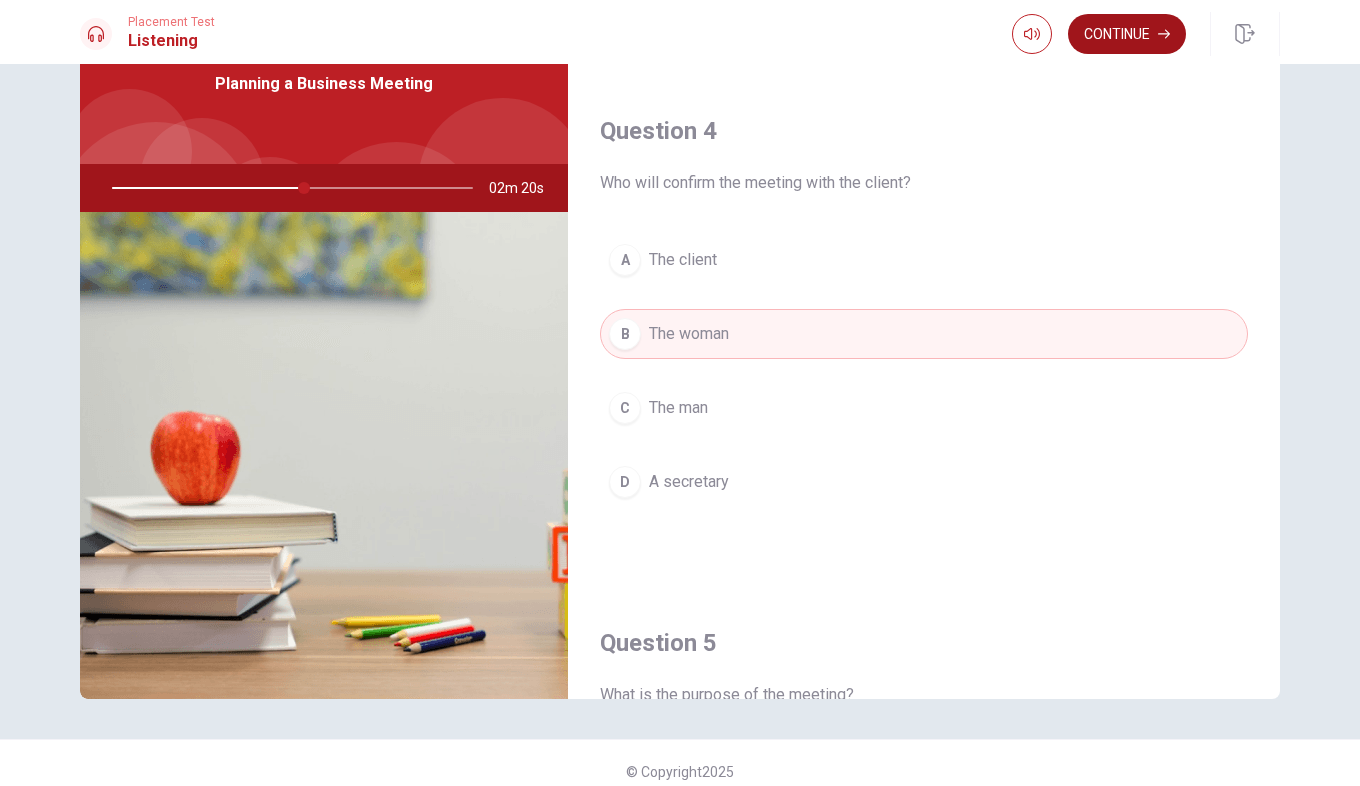 click on "Continue" at bounding box center (1127, 34) 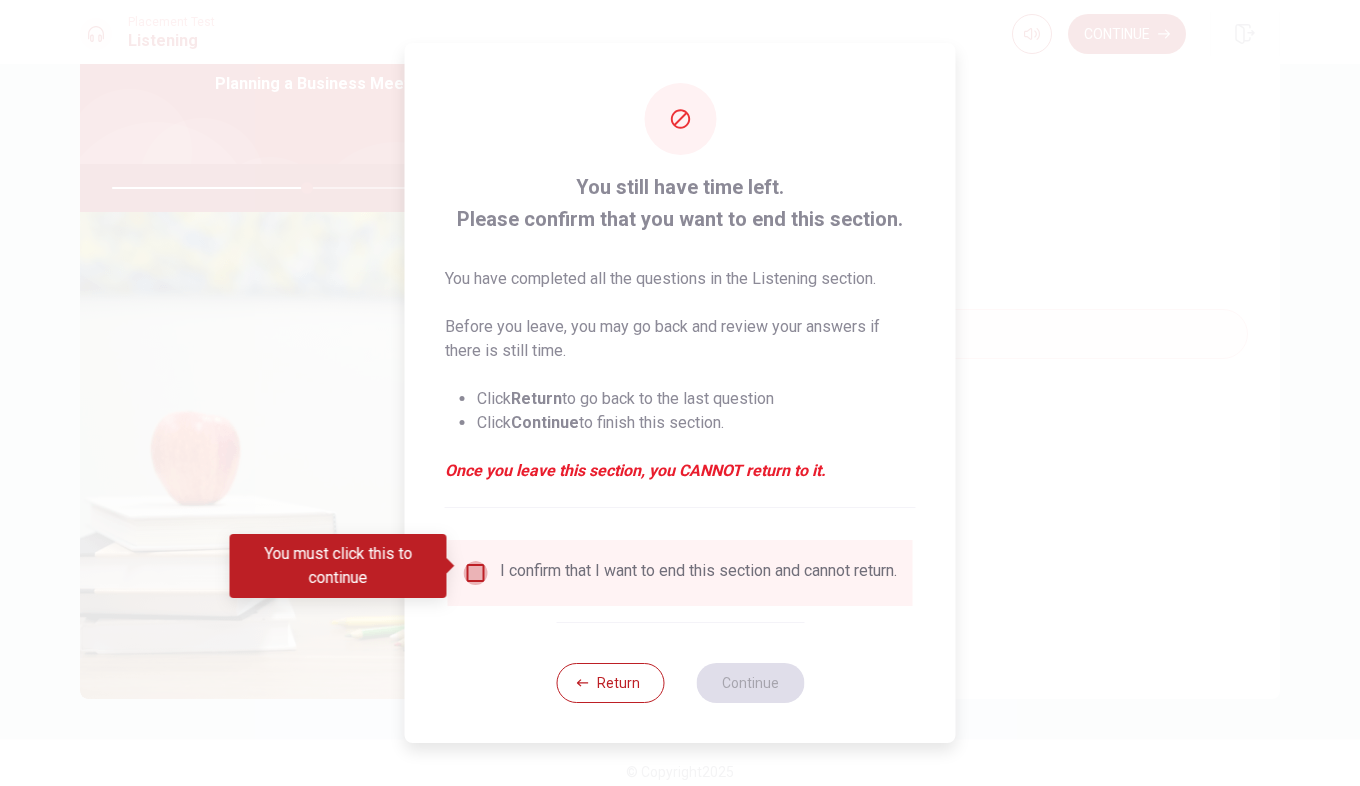 click at bounding box center [476, 573] 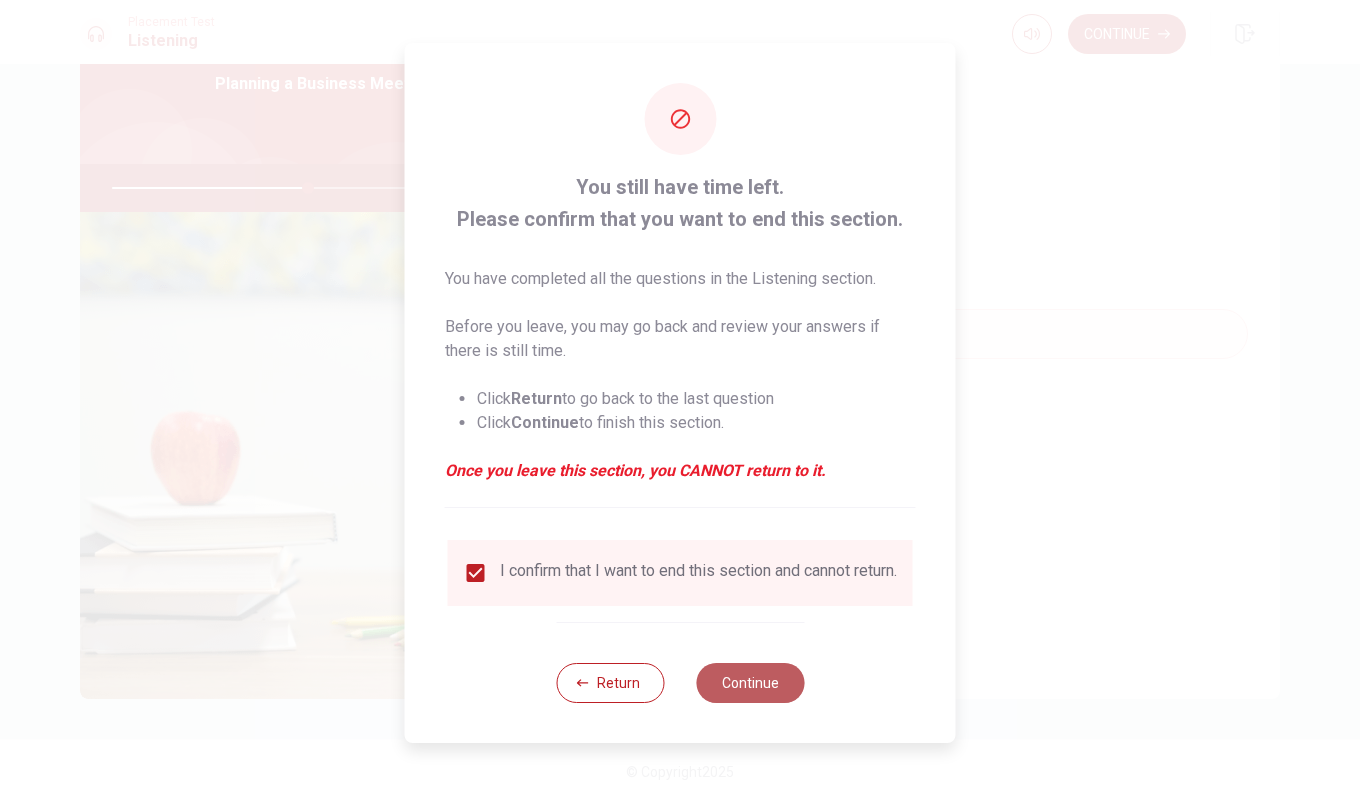 click on "Continue" at bounding box center (750, 683) 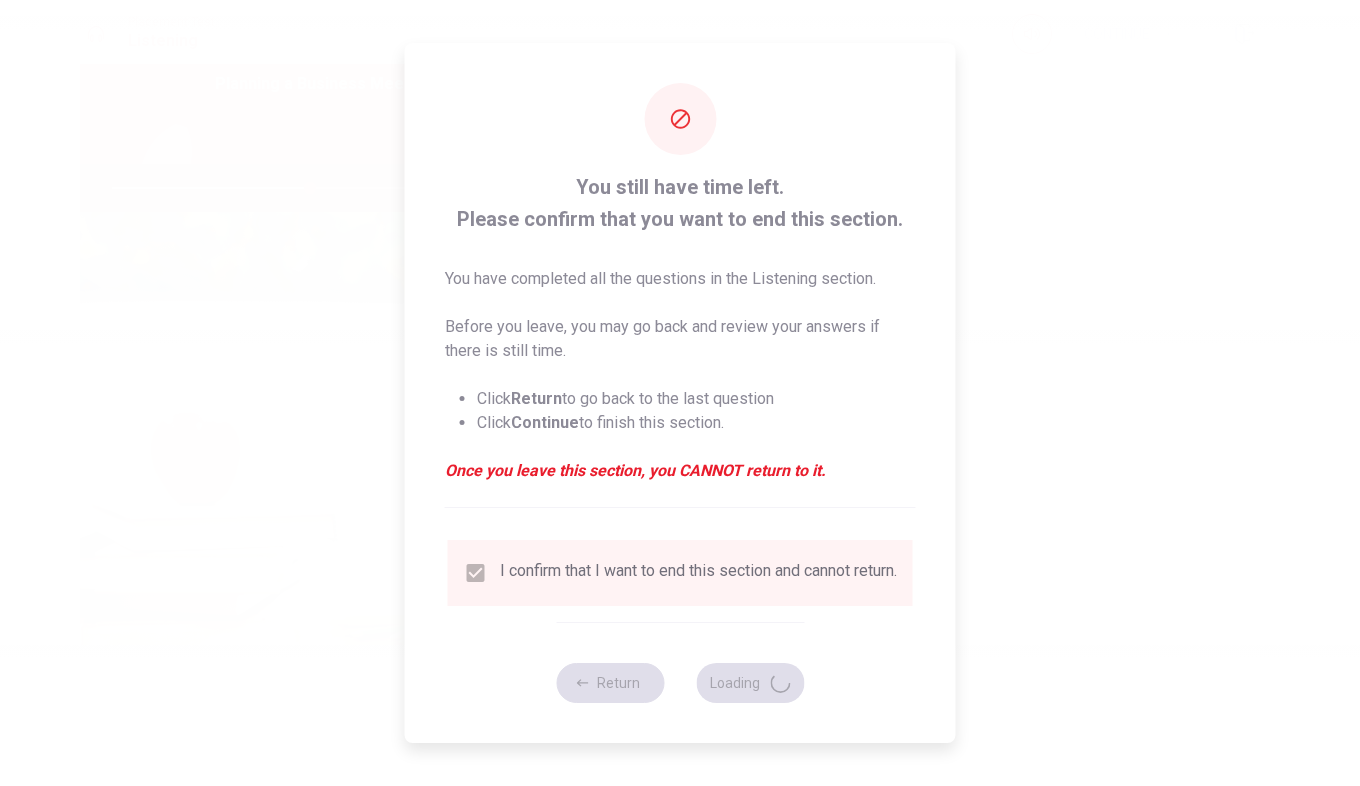 type on "55" 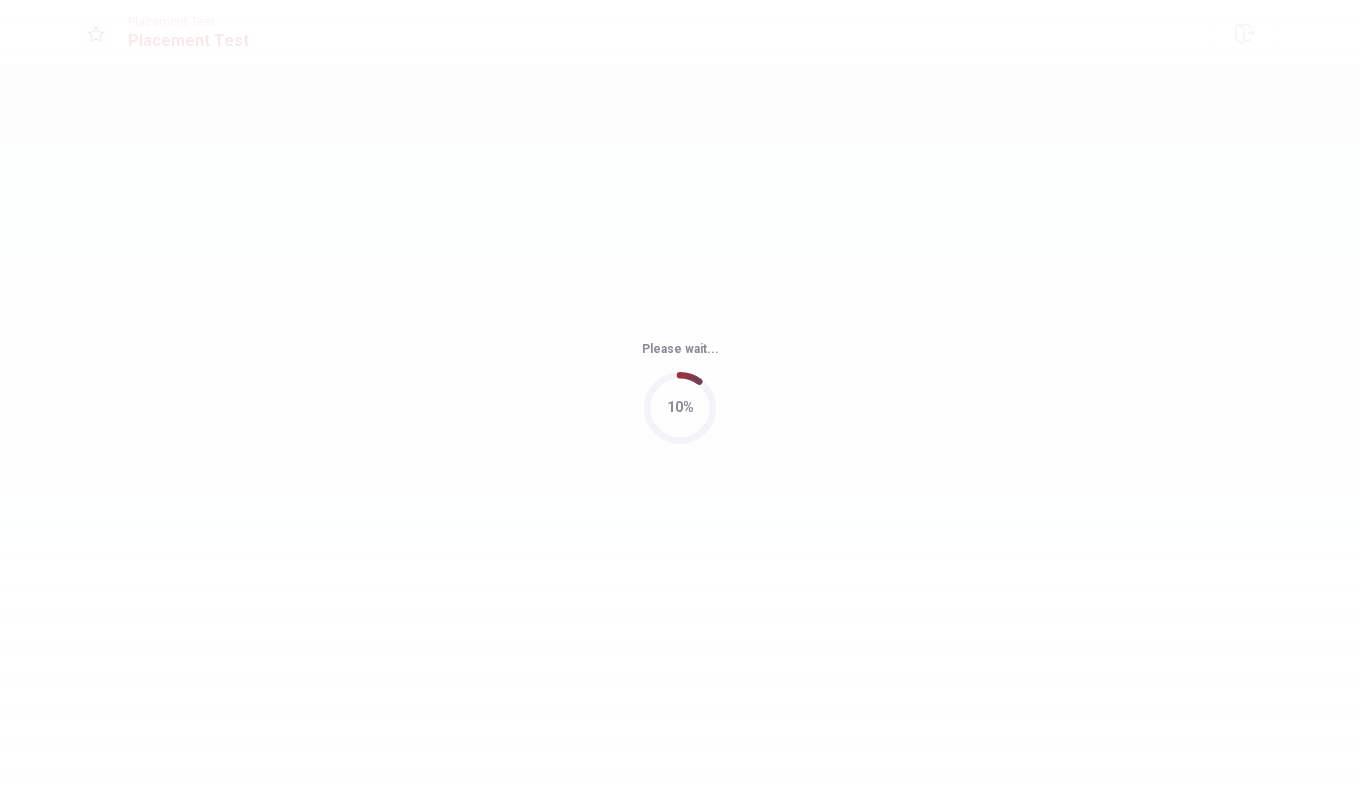 scroll, scrollTop: 0, scrollLeft: 0, axis: both 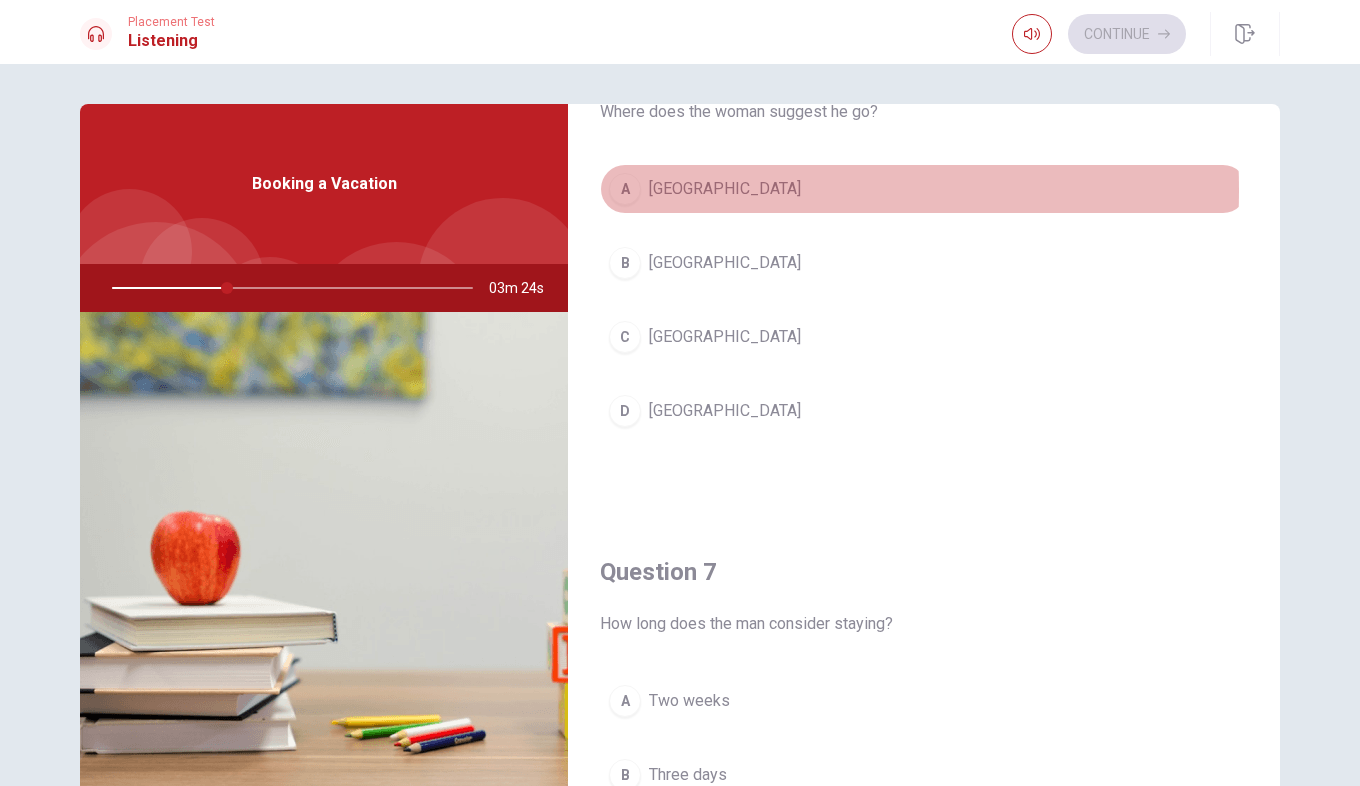 click on "[GEOGRAPHIC_DATA]" at bounding box center [725, 189] 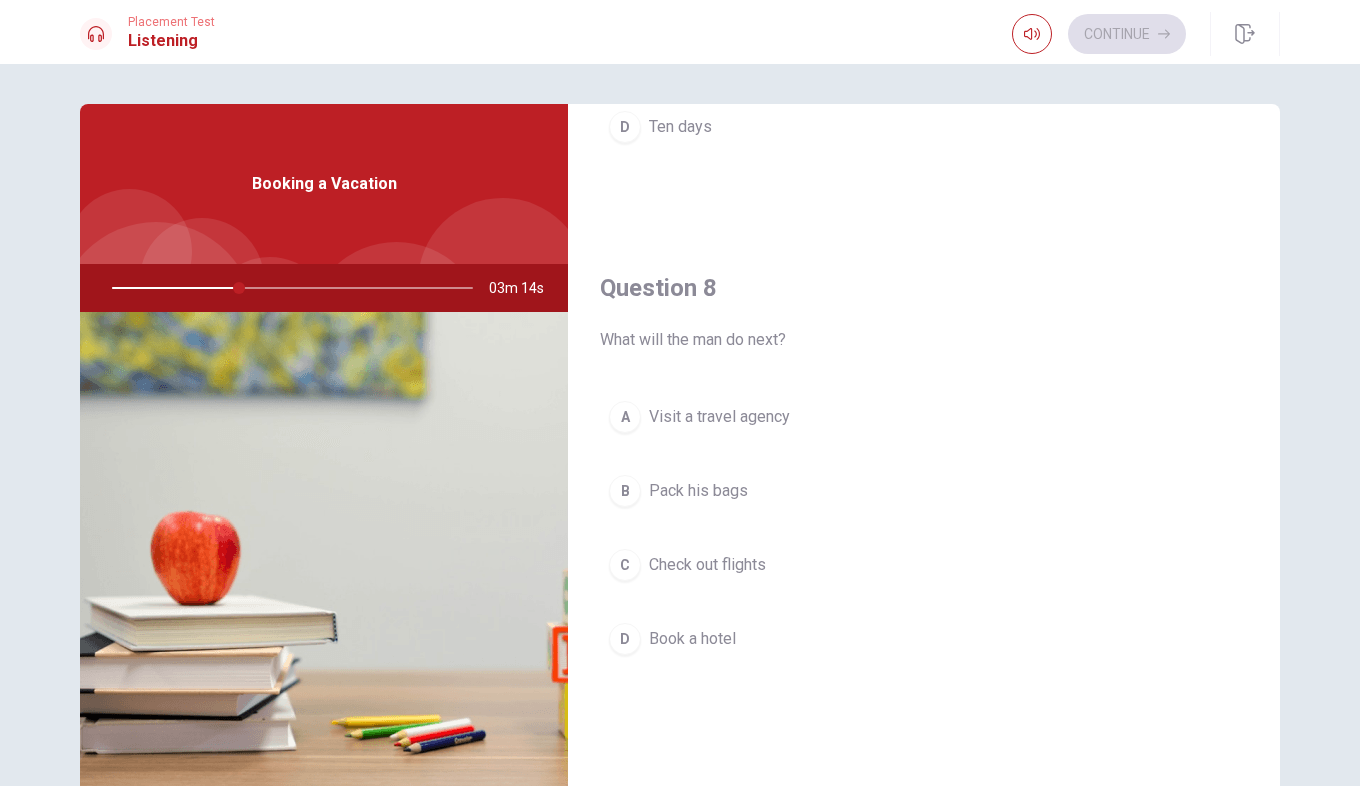 scroll, scrollTop: 900, scrollLeft: 0, axis: vertical 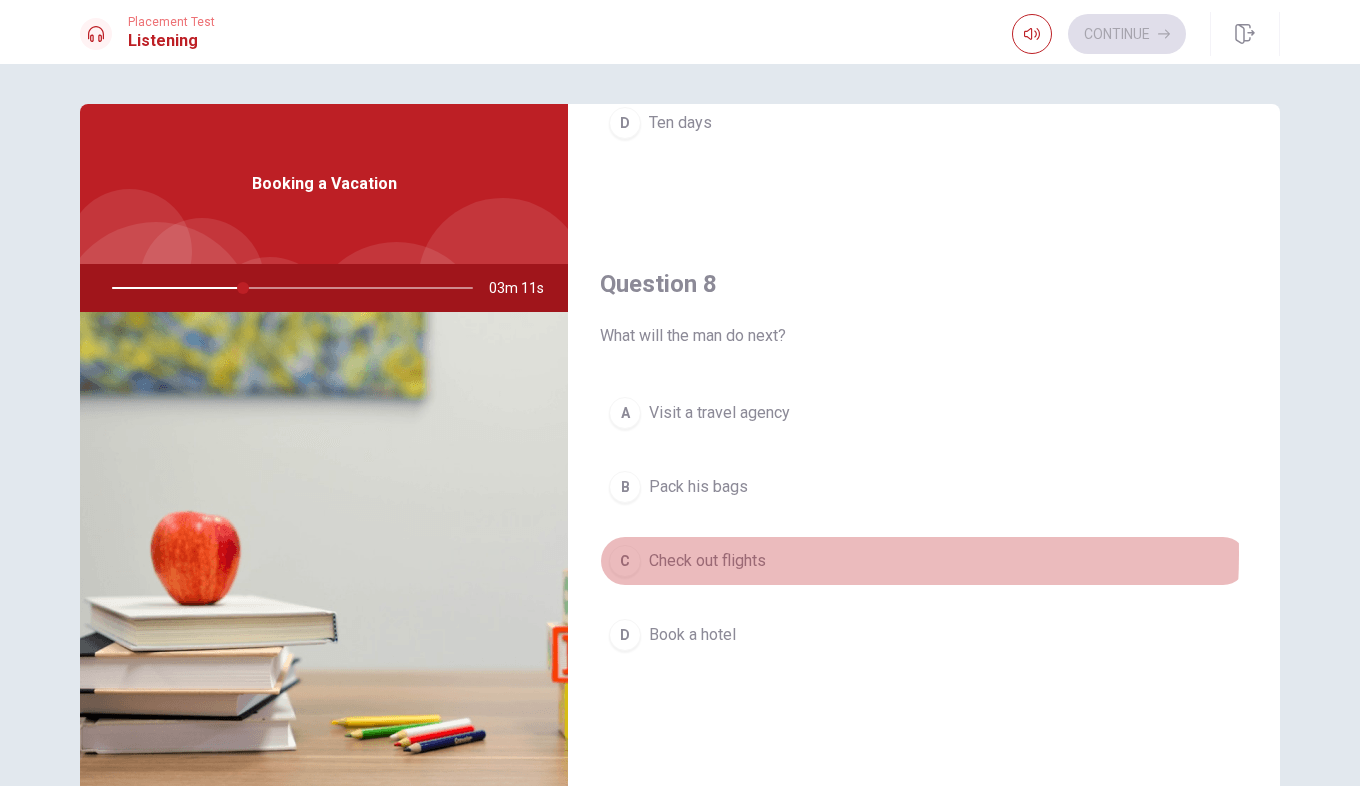 click on "Check out flights" at bounding box center (707, 561) 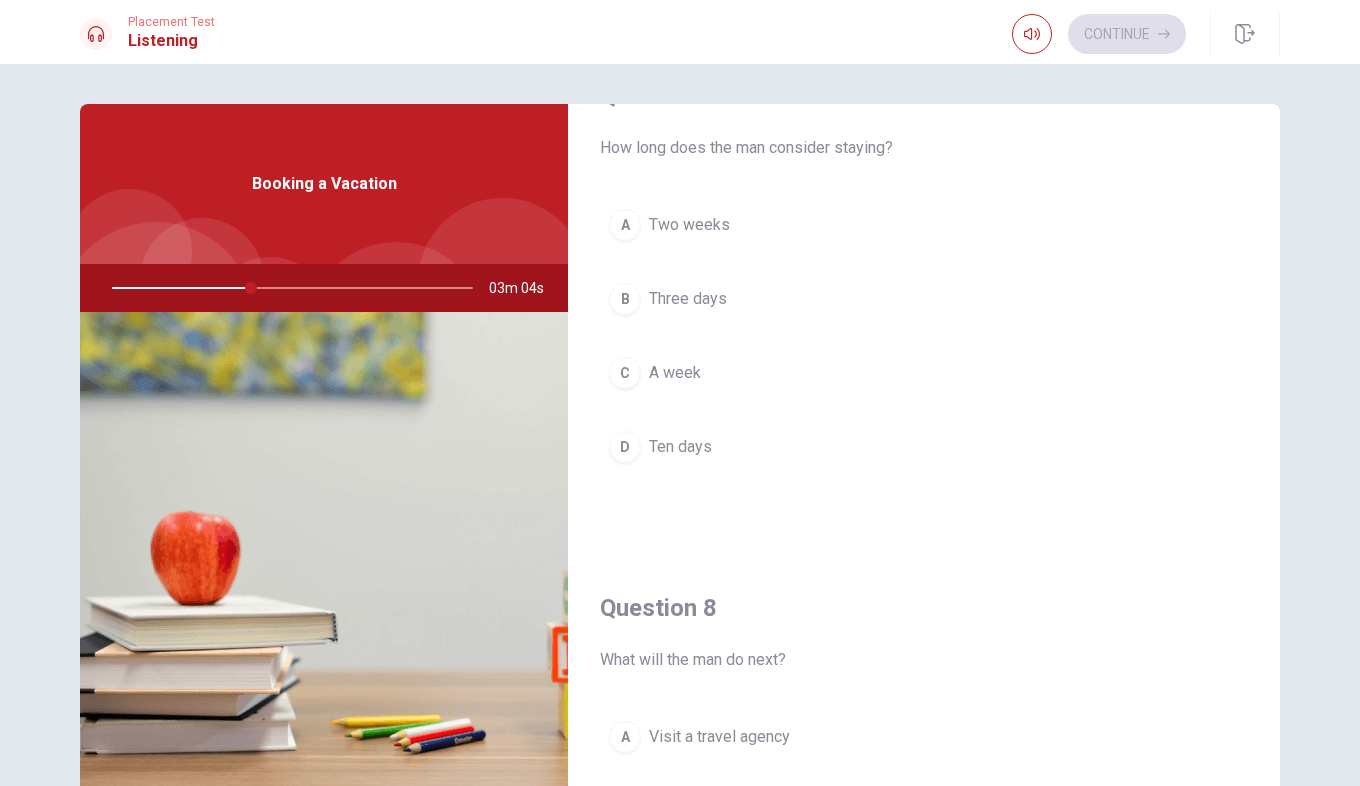 scroll, scrollTop: 600, scrollLeft: 0, axis: vertical 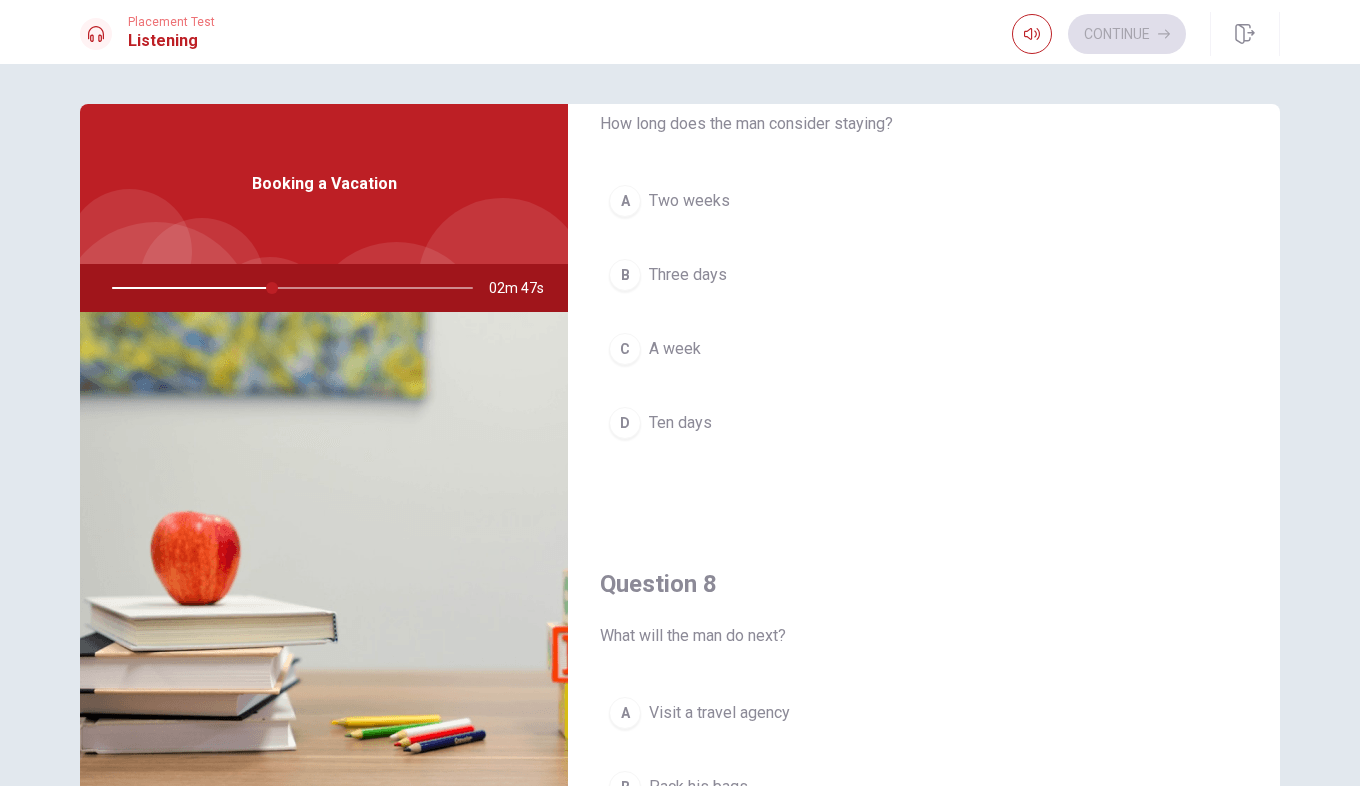 click on "A week" at bounding box center [675, 349] 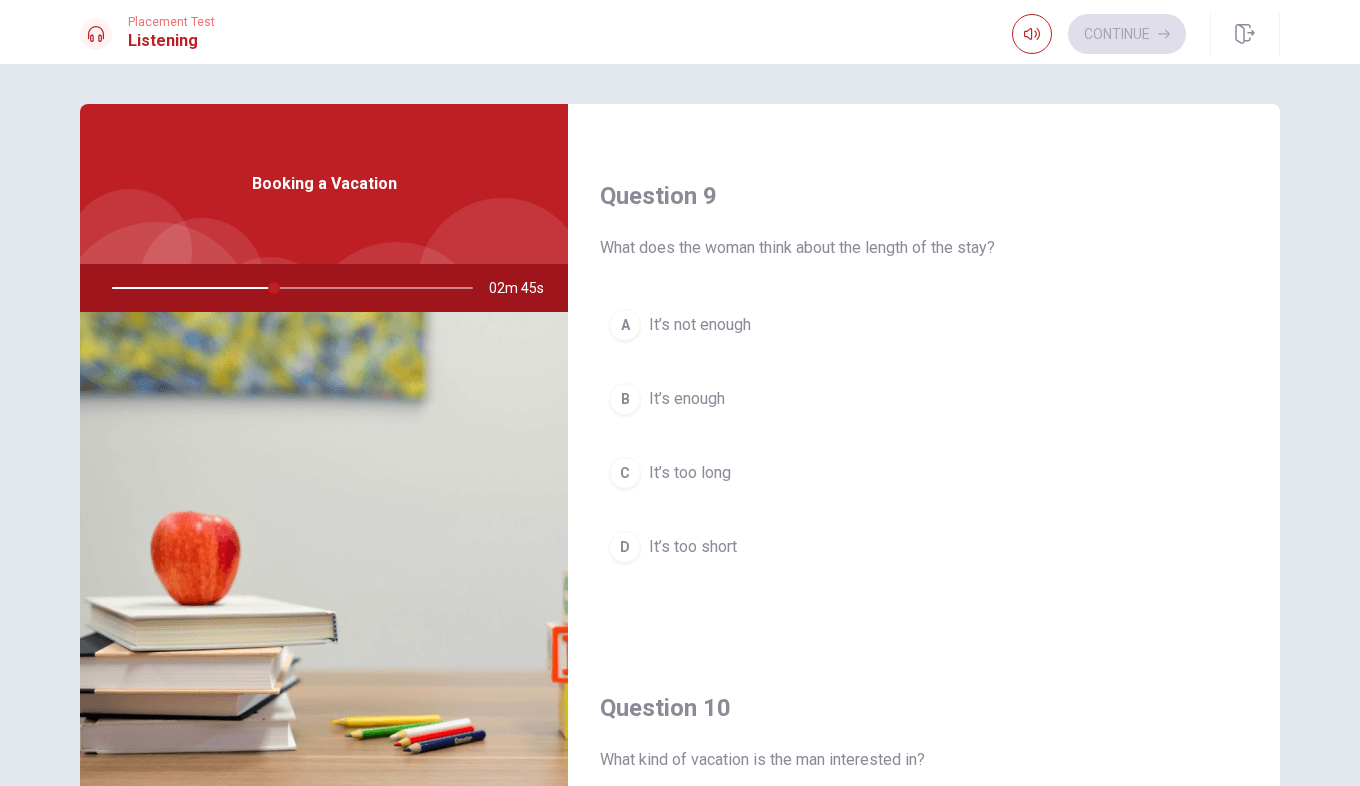 scroll, scrollTop: 1600, scrollLeft: 0, axis: vertical 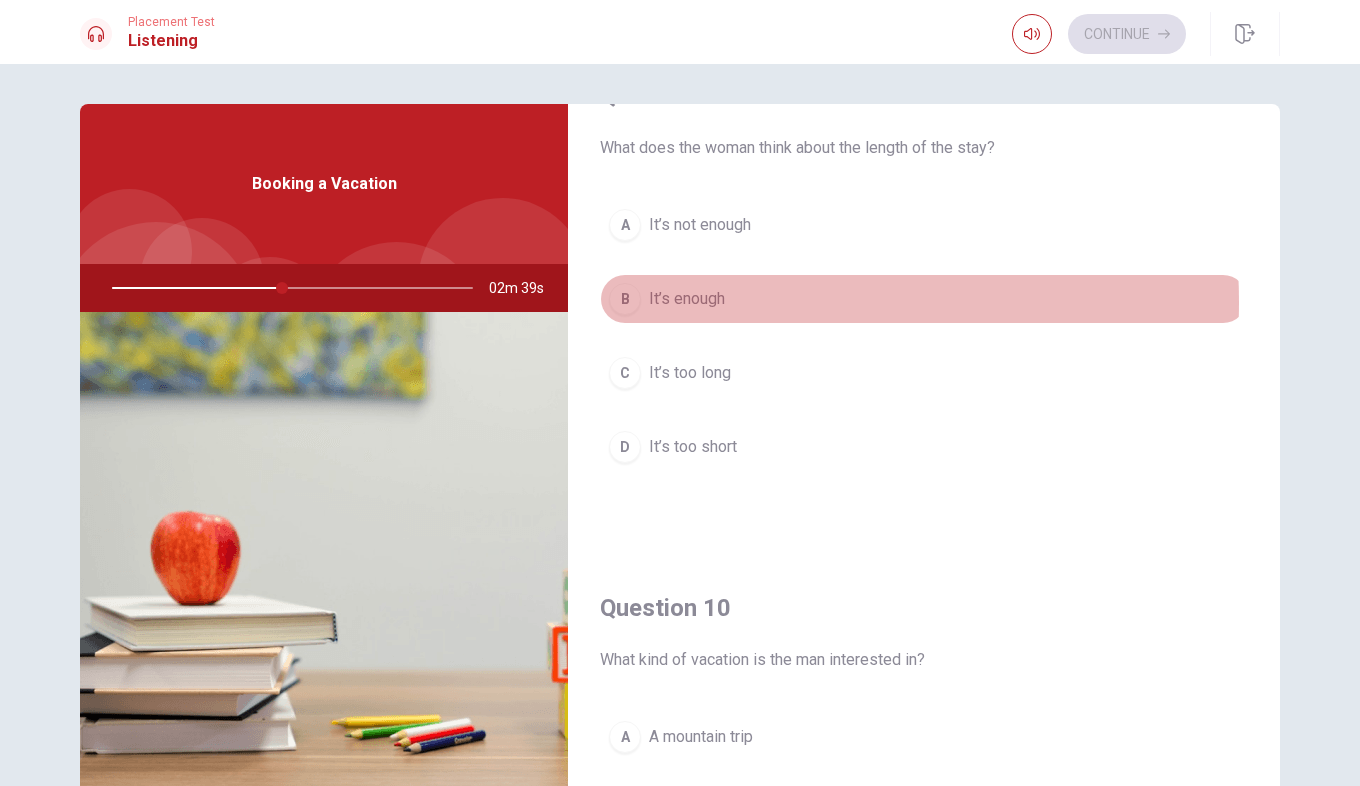 click on "It’s enough" at bounding box center (687, 299) 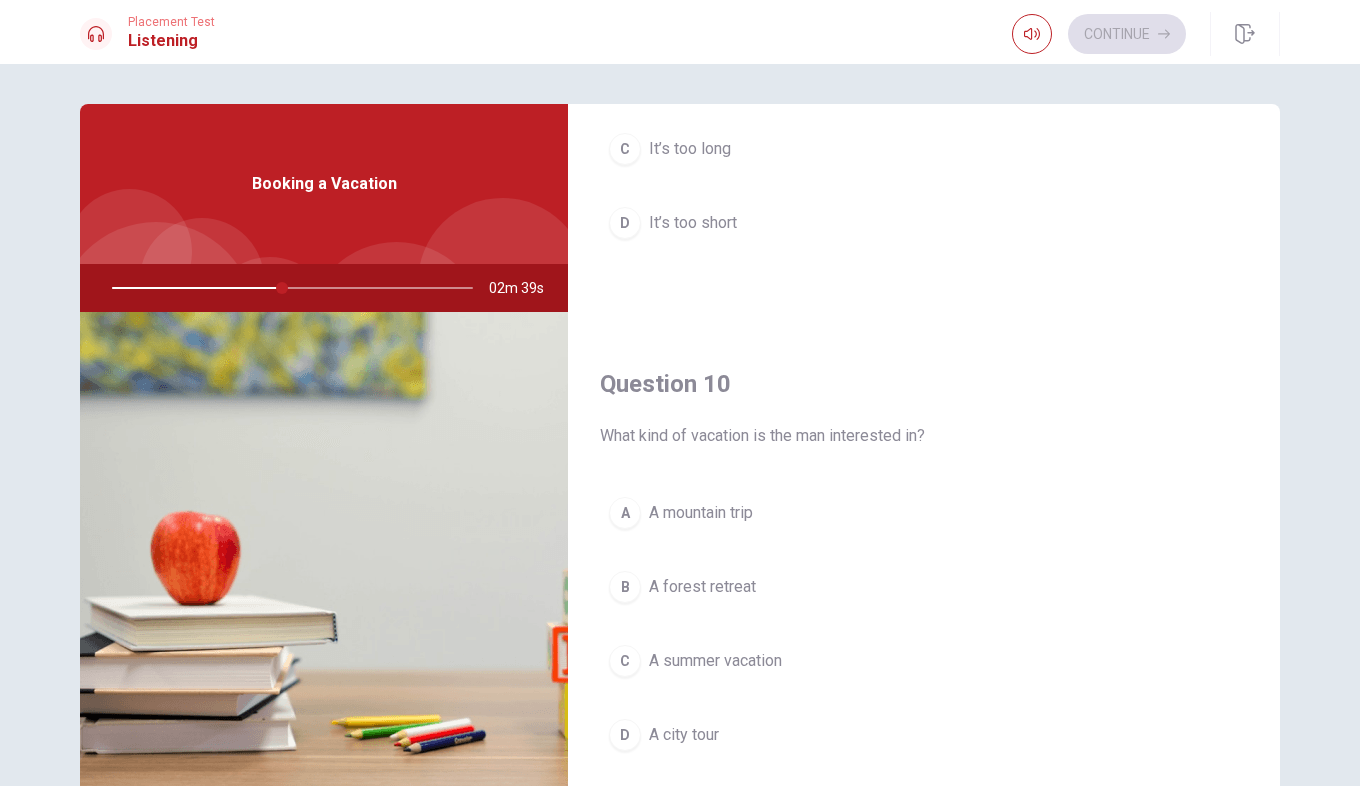 scroll, scrollTop: 1865, scrollLeft: 0, axis: vertical 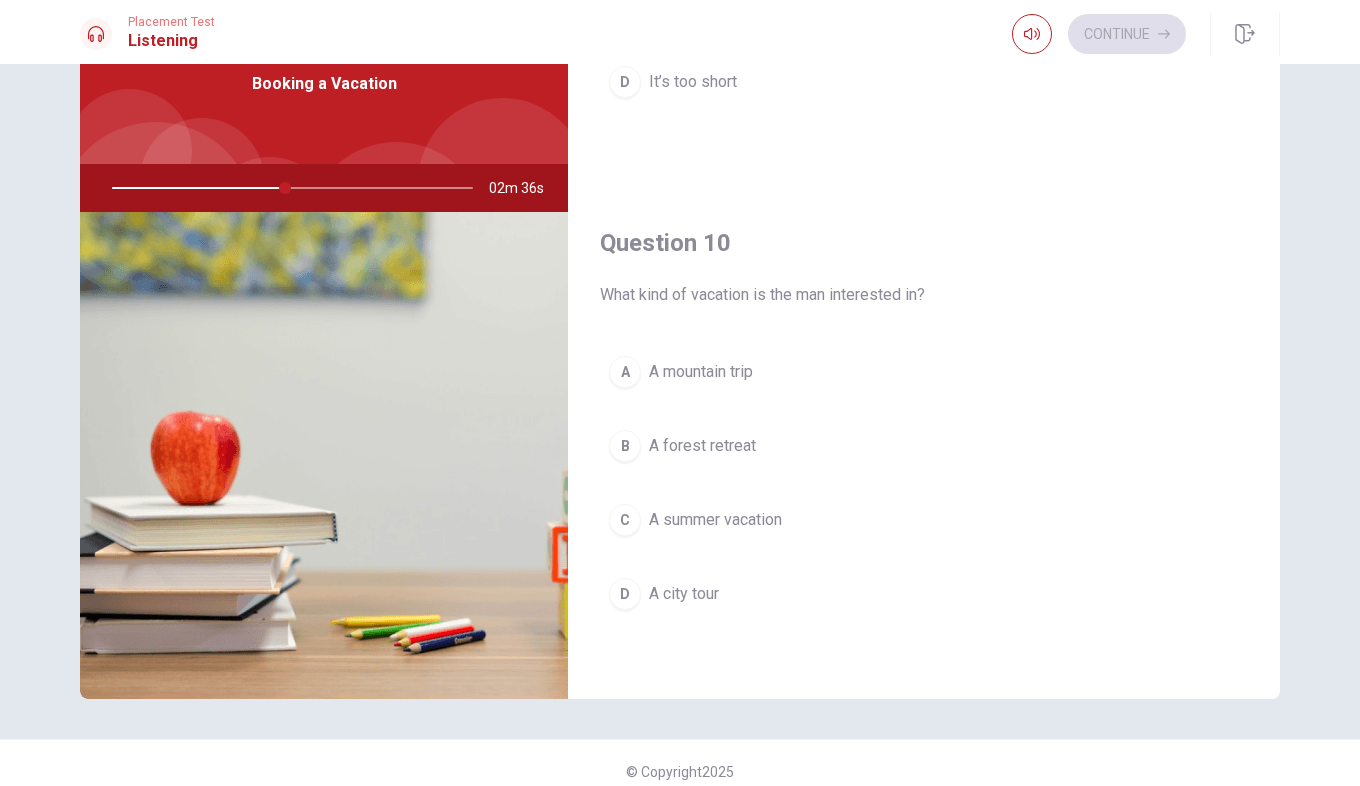click on "A summer vacation" at bounding box center [715, 520] 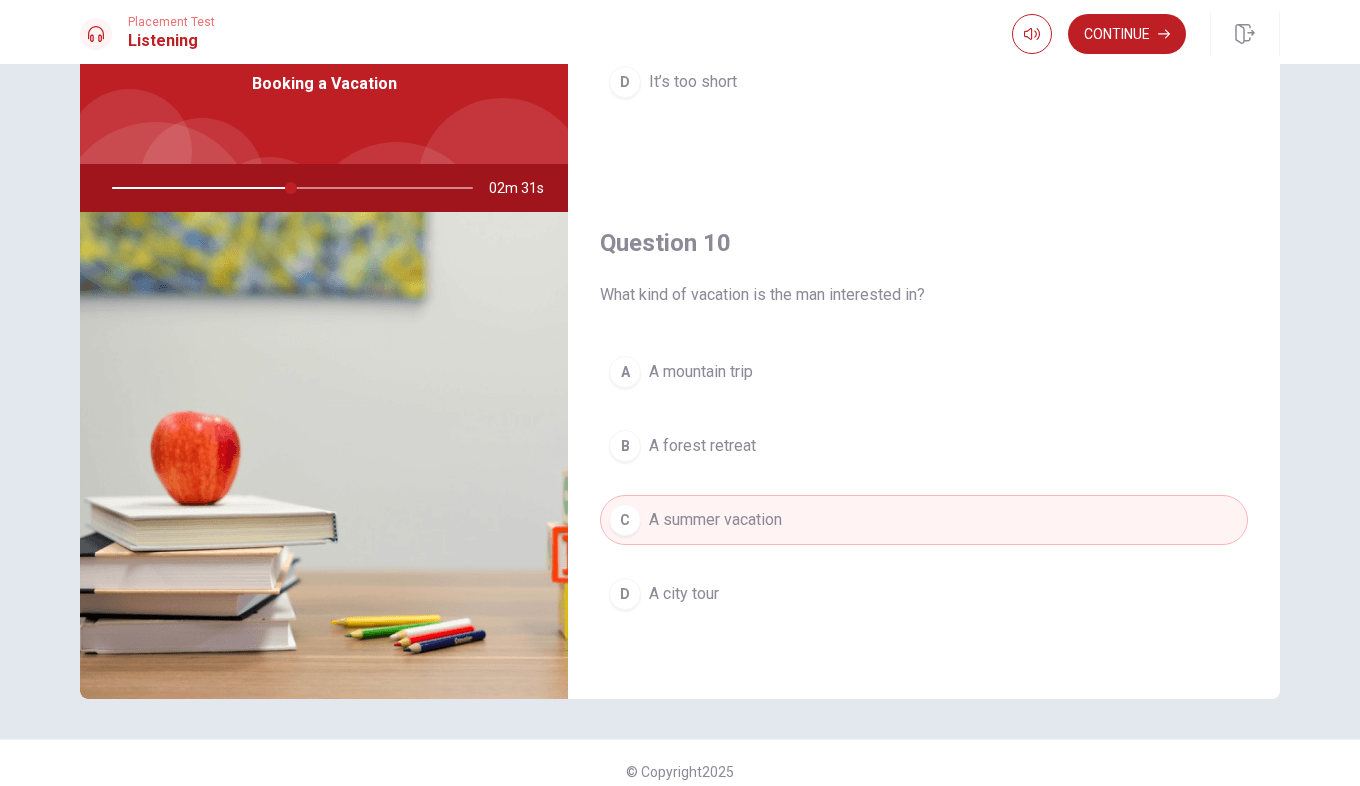 click at bounding box center [288, 188] 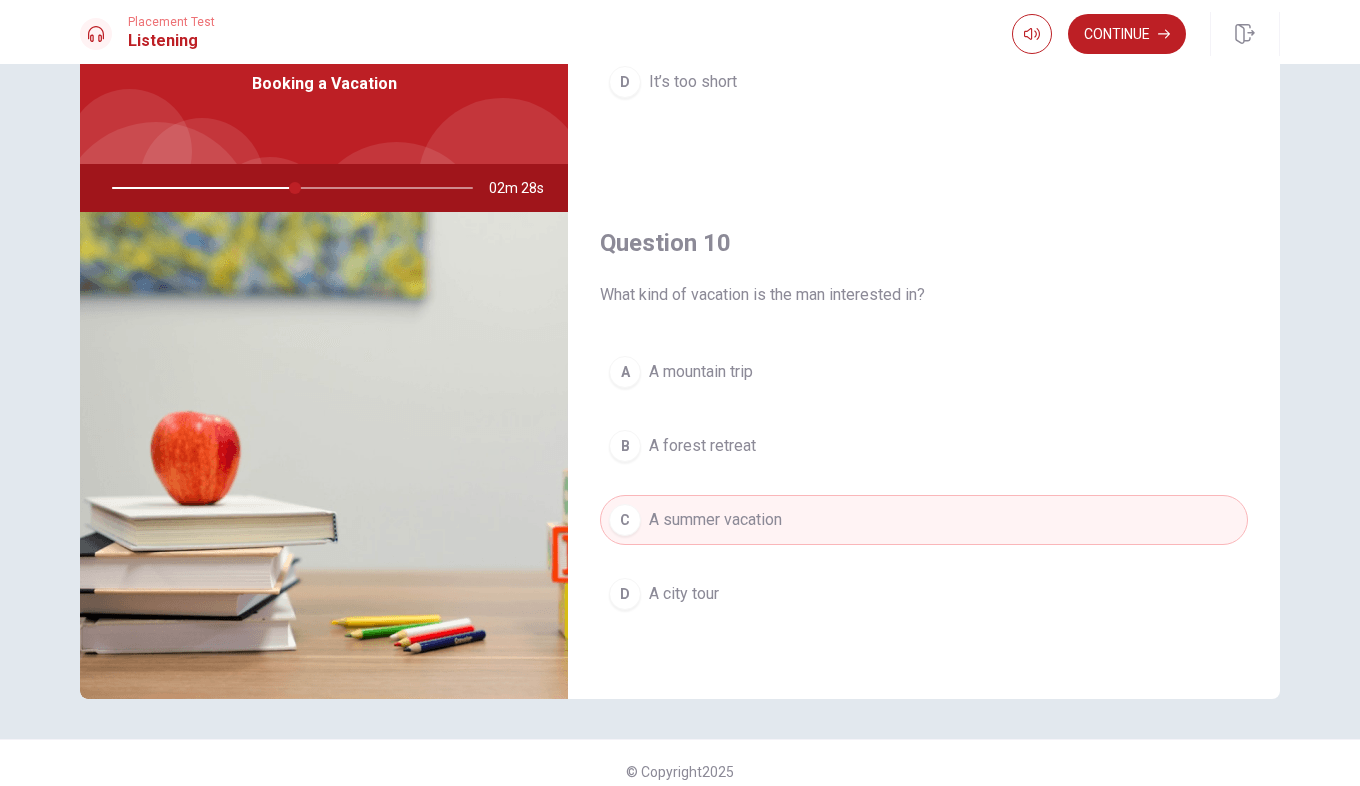 drag, startPoint x: 292, startPoint y: 188, endPoint x: 304, endPoint y: 188, distance: 12 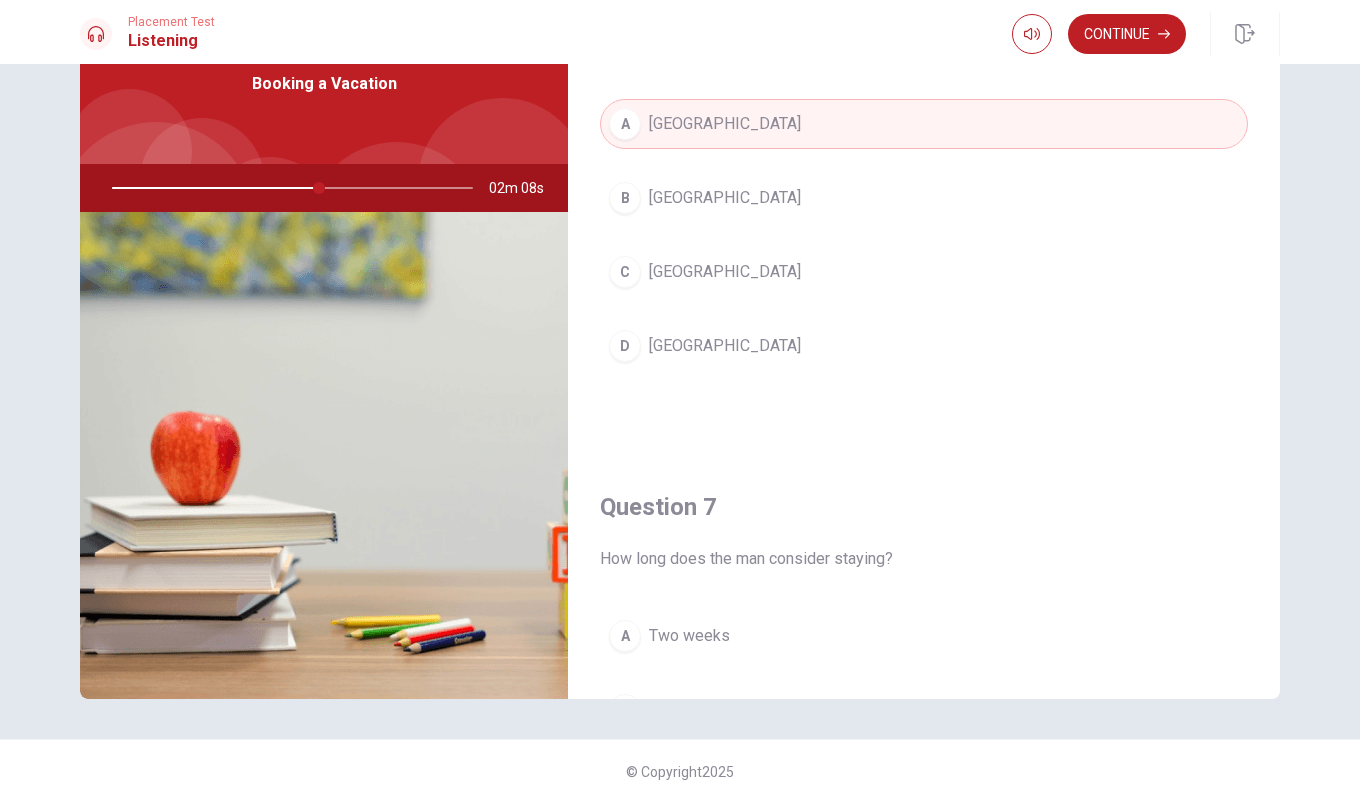 scroll, scrollTop: 0, scrollLeft: 0, axis: both 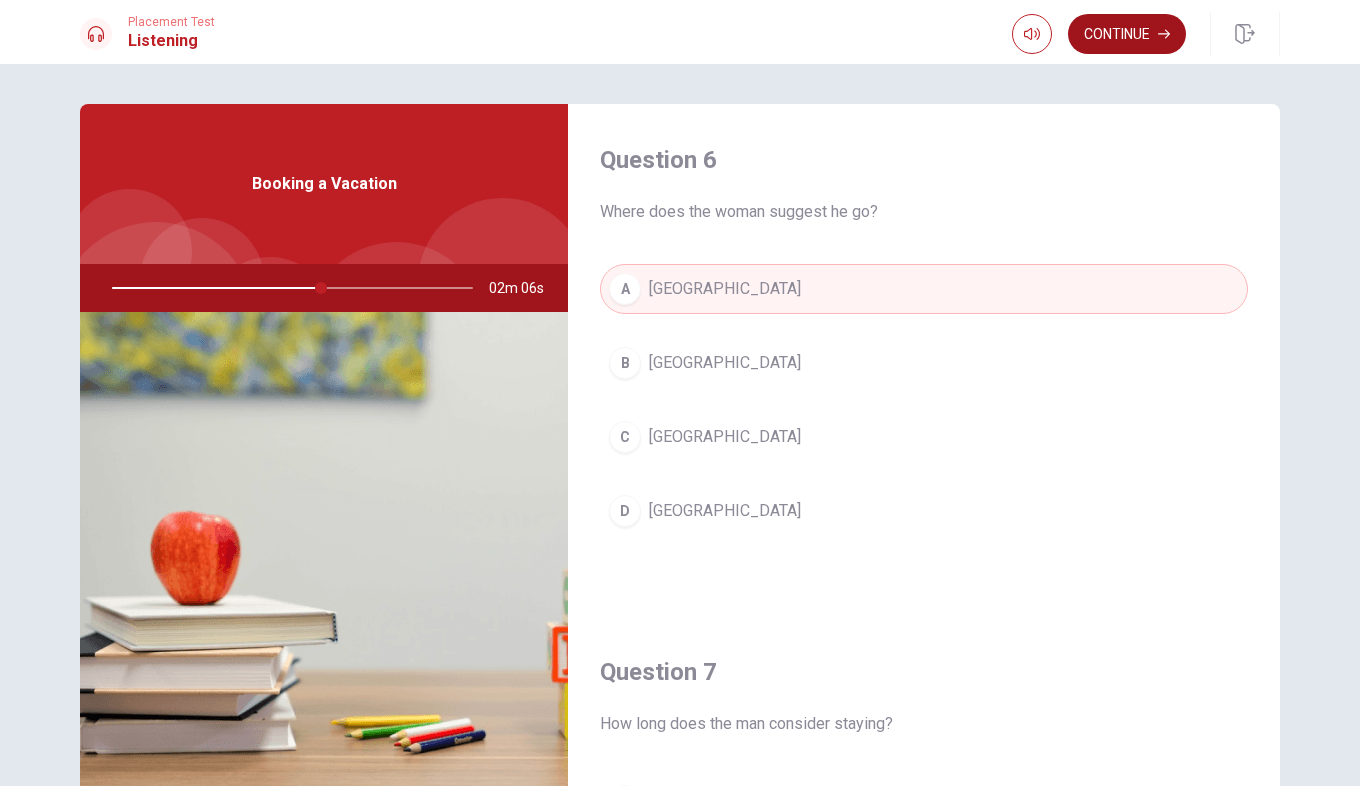 click on "Continue" at bounding box center (1127, 34) 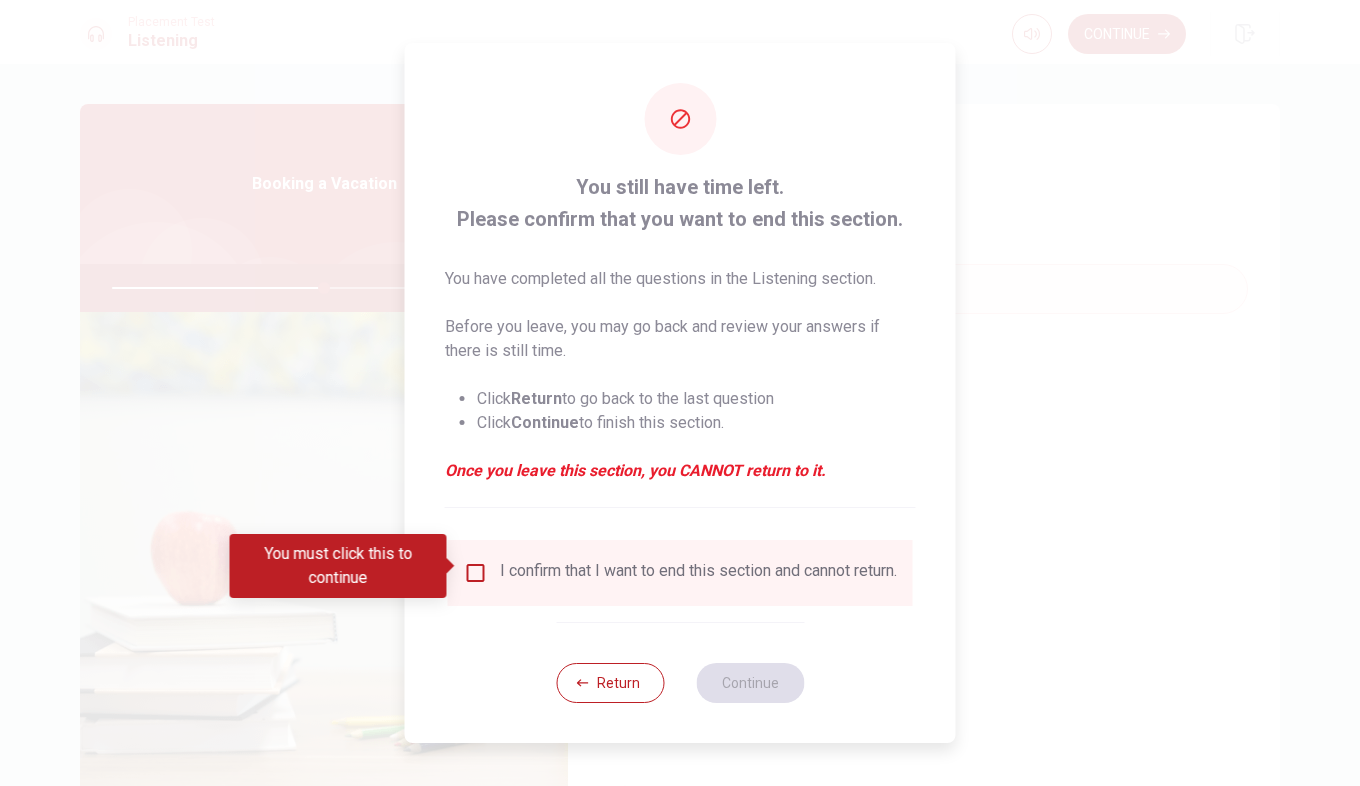 click at bounding box center (476, 573) 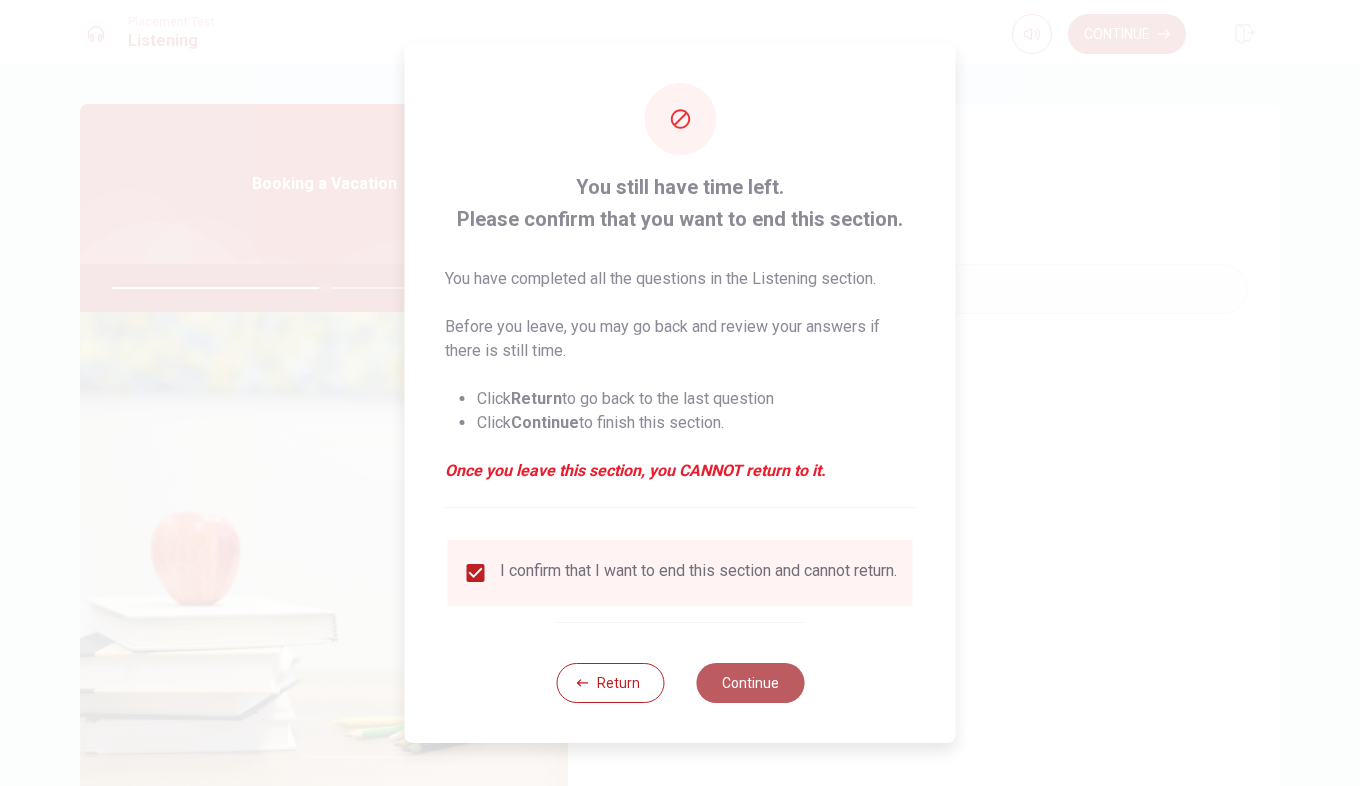click on "Continue" at bounding box center [750, 683] 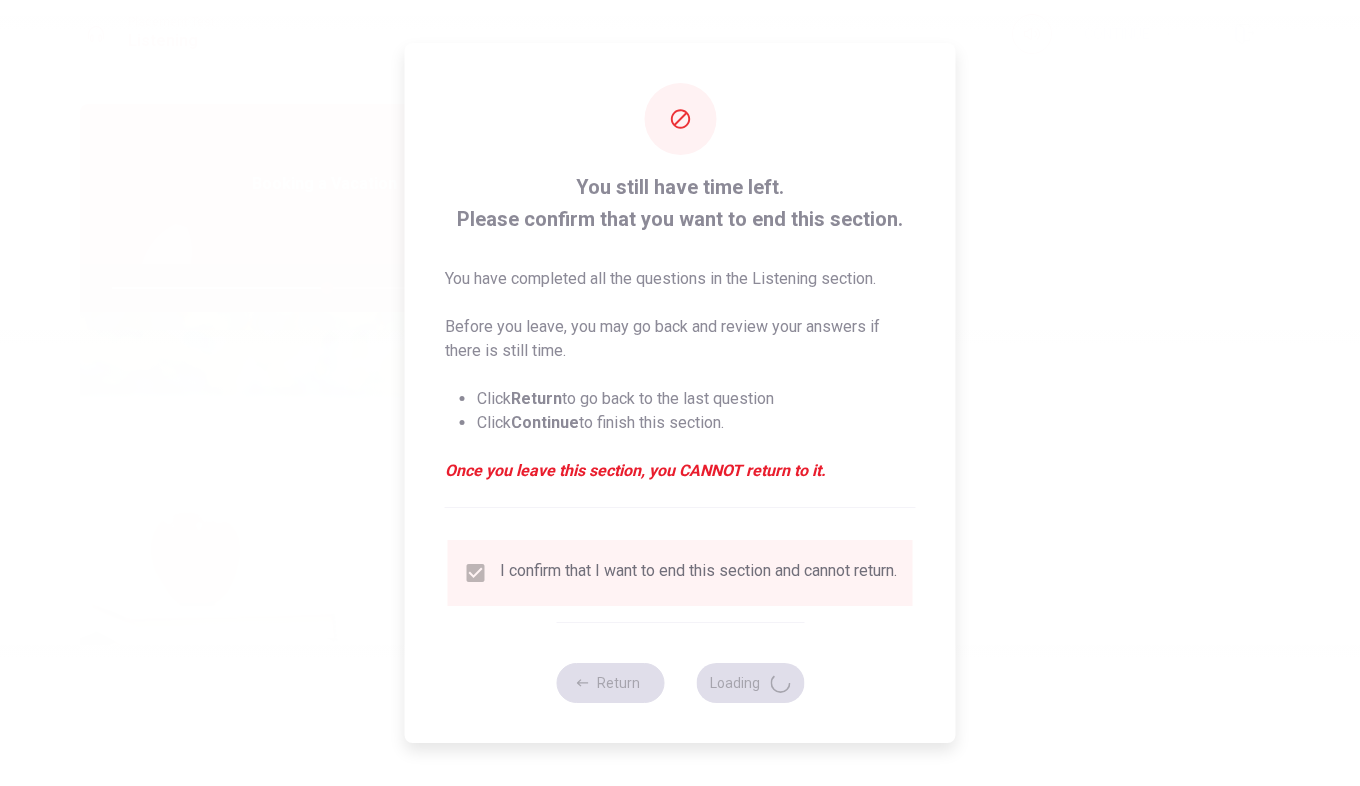 type on "60" 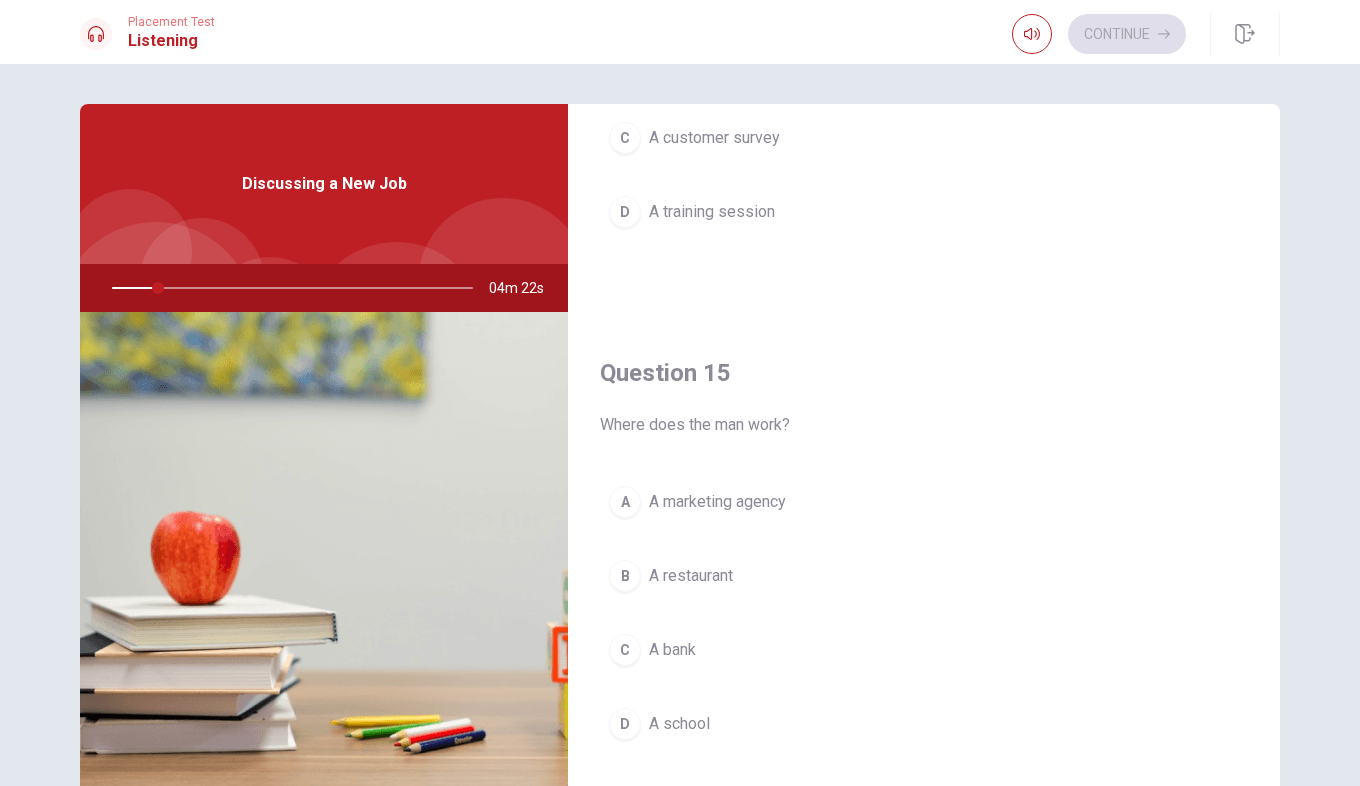 scroll, scrollTop: 1865, scrollLeft: 0, axis: vertical 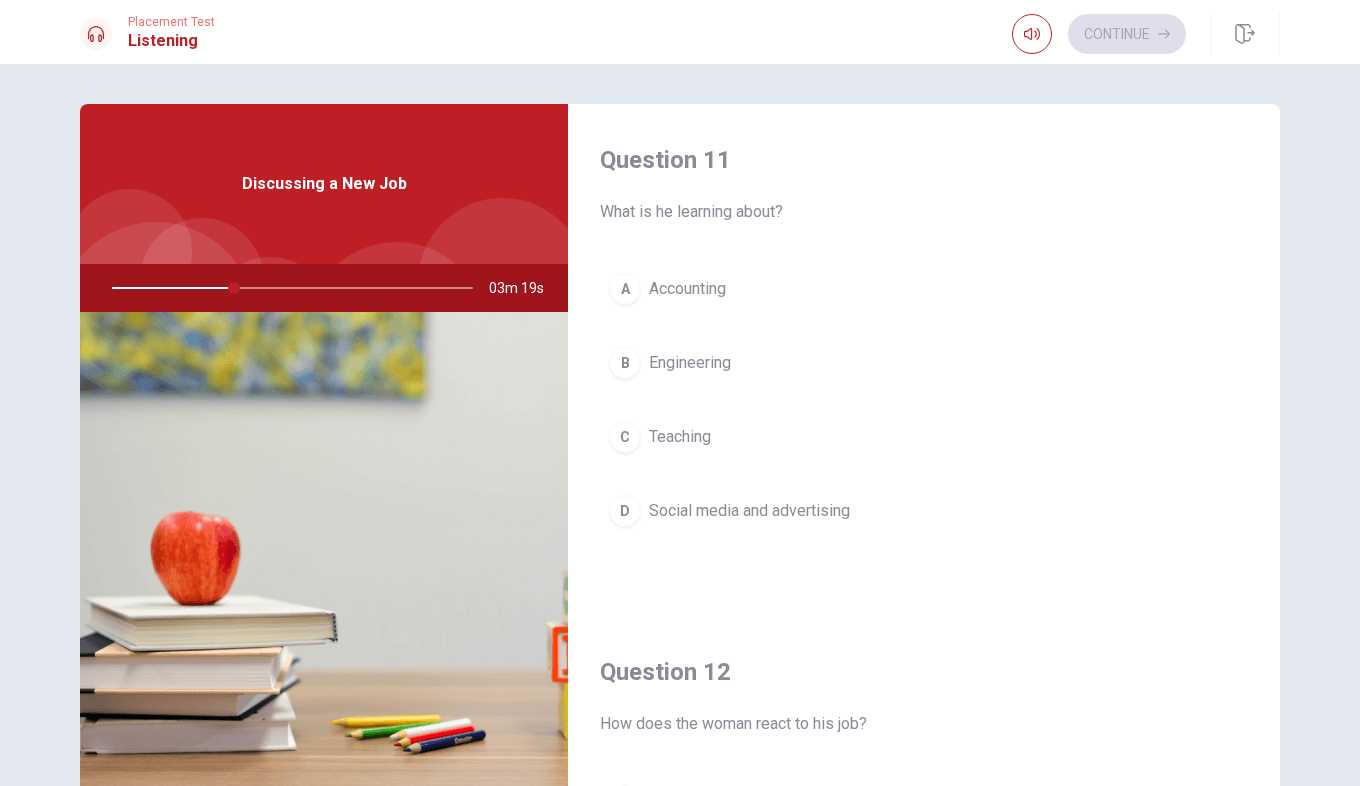 click on "Social media and advertising" at bounding box center [749, 511] 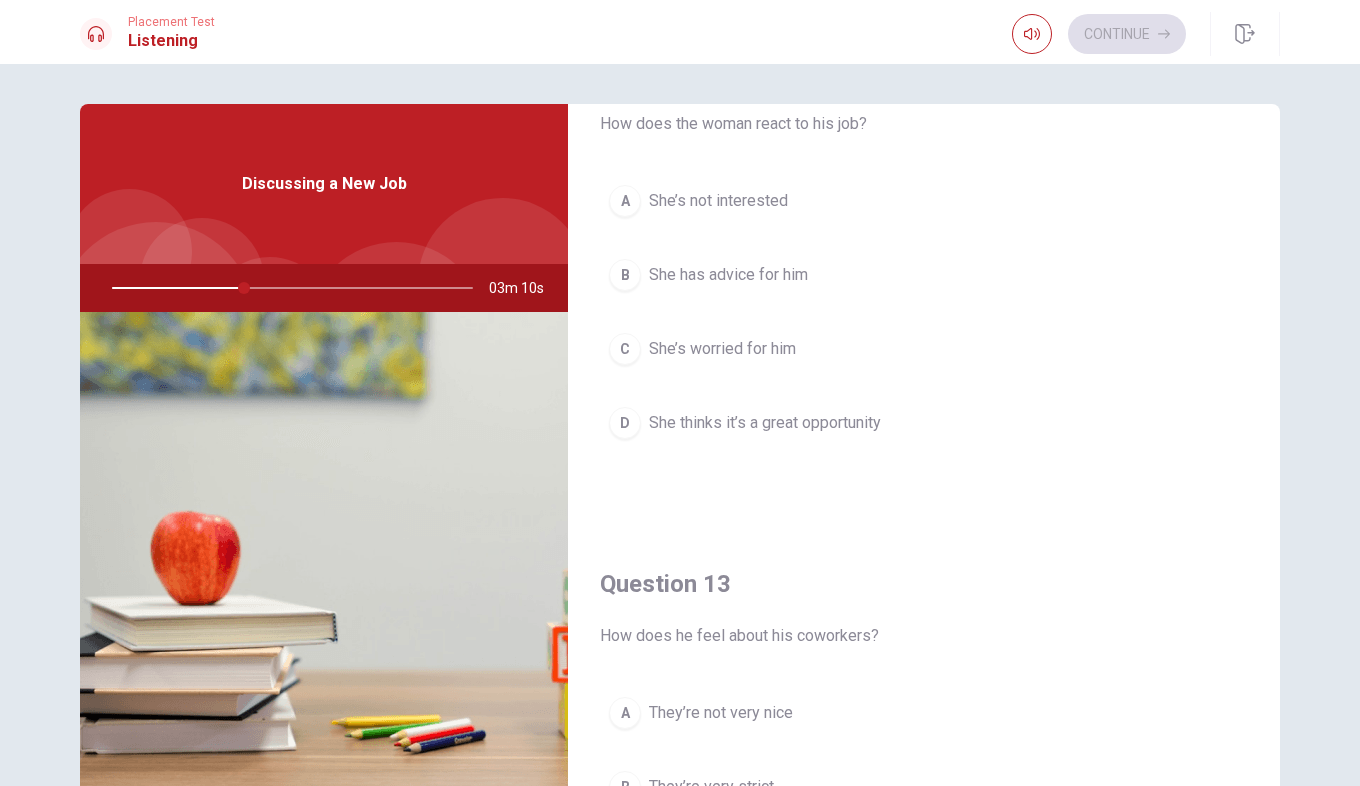 scroll, scrollTop: 800, scrollLeft: 0, axis: vertical 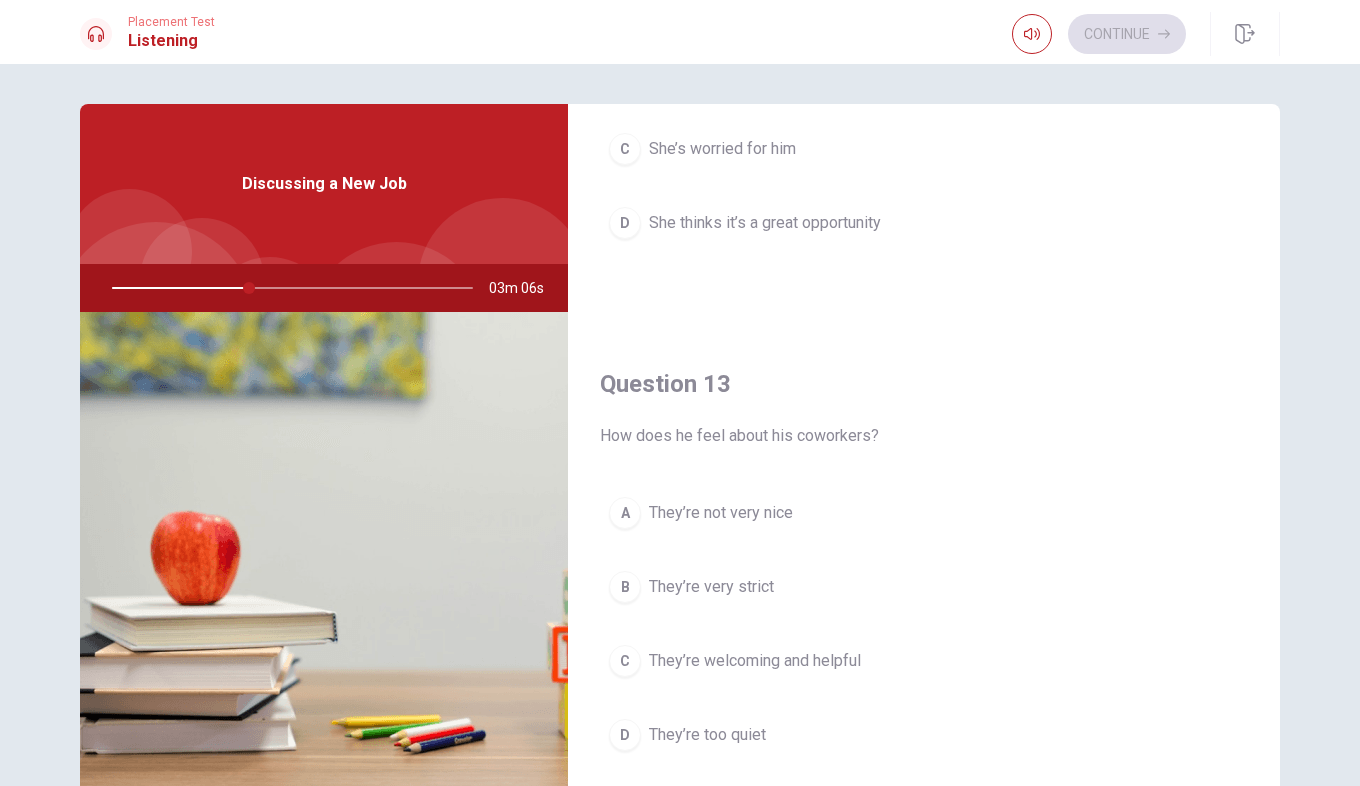 click on "She thinks it’s a great opportunity" at bounding box center (765, 223) 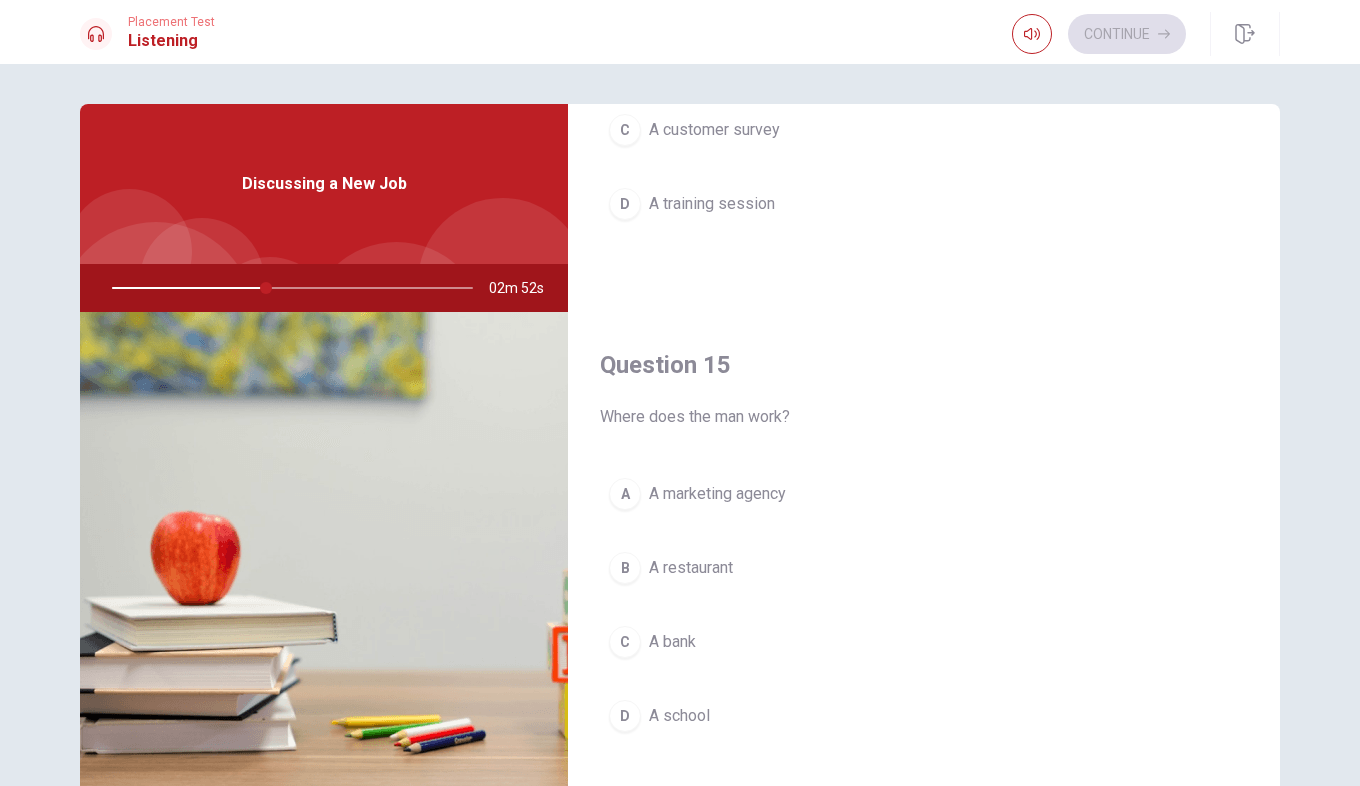 scroll, scrollTop: 1865, scrollLeft: 0, axis: vertical 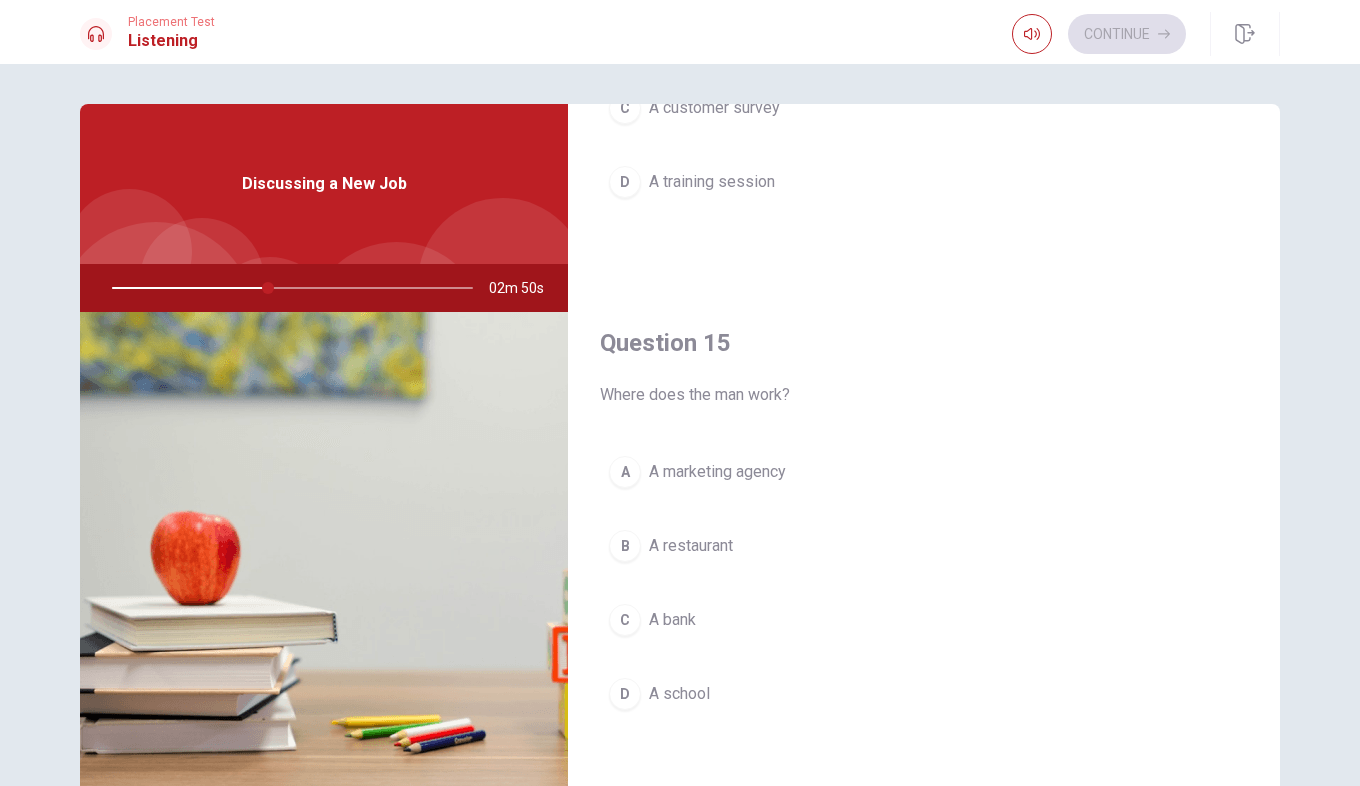 click on "A marketing agency" at bounding box center (717, 472) 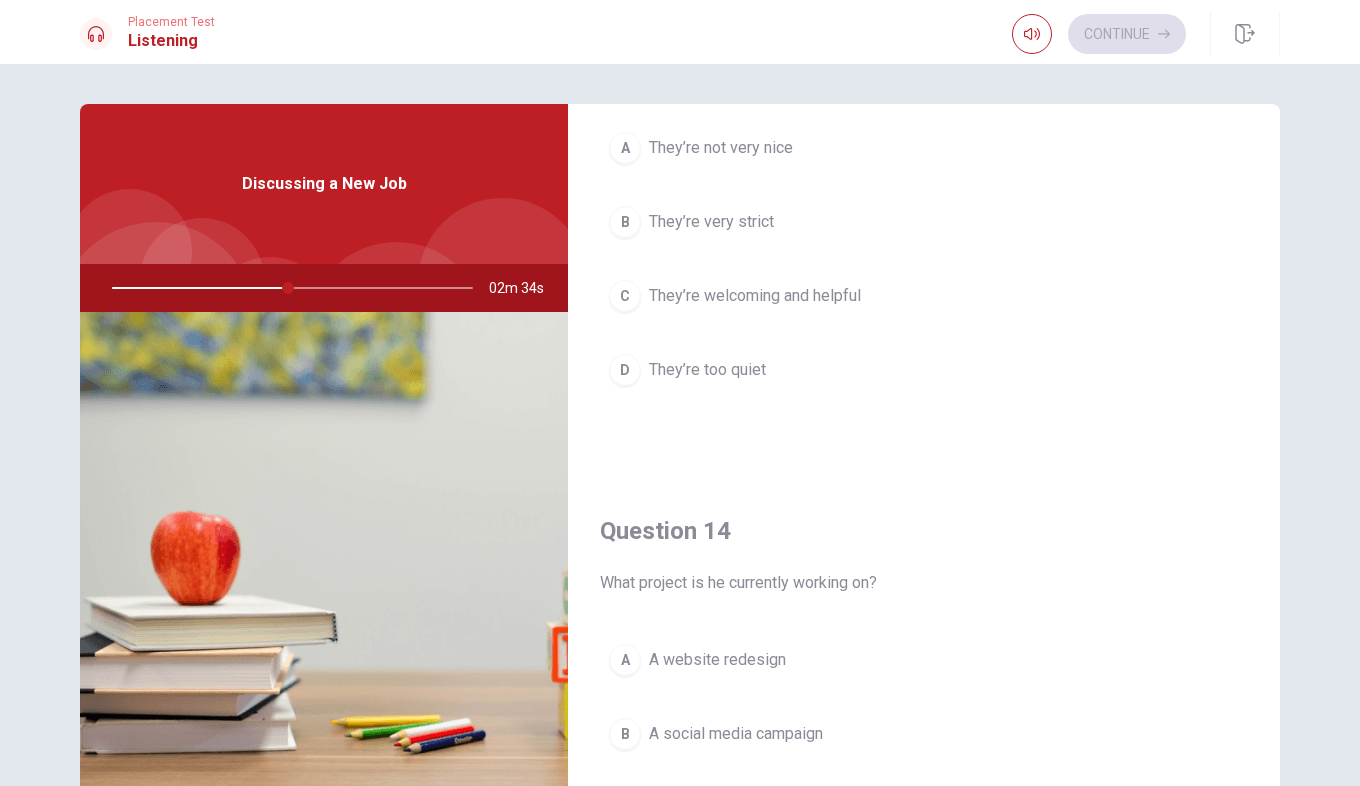 scroll, scrollTop: 1065, scrollLeft: 0, axis: vertical 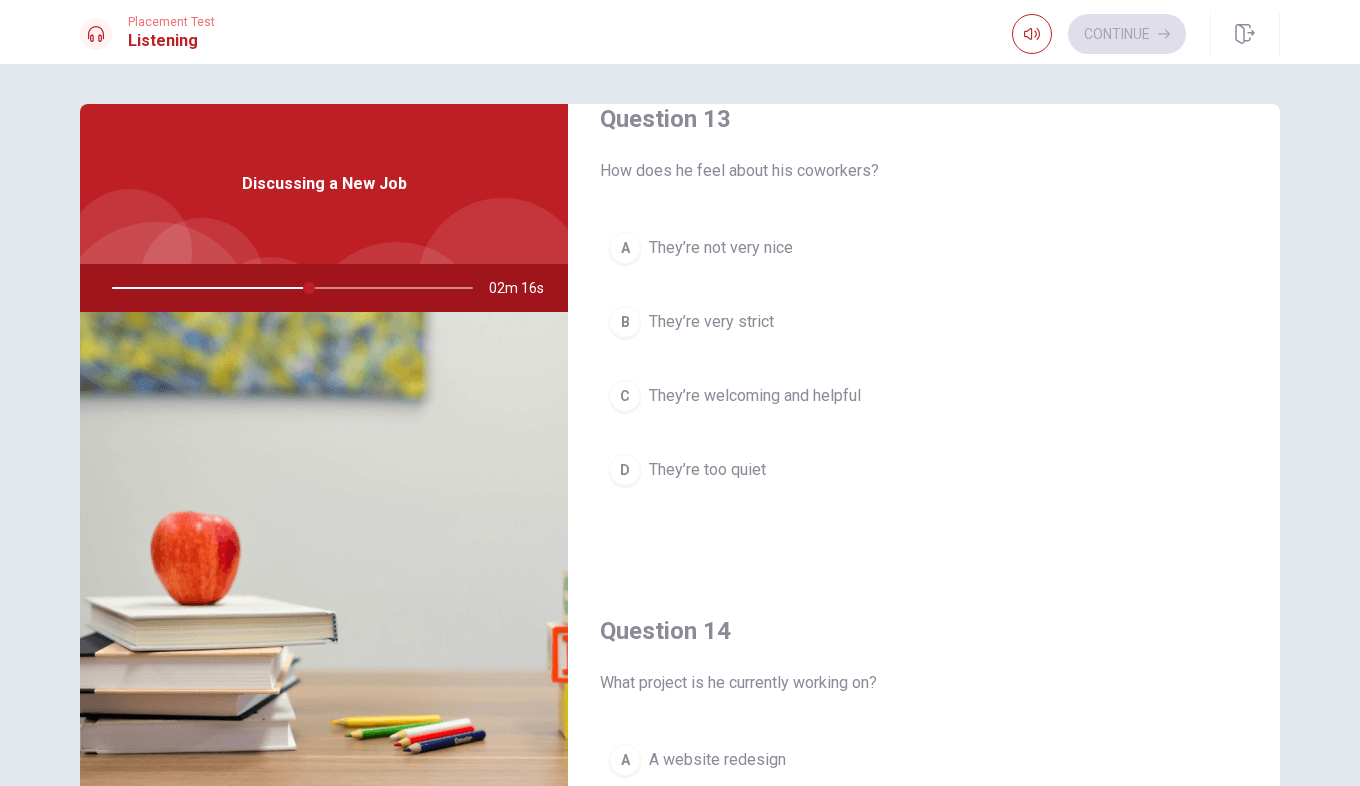 click on "C They’re welcoming and helpful" at bounding box center [924, 396] 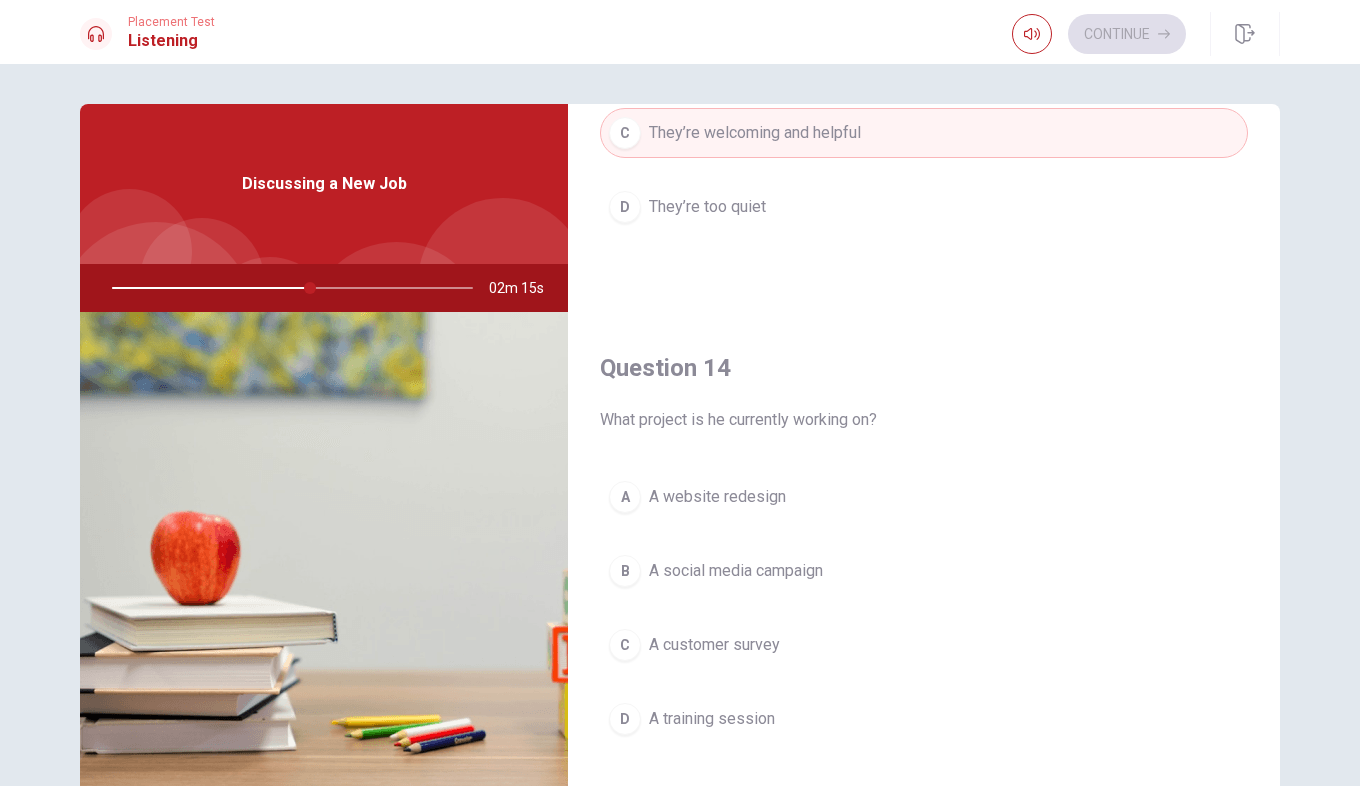 scroll, scrollTop: 1365, scrollLeft: 0, axis: vertical 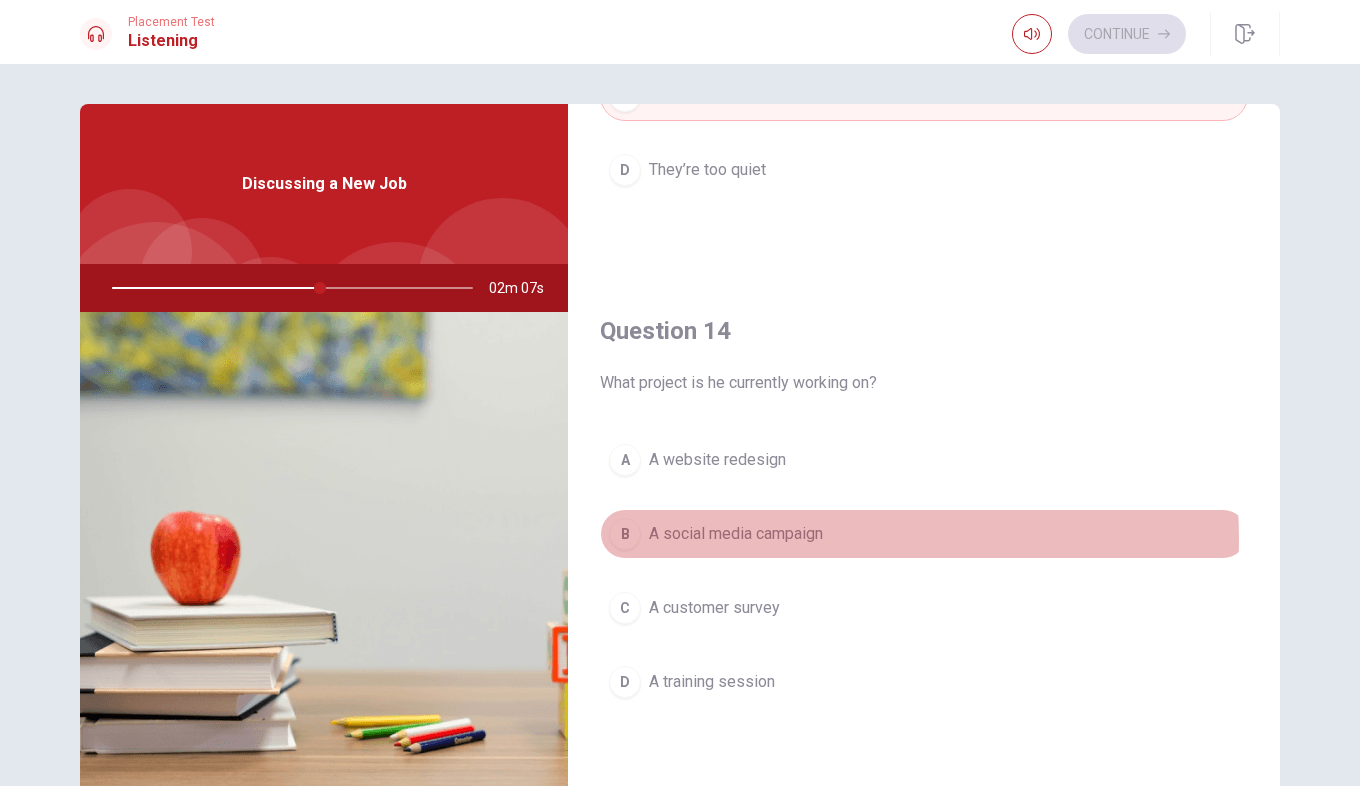 click on "A social media campaign" at bounding box center [736, 534] 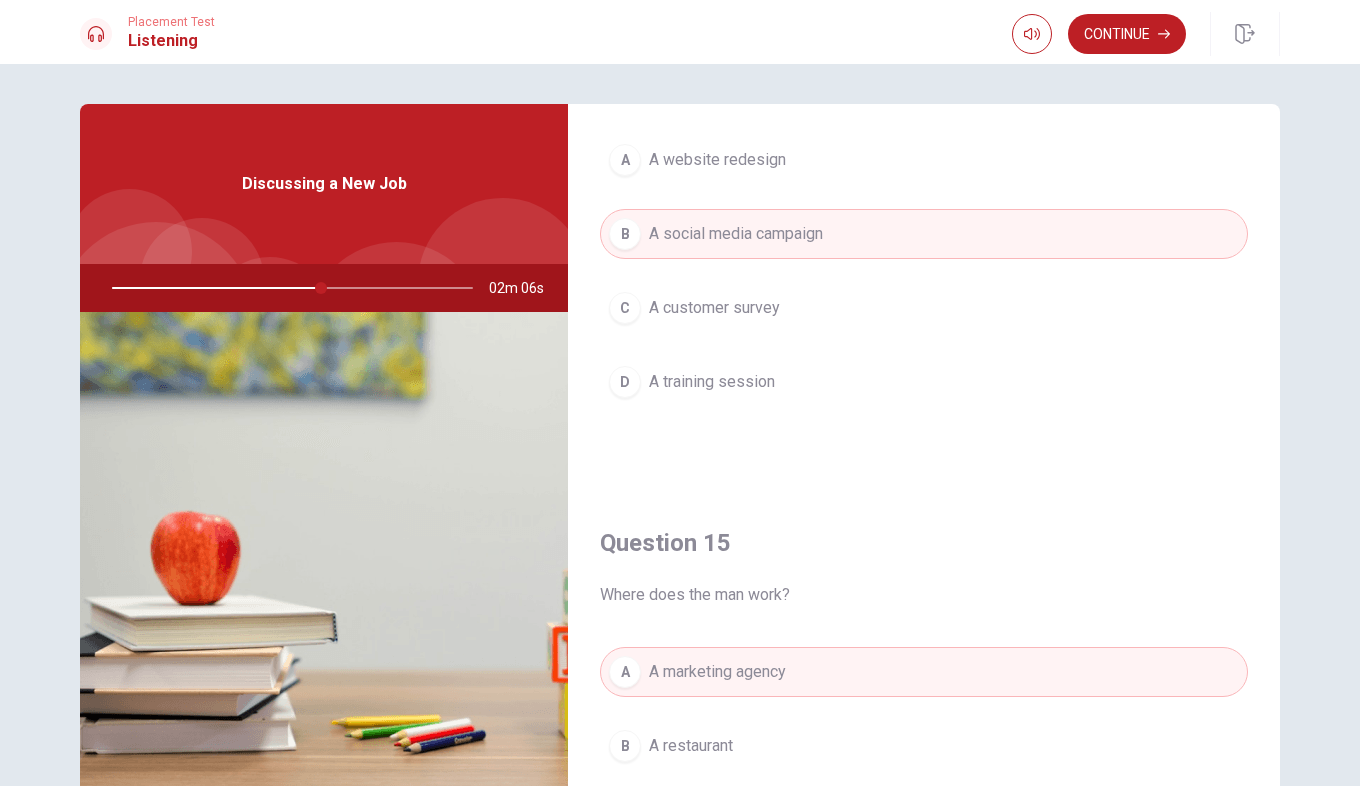 scroll, scrollTop: 1865, scrollLeft: 0, axis: vertical 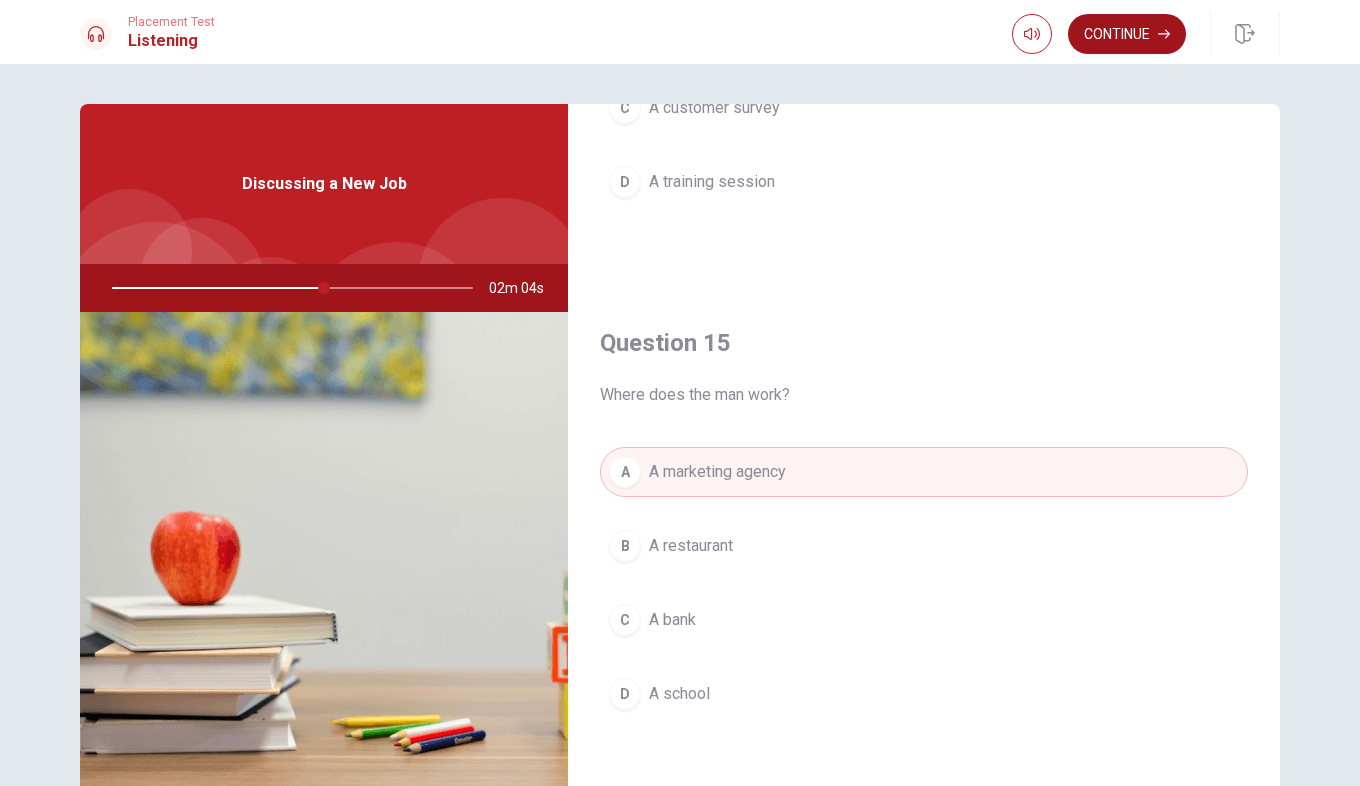 click on "Continue" at bounding box center (1127, 34) 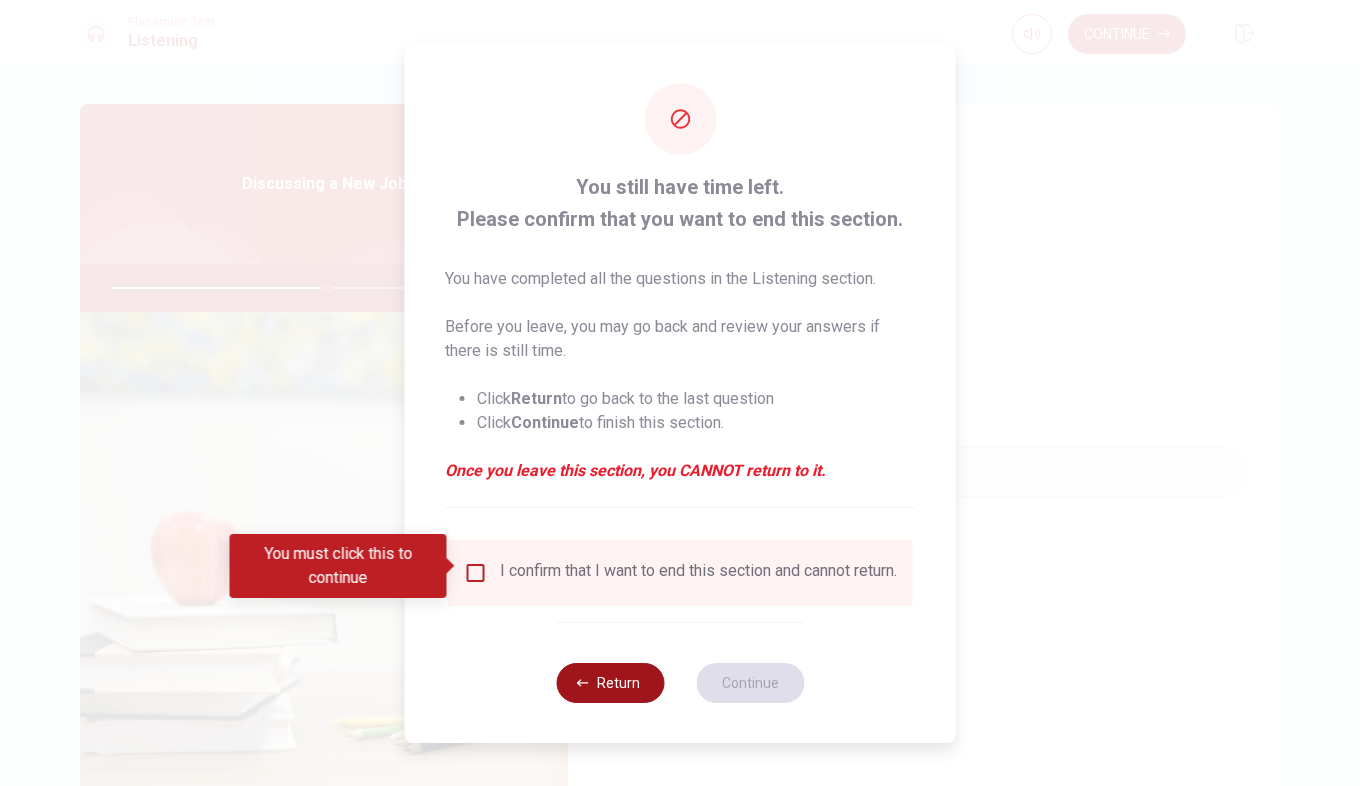 click on "Return" at bounding box center (610, 683) 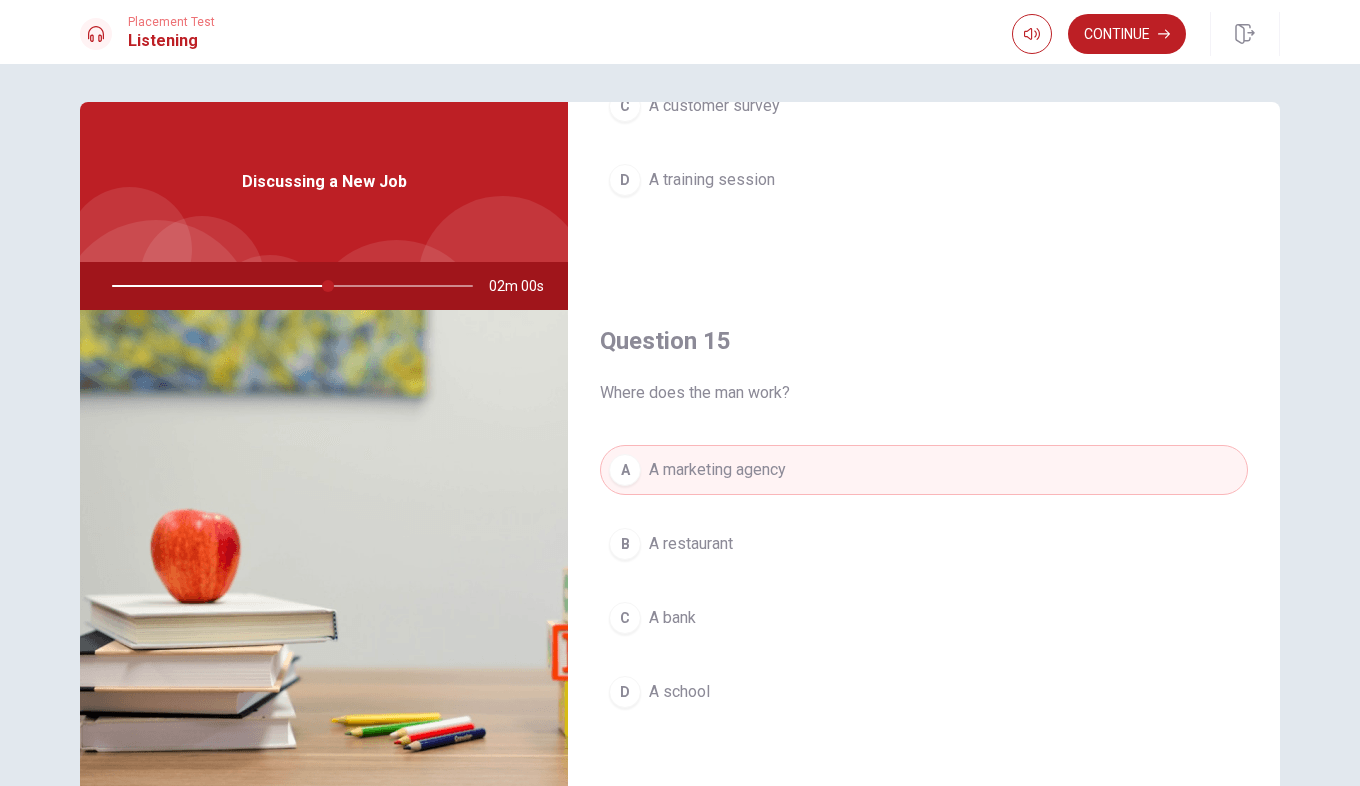 scroll, scrollTop: 0, scrollLeft: 0, axis: both 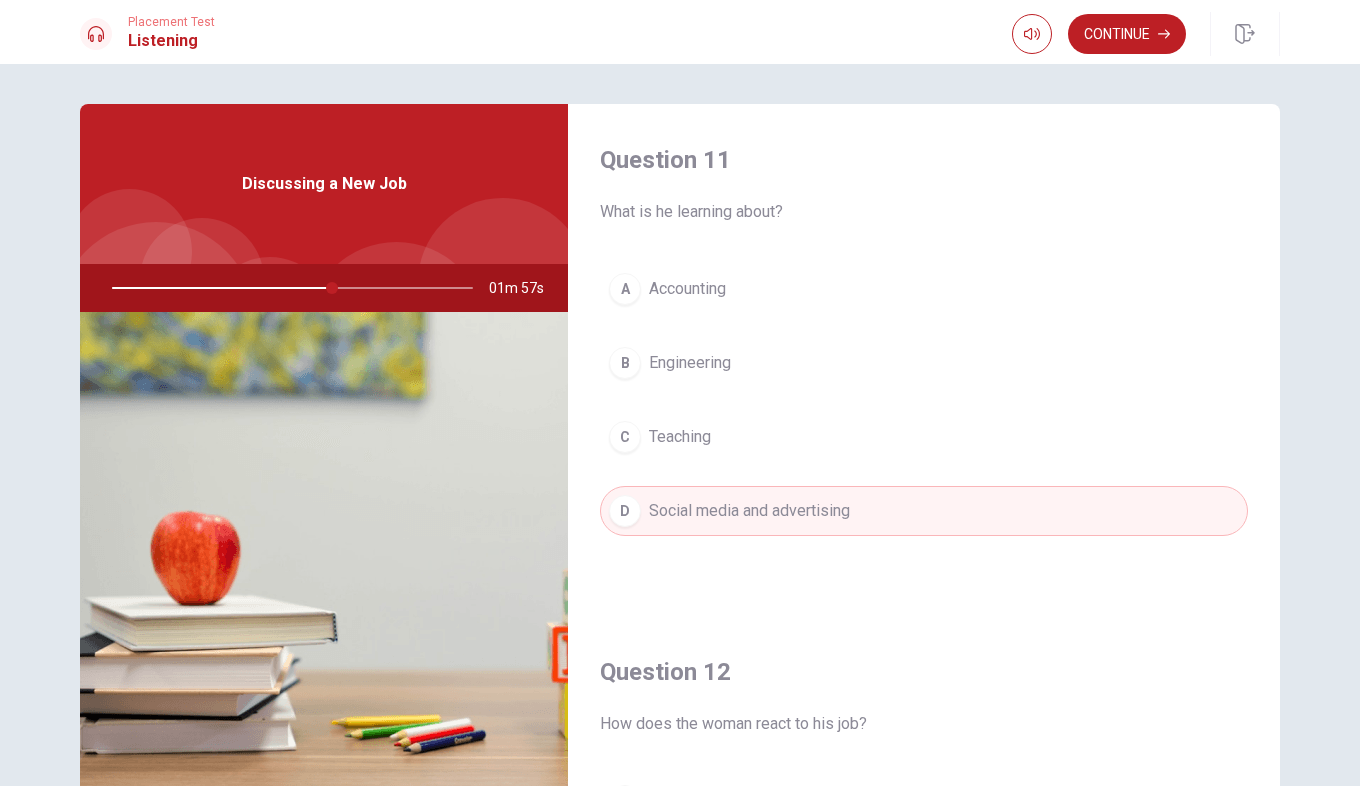 click on "Placement Test   Listening Continue" at bounding box center [680, 32] 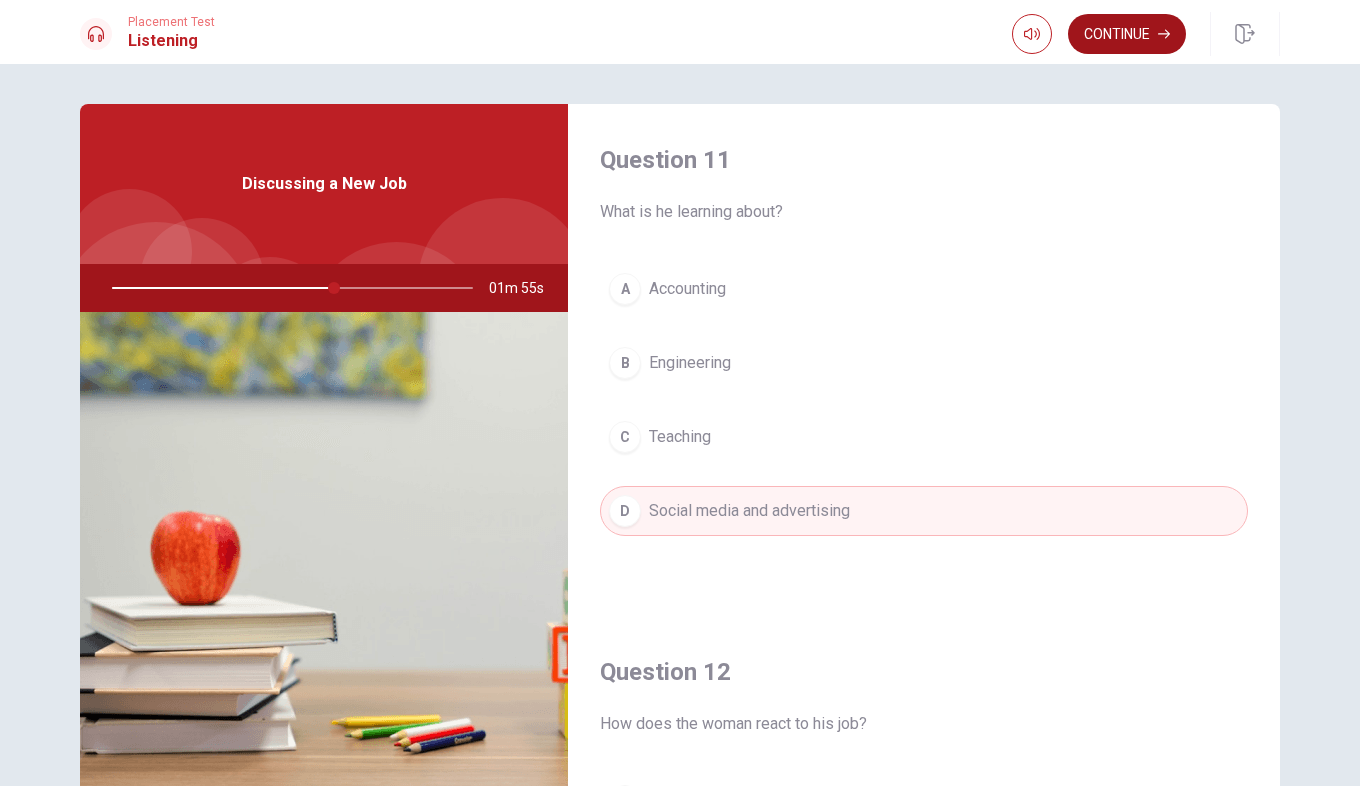 click on "Continue" at bounding box center [1127, 34] 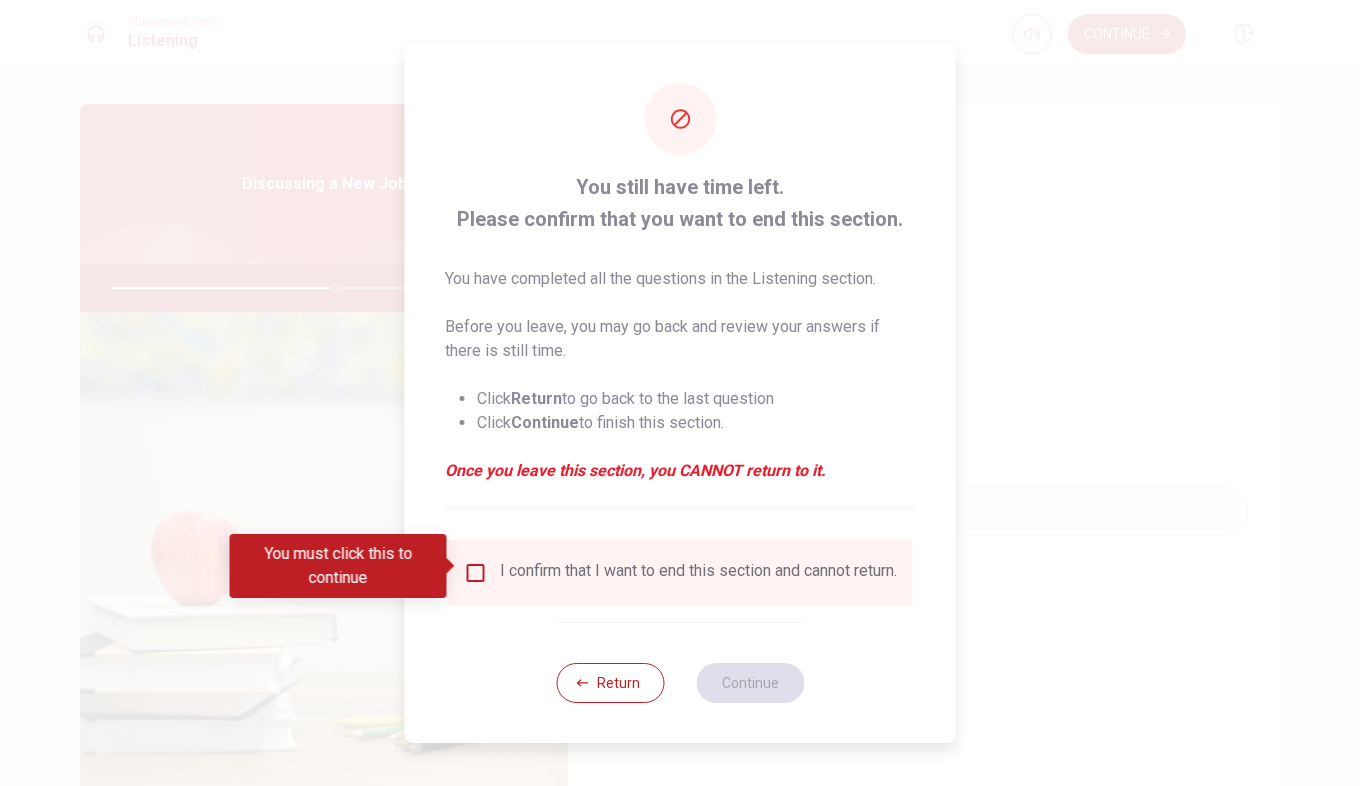 click at bounding box center (476, 573) 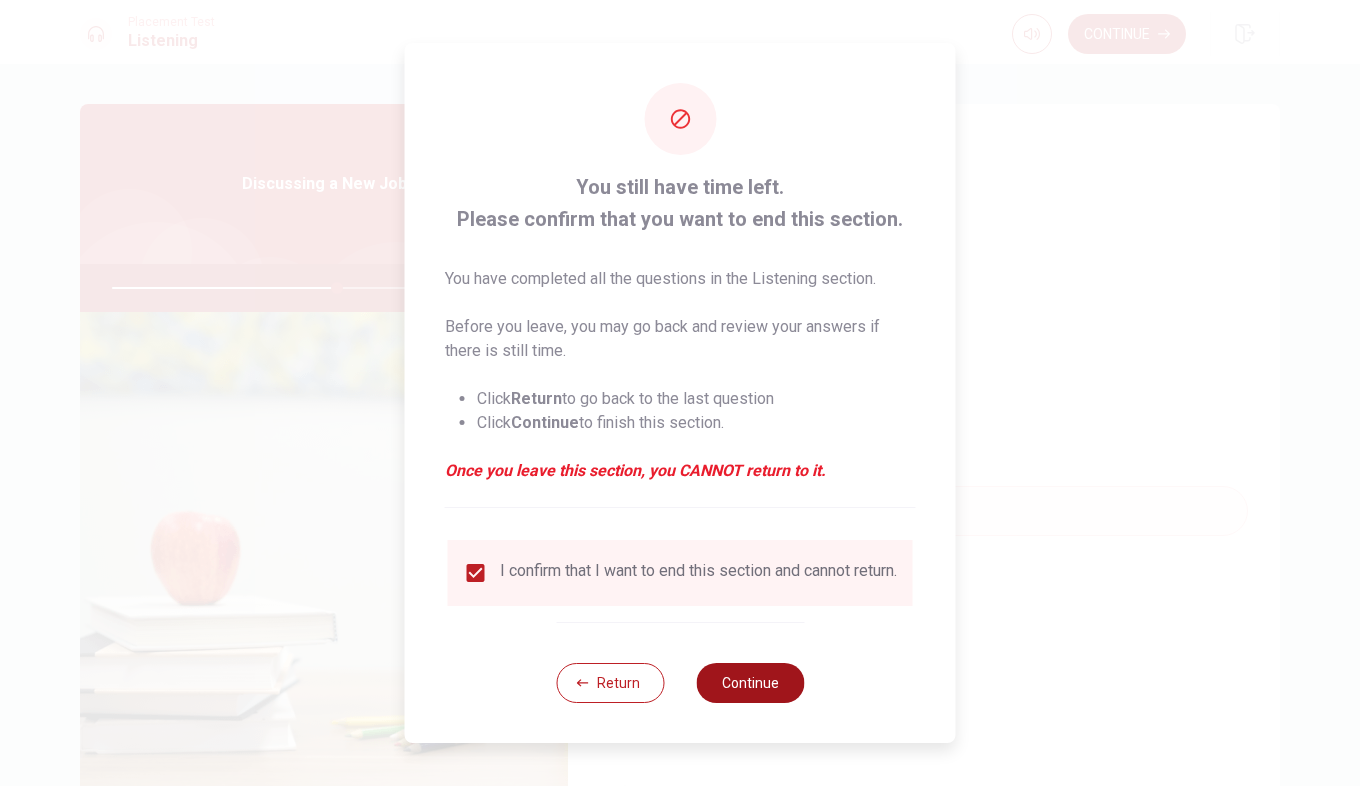 click on "Continue" at bounding box center (750, 683) 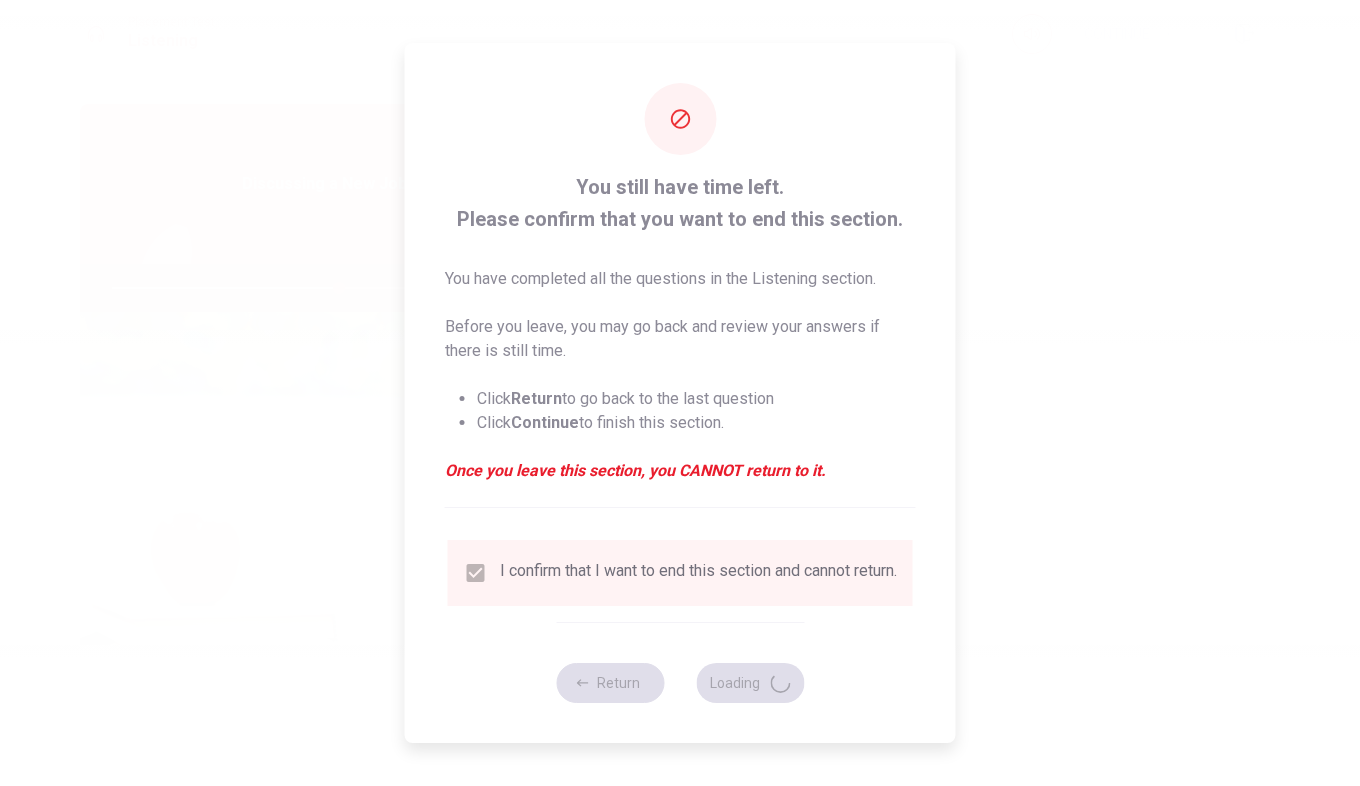 type on "63" 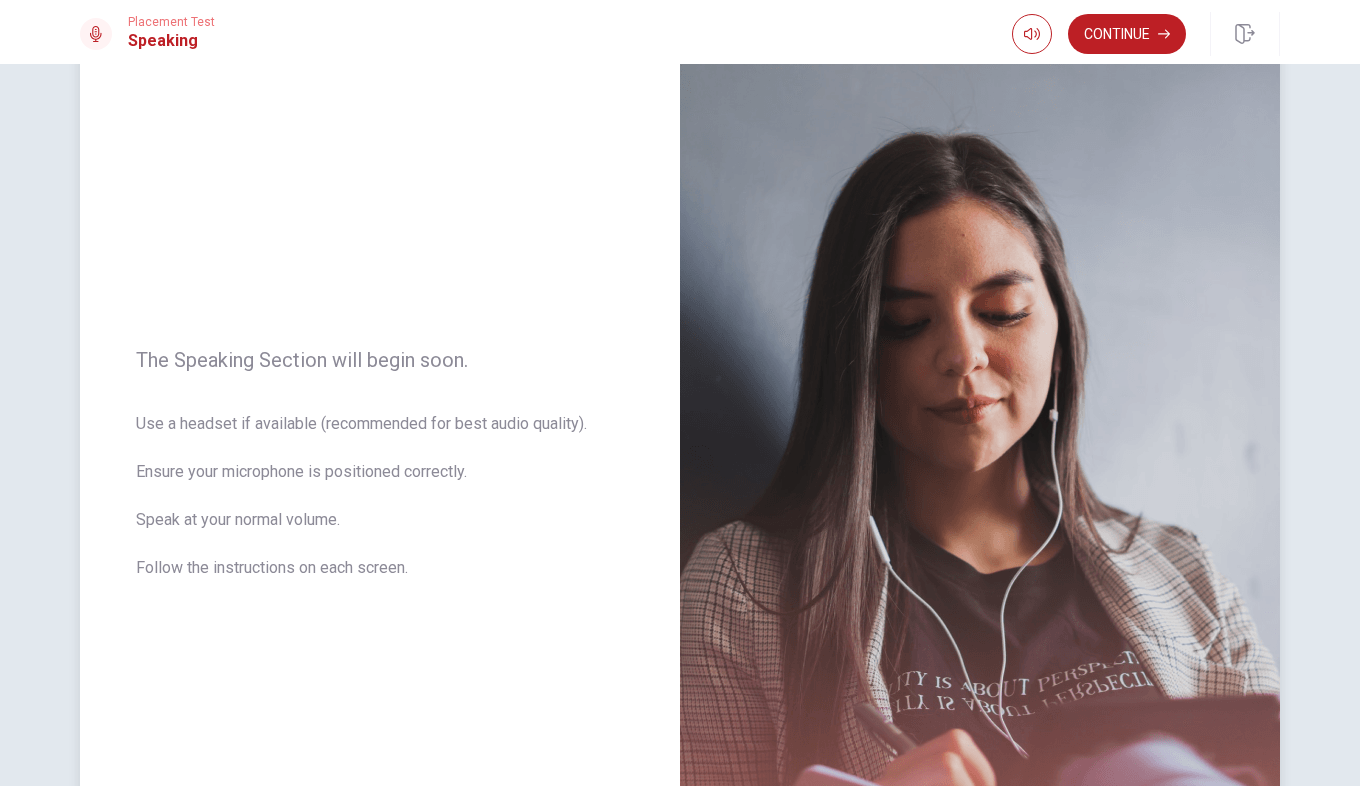 scroll, scrollTop: 100, scrollLeft: 0, axis: vertical 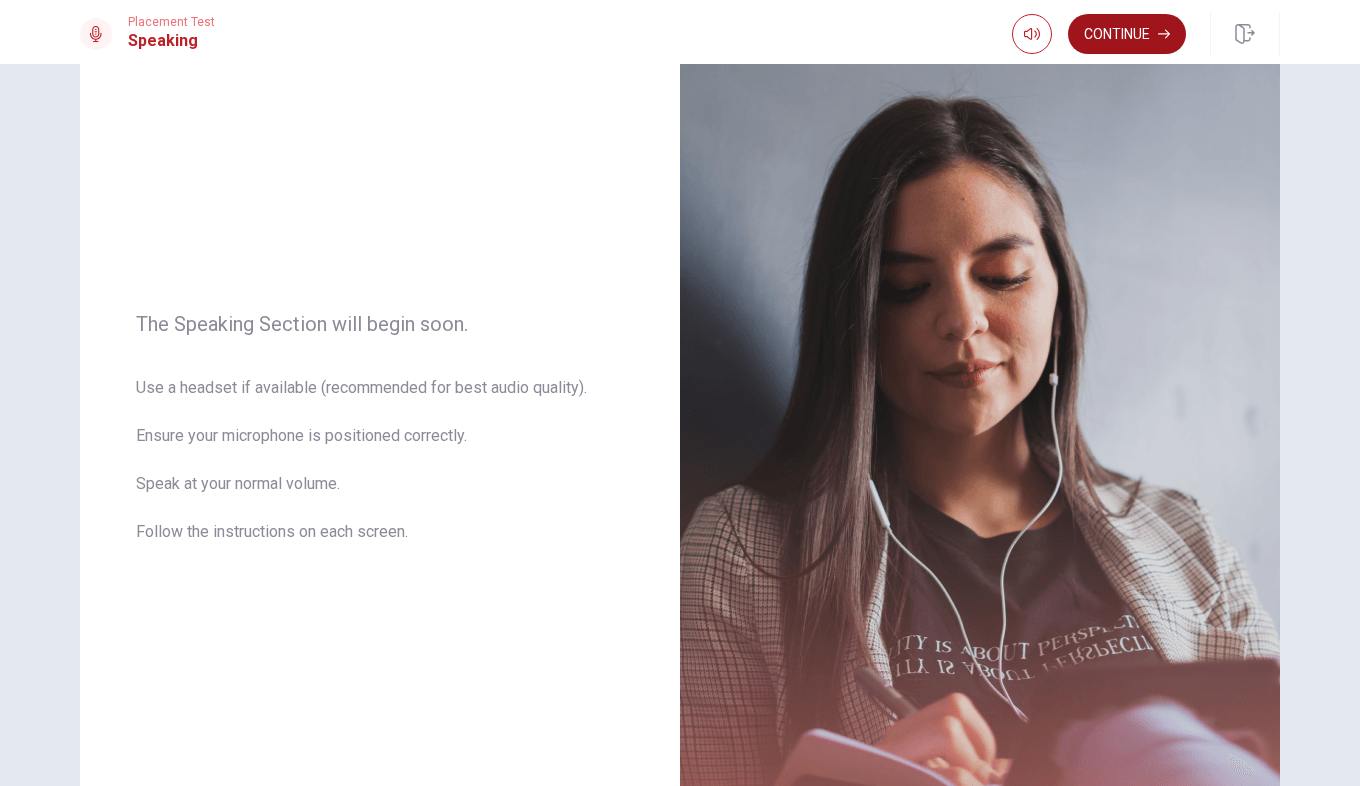 click on "Continue" at bounding box center [1127, 34] 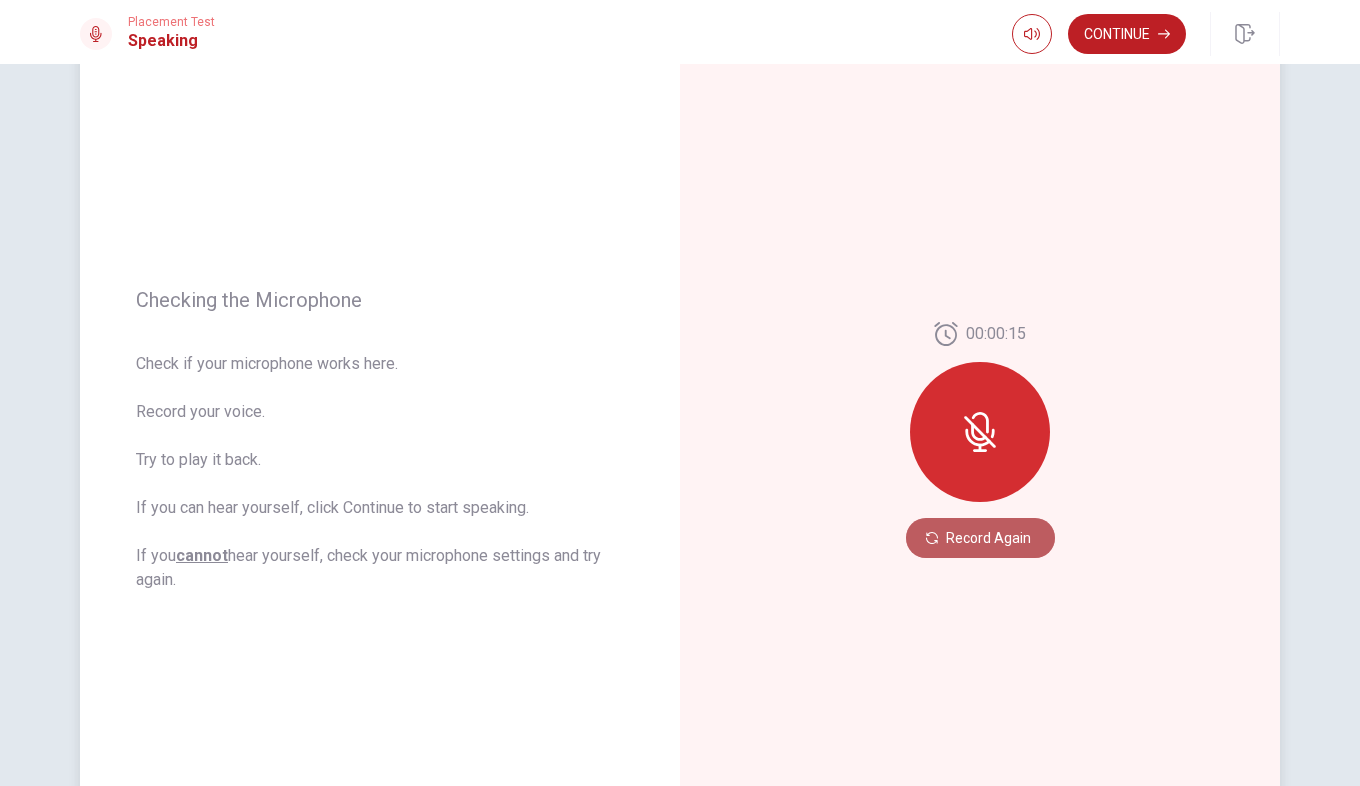 click on "Record Again" at bounding box center (980, 538) 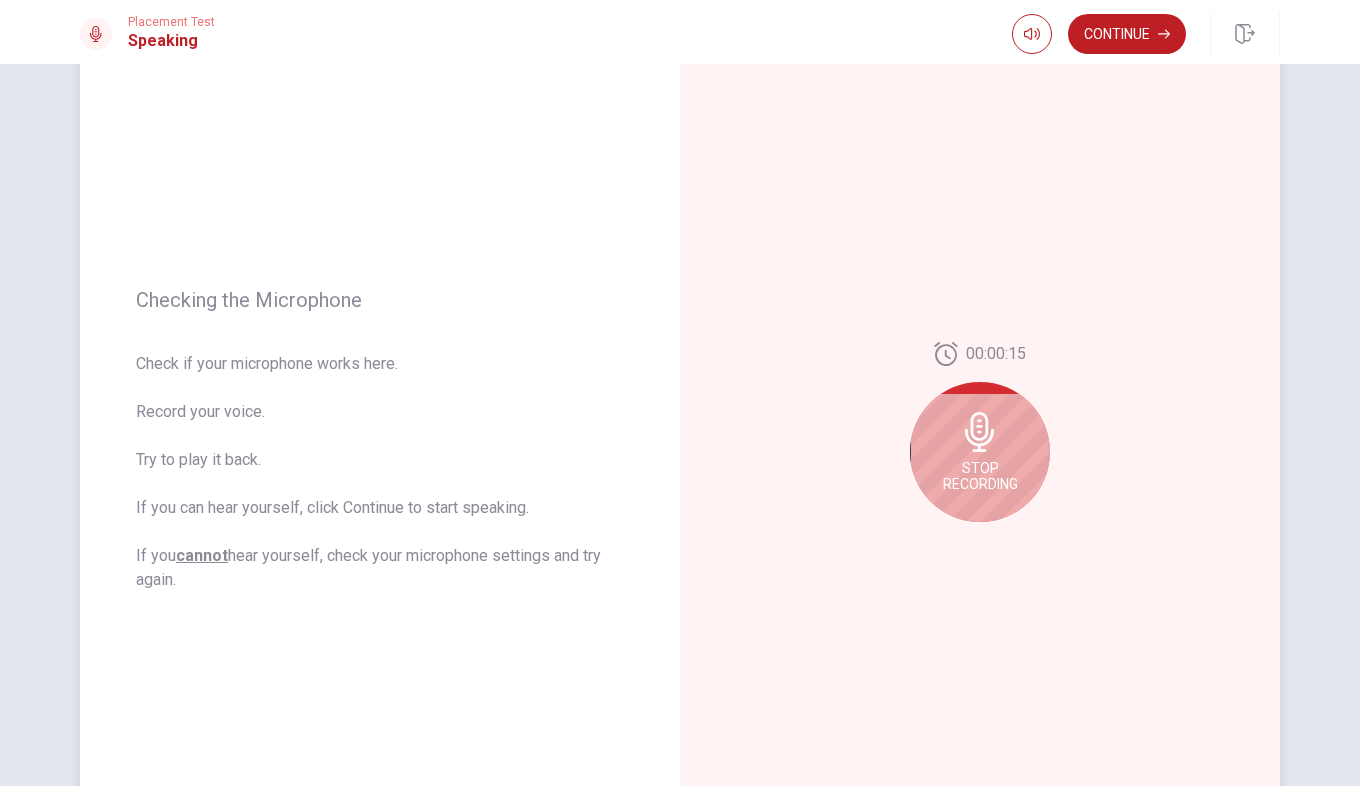 click 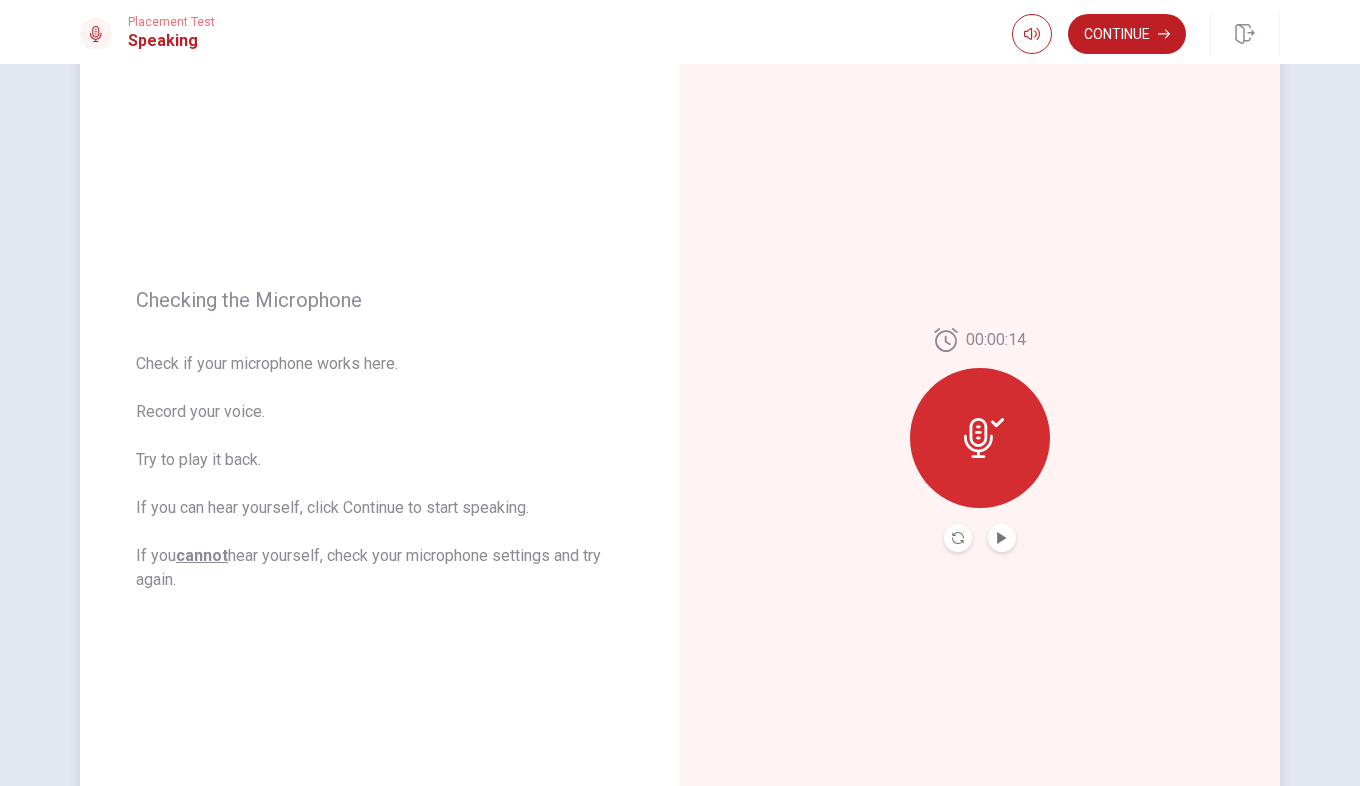 click 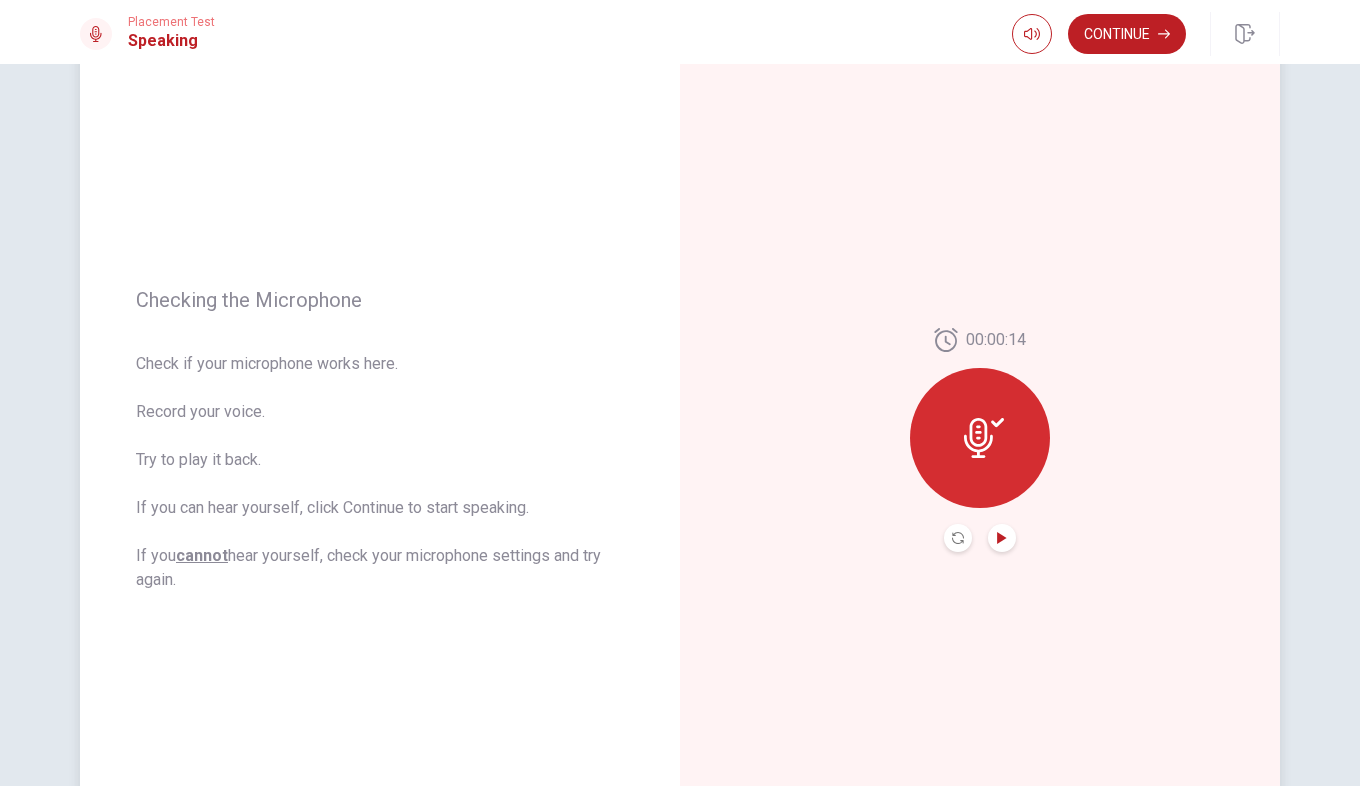 click 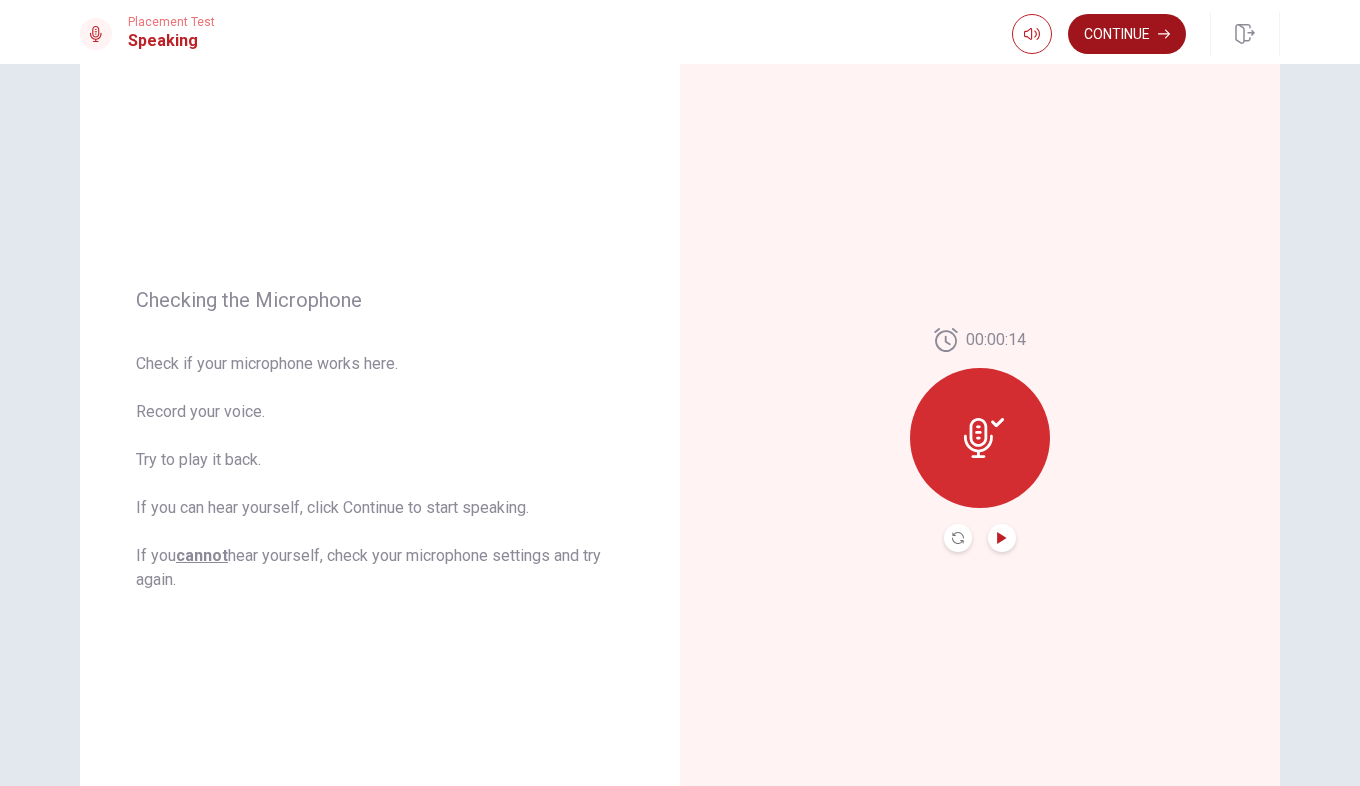 click on "Continue" at bounding box center (1127, 34) 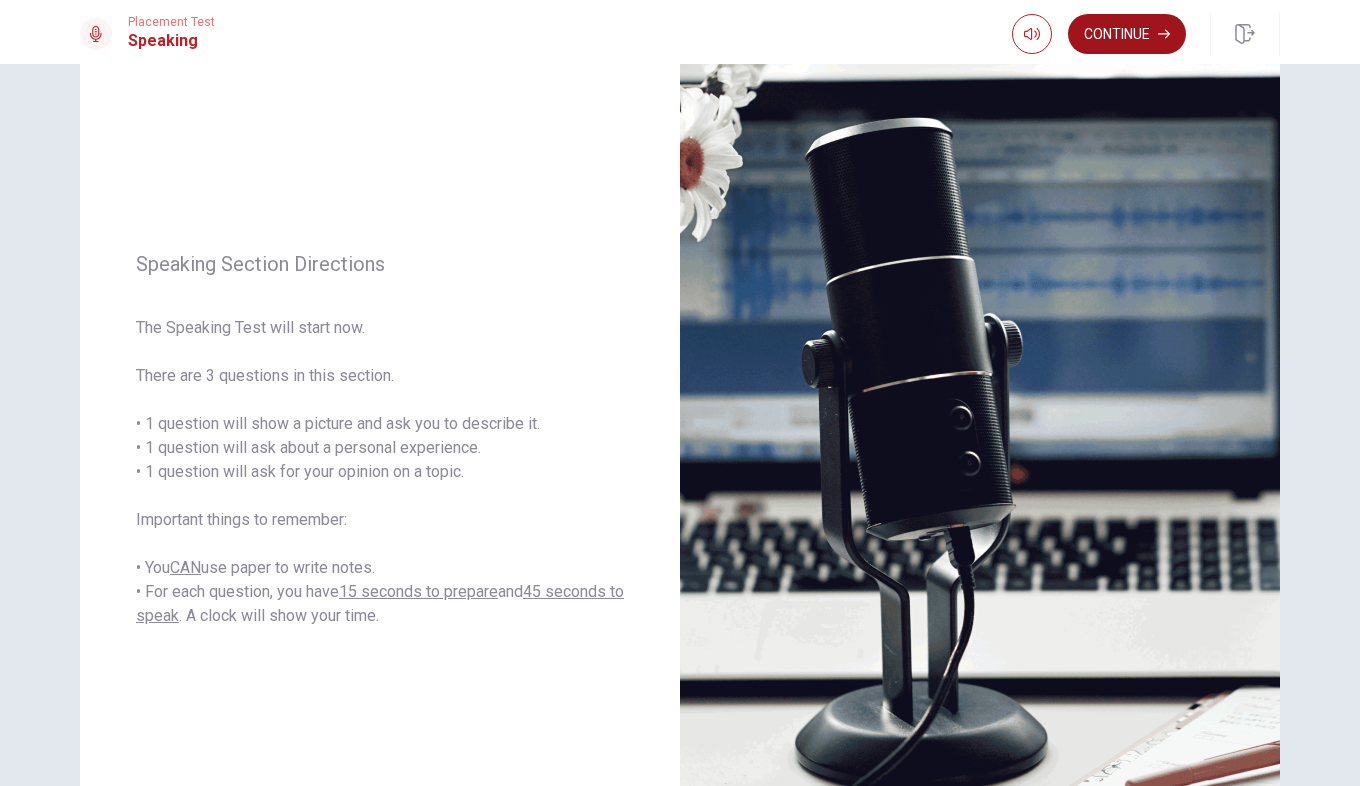 click on "Continue" at bounding box center [1127, 34] 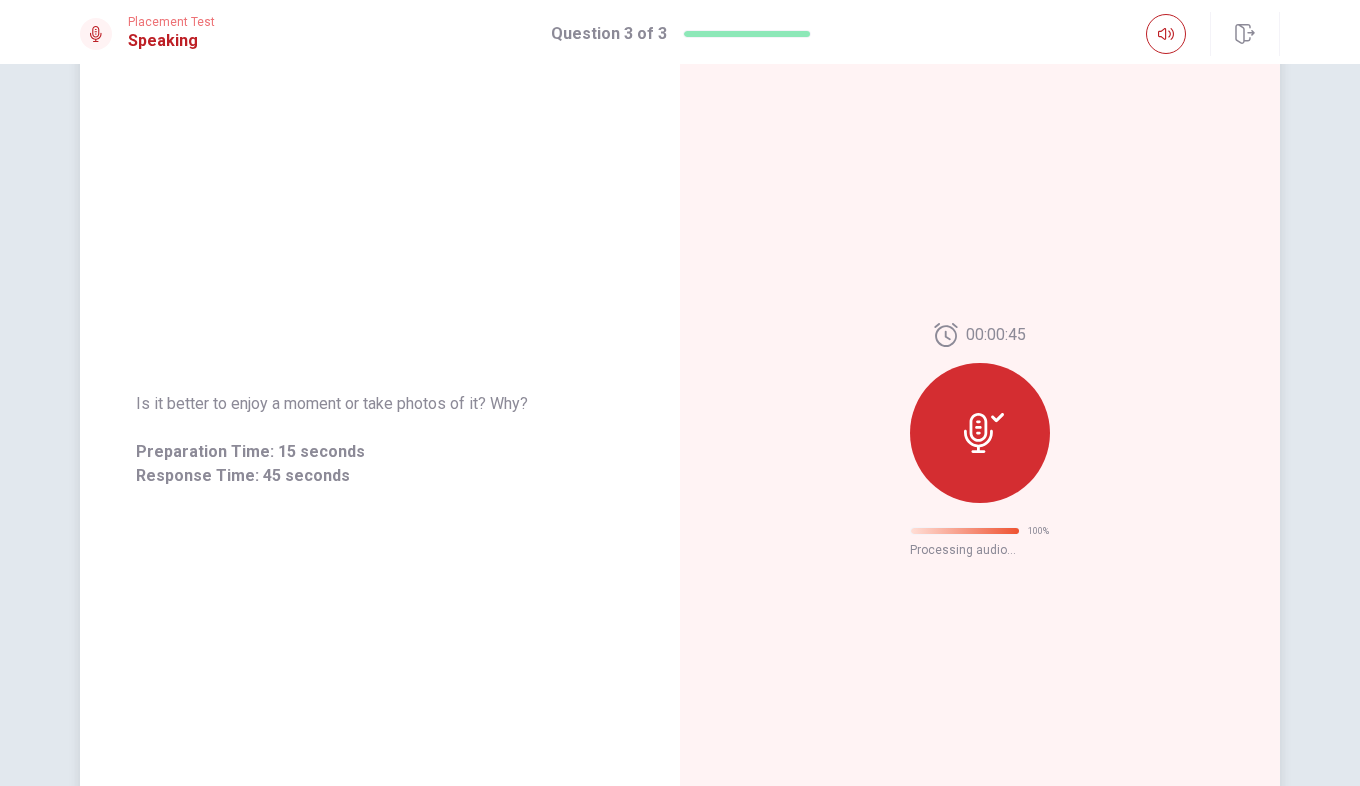 scroll, scrollTop: 0, scrollLeft: 0, axis: both 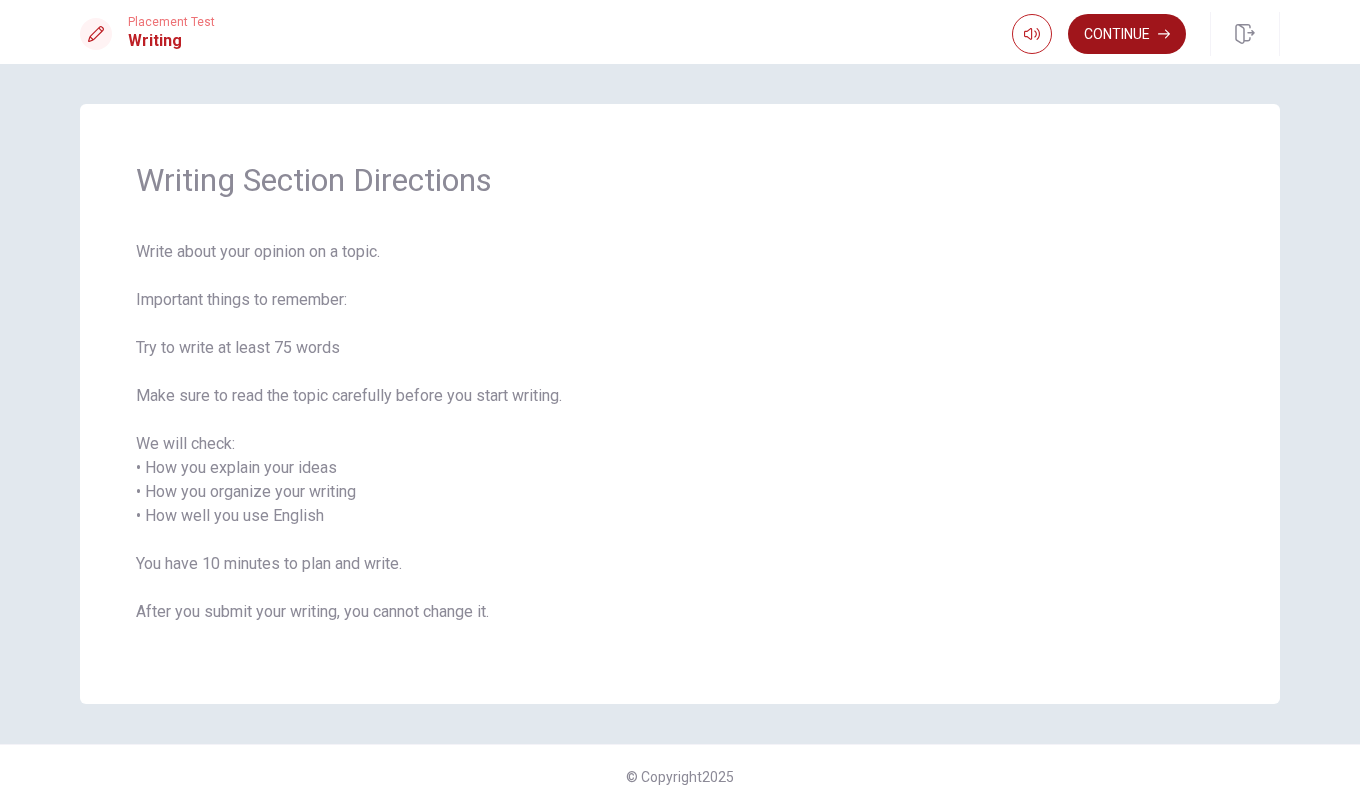 click on "Continue" at bounding box center (1127, 34) 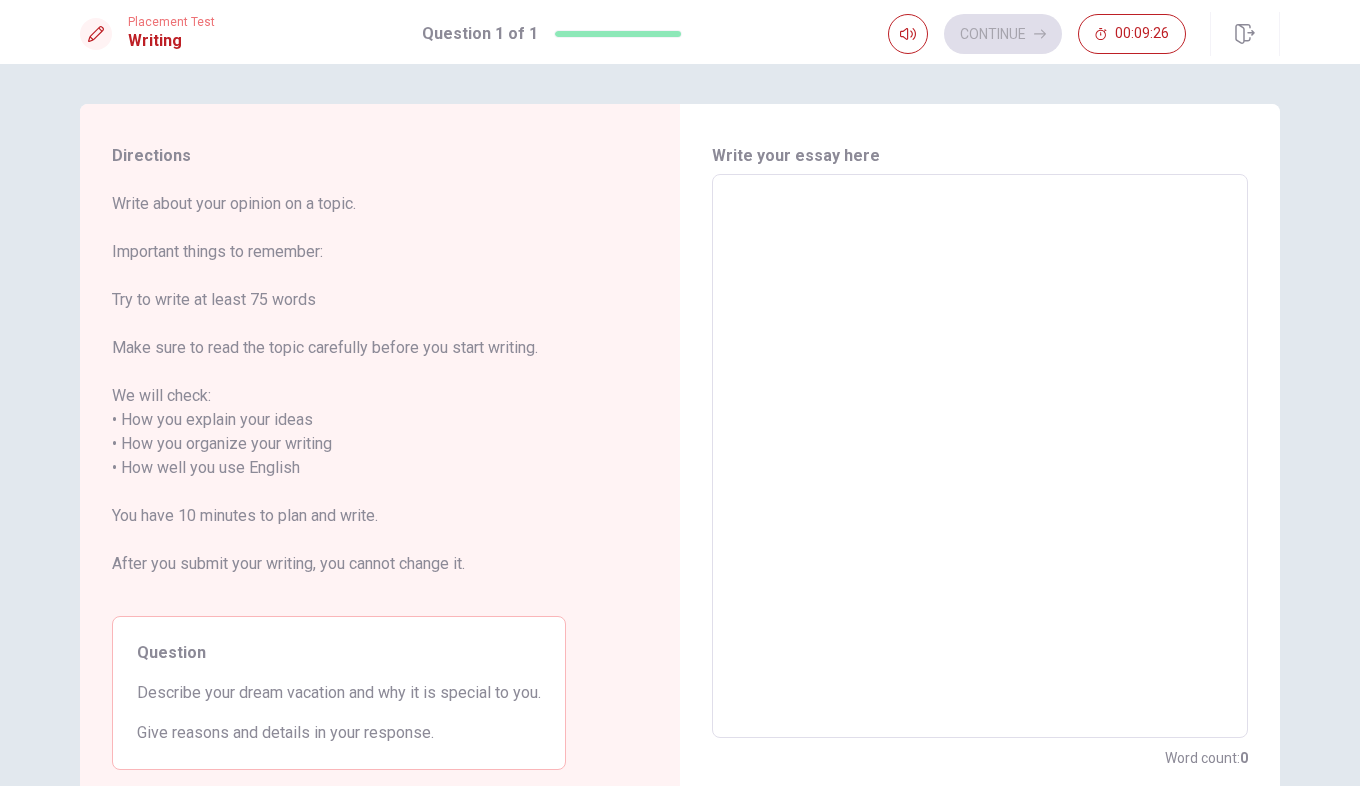 click at bounding box center (980, 456) 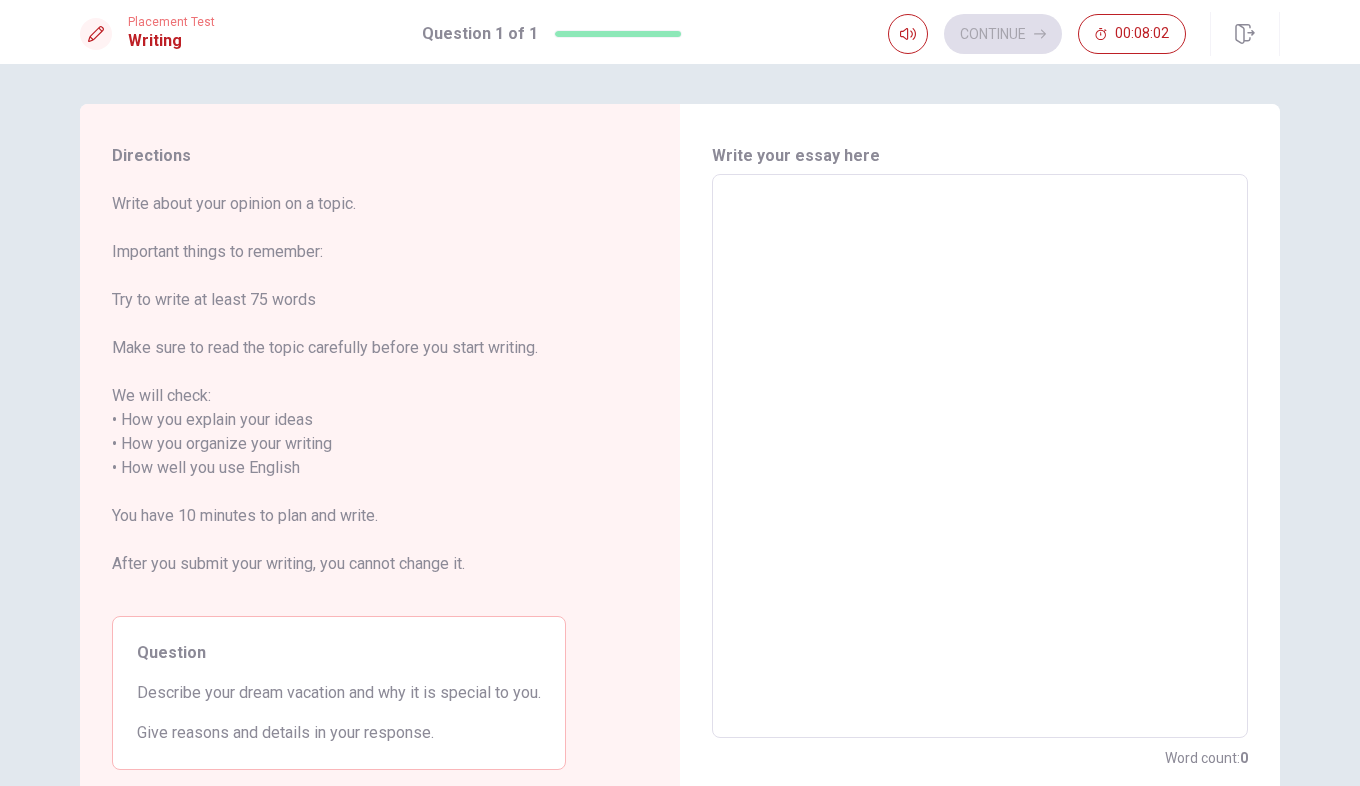 click at bounding box center (980, 456) 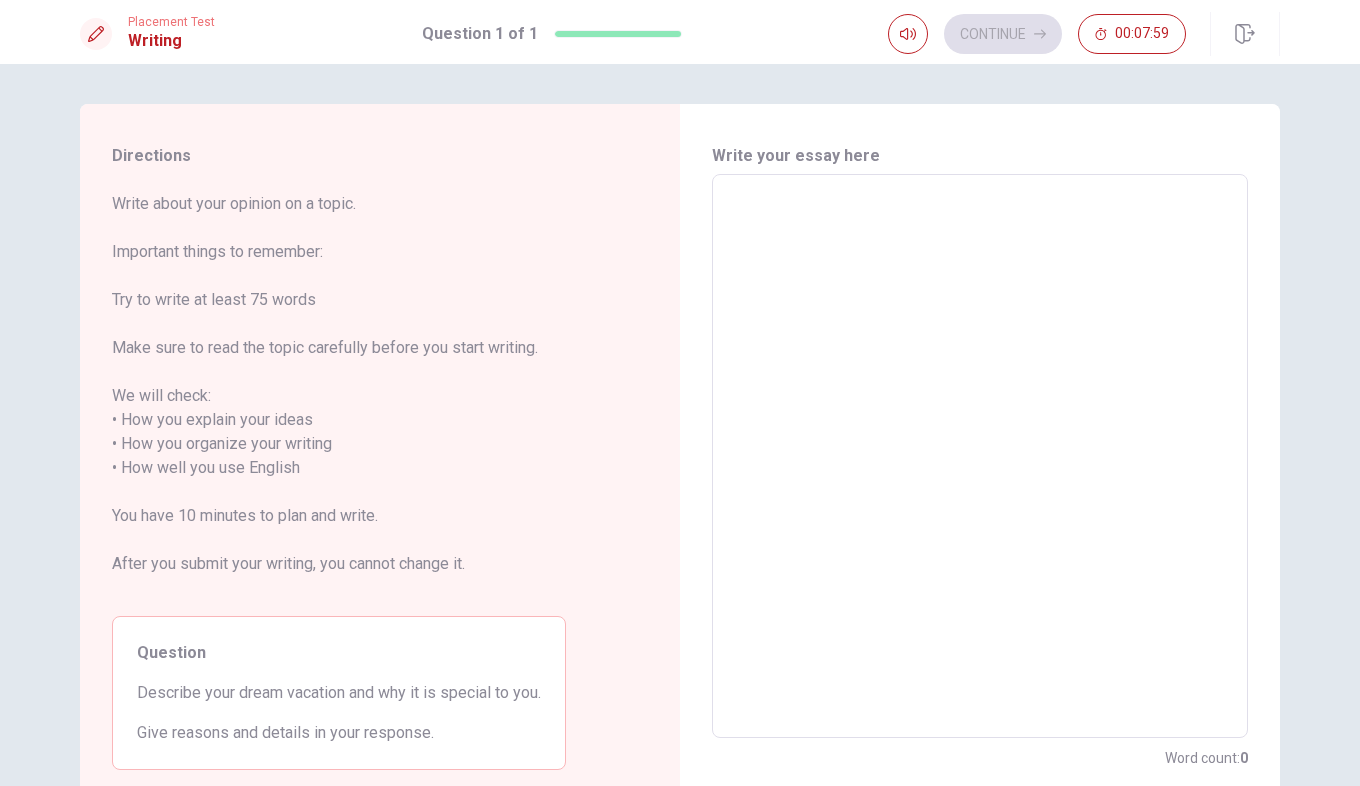 click at bounding box center (980, 456) 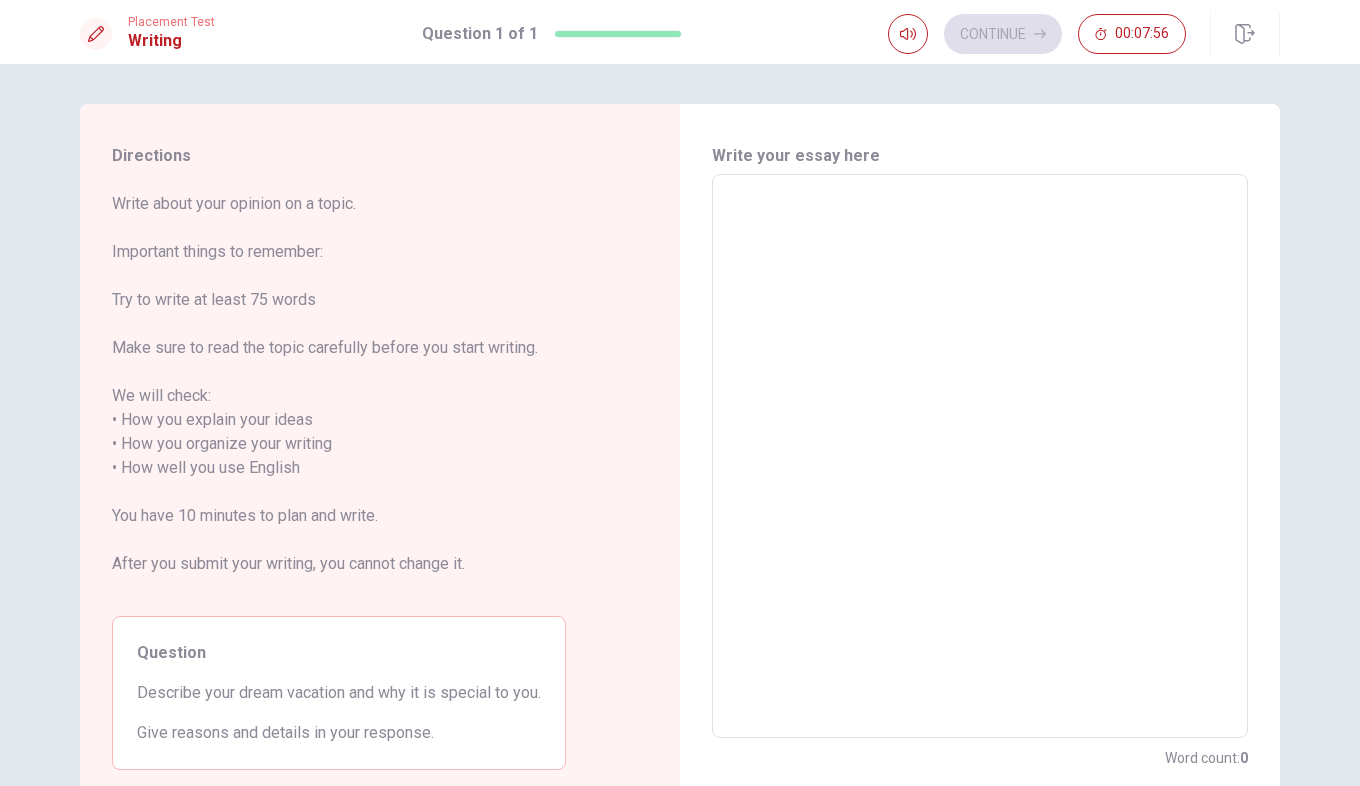 click at bounding box center [980, 456] 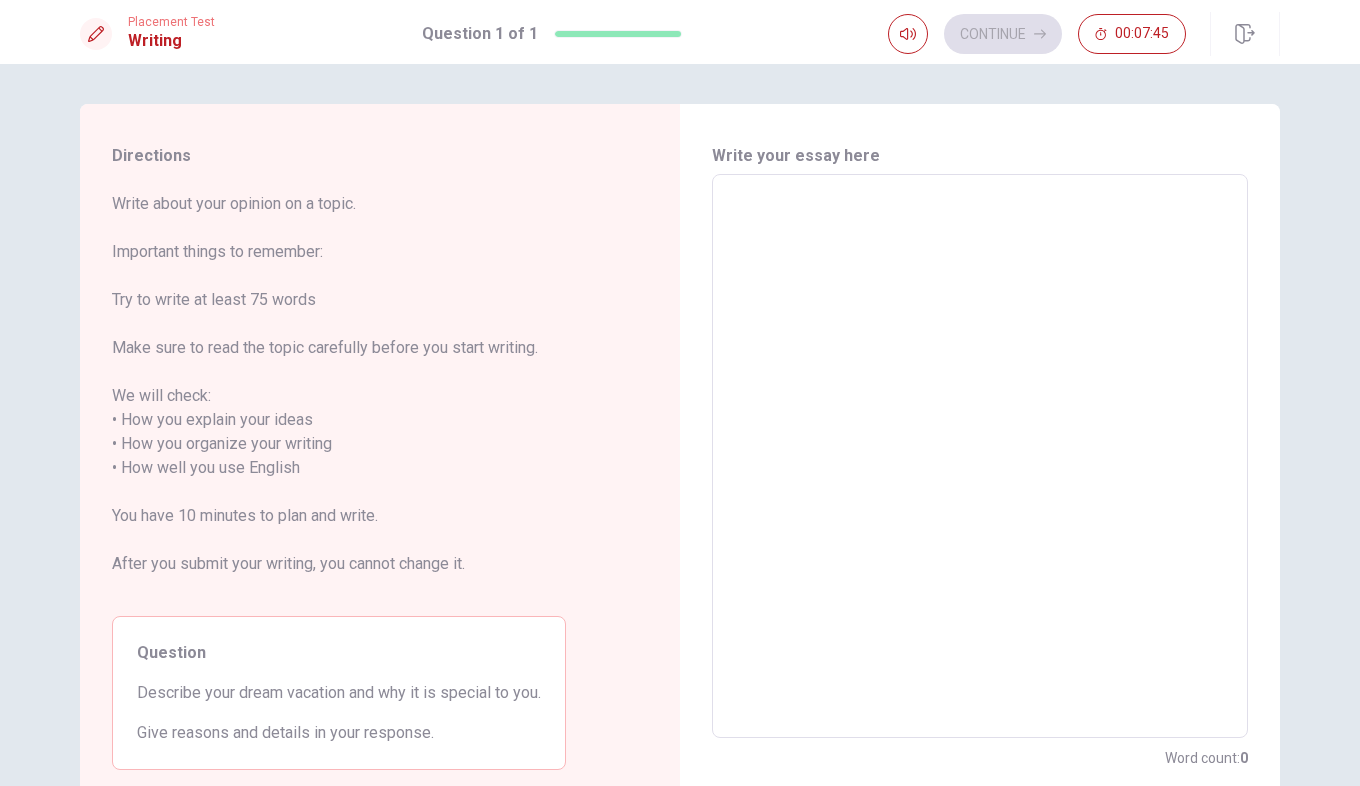 click at bounding box center (980, 456) 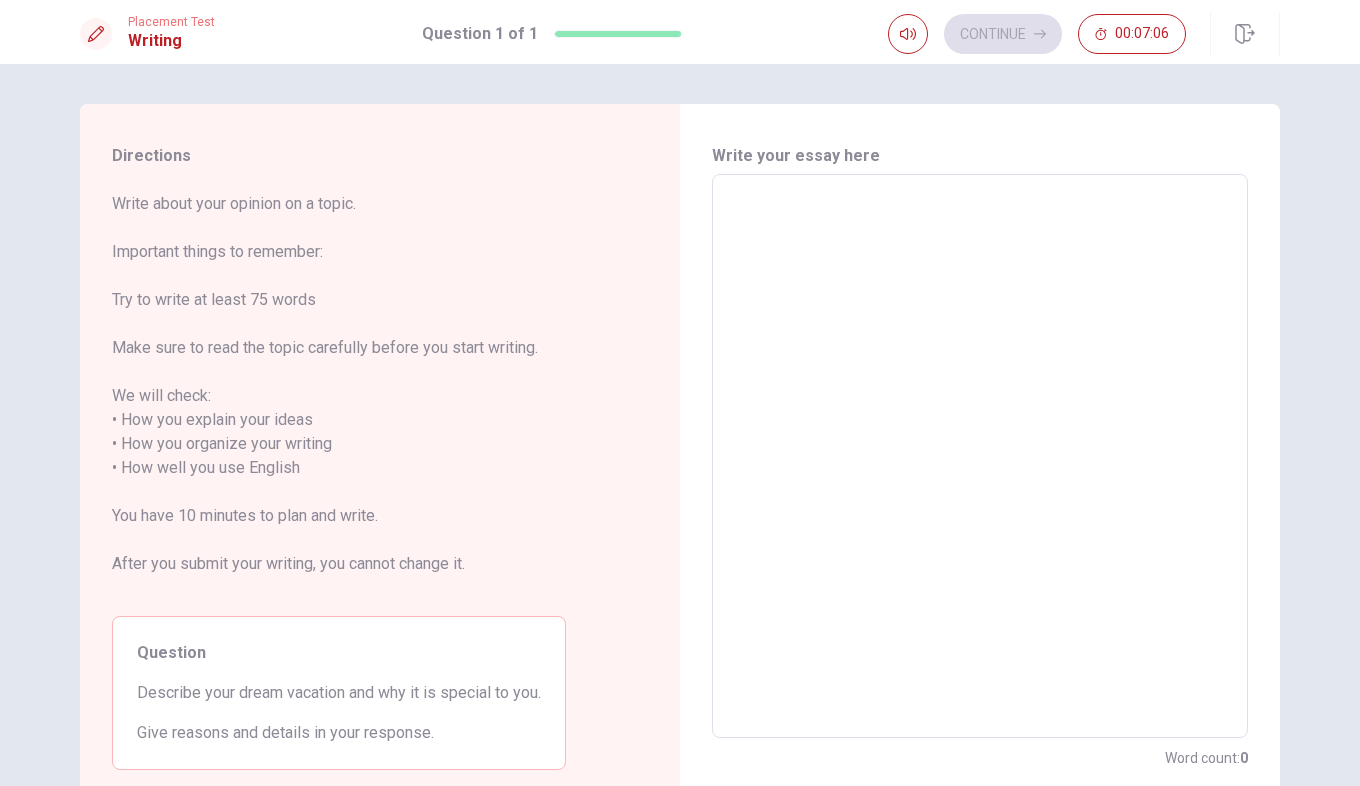 type on "M" 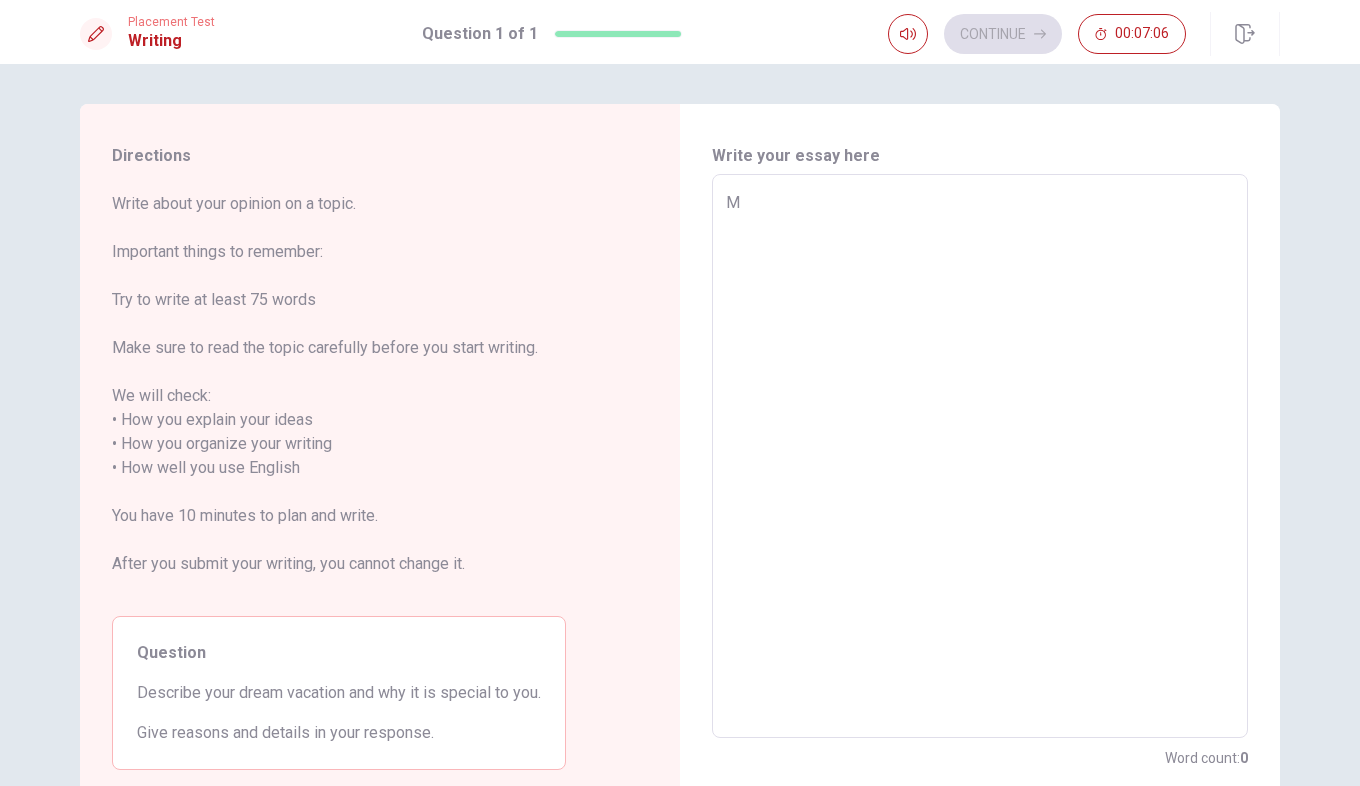 type on "x" 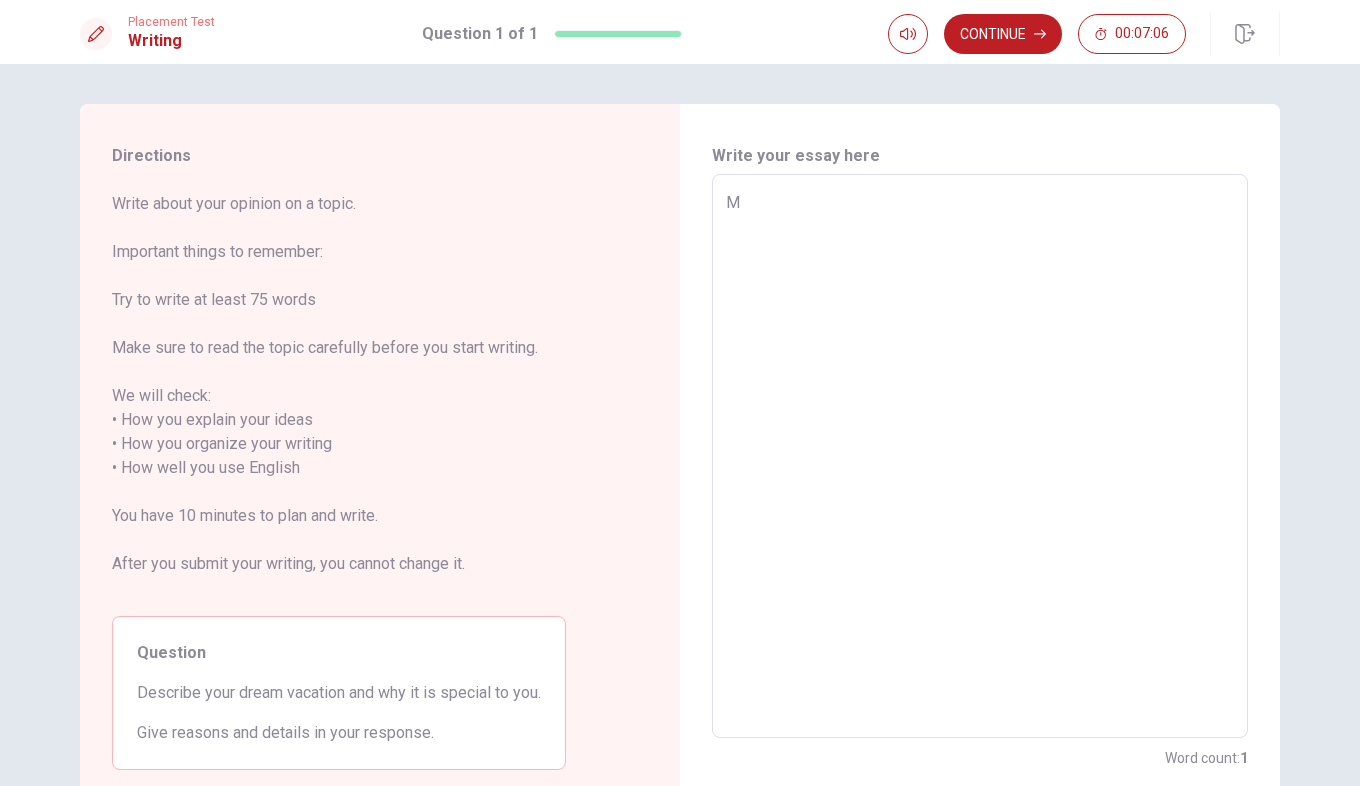 type on "My" 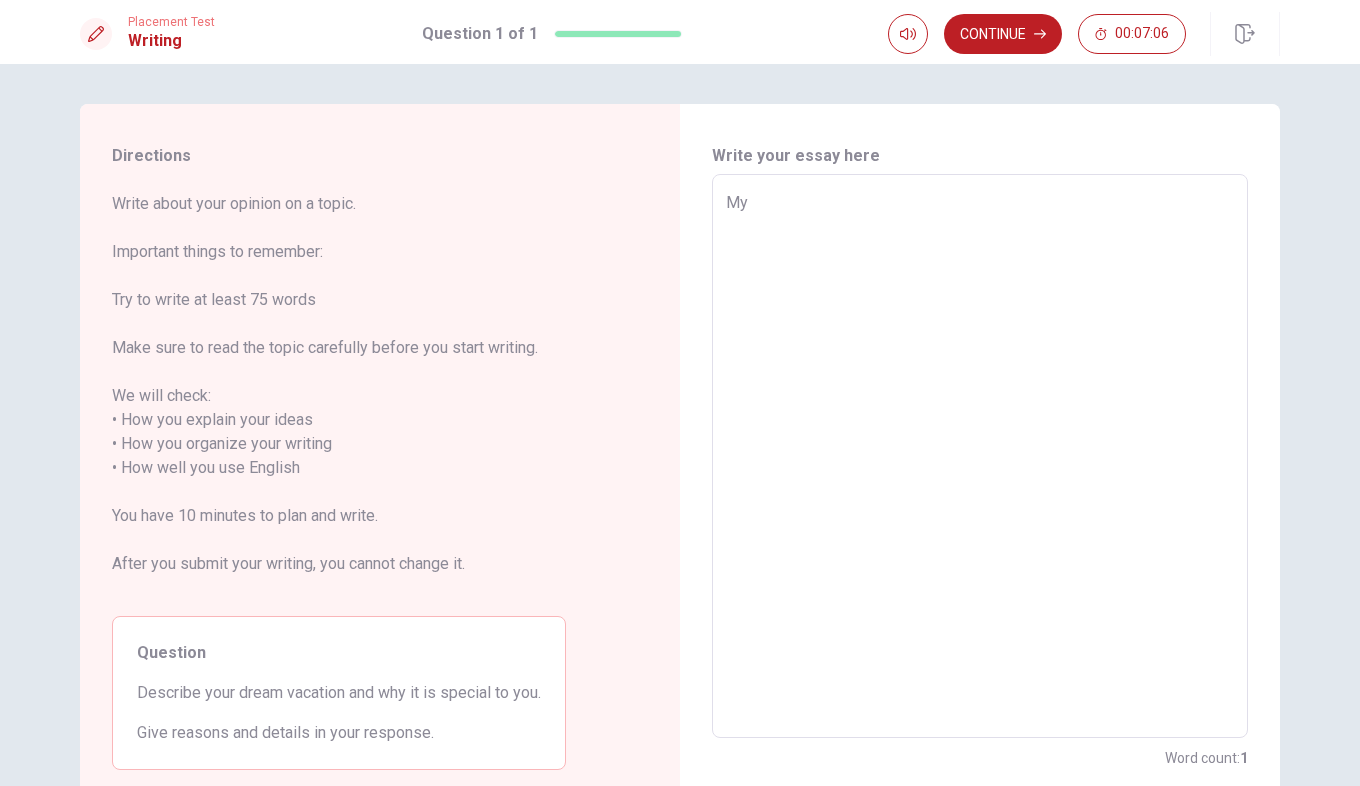 type on "x" 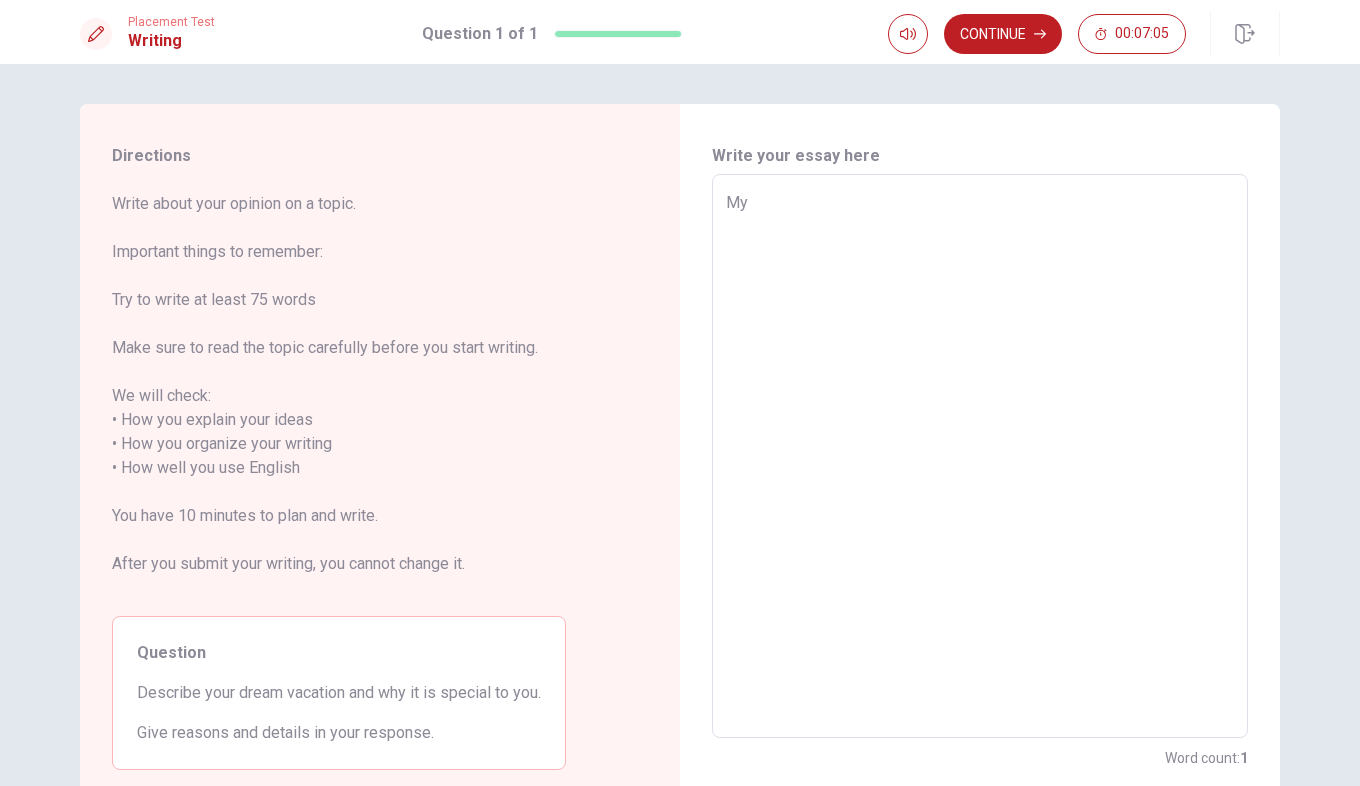 type on "My" 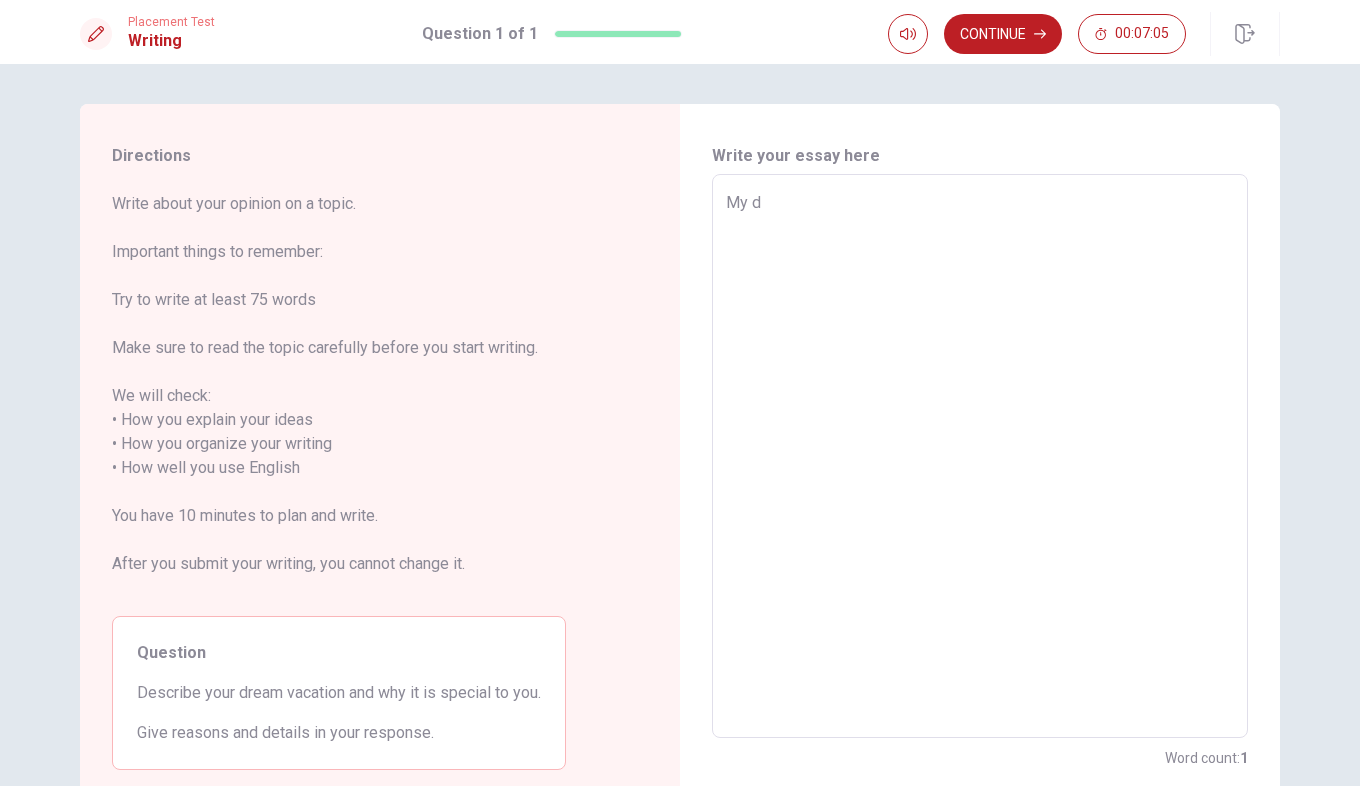 type on "x" 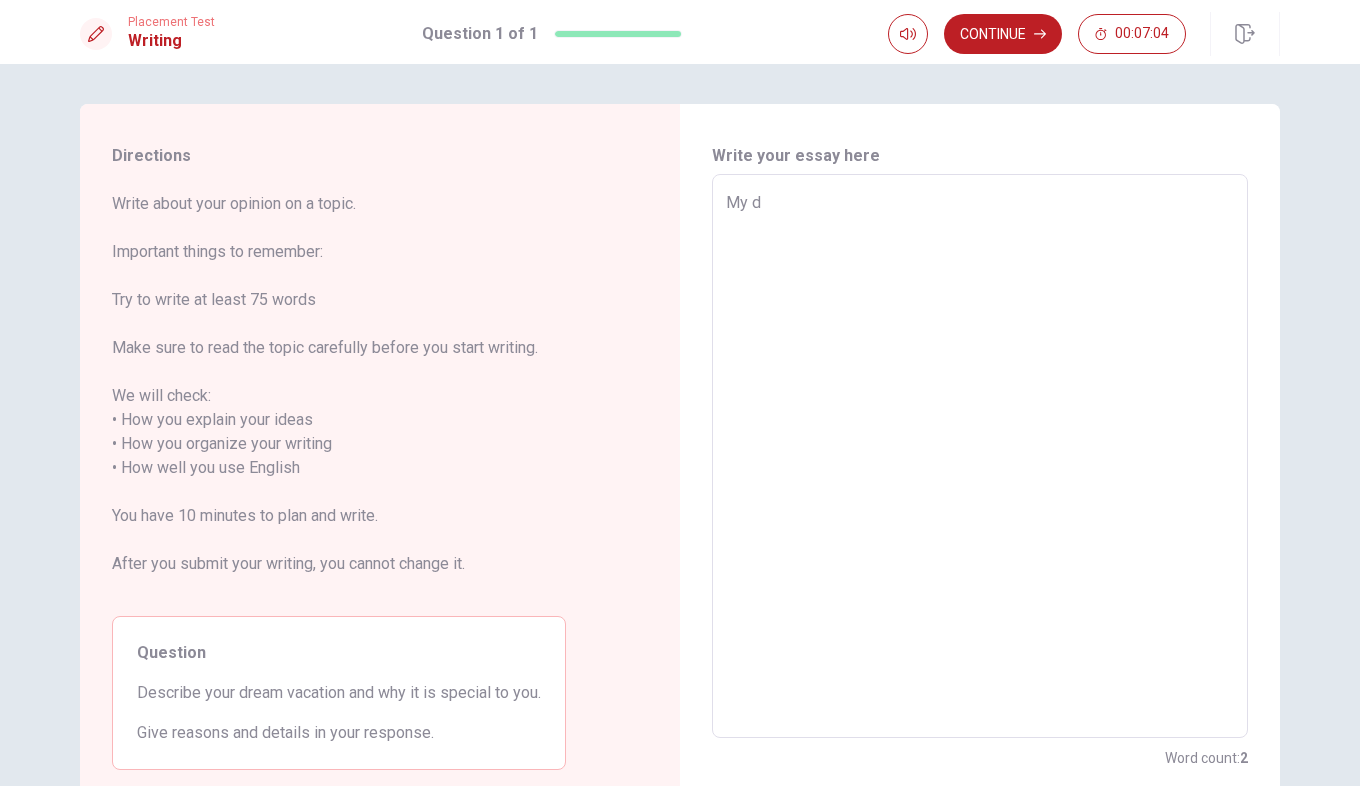 type on "My dr" 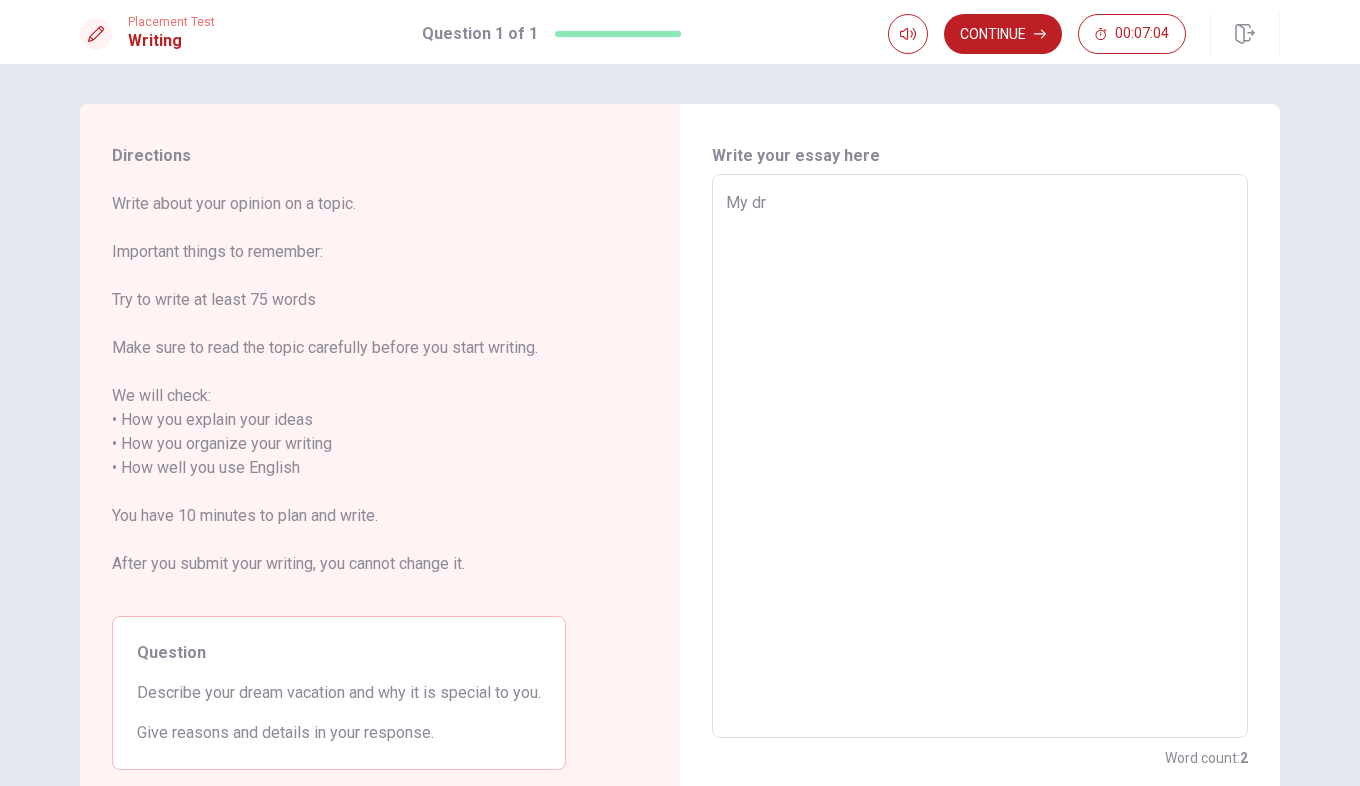 type on "x" 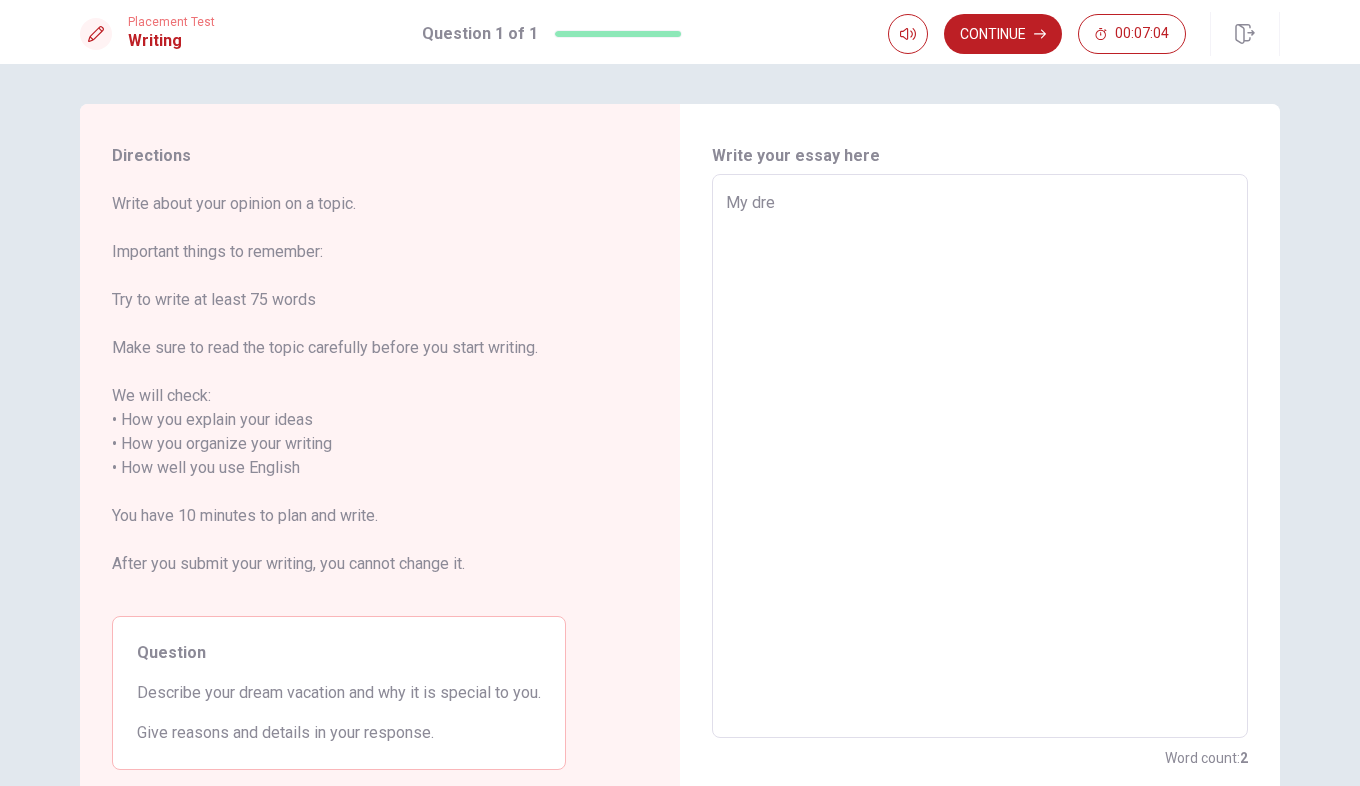type on "x" 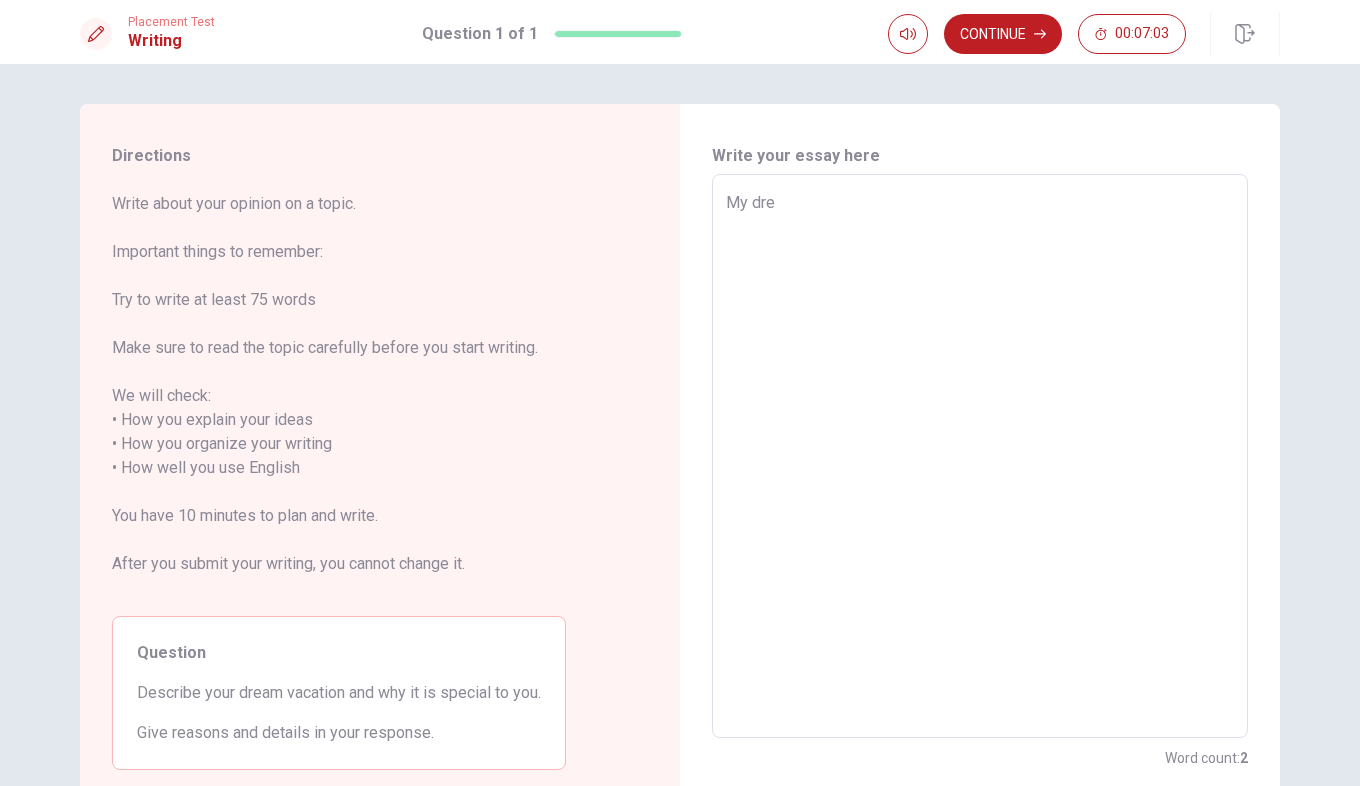 type on "My drea" 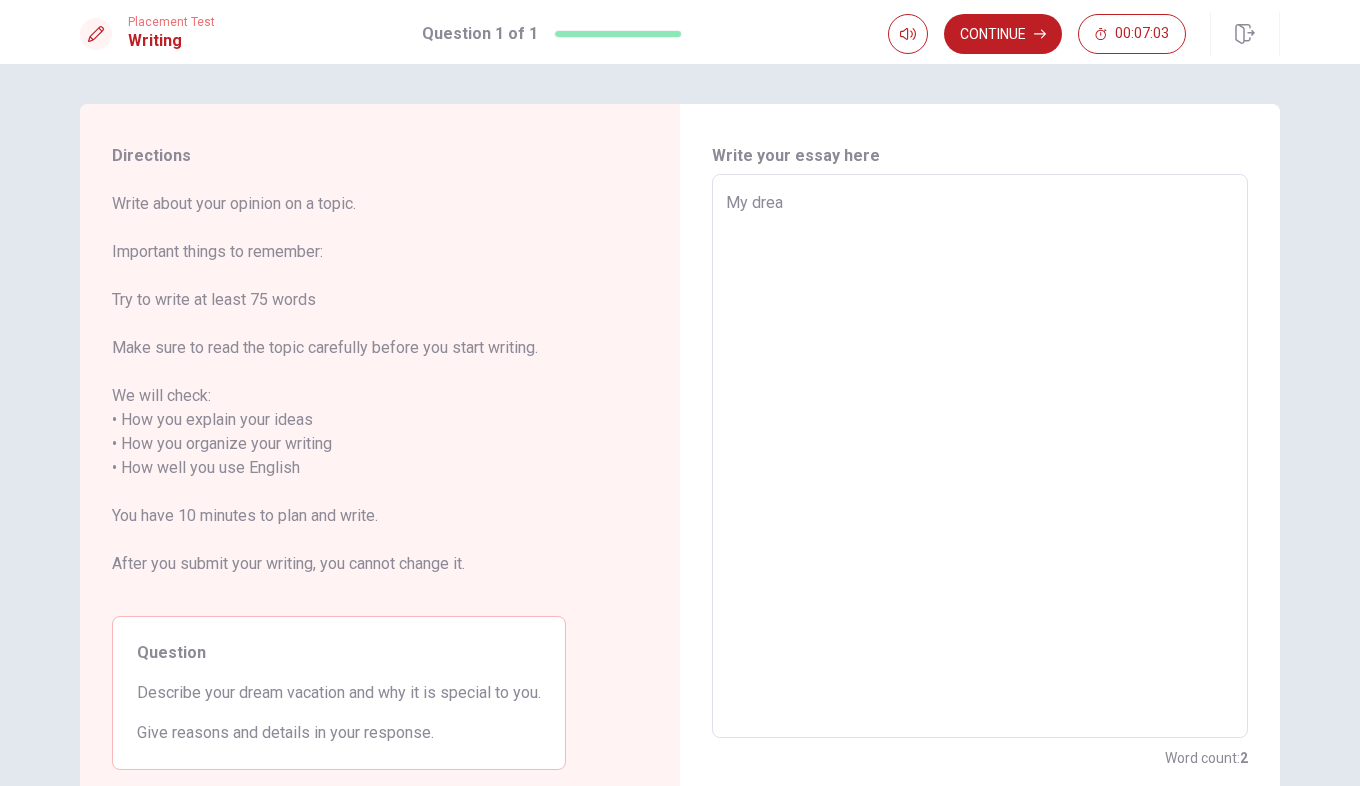 type on "x" 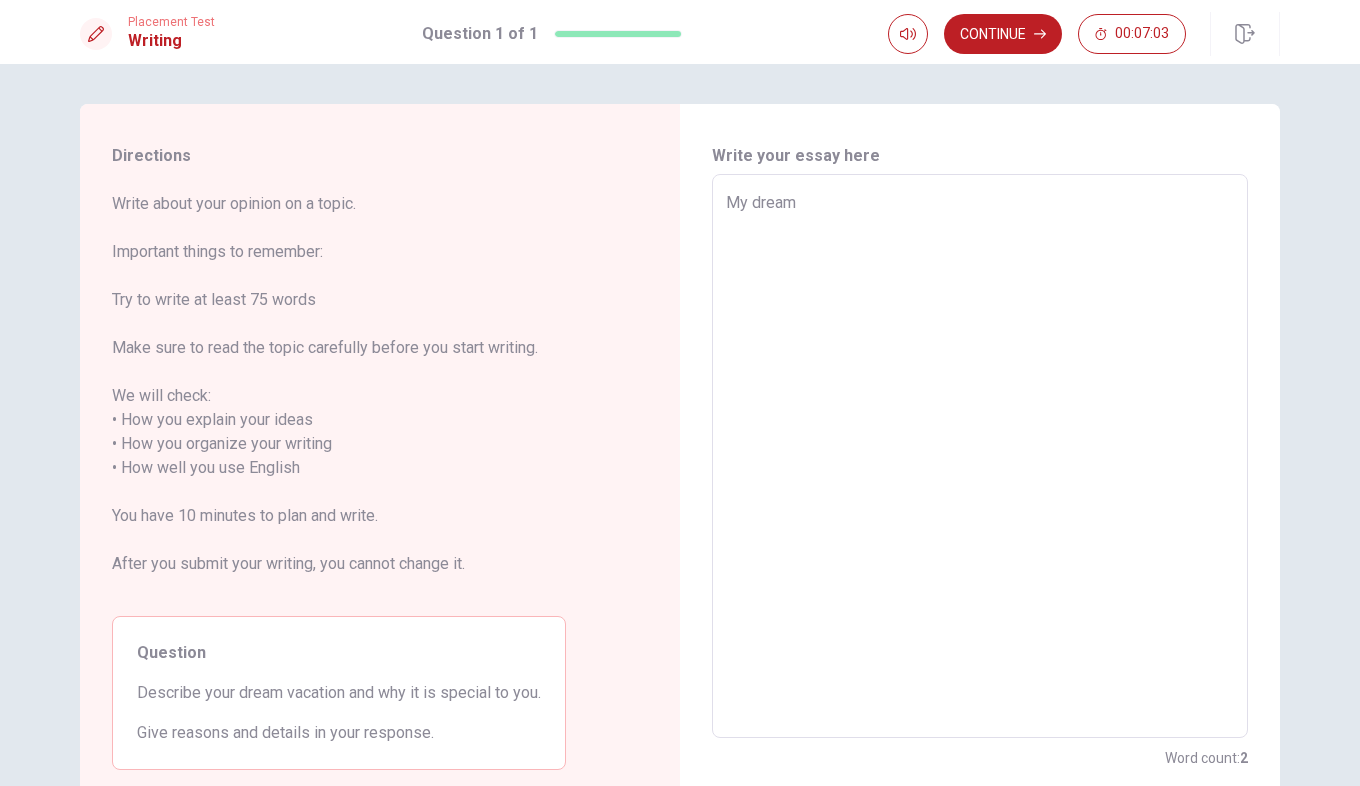 type on "x" 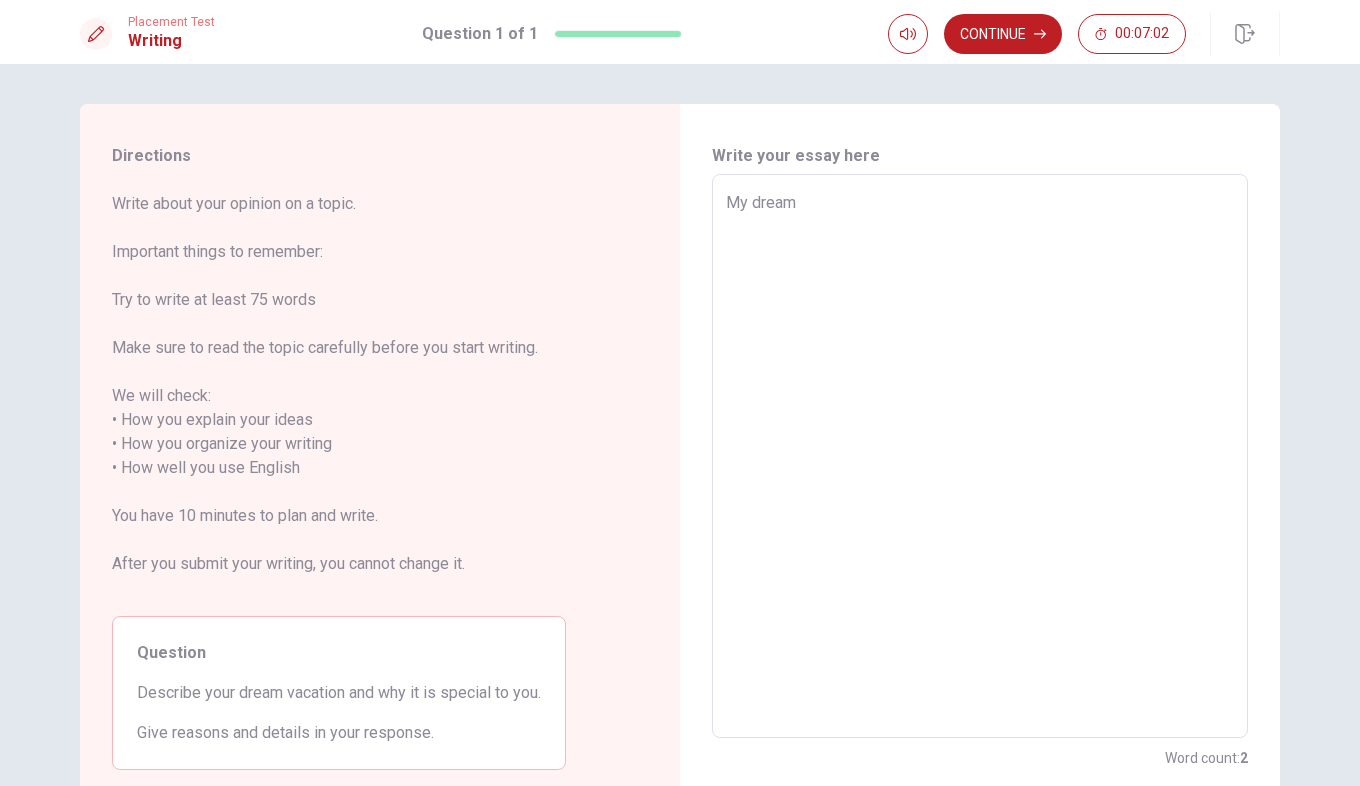 type on "My dream" 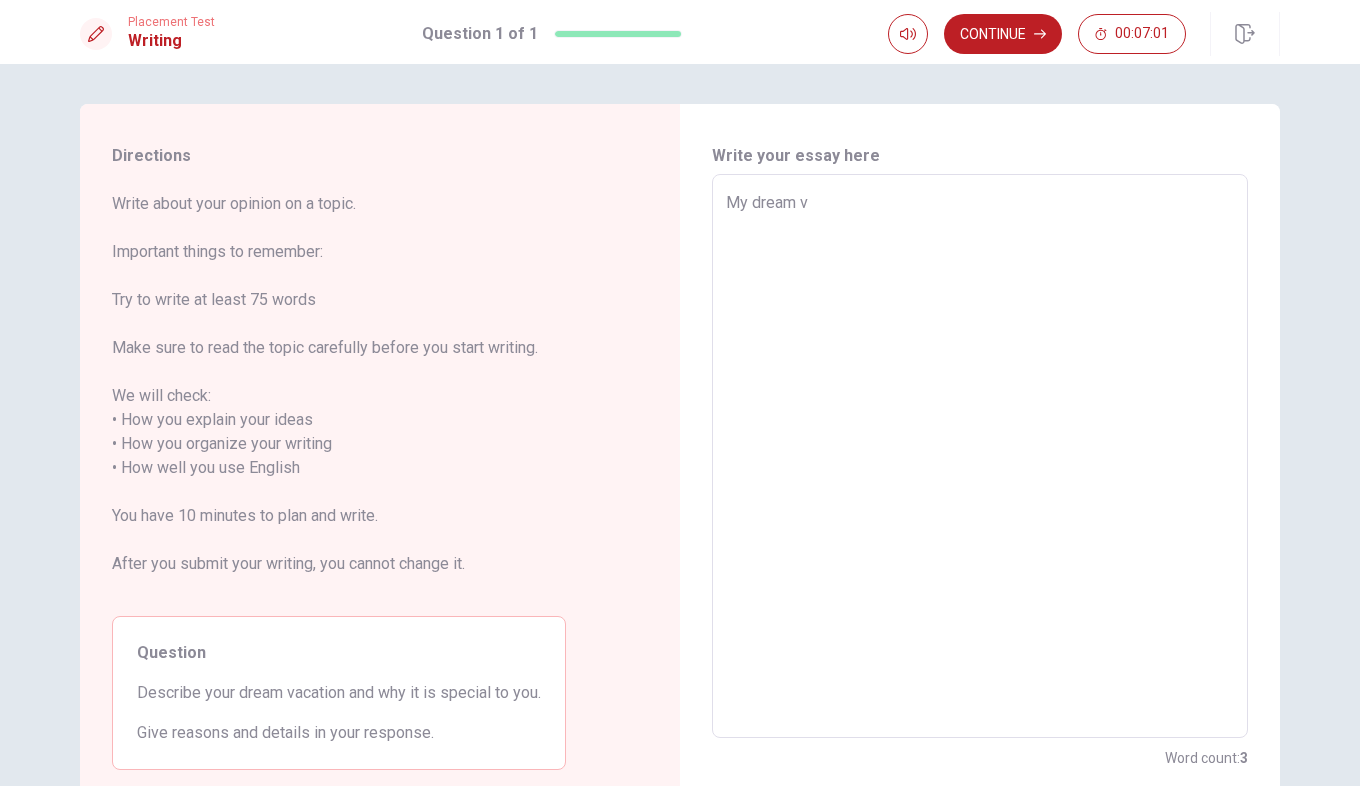 type on "x" 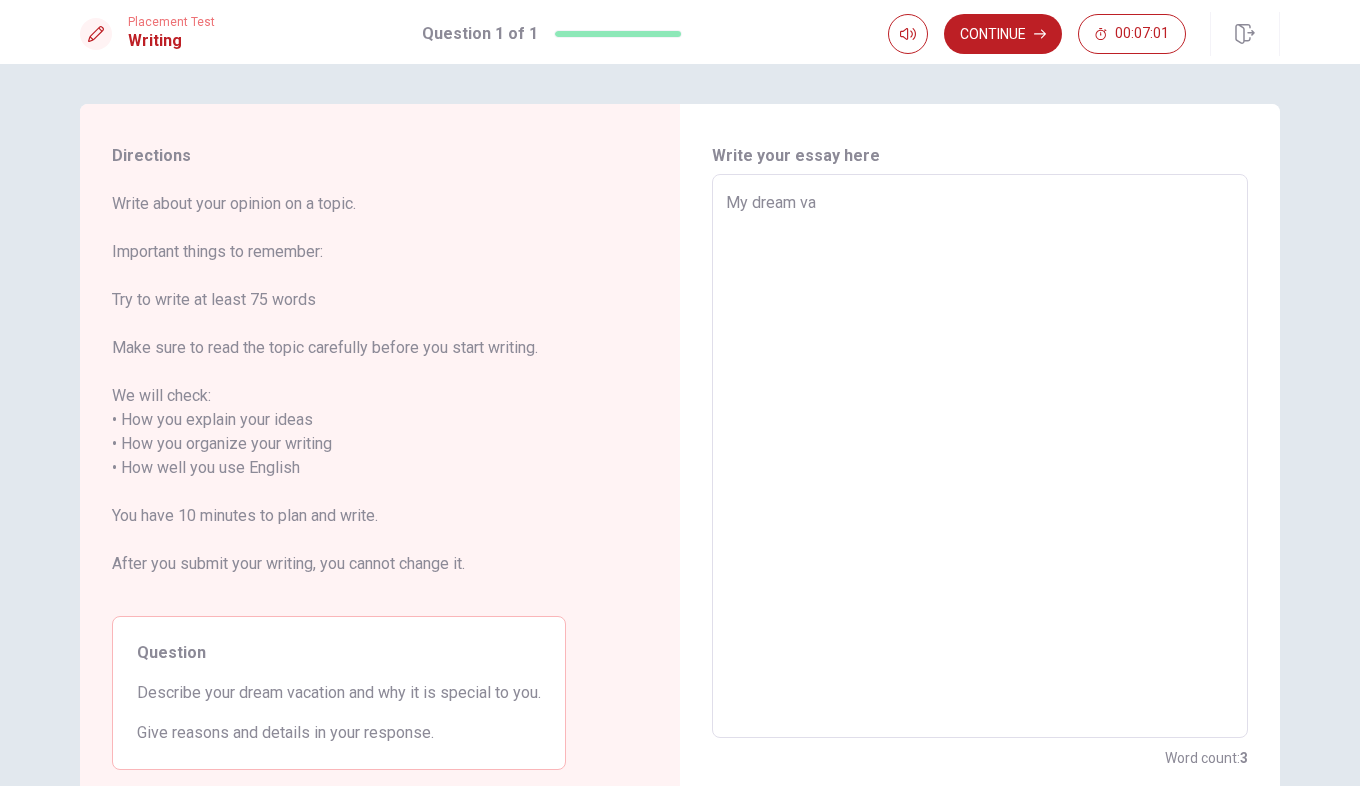 type on "x" 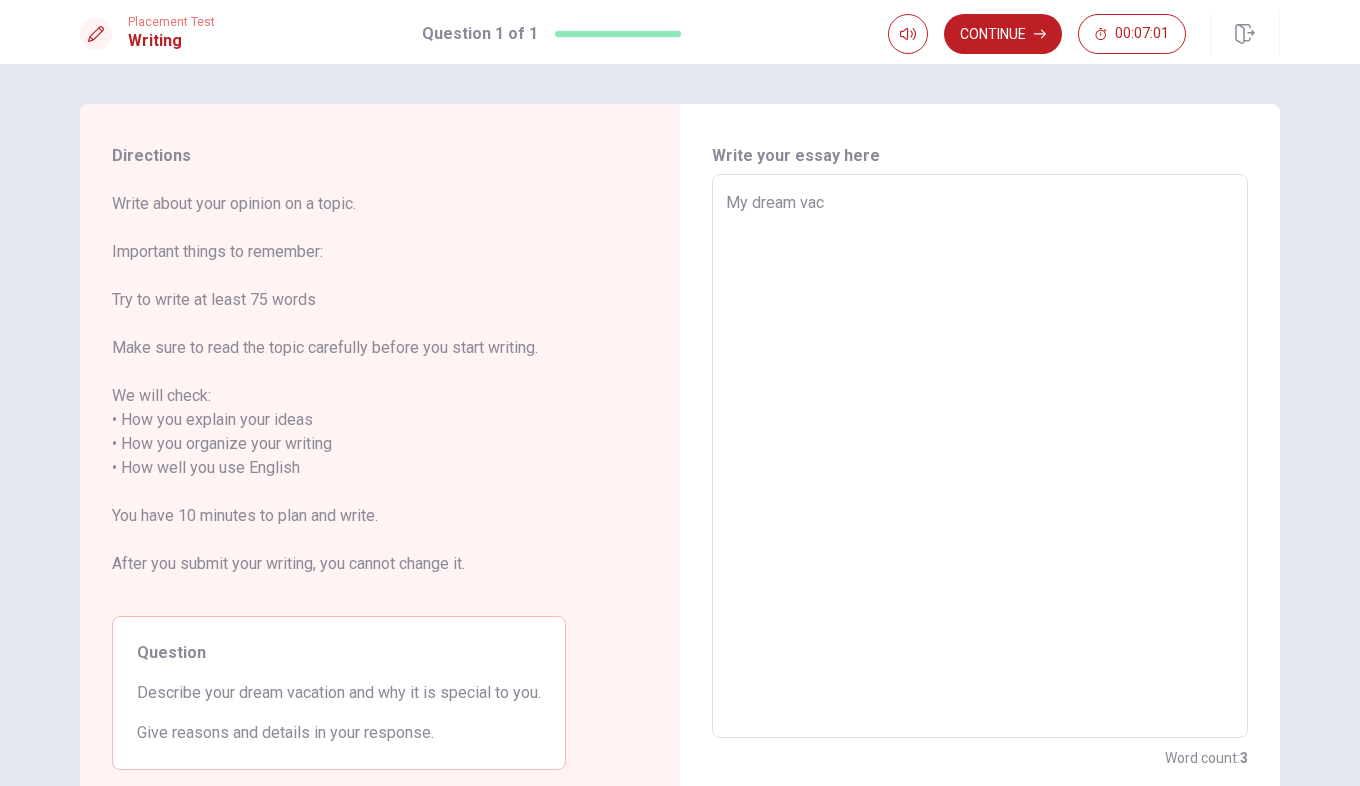 type on "x" 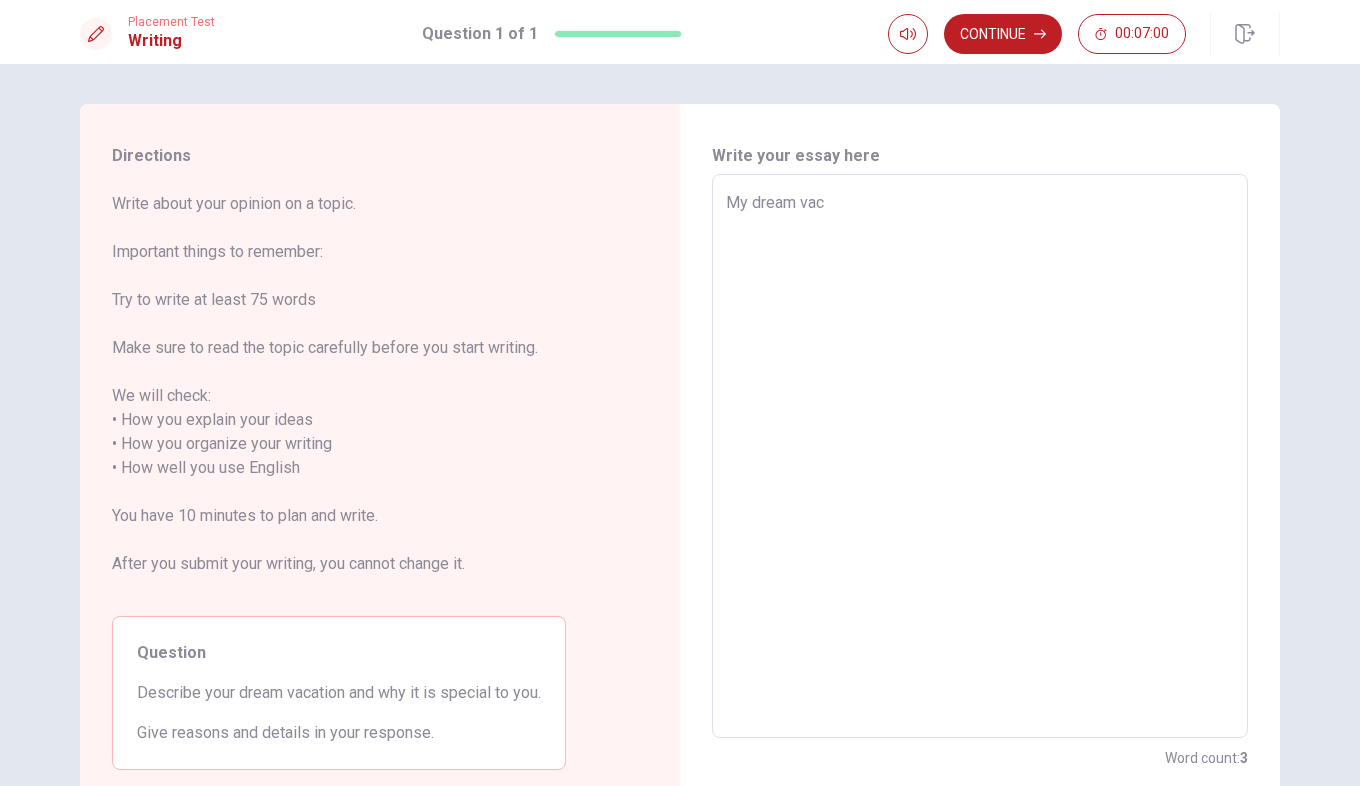 type on "My dream [PERSON_NAME]" 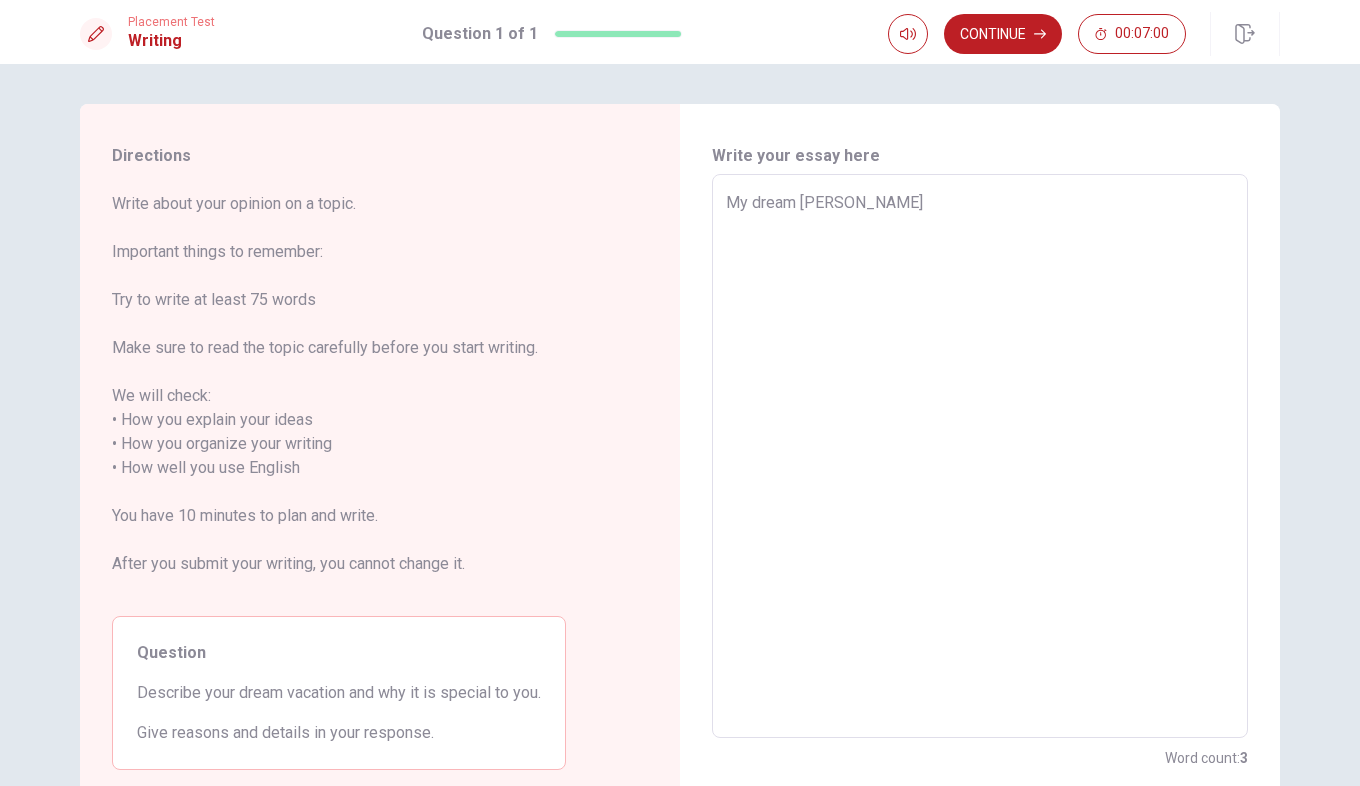 type on "x" 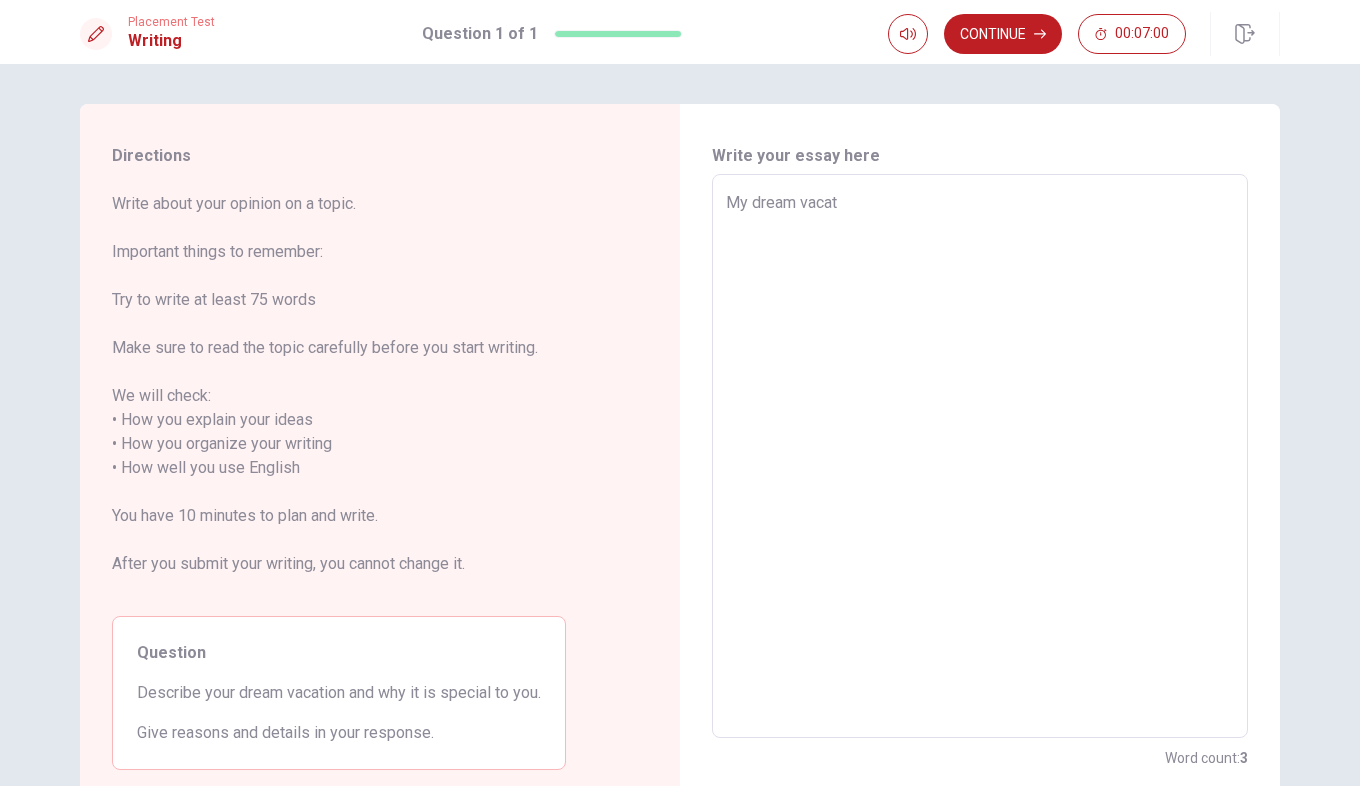 type on "x" 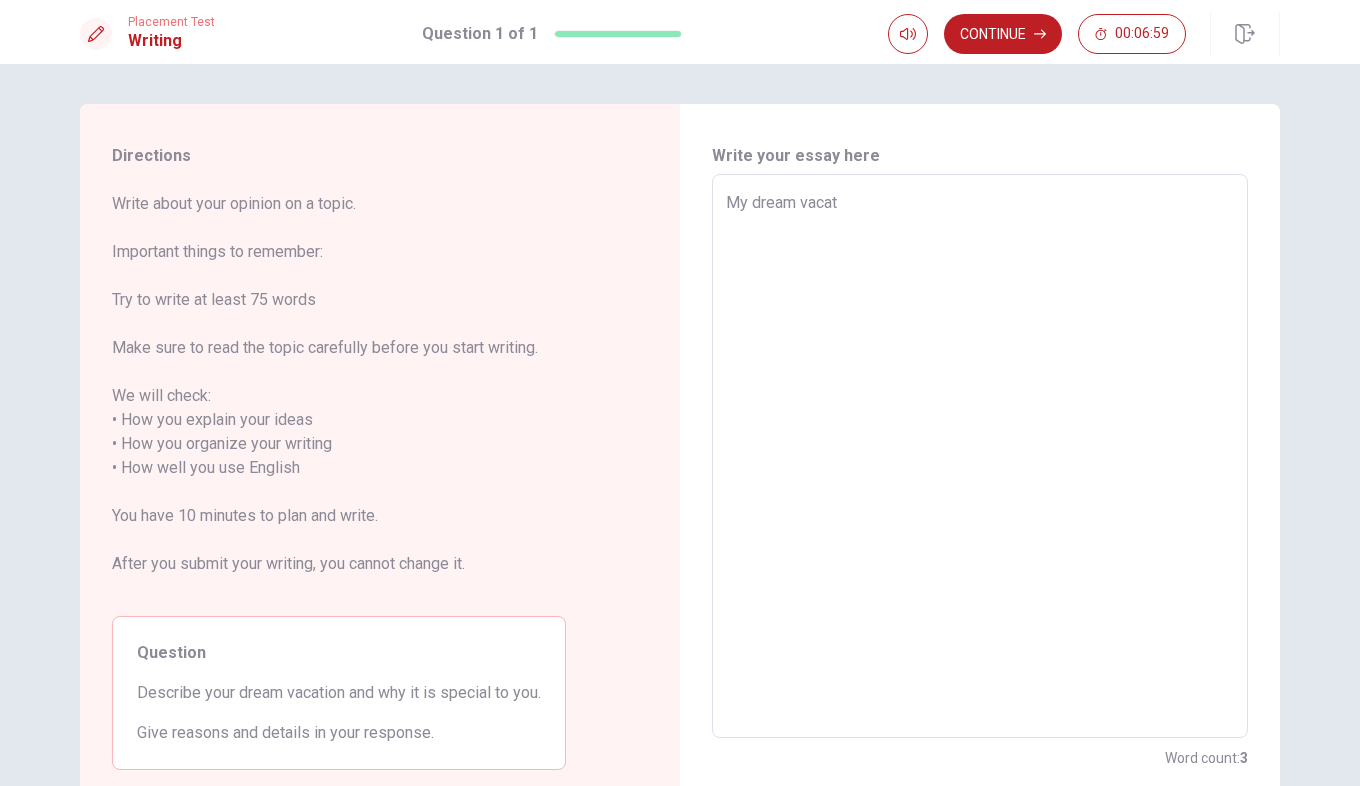 type on "My dream vacati" 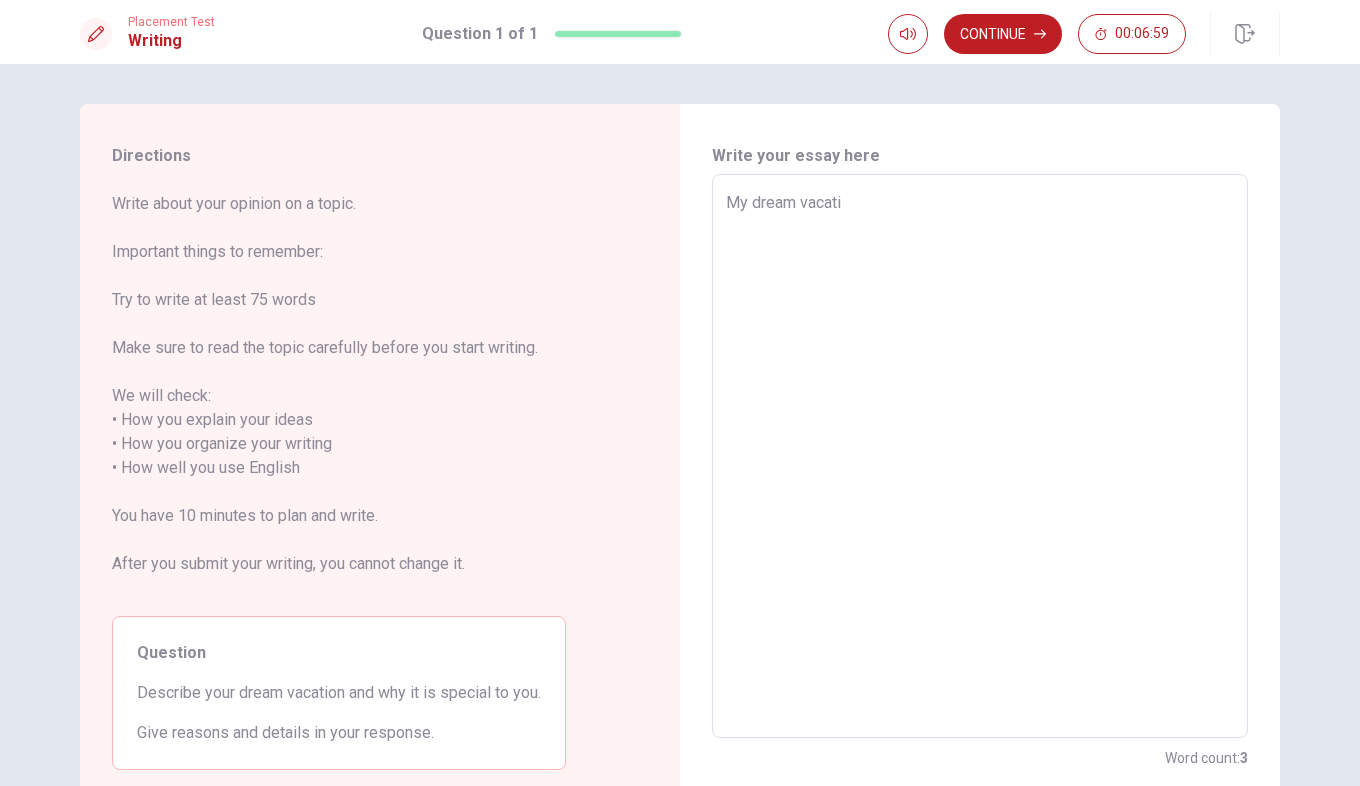 type on "x" 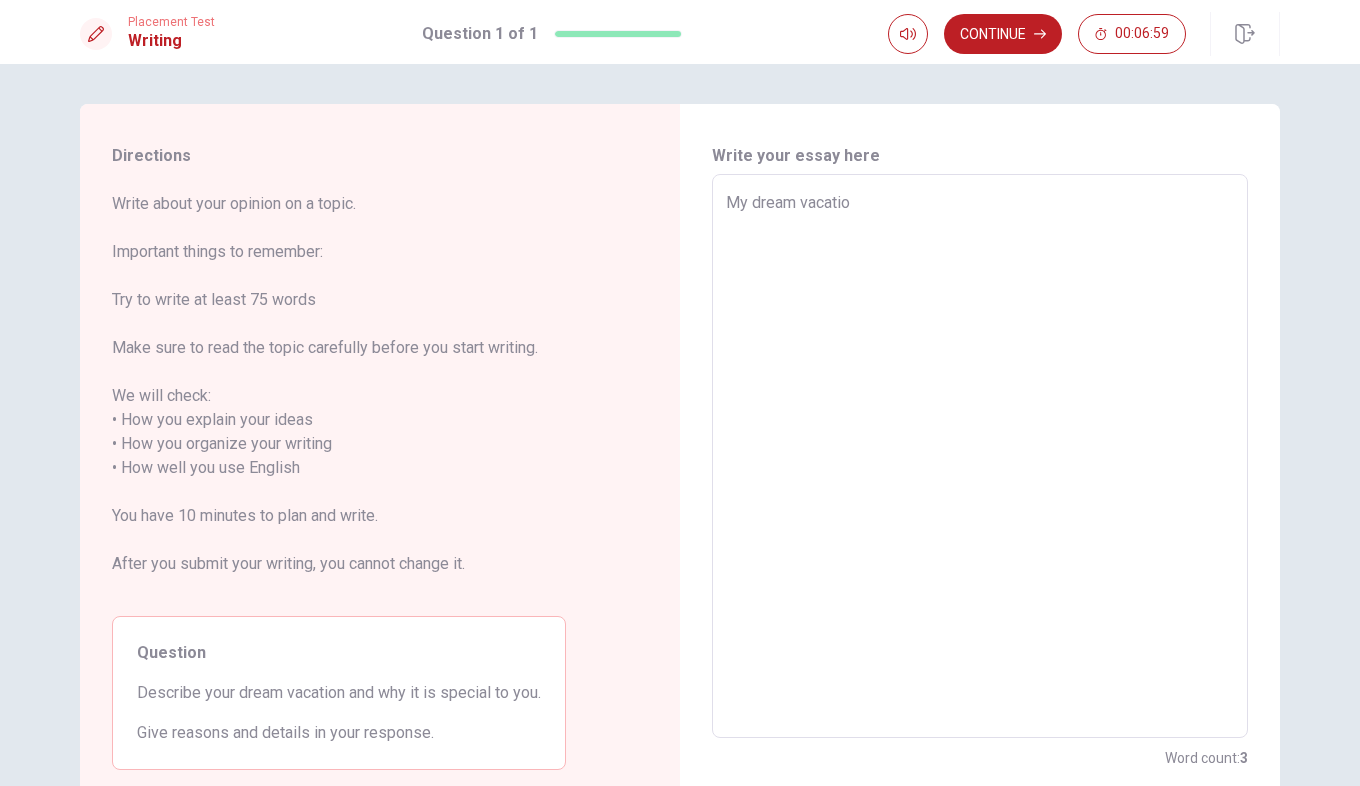 type on "x" 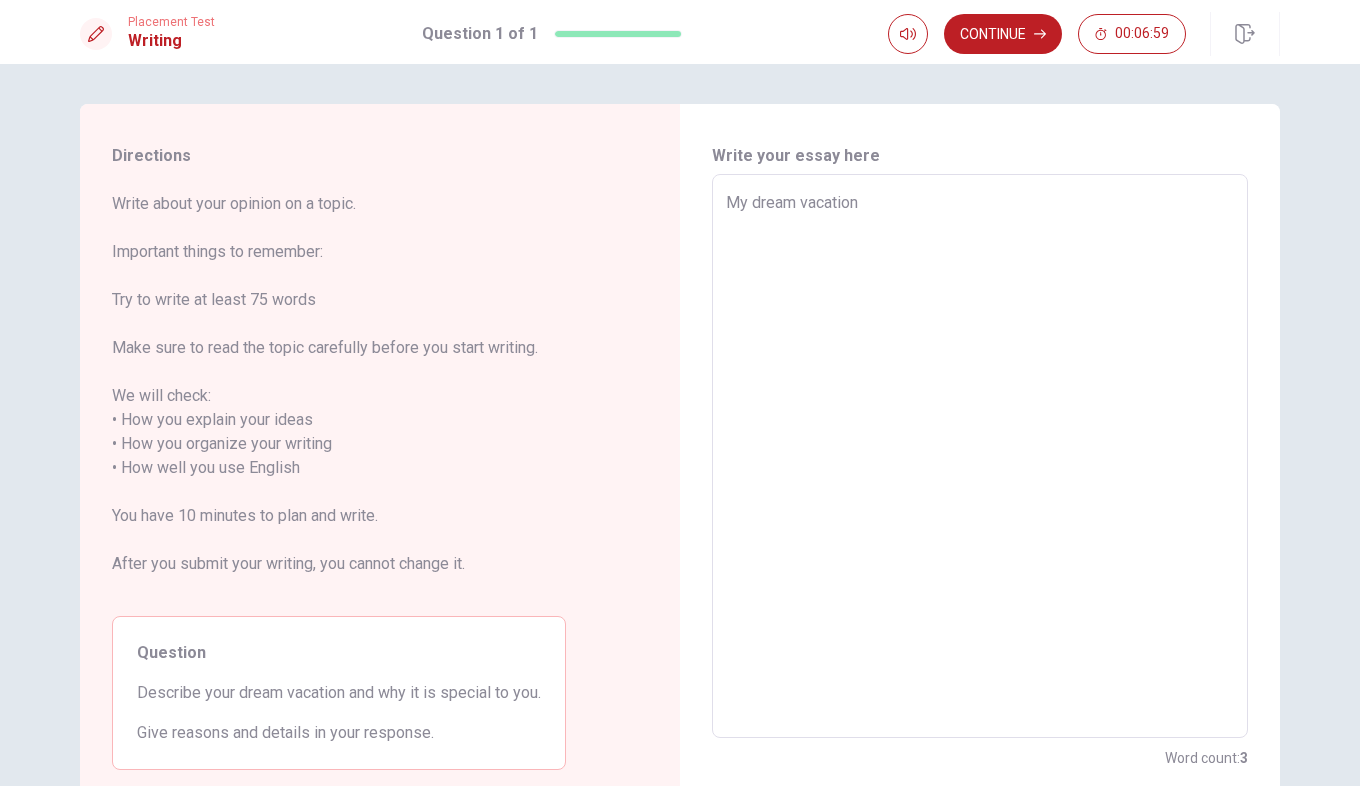 type on "x" 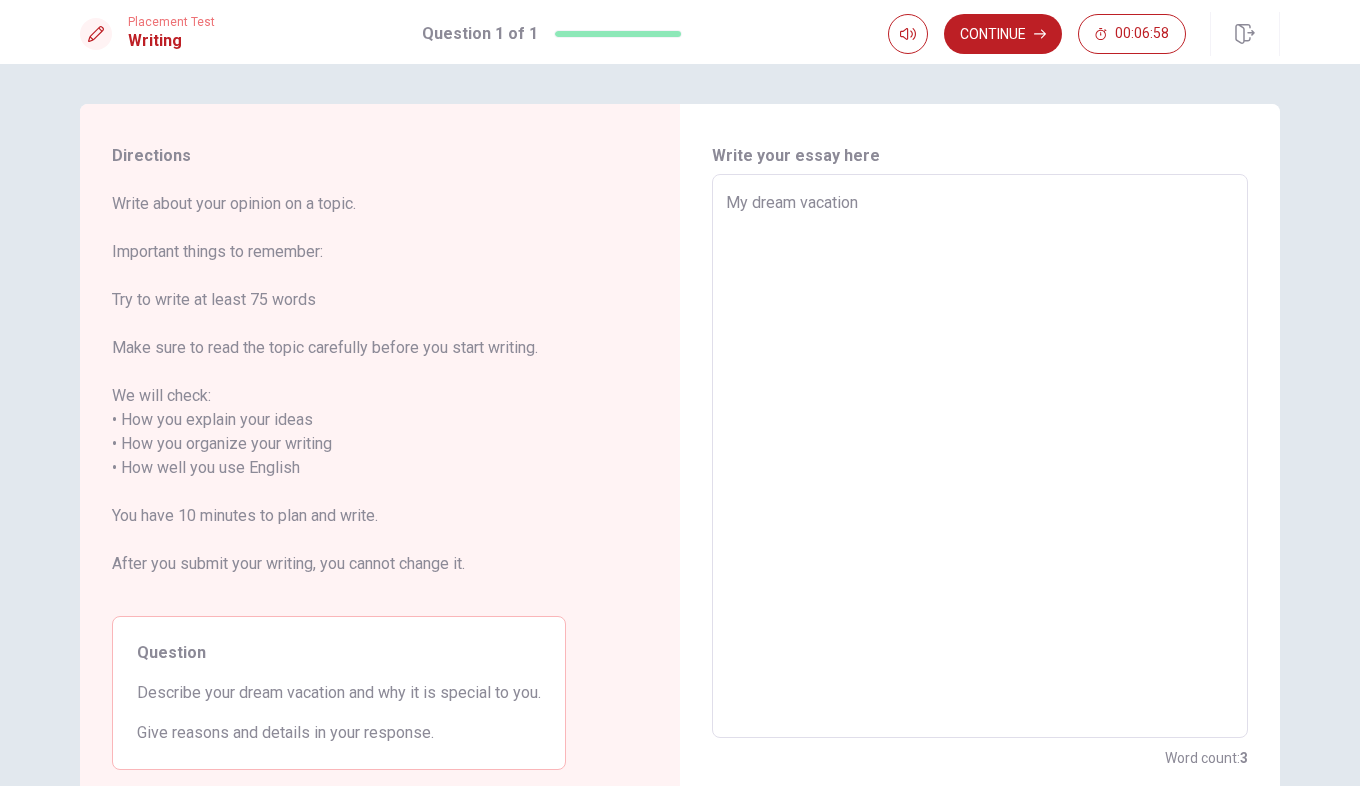 type on "My dream vacation" 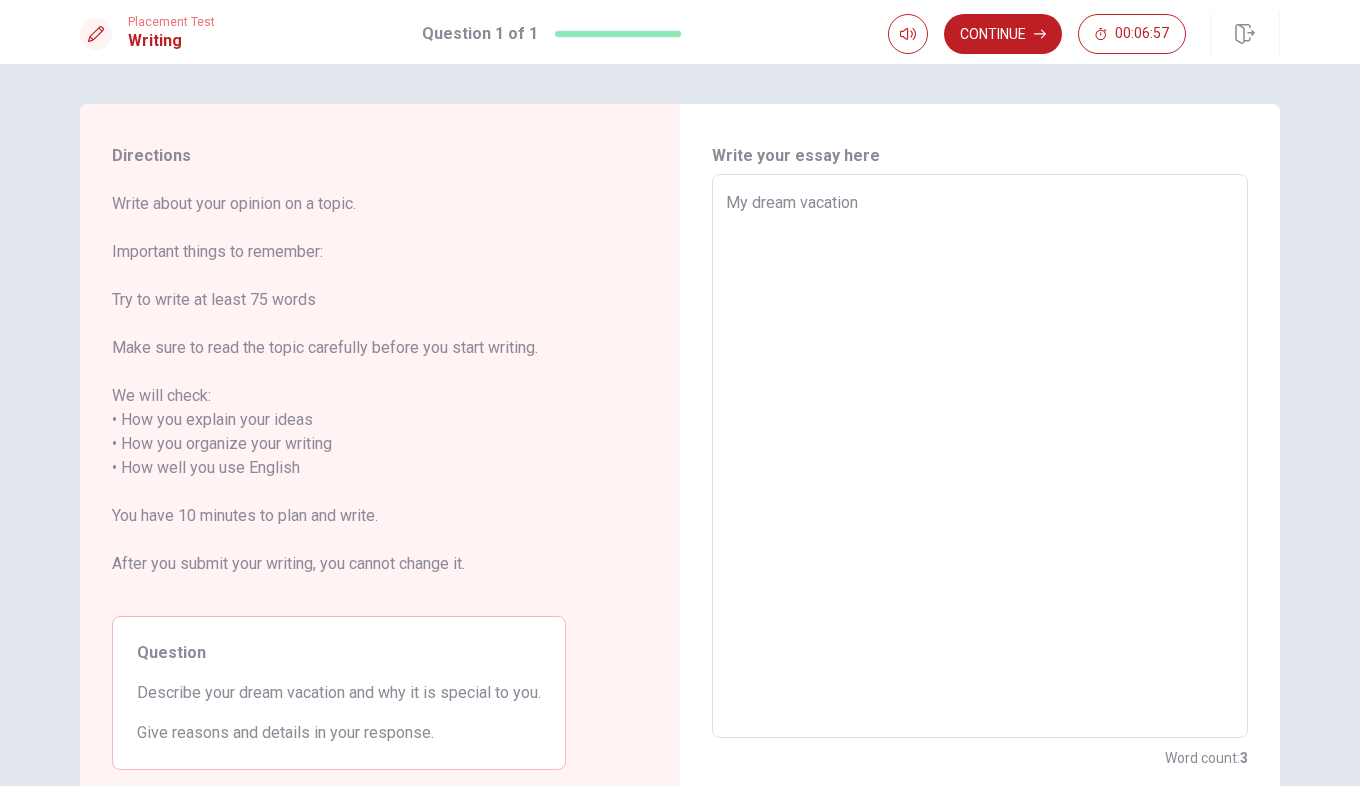 type on "My dream vacation i" 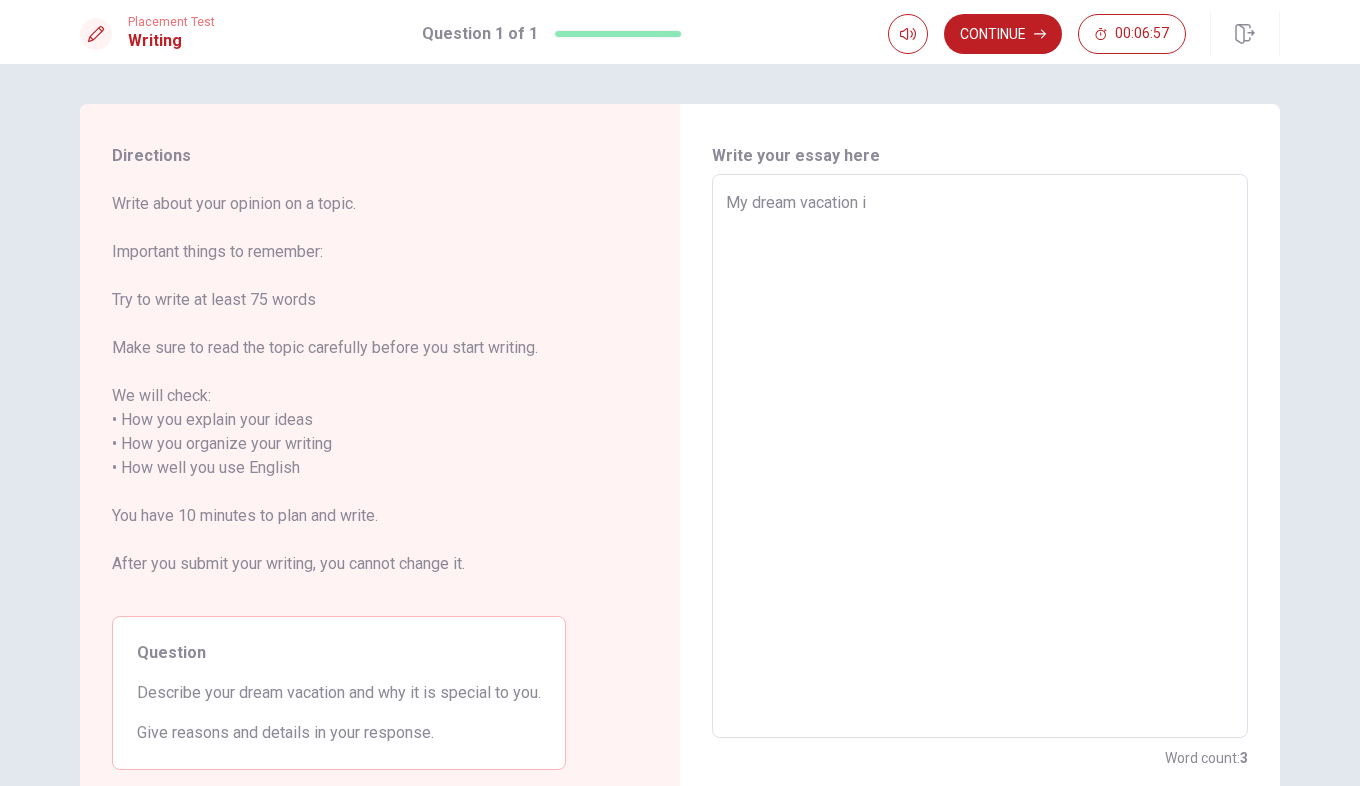 type on "x" 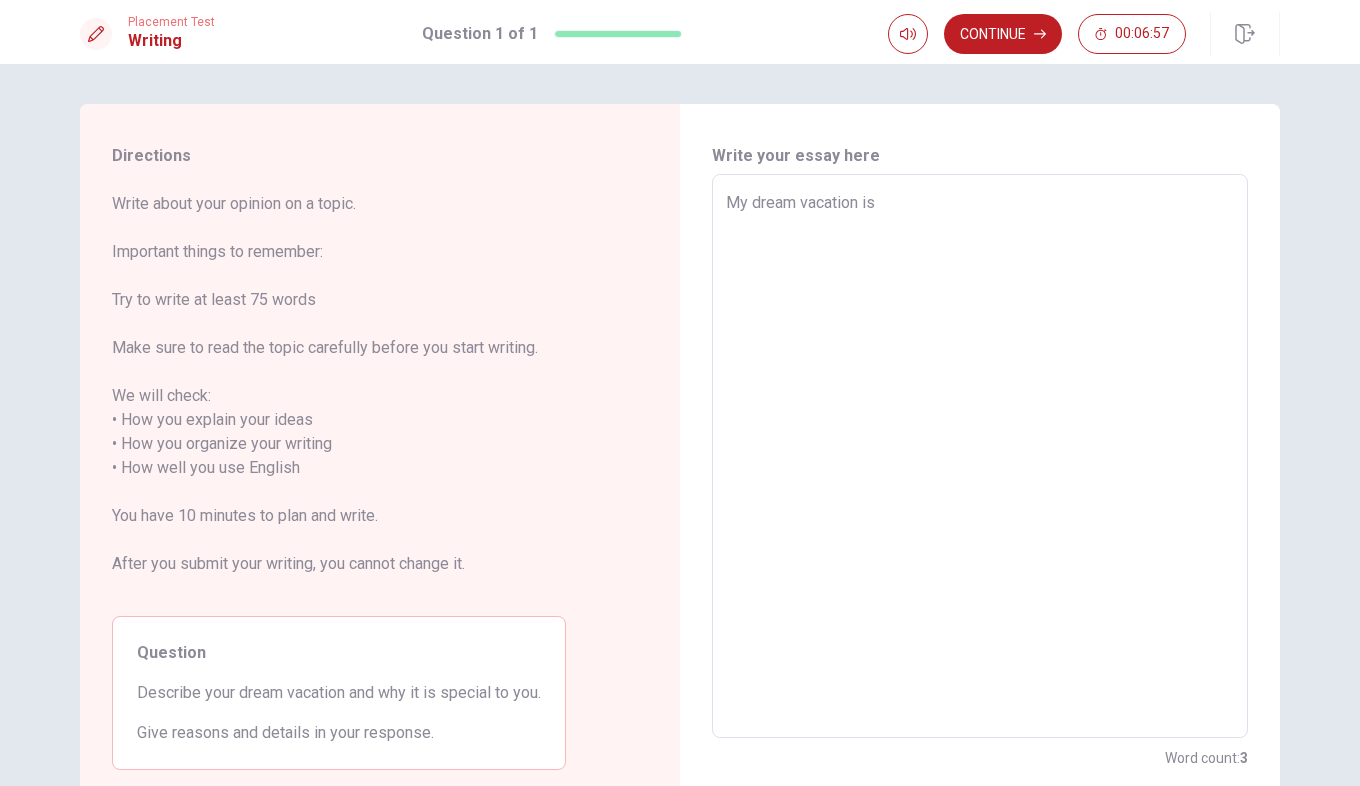 type on "x" 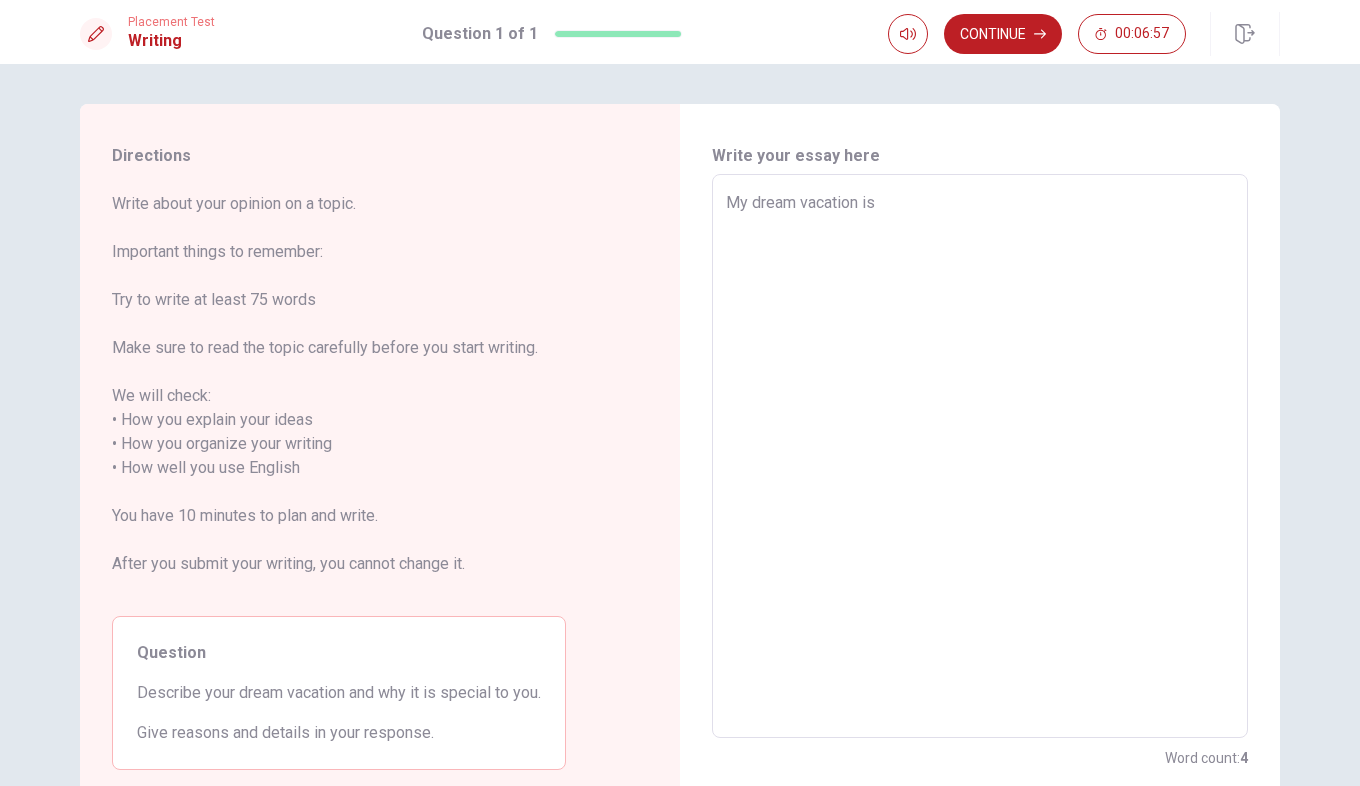 type on "My dream vacation is" 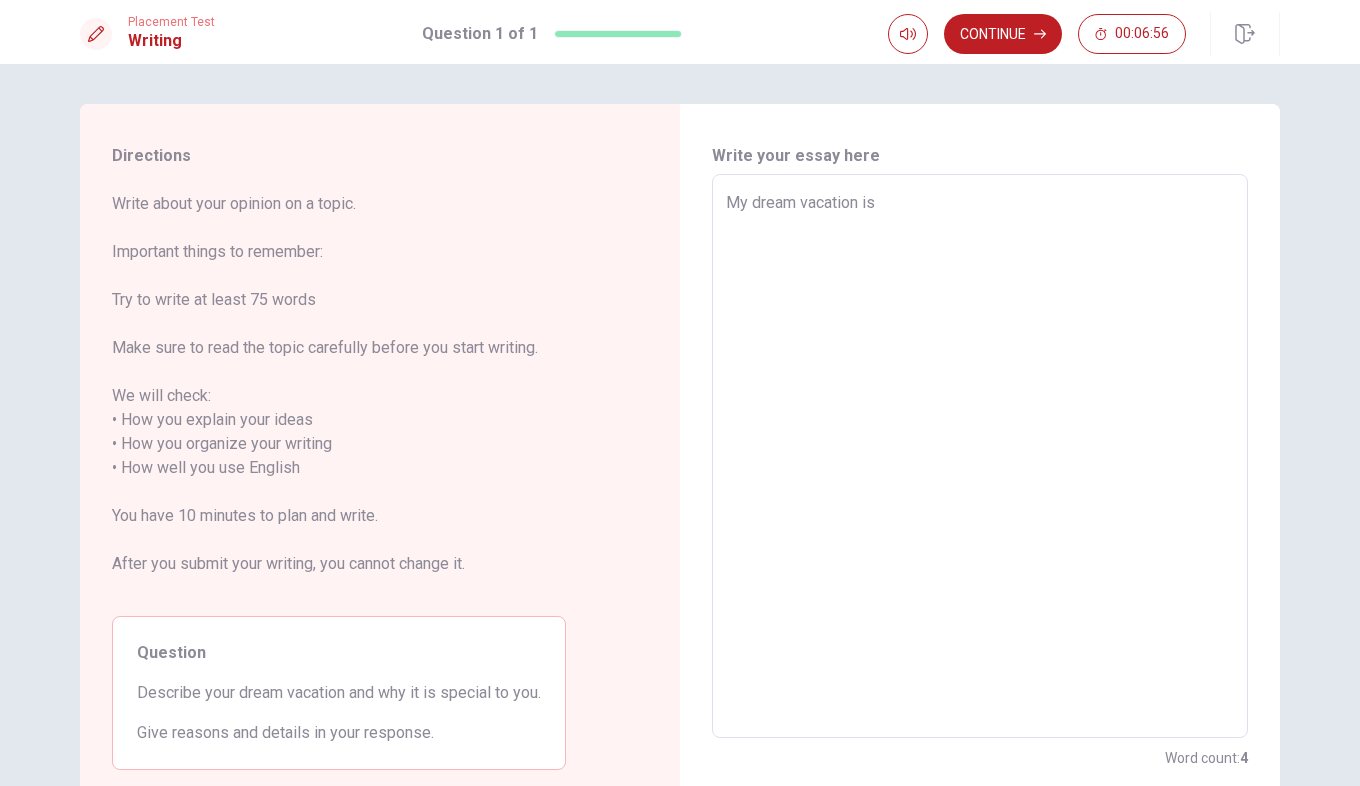 type on "My dream vacation is t" 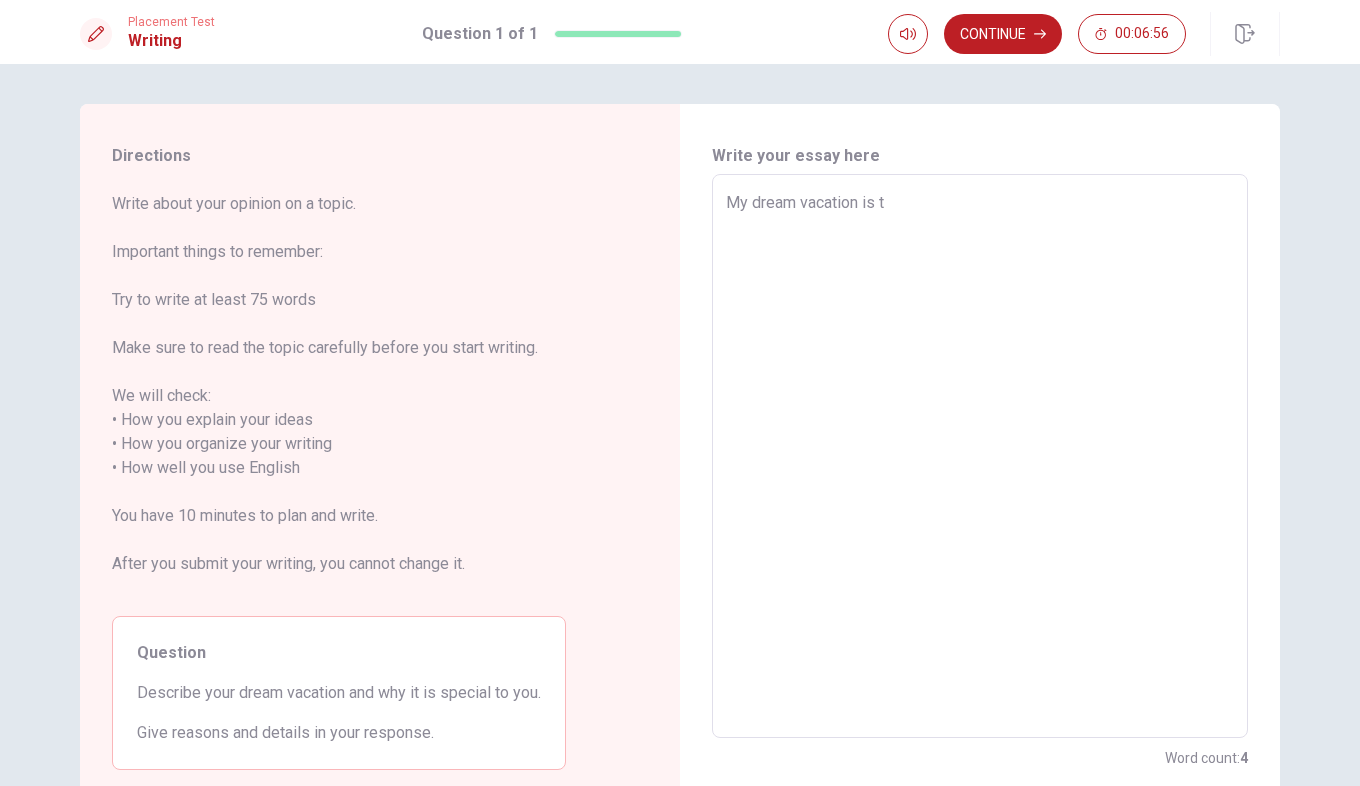 type on "x" 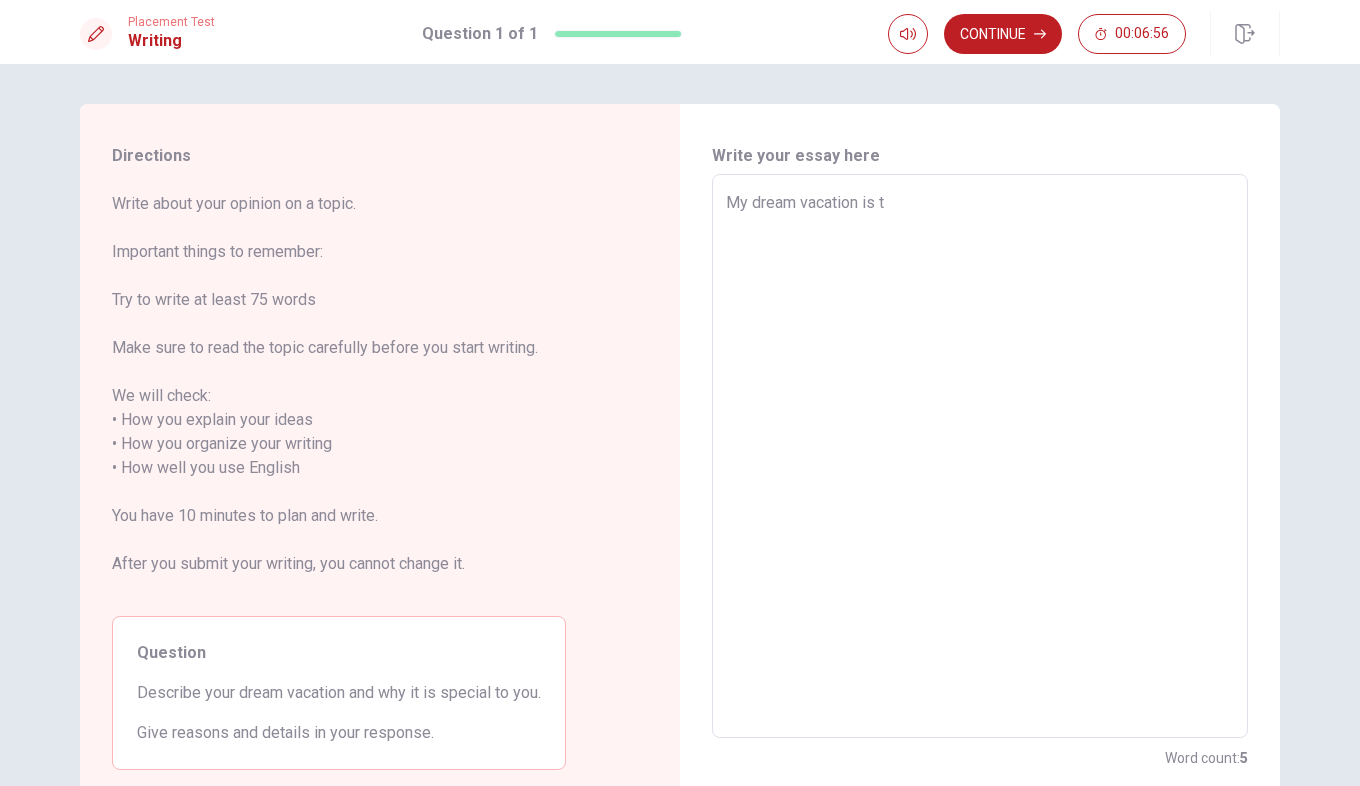 type on "My dream vacation is to" 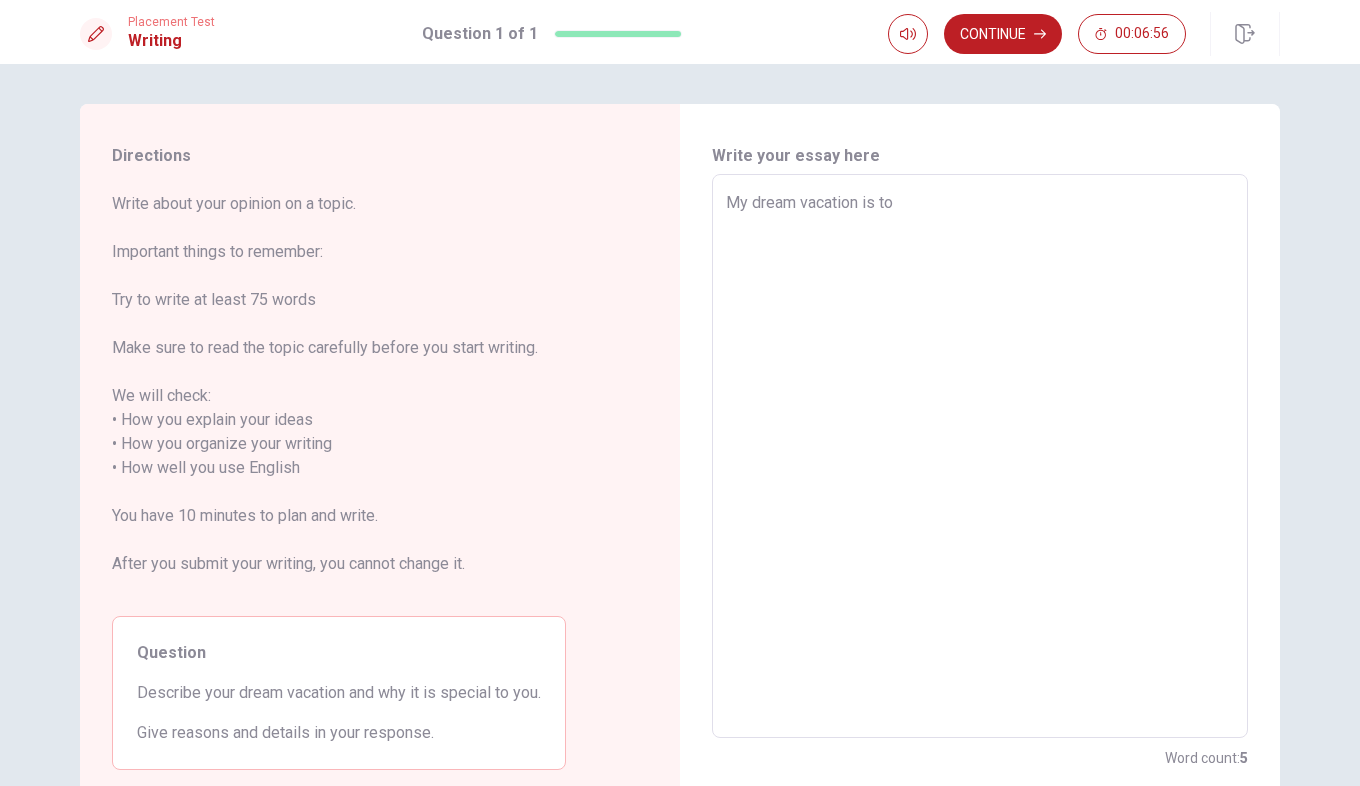 type on "x" 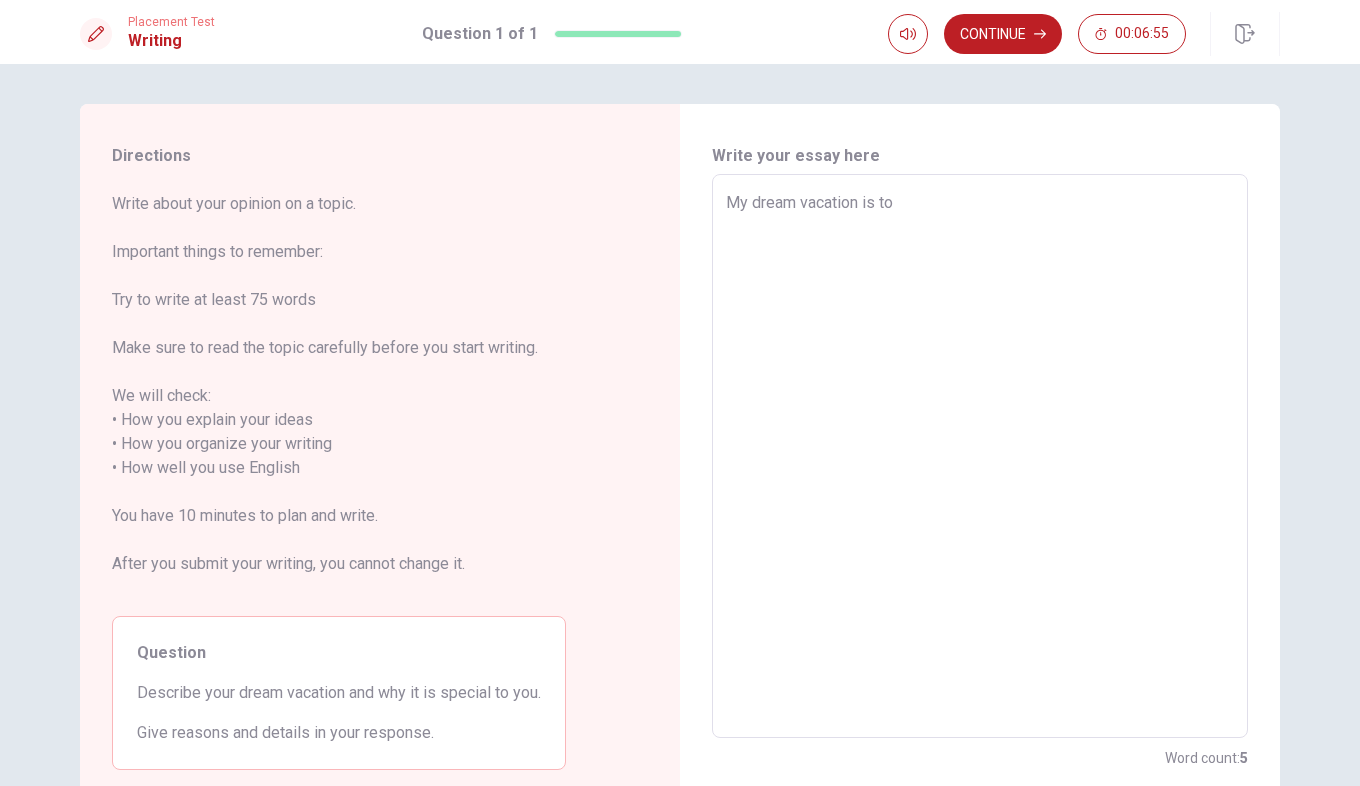 type on "x" 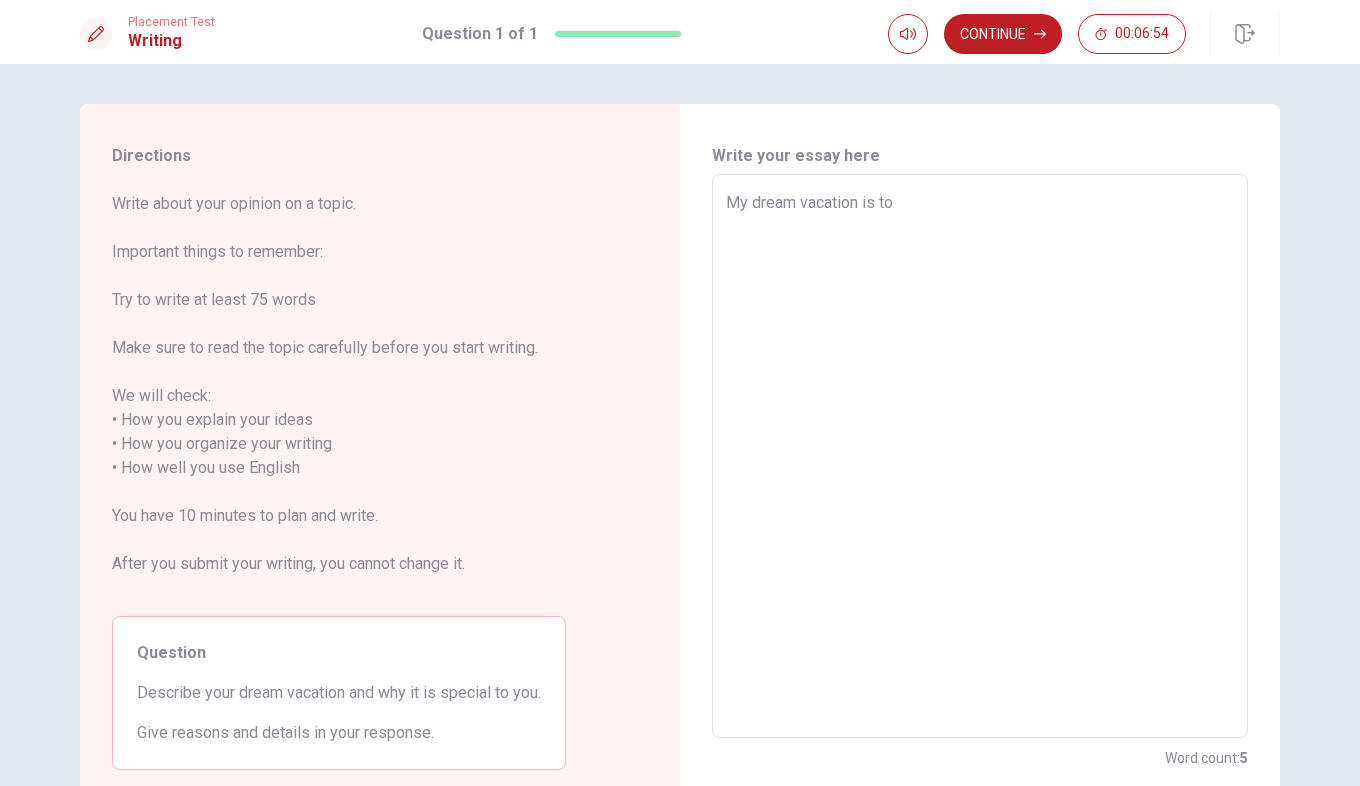 type on "My dream vacation is to y" 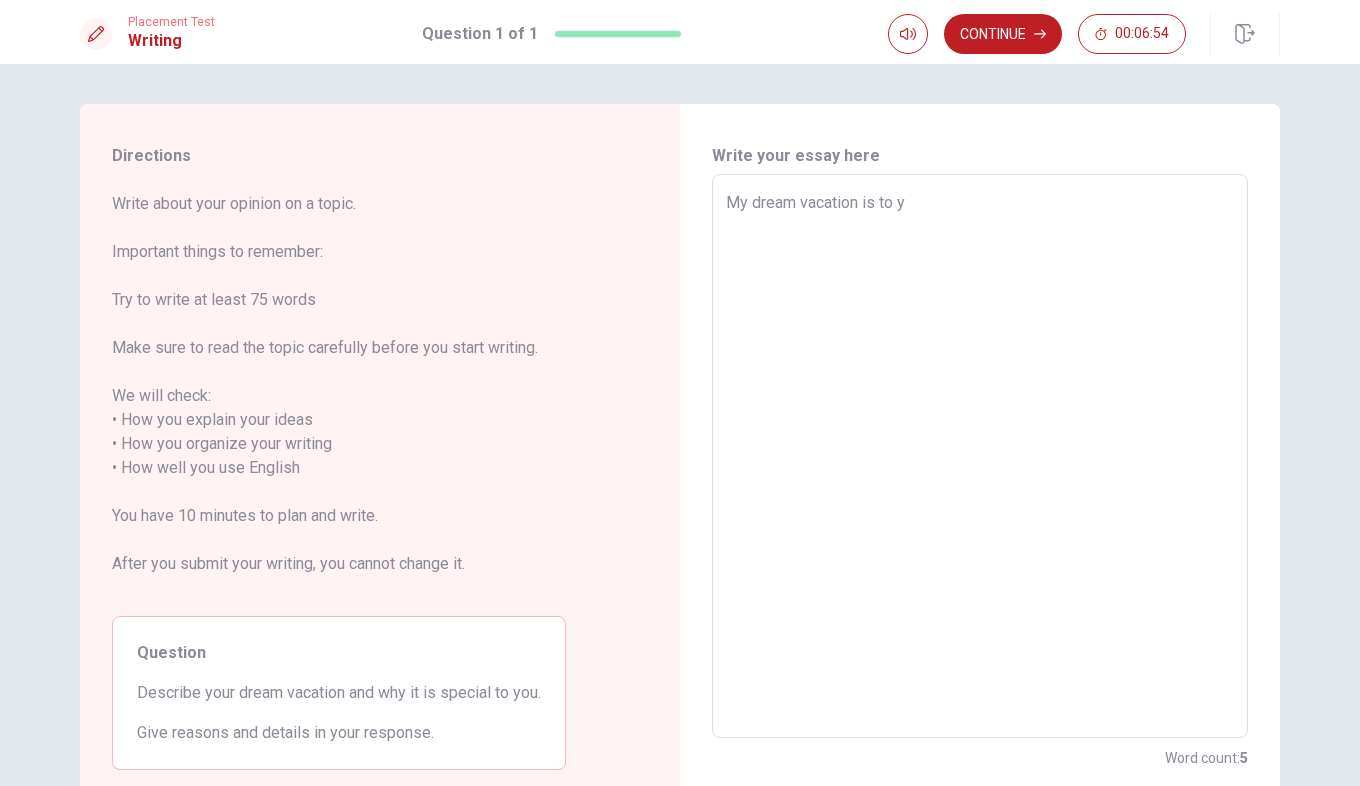 type on "x" 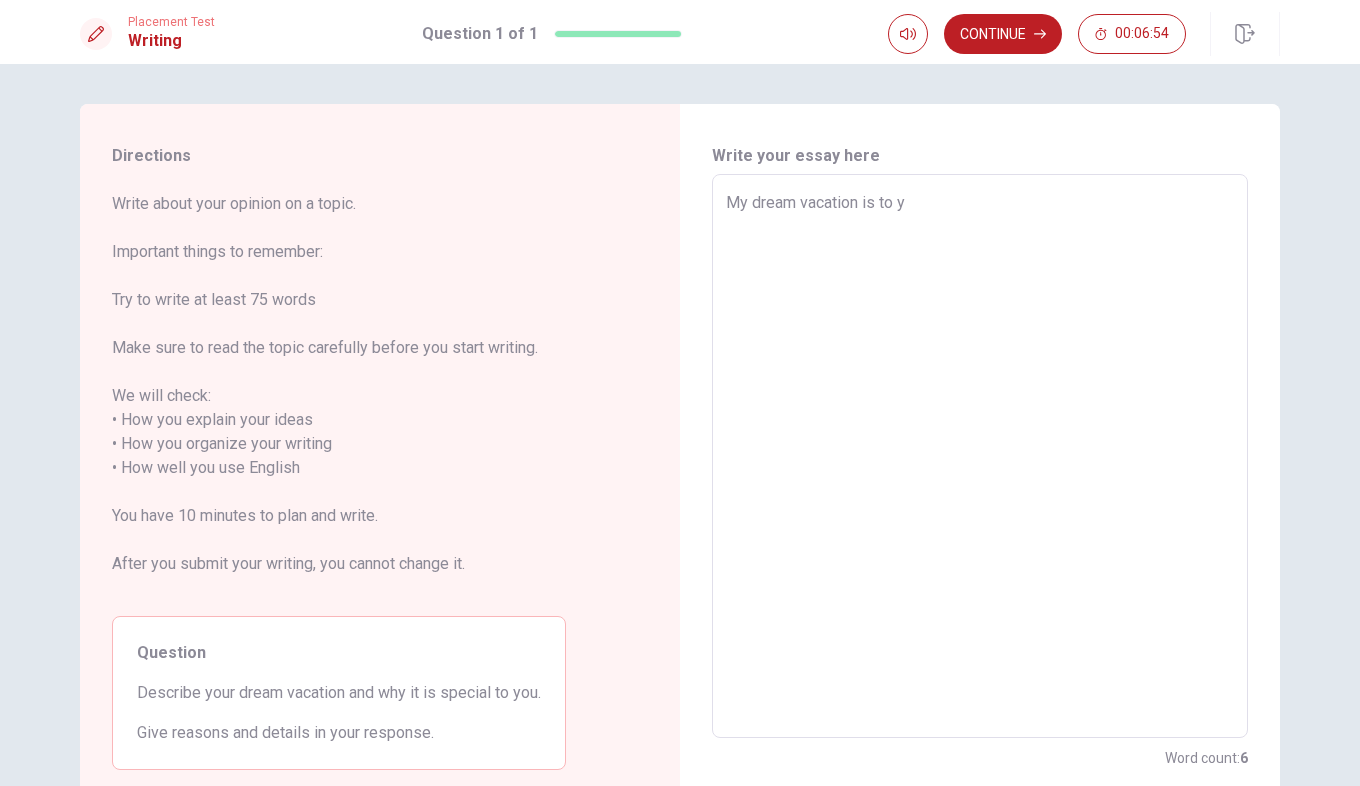 type on "My dream vacation is to yr" 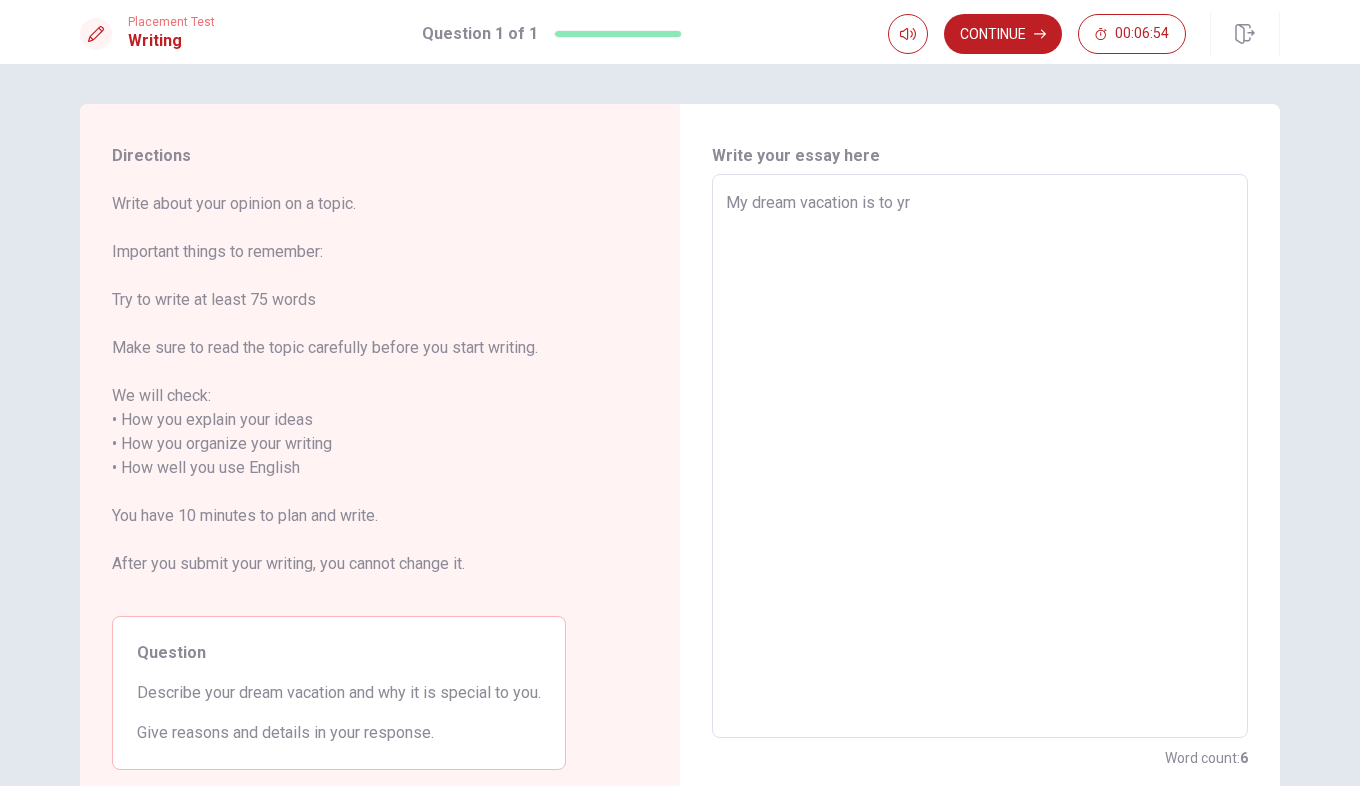 type on "x" 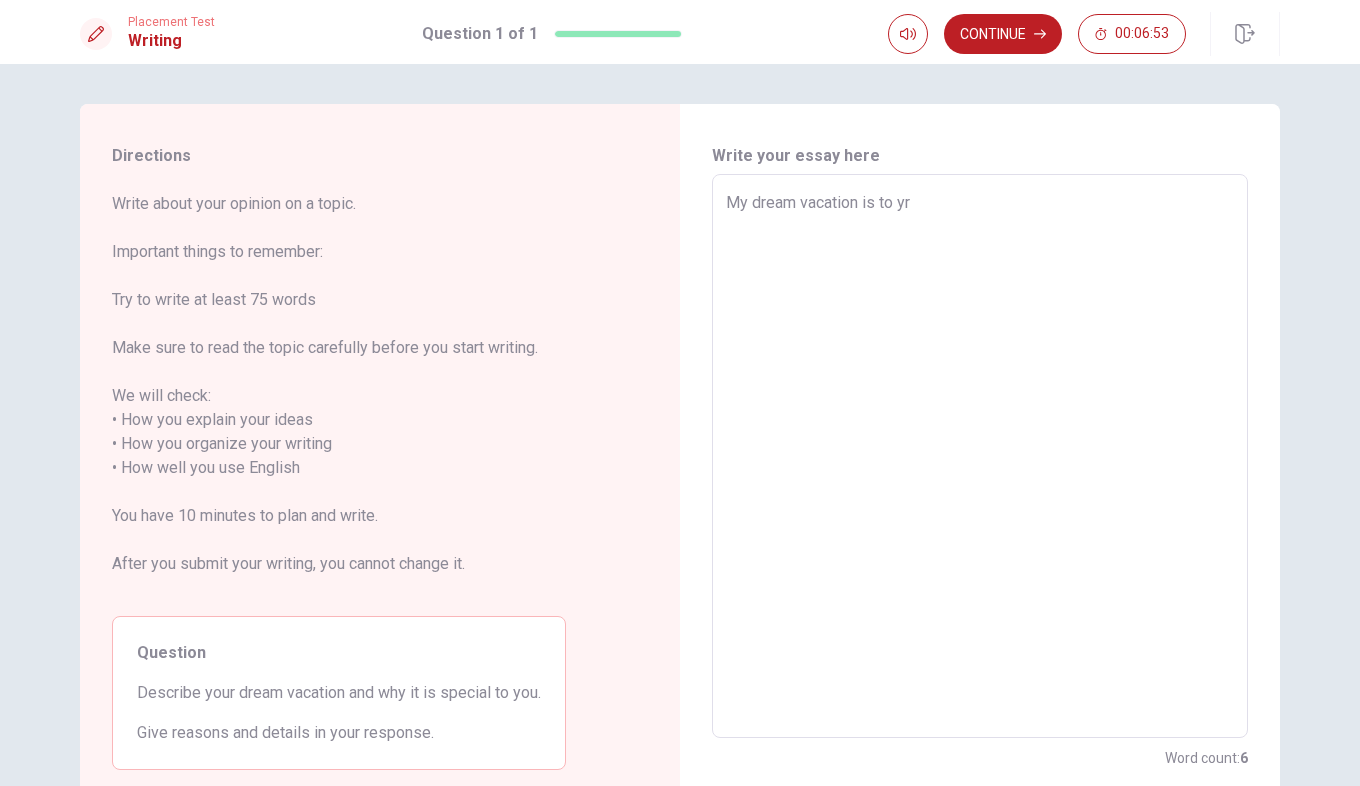 type on "My dream vacation is to yra" 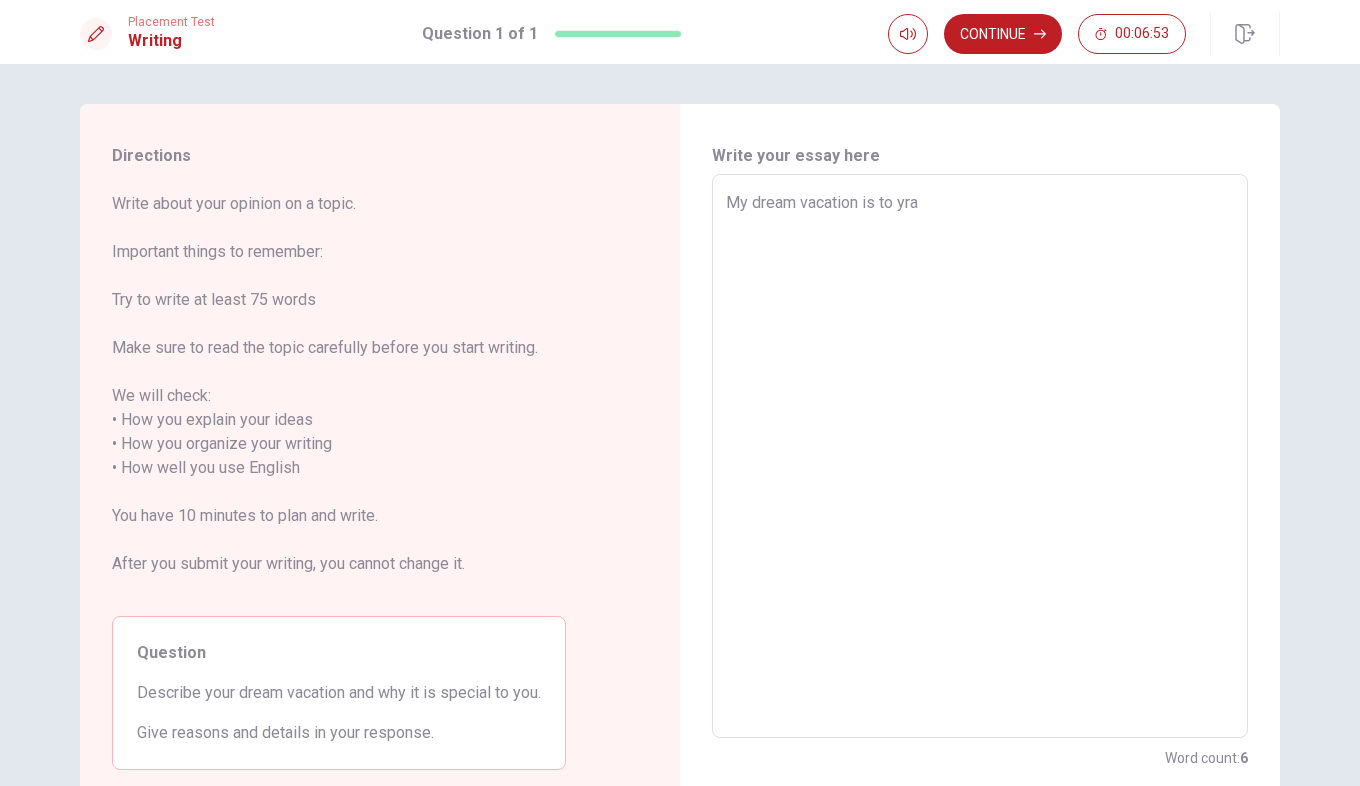 type on "x" 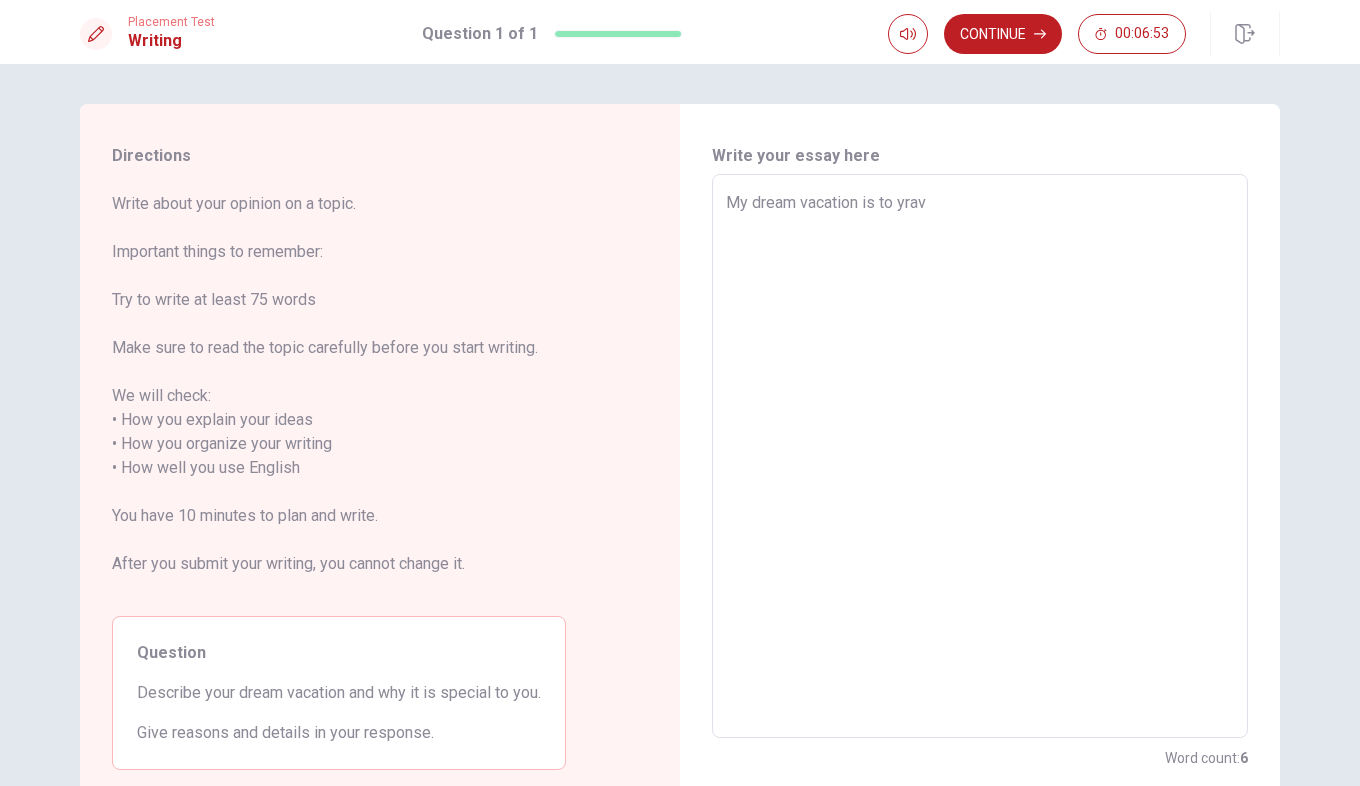 type on "x" 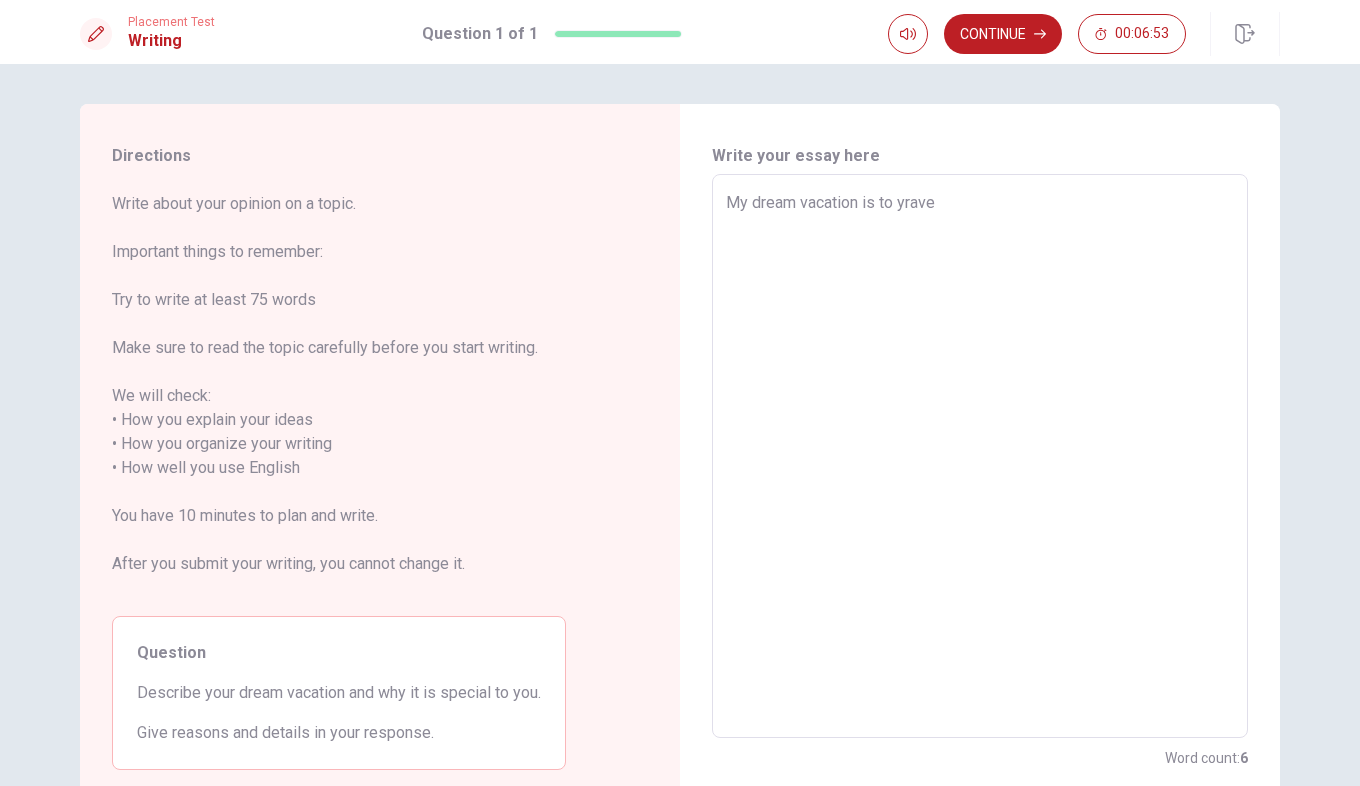 type on "x" 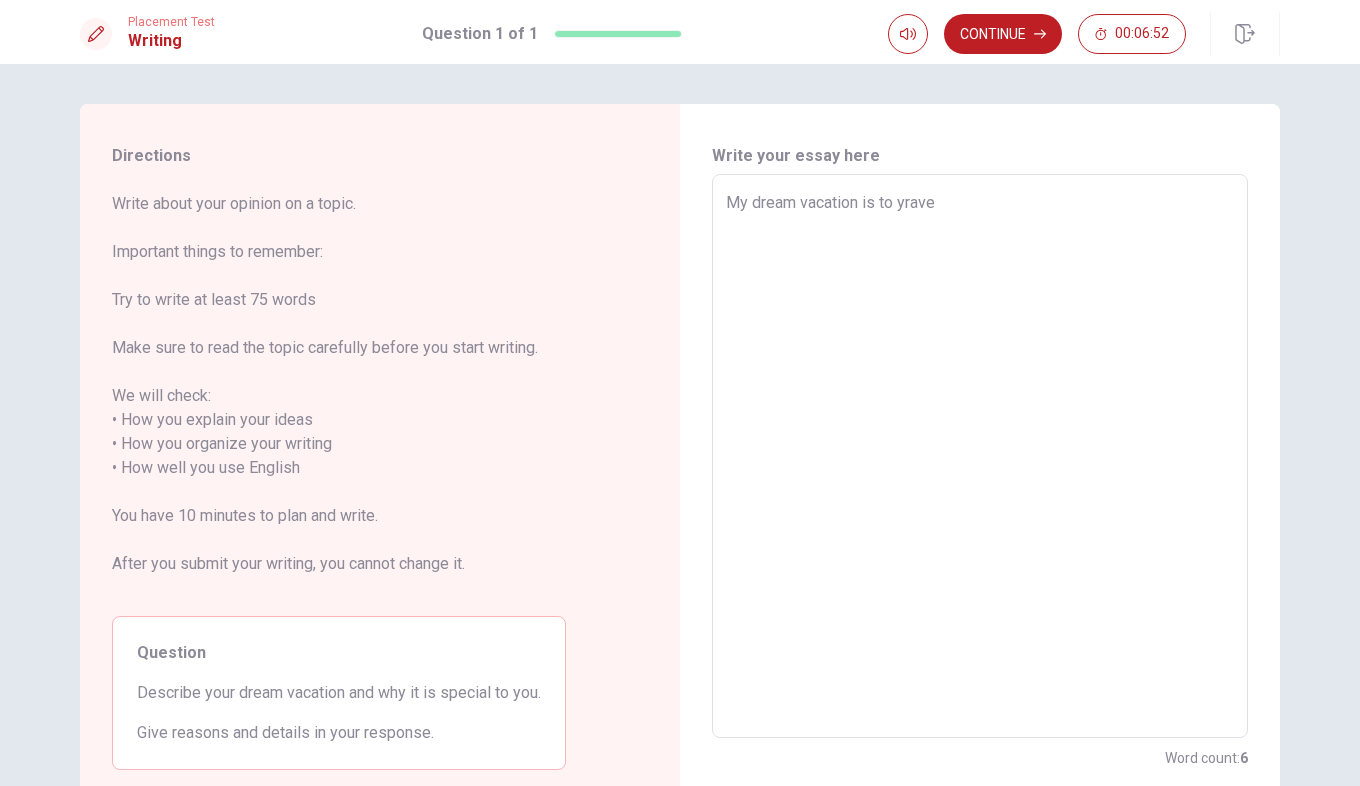 type on "My dream vacation is to yravel" 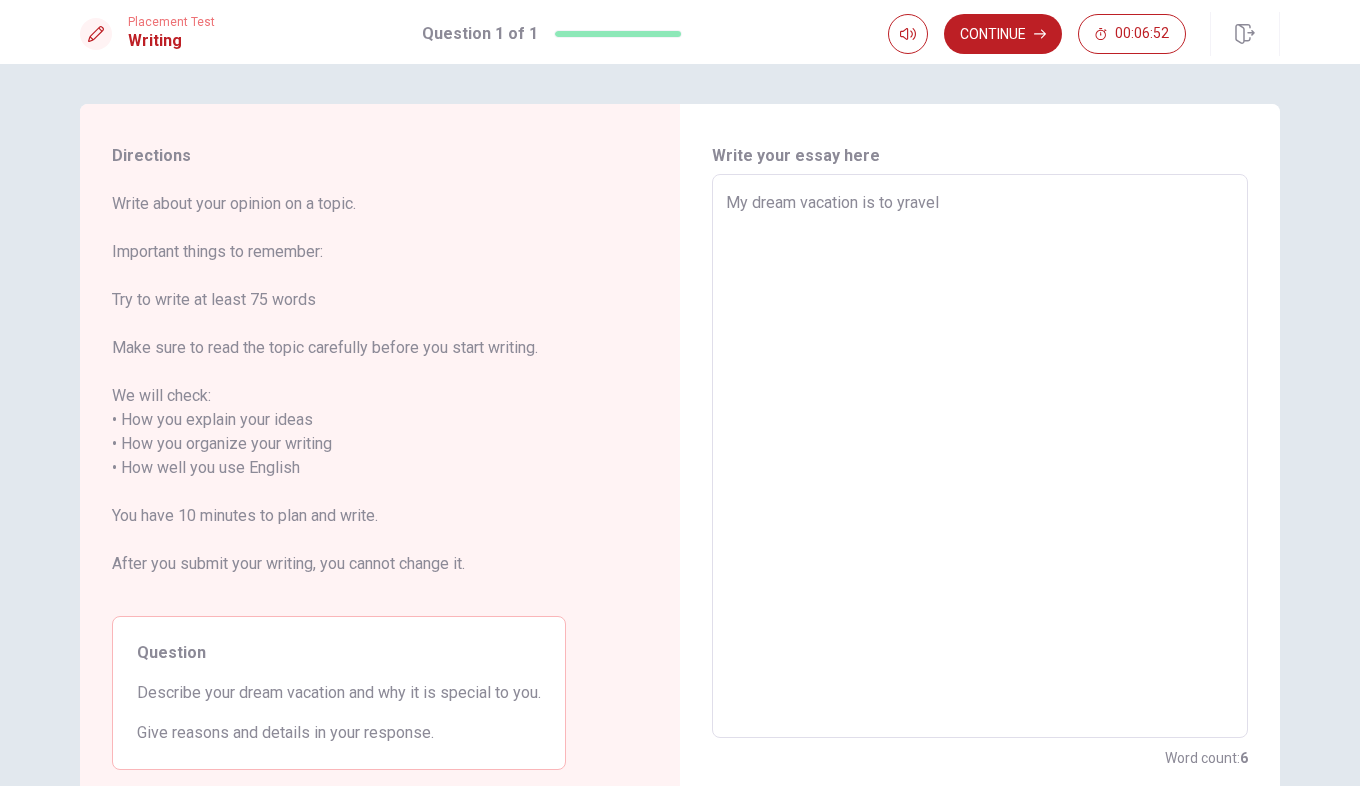 type on "x" 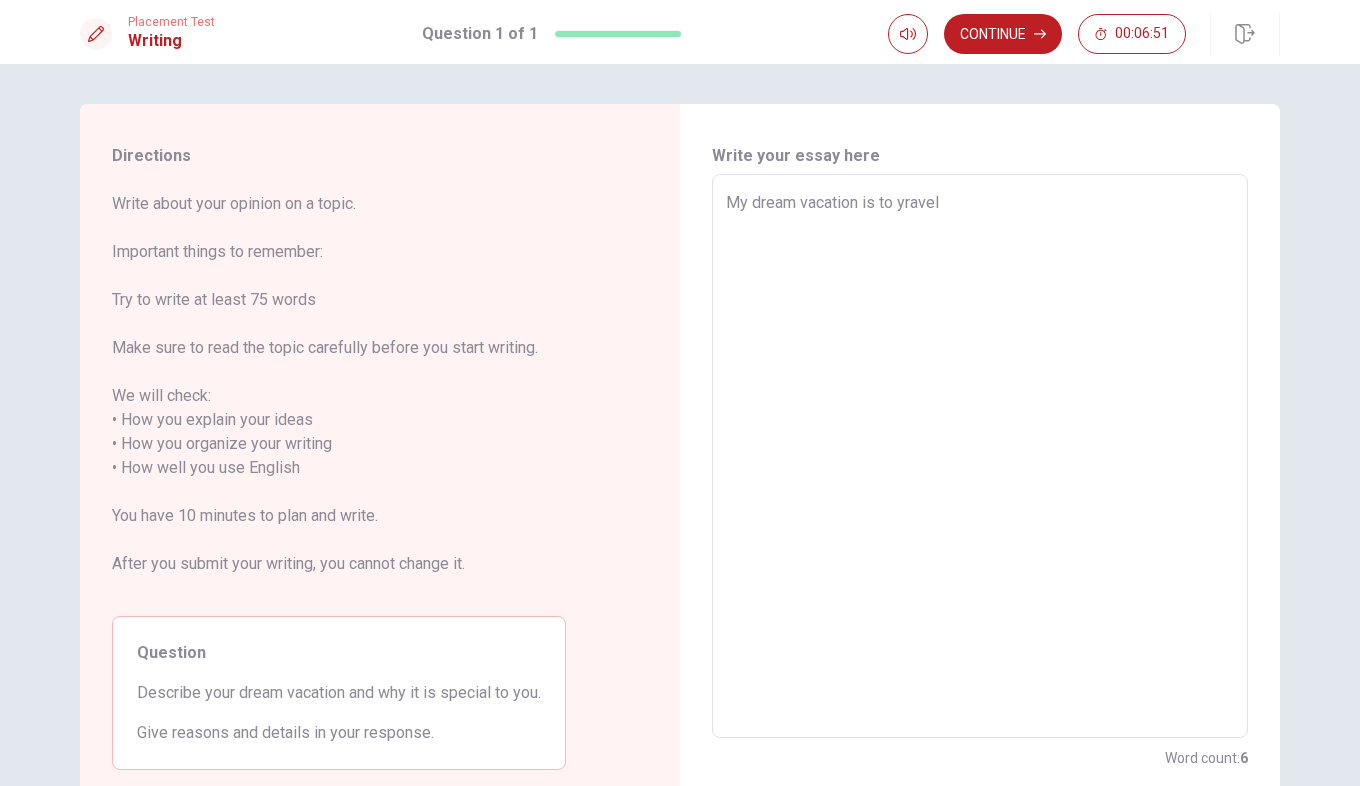 type on "x" 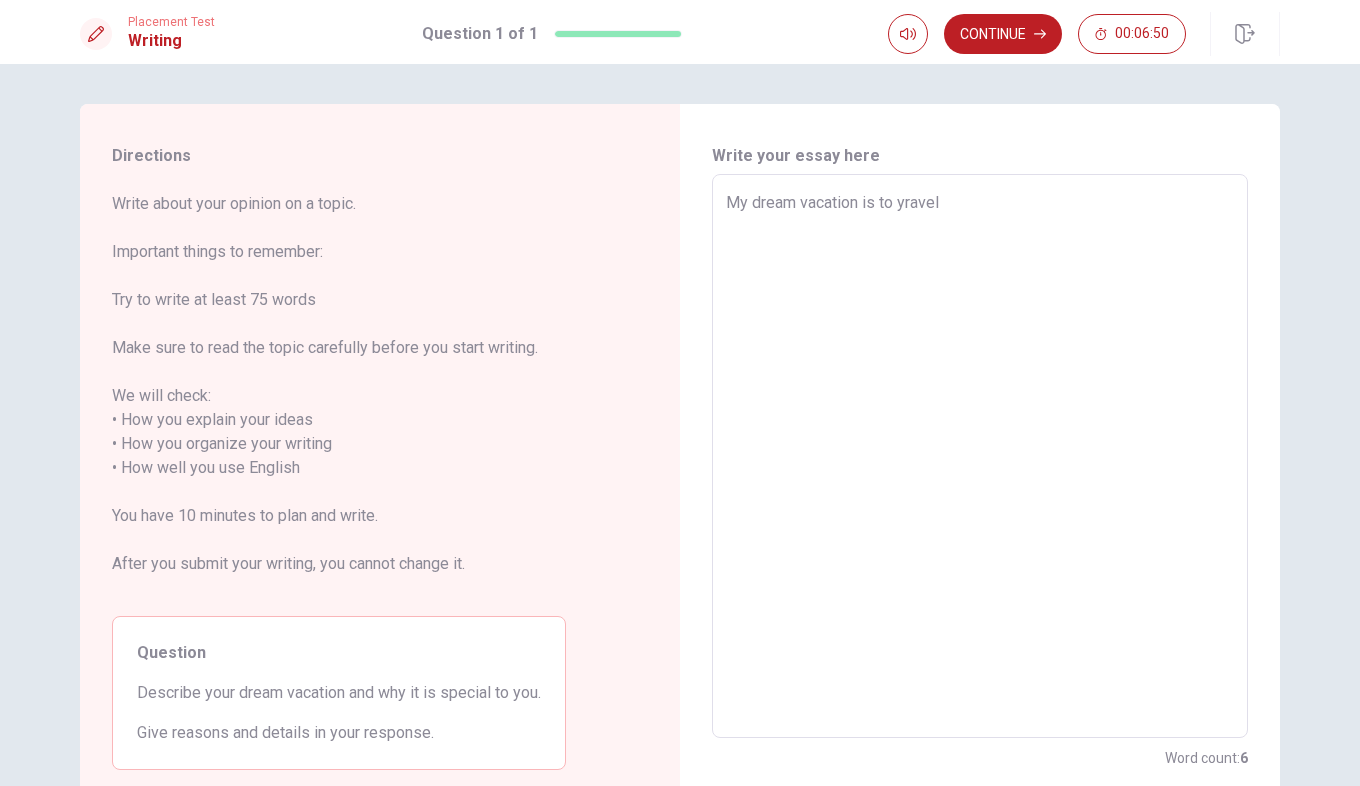 type on "My dream vacation is to yravel" 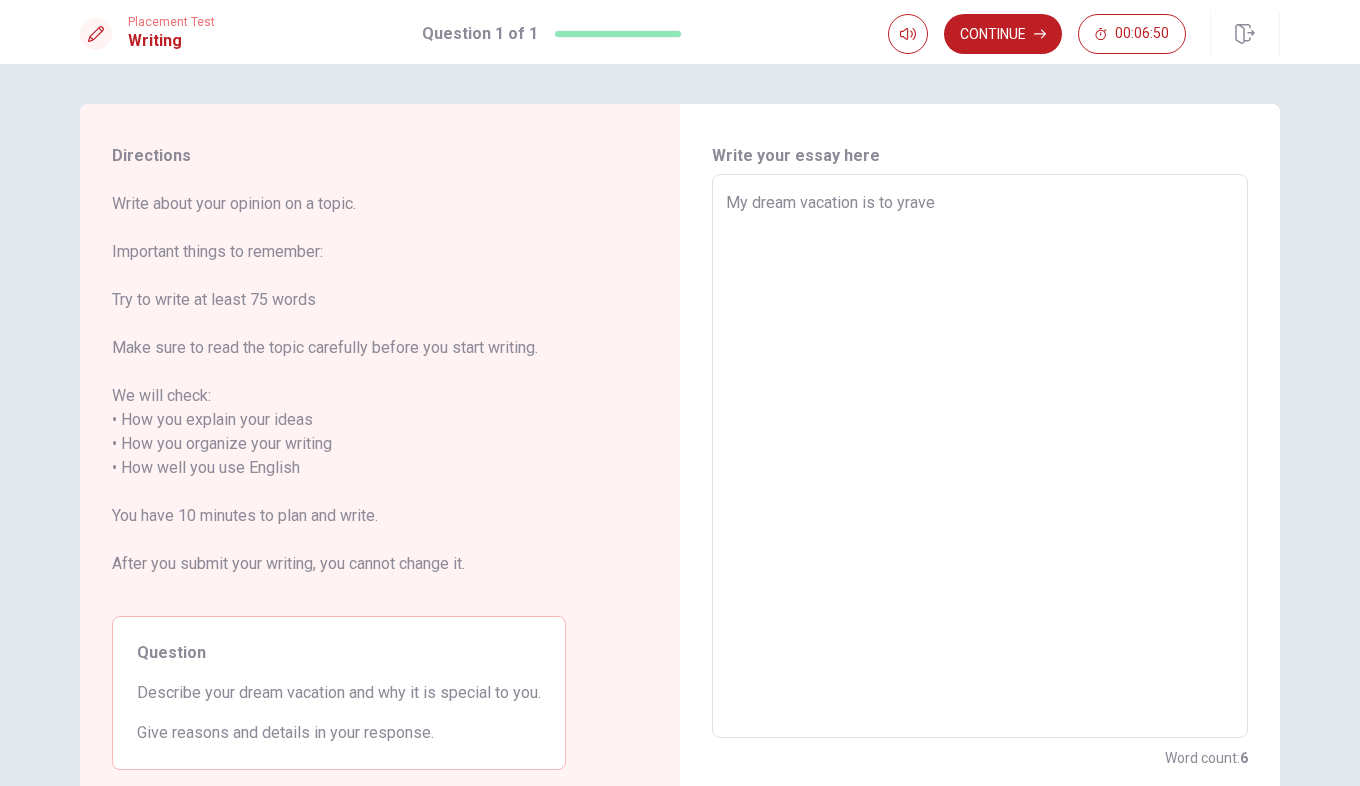 type on "x" 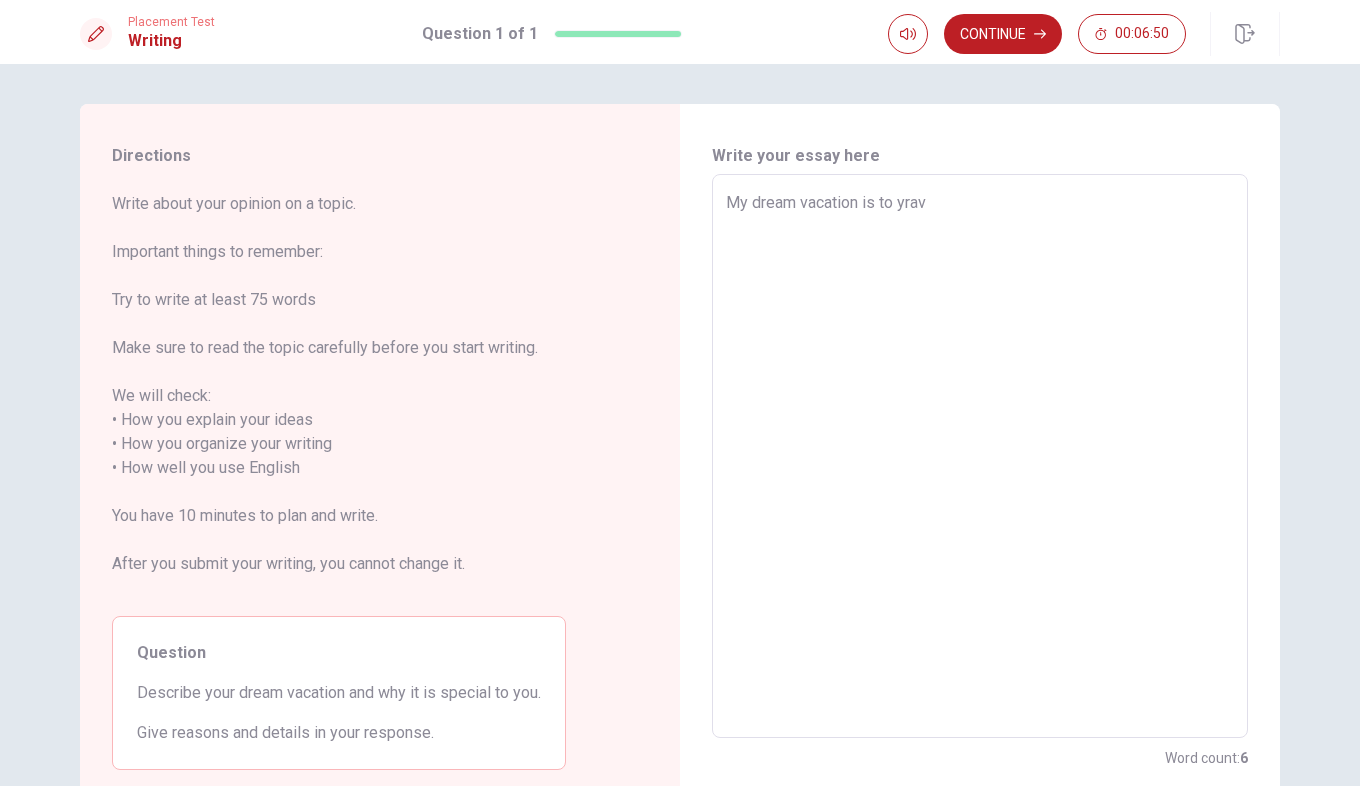 type on "x" 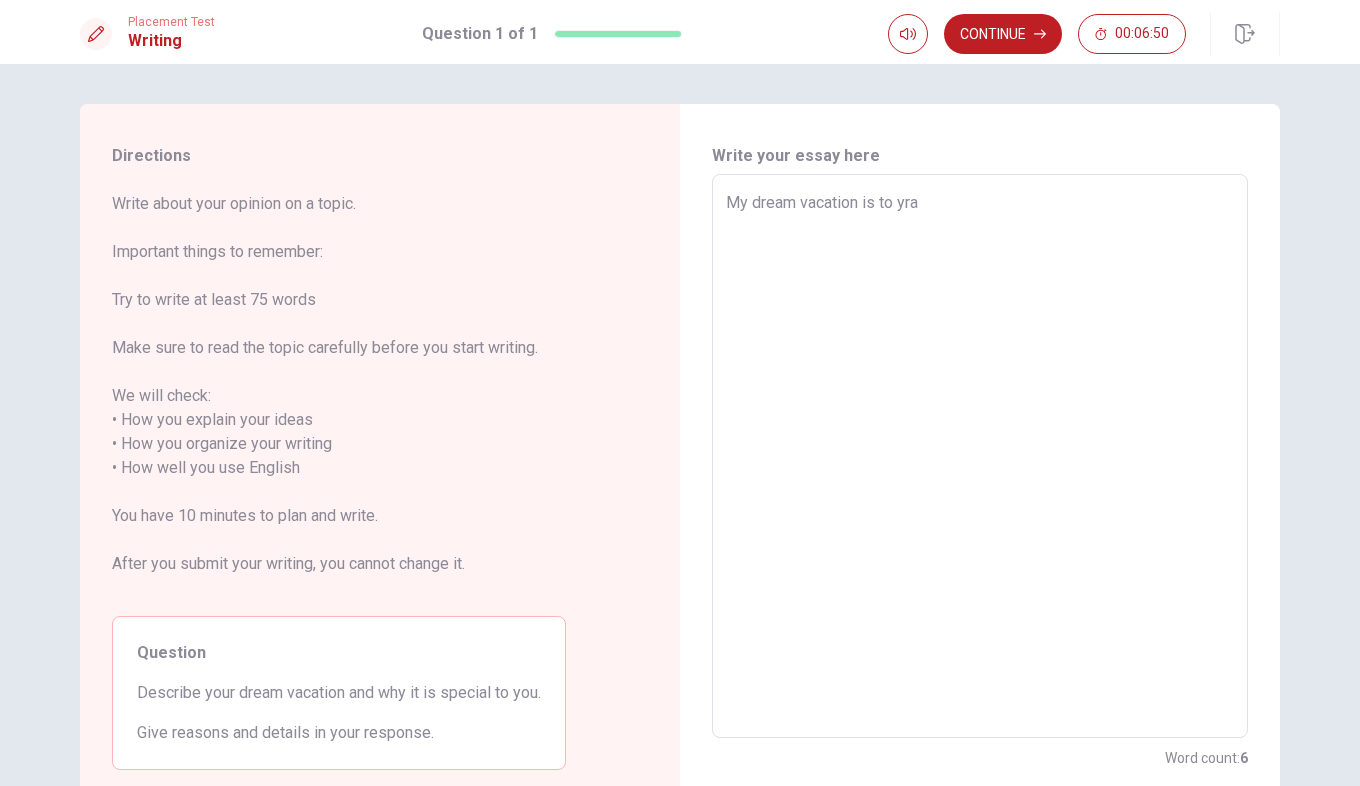 type on "x" 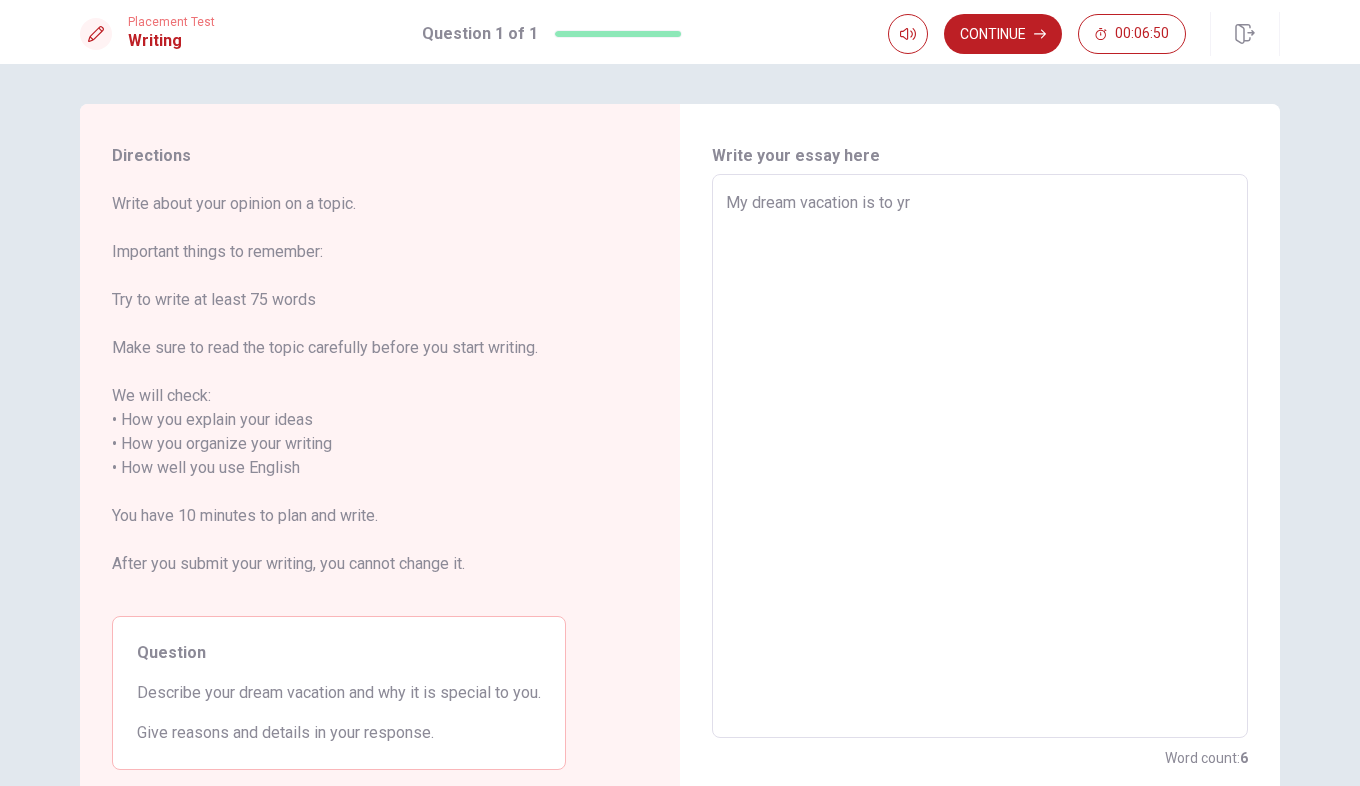 type on "x" 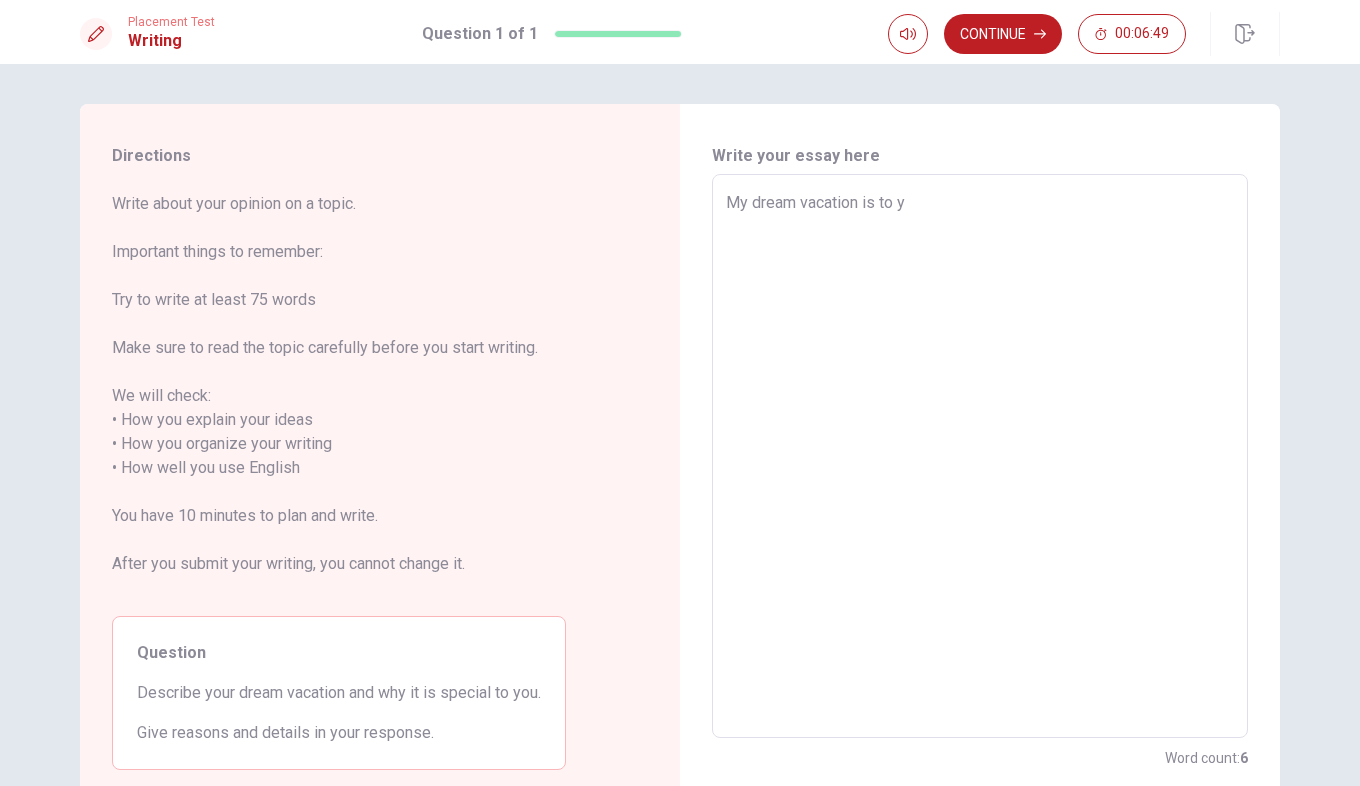 type on "x" 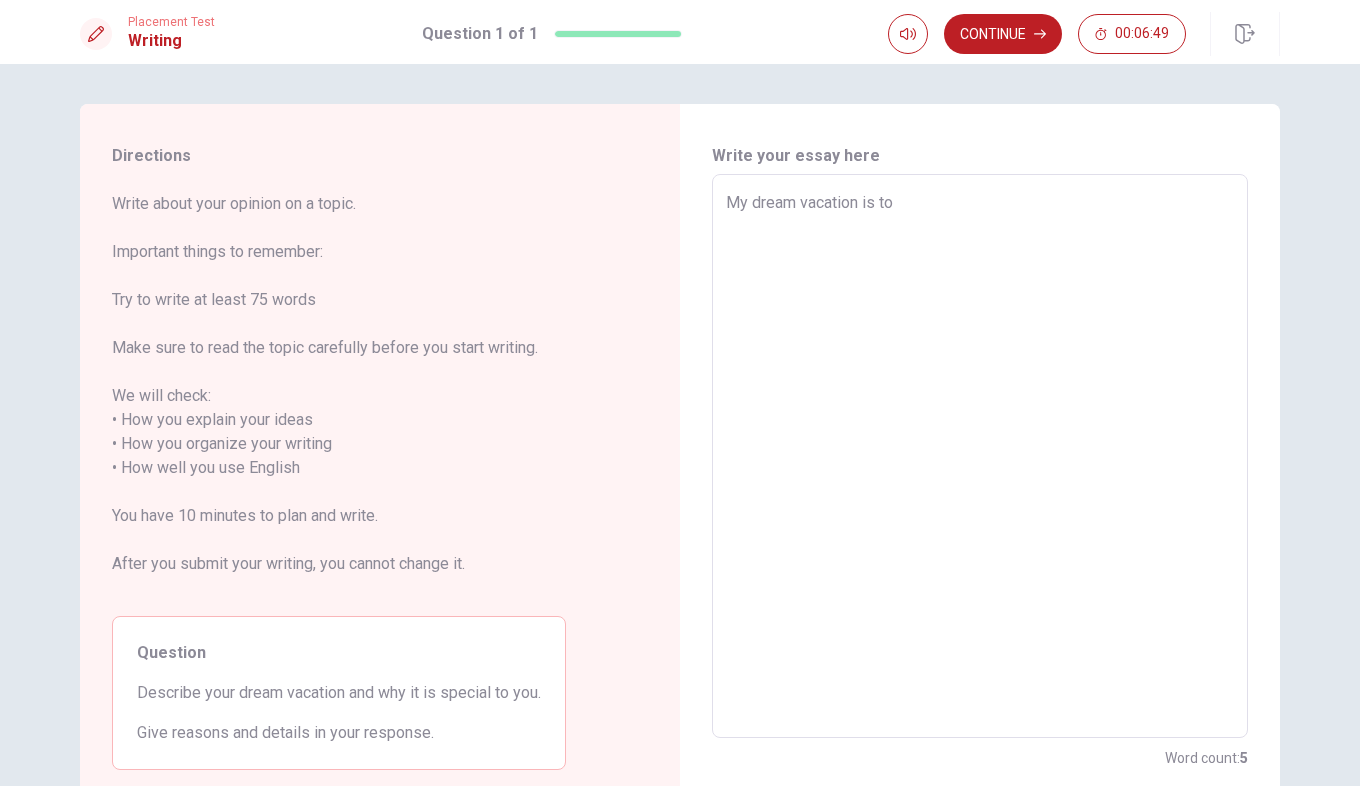type on "x" 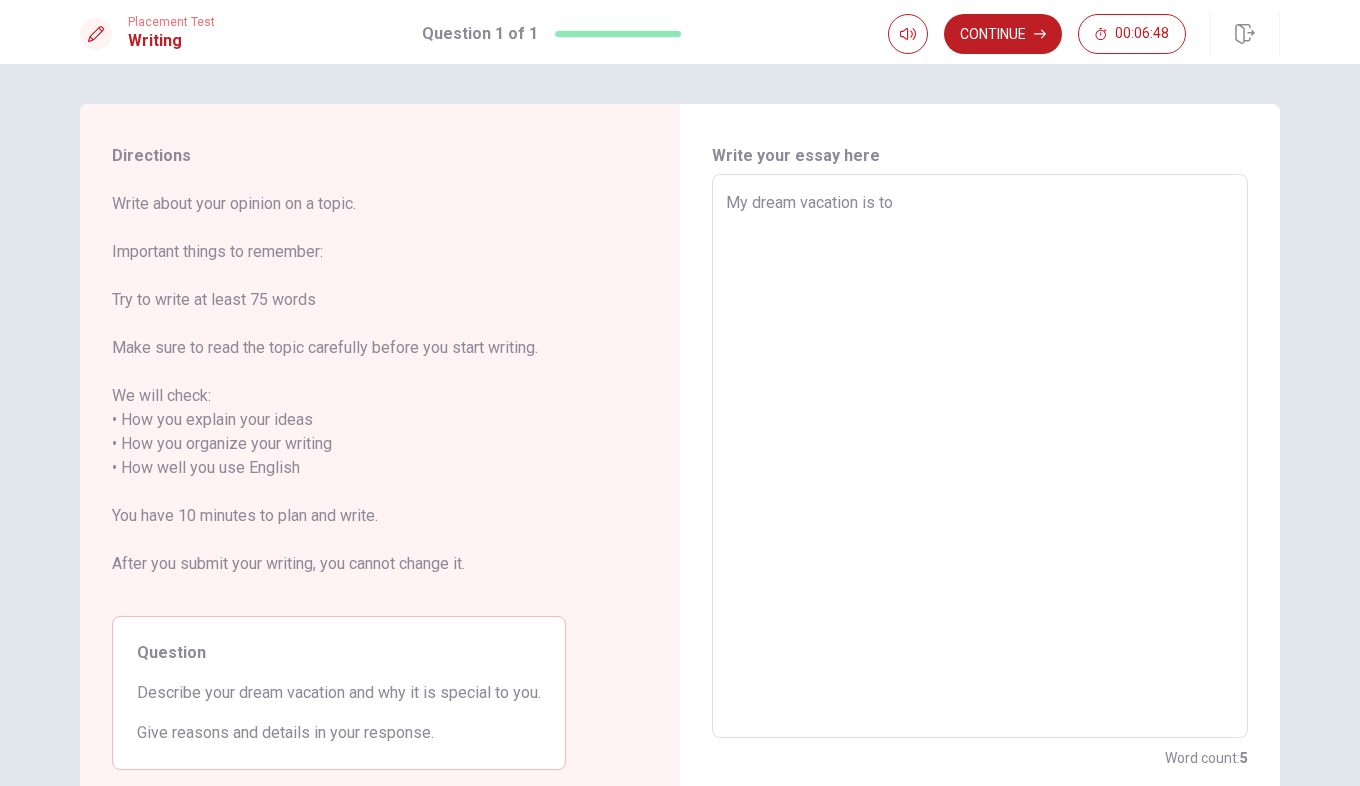 type on "My dream vacation is to t" 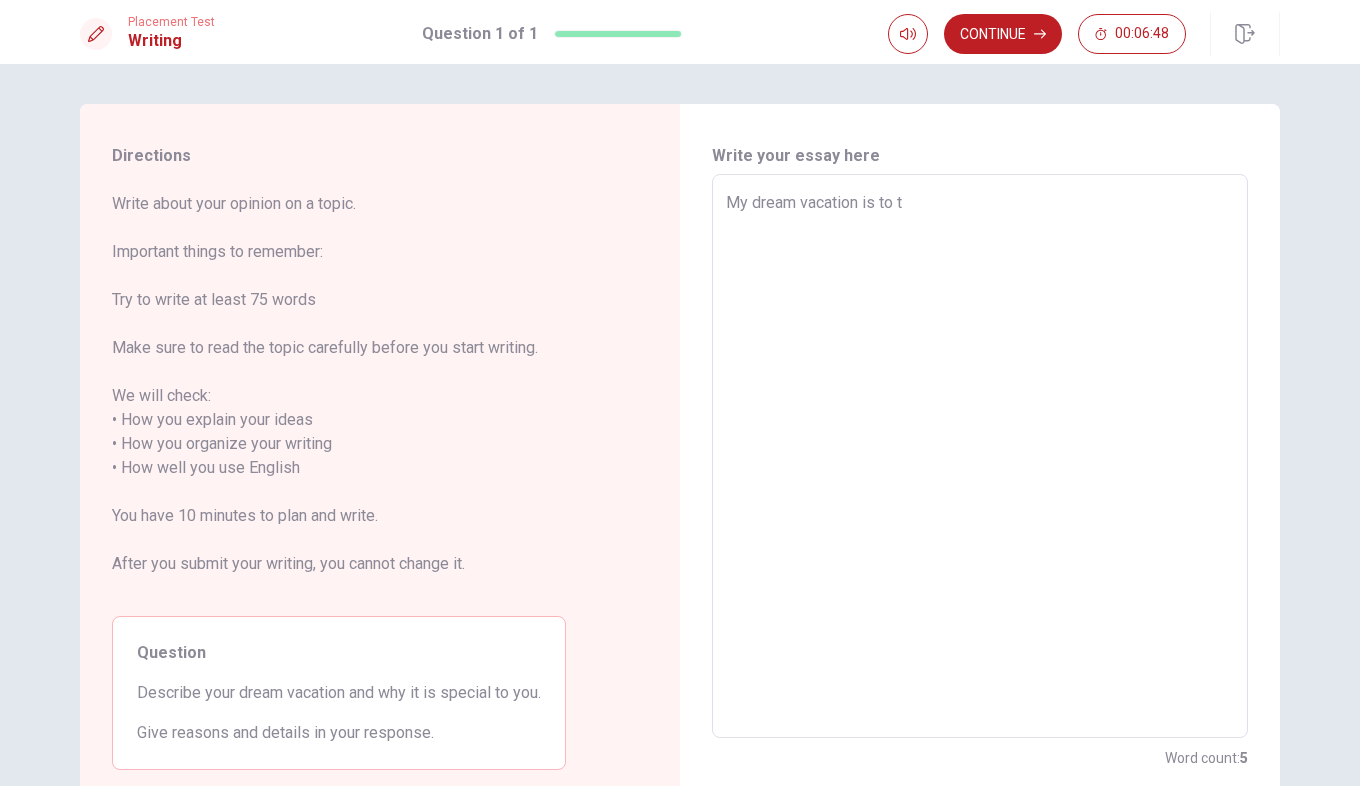 type on "x" 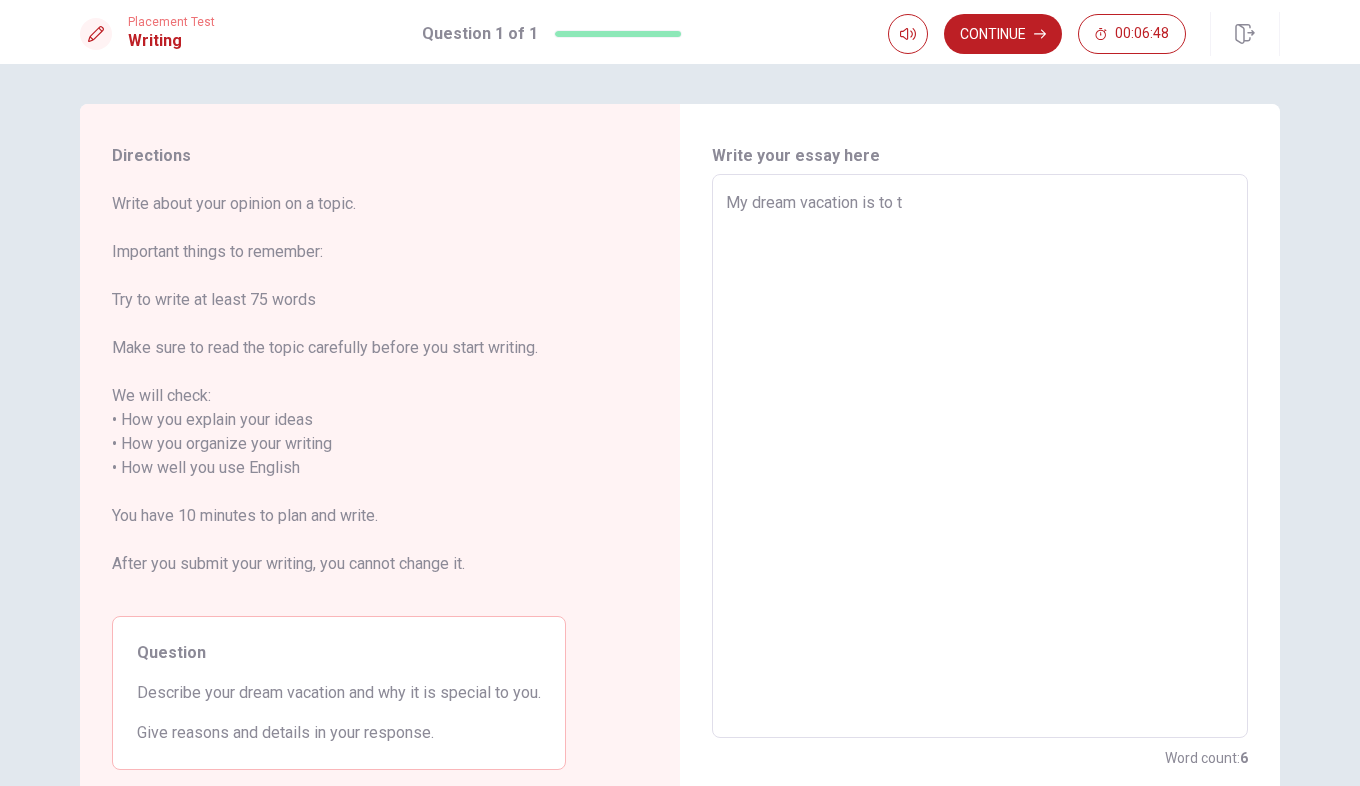 type on "My dream vacation is to tr" 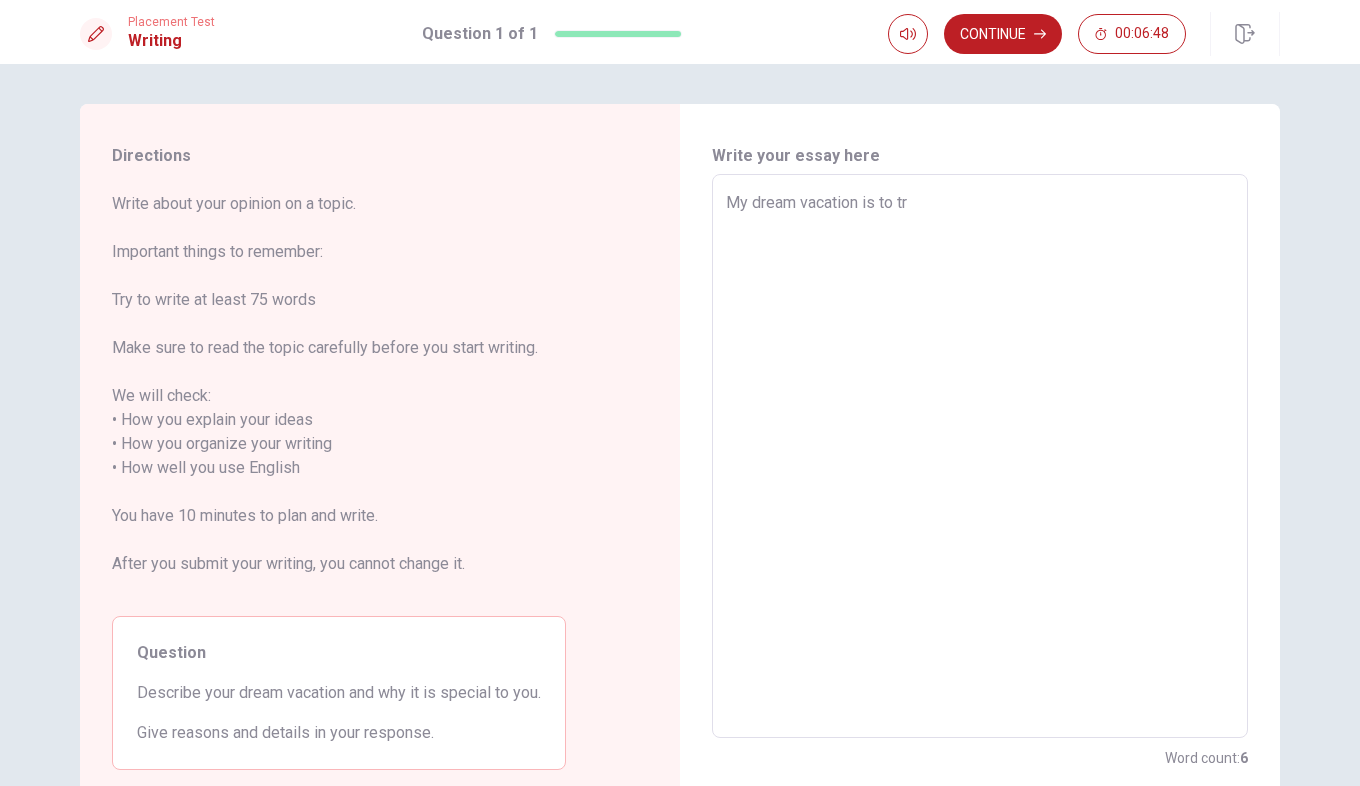 type on "x" 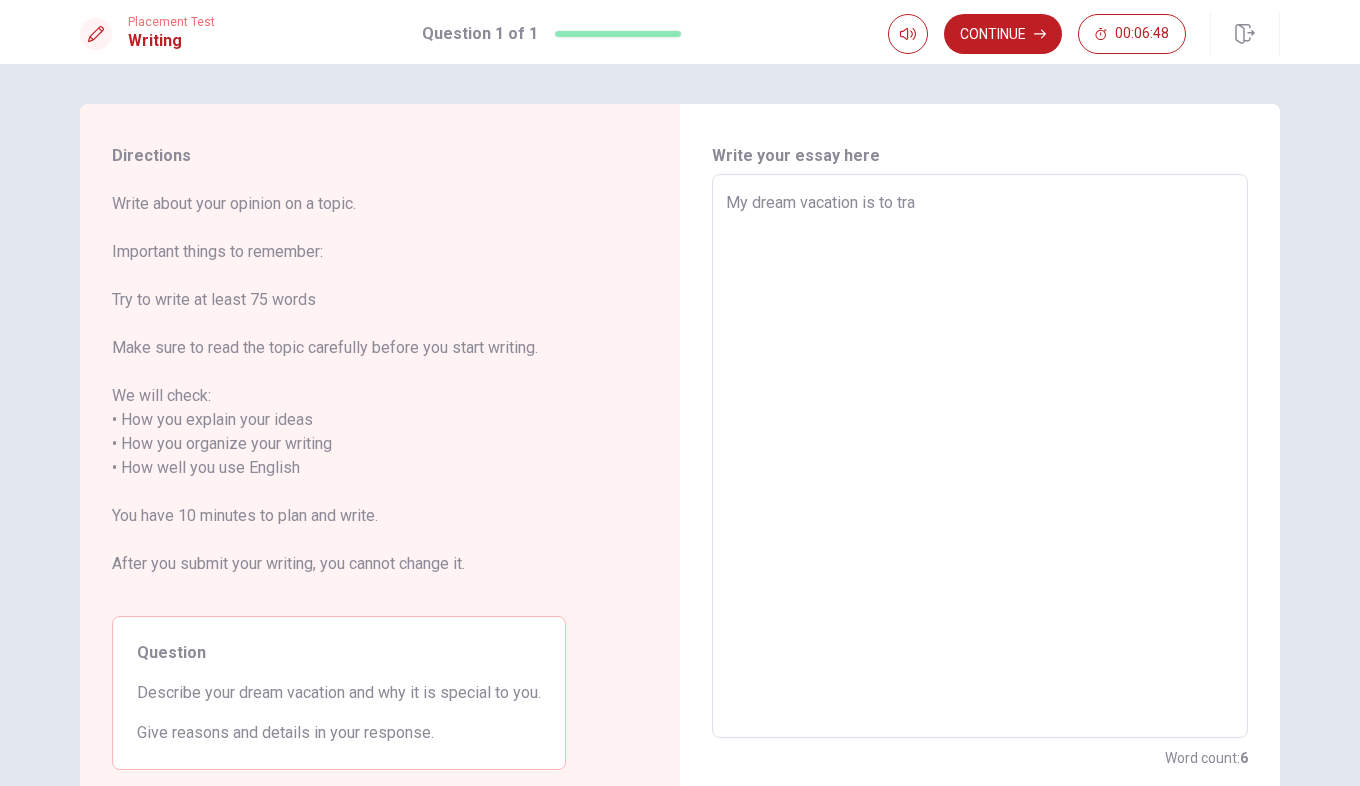 type on "x" 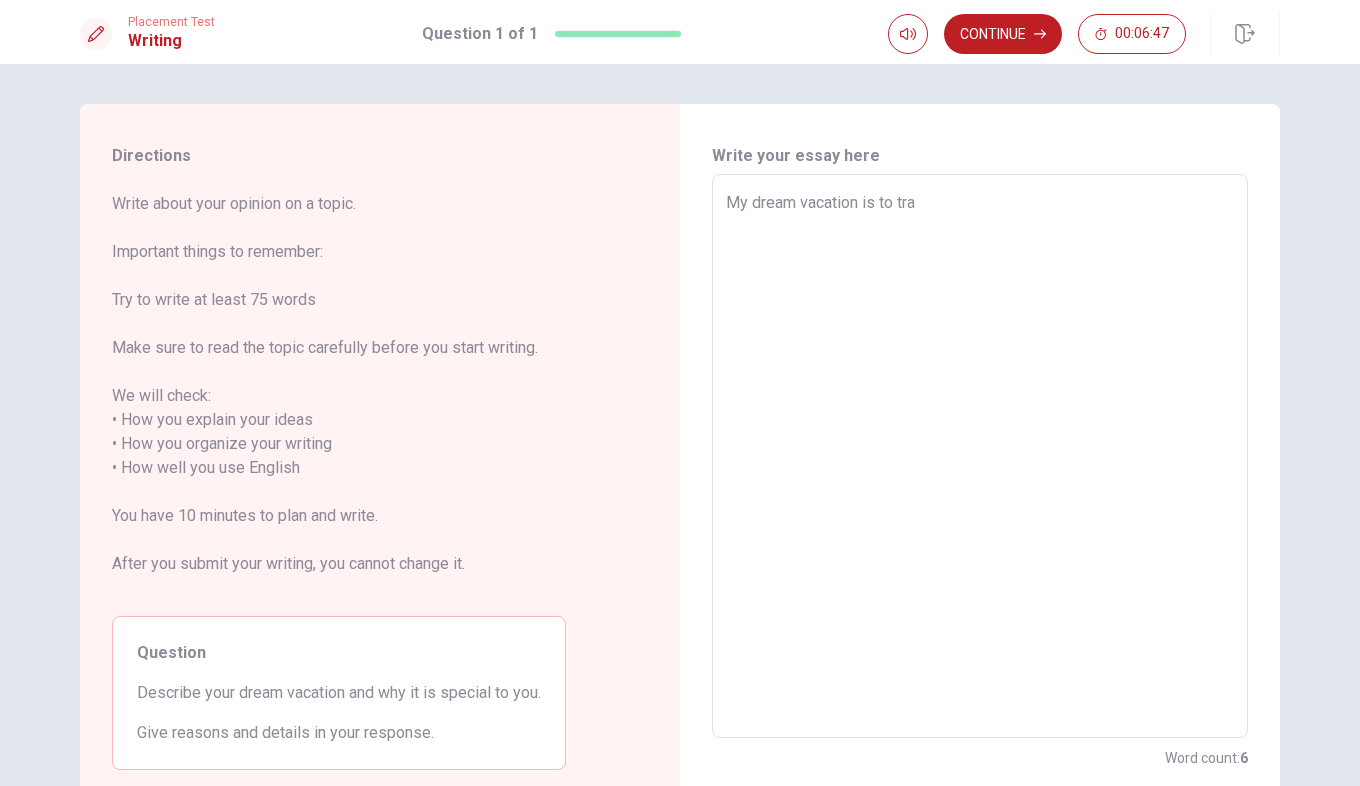 type on "My dream vacation is to trav" 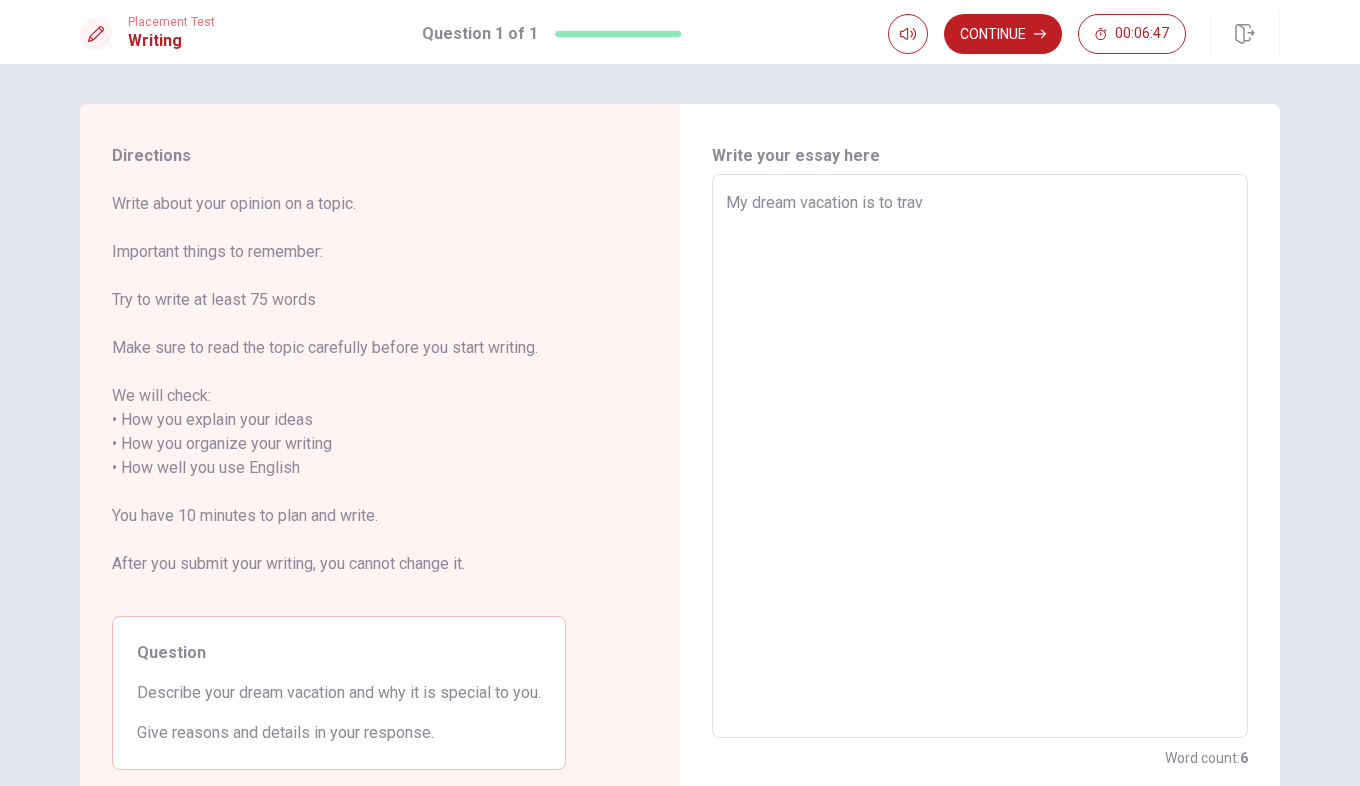 type on "x" 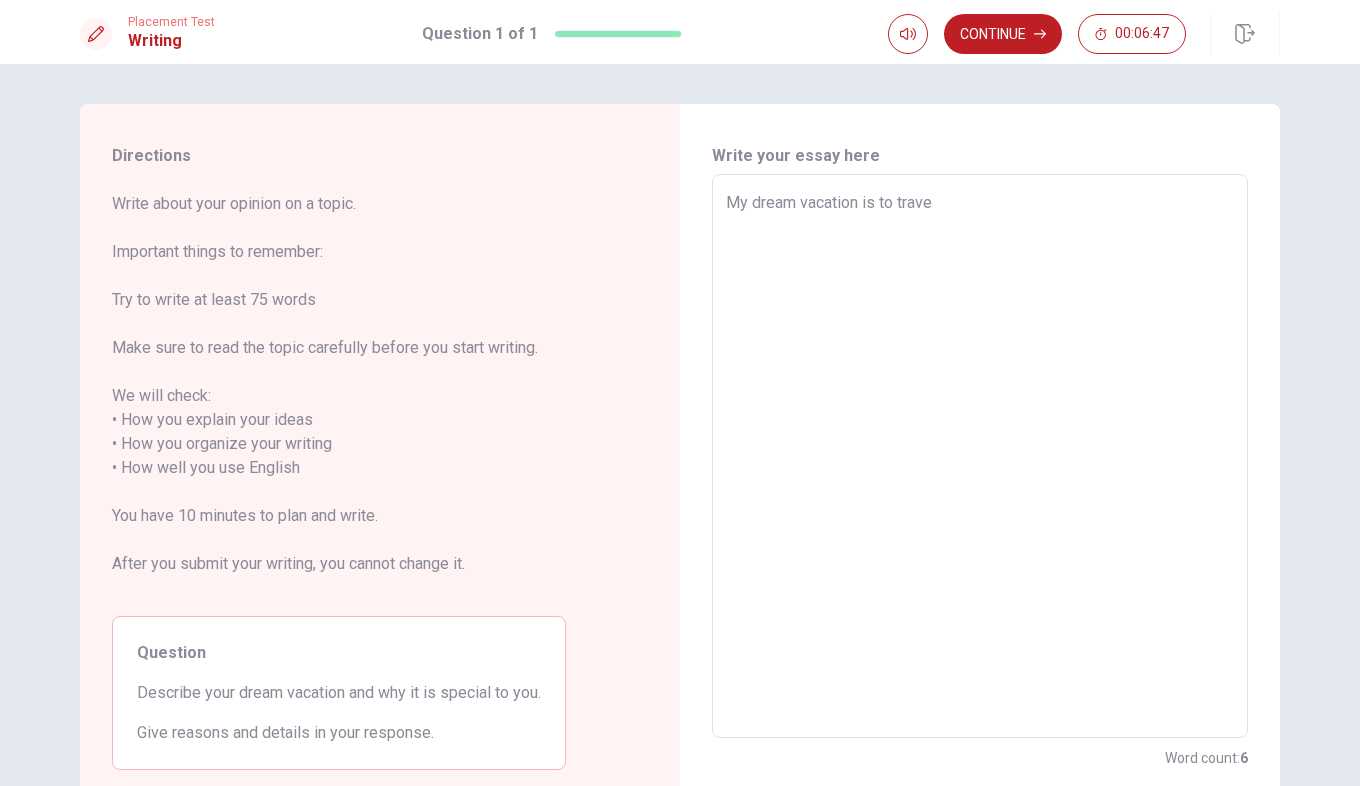 type on "x" 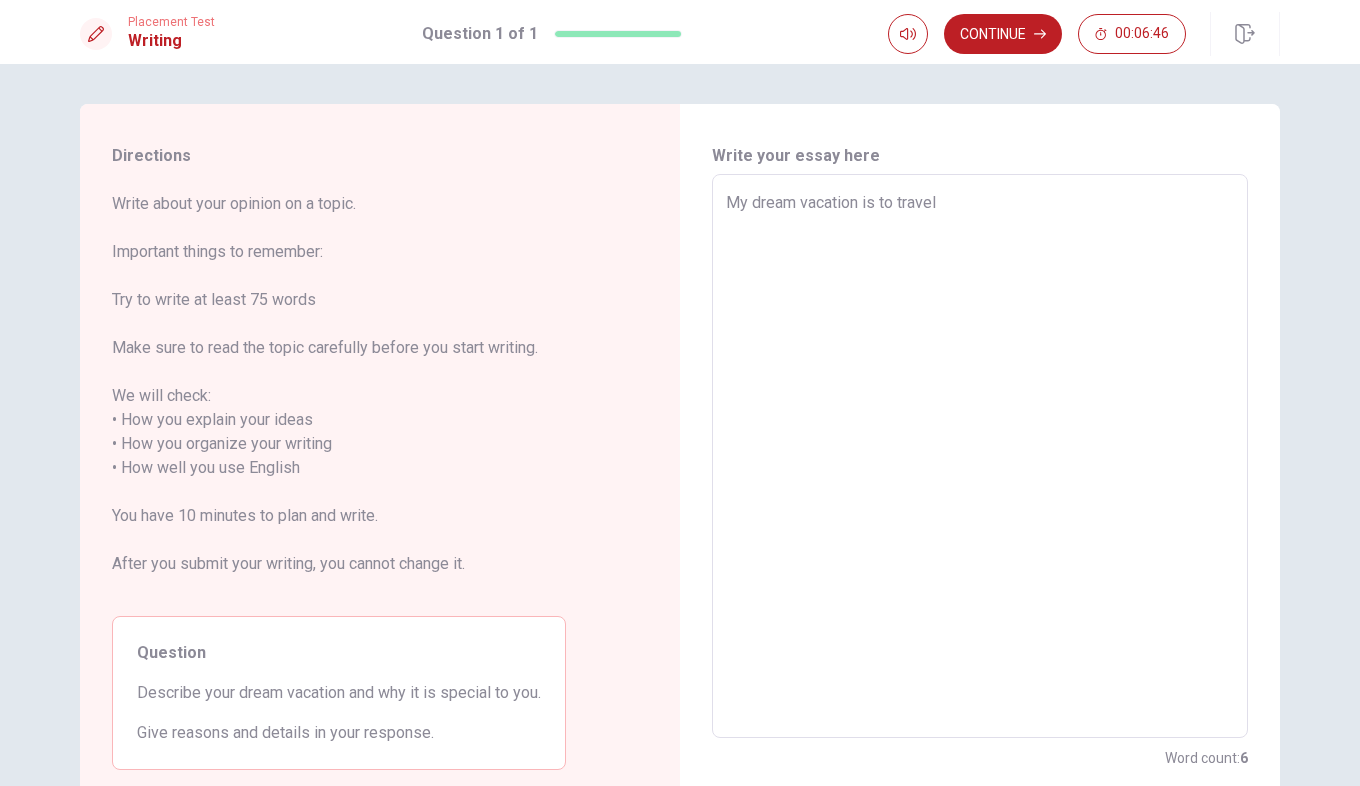 type on "x" 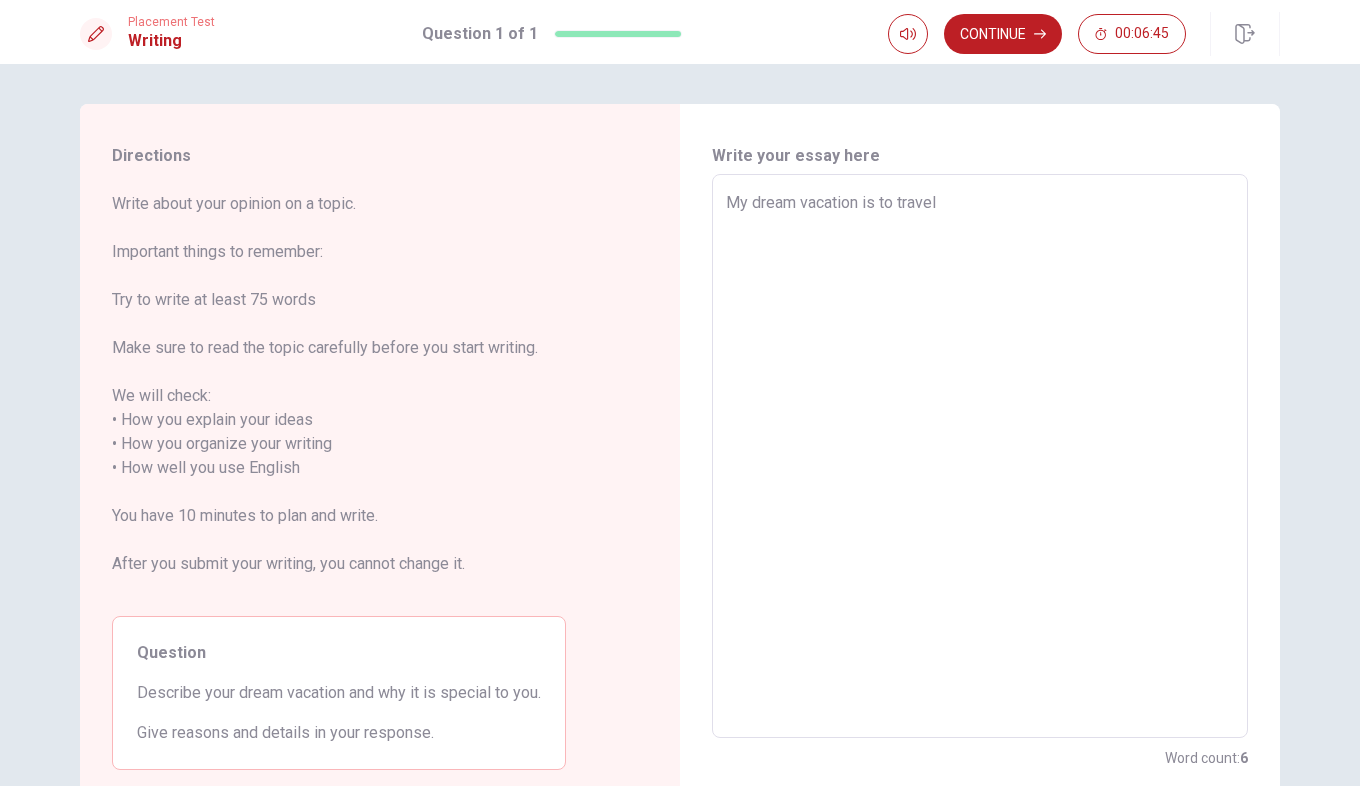type on "My dream vacation is to travel a" 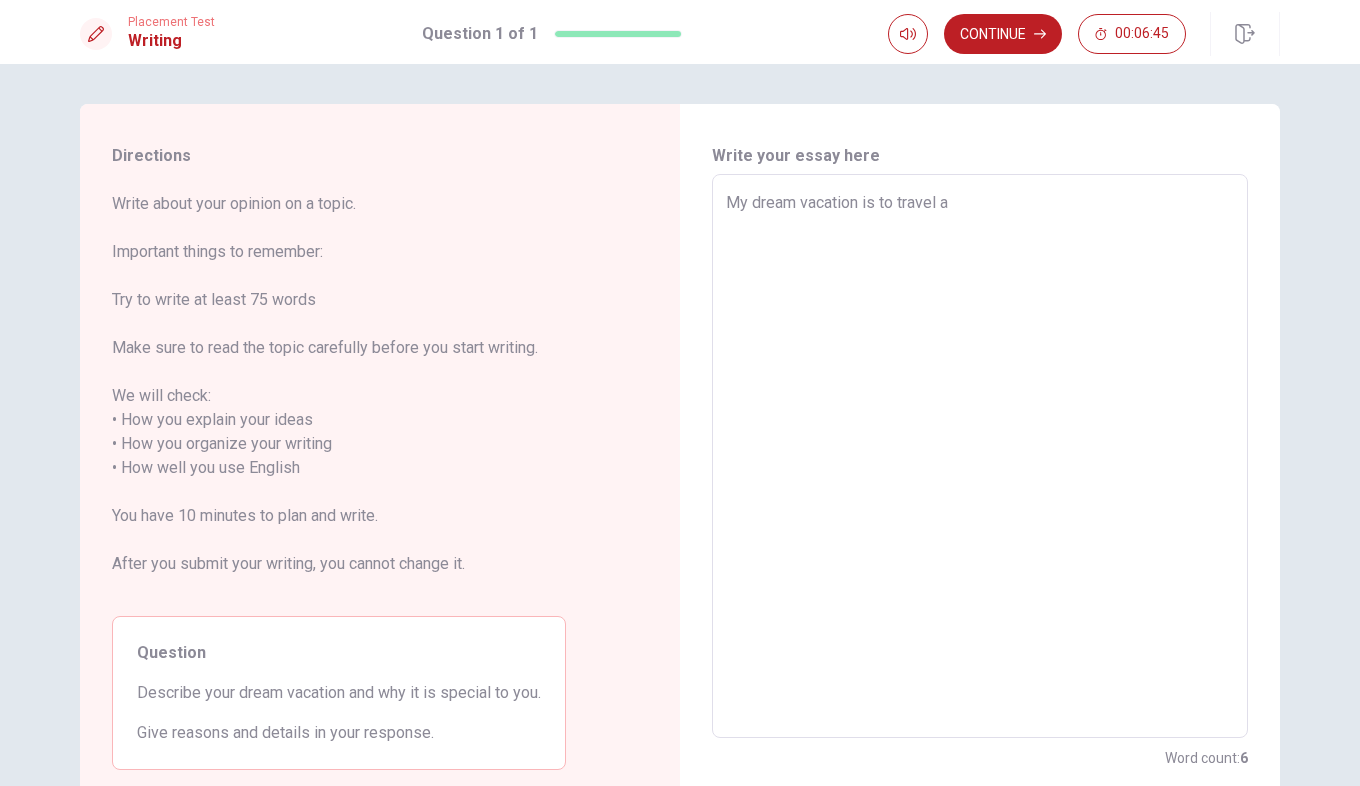 type on "x" 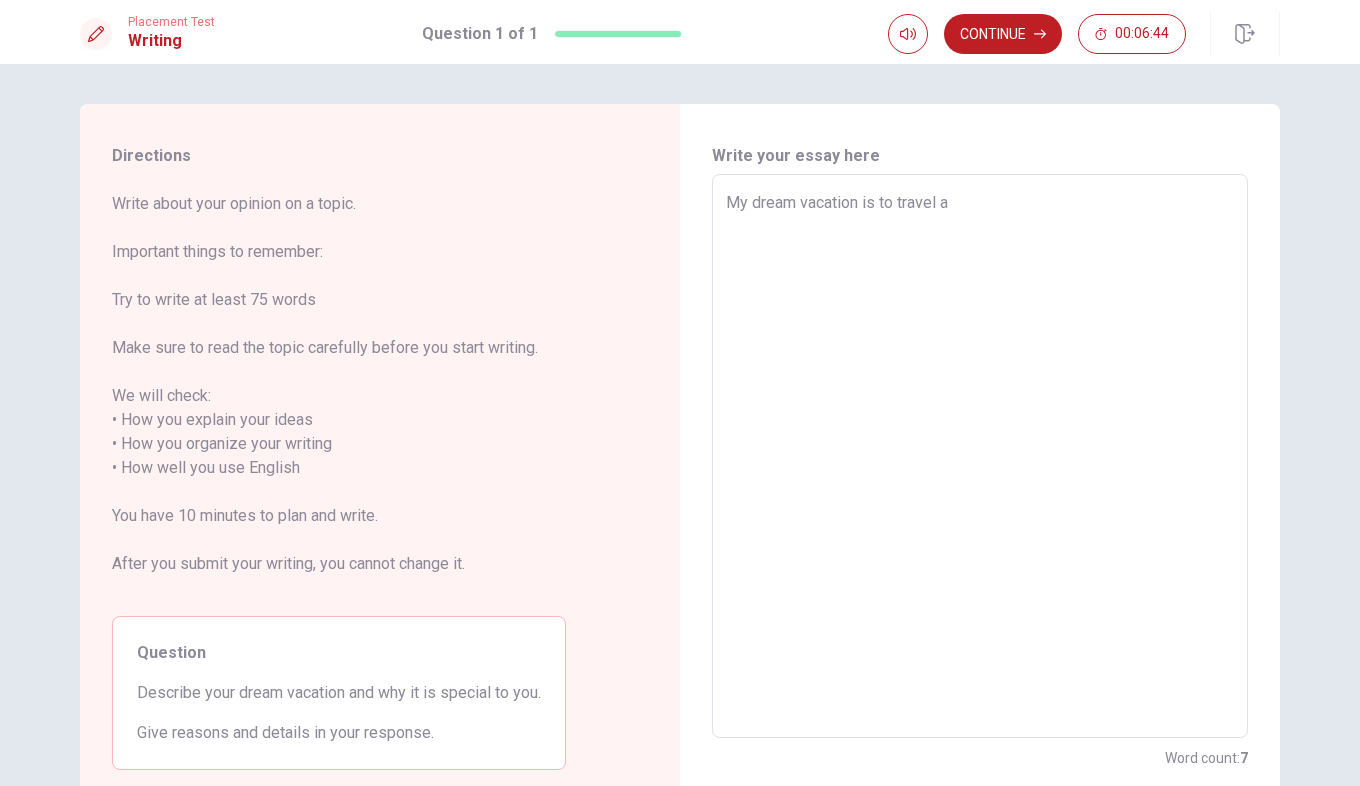 type on "My dream vacation is to travel ab" 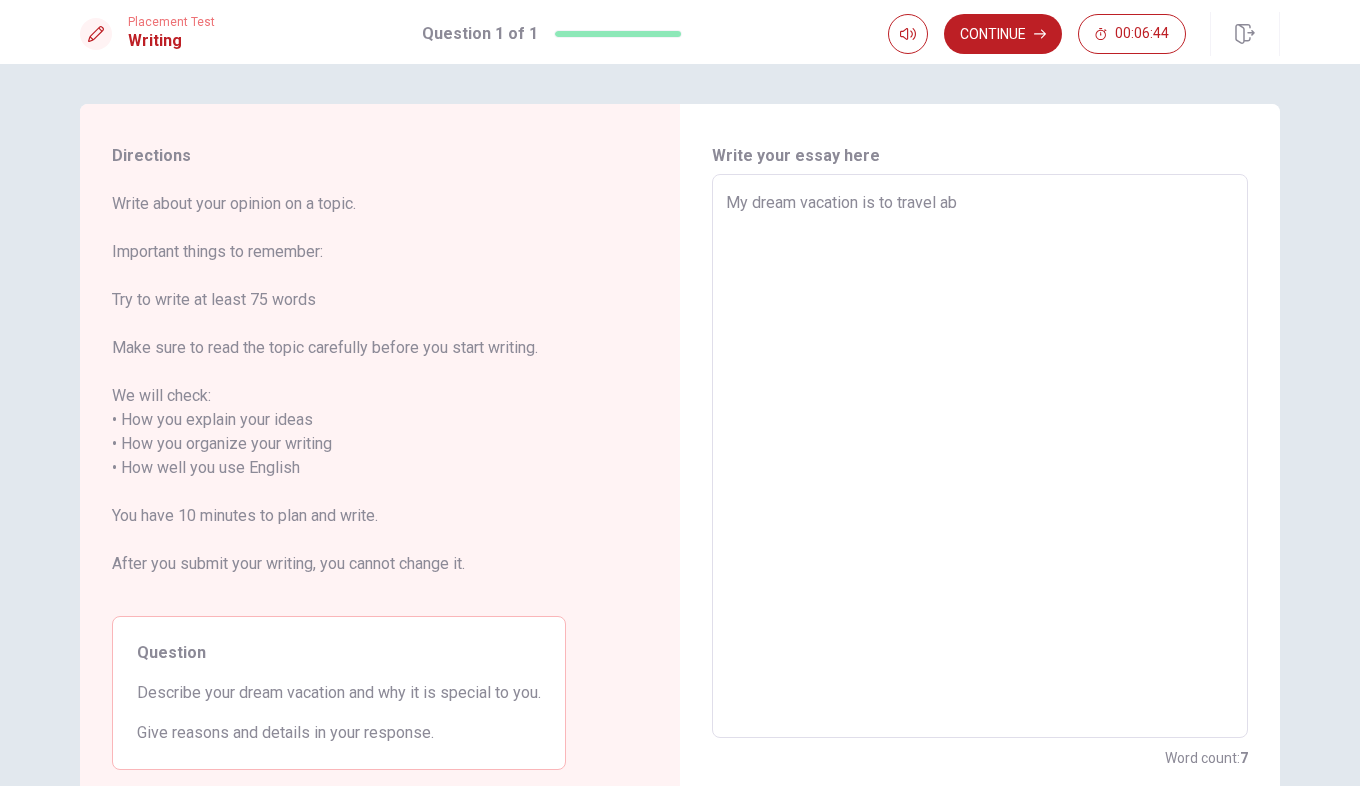 type on "x" 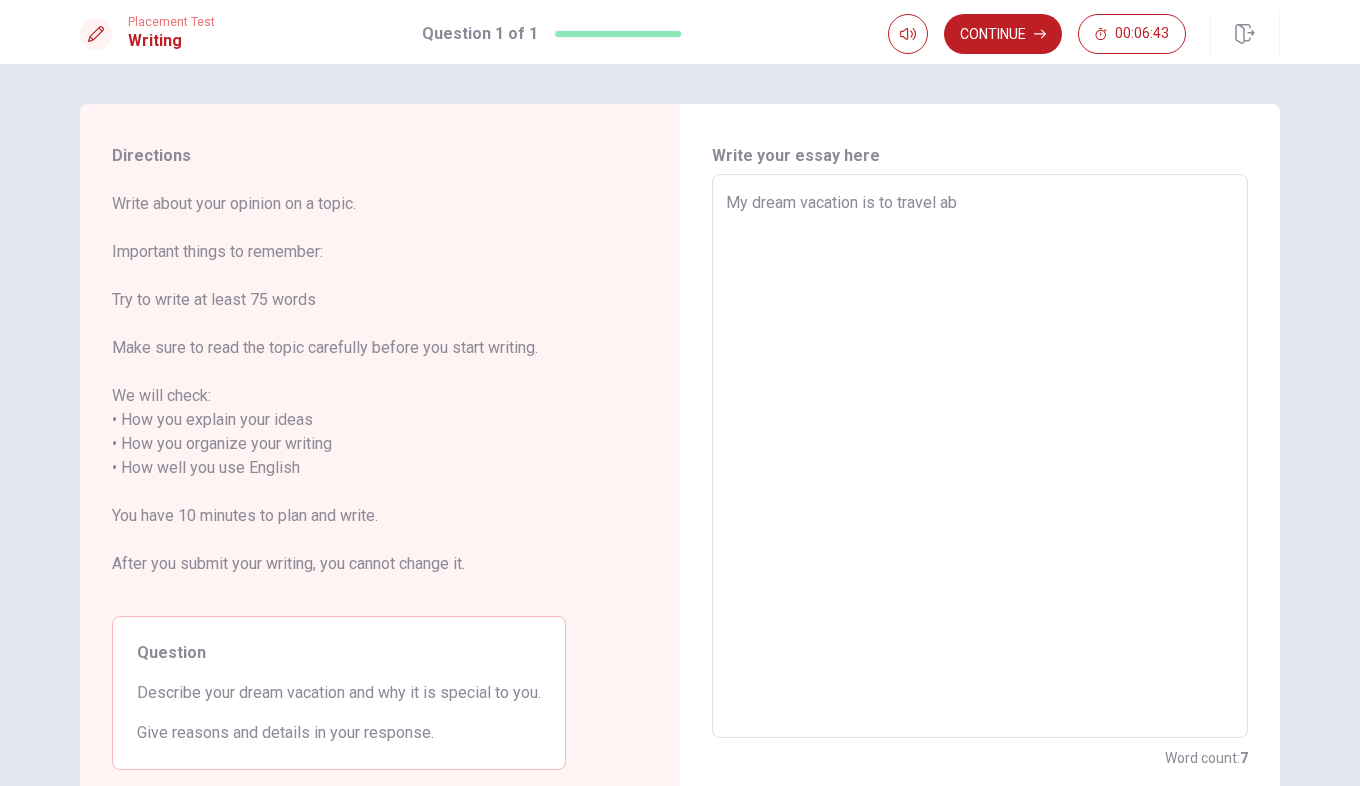 type on "My dream vacation is to travel abr" 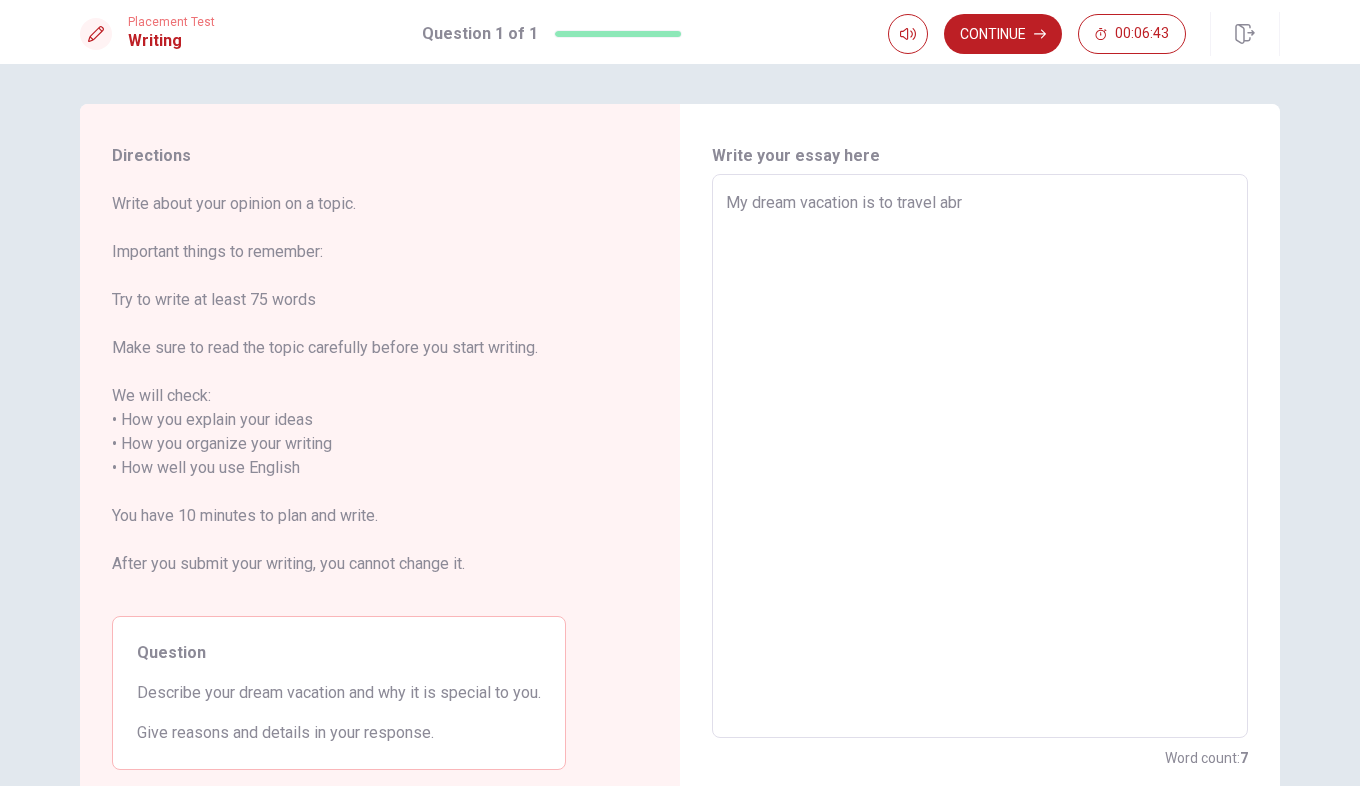 type on "x" 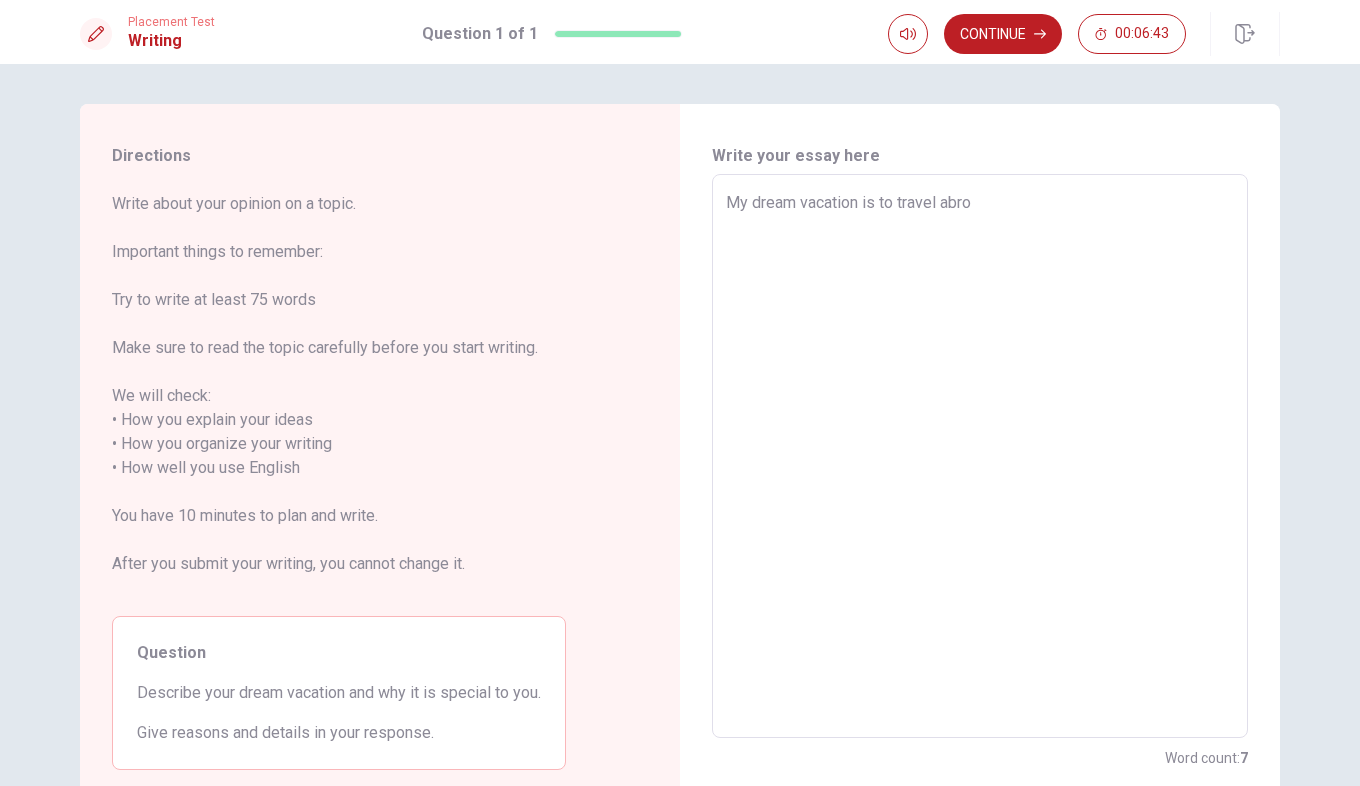 type on "x" 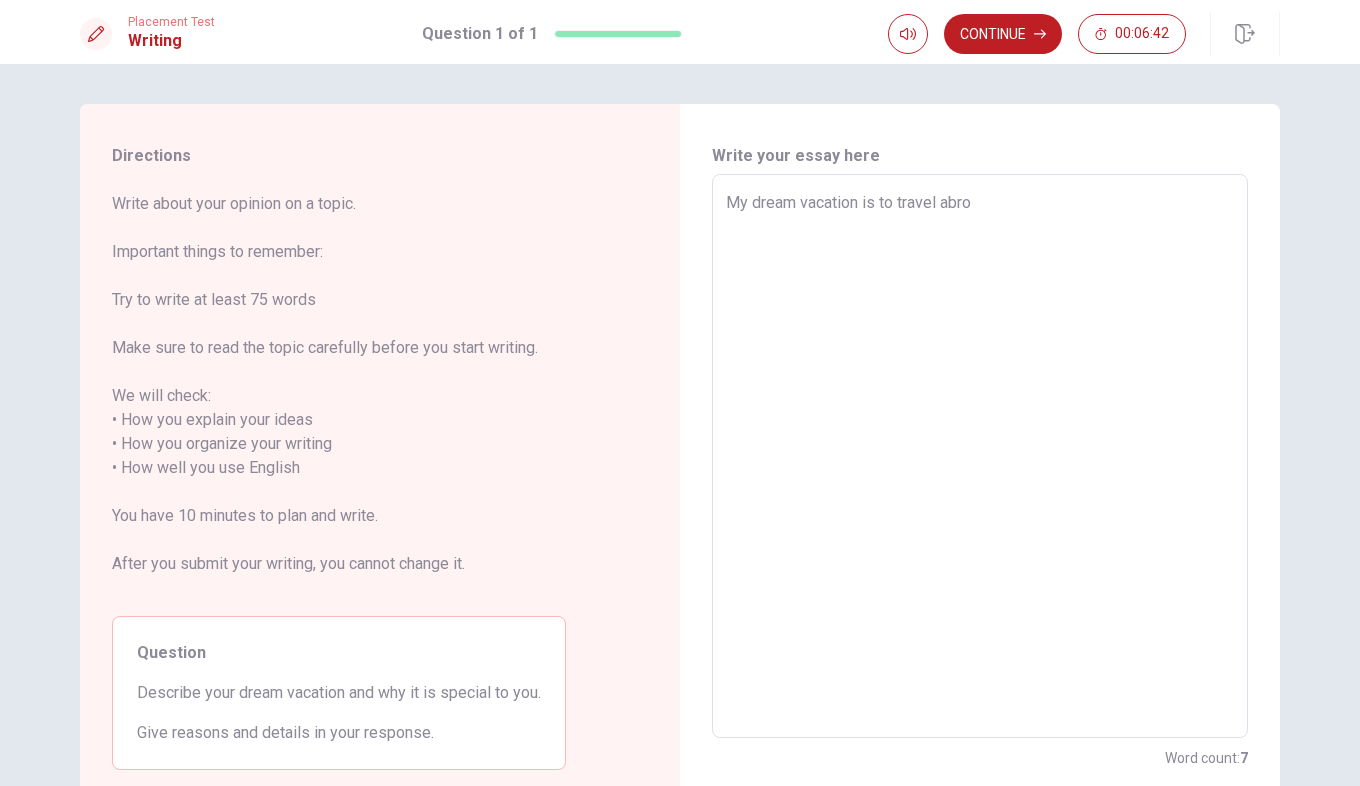 type on "My dream vacation is to travel abroa" 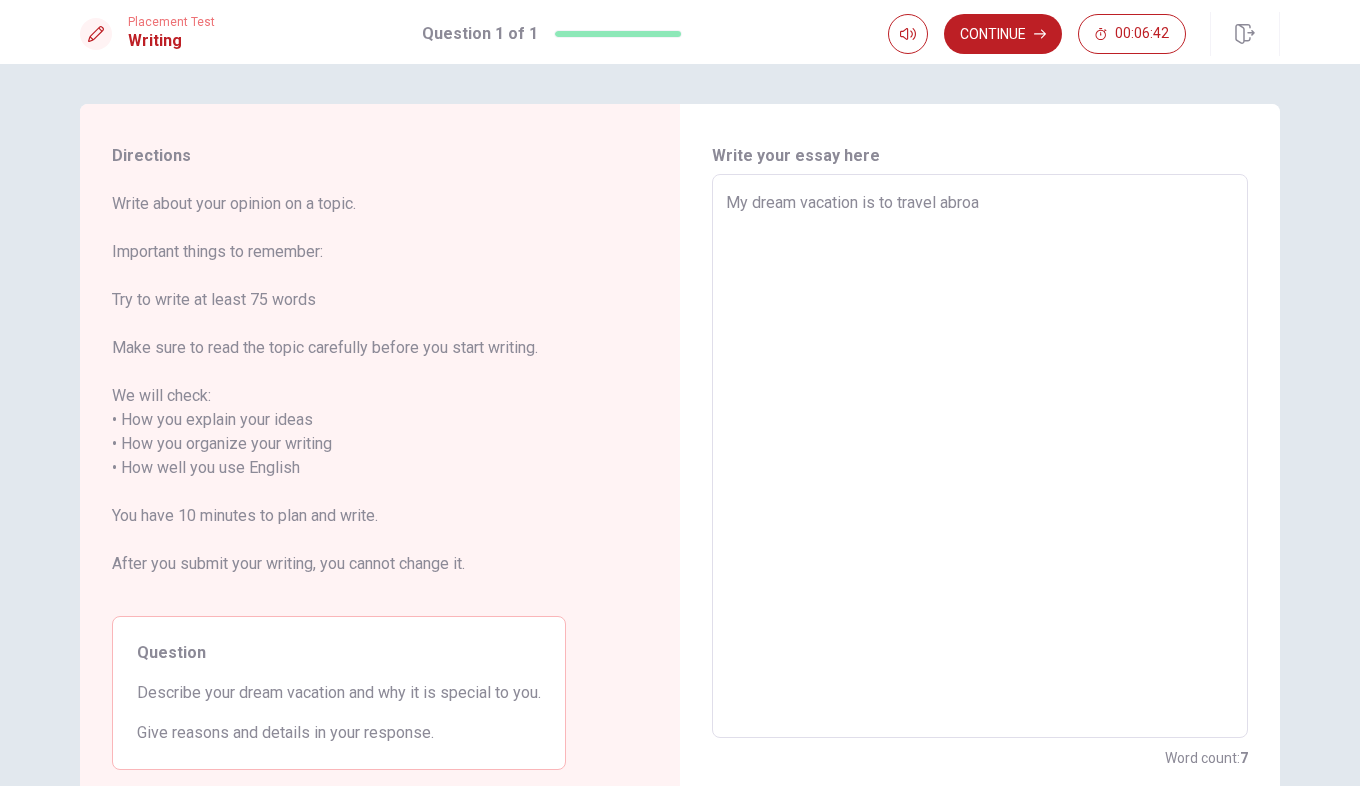 type on "x" 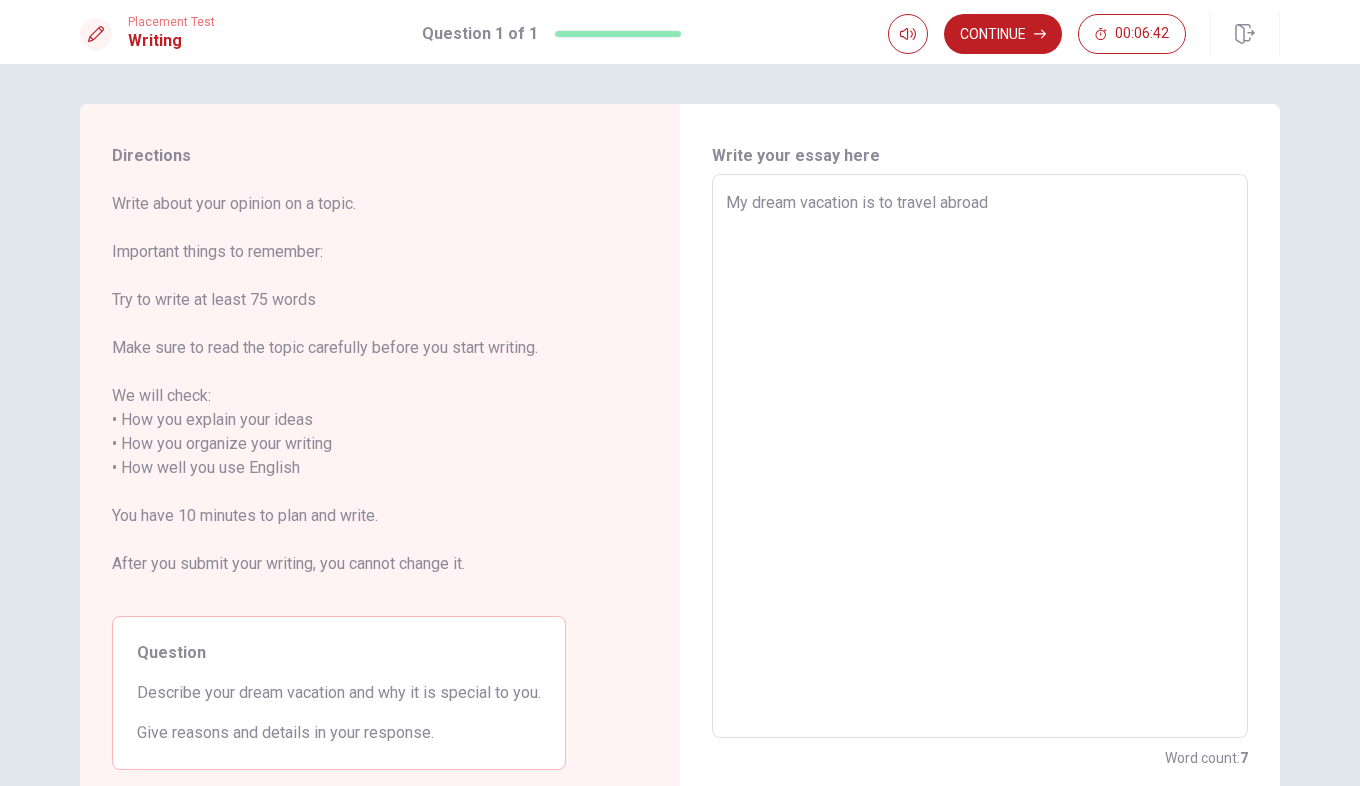 type on "x" 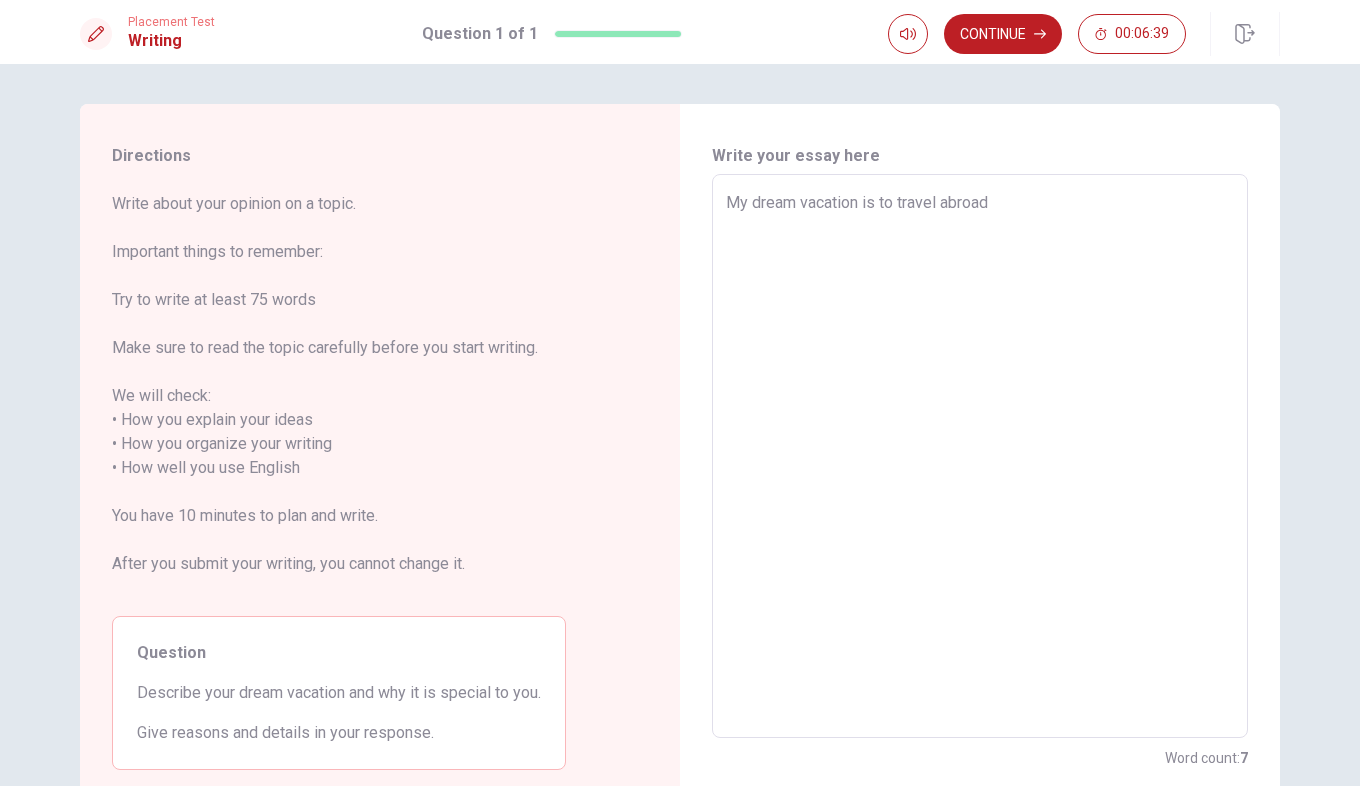type on "x" 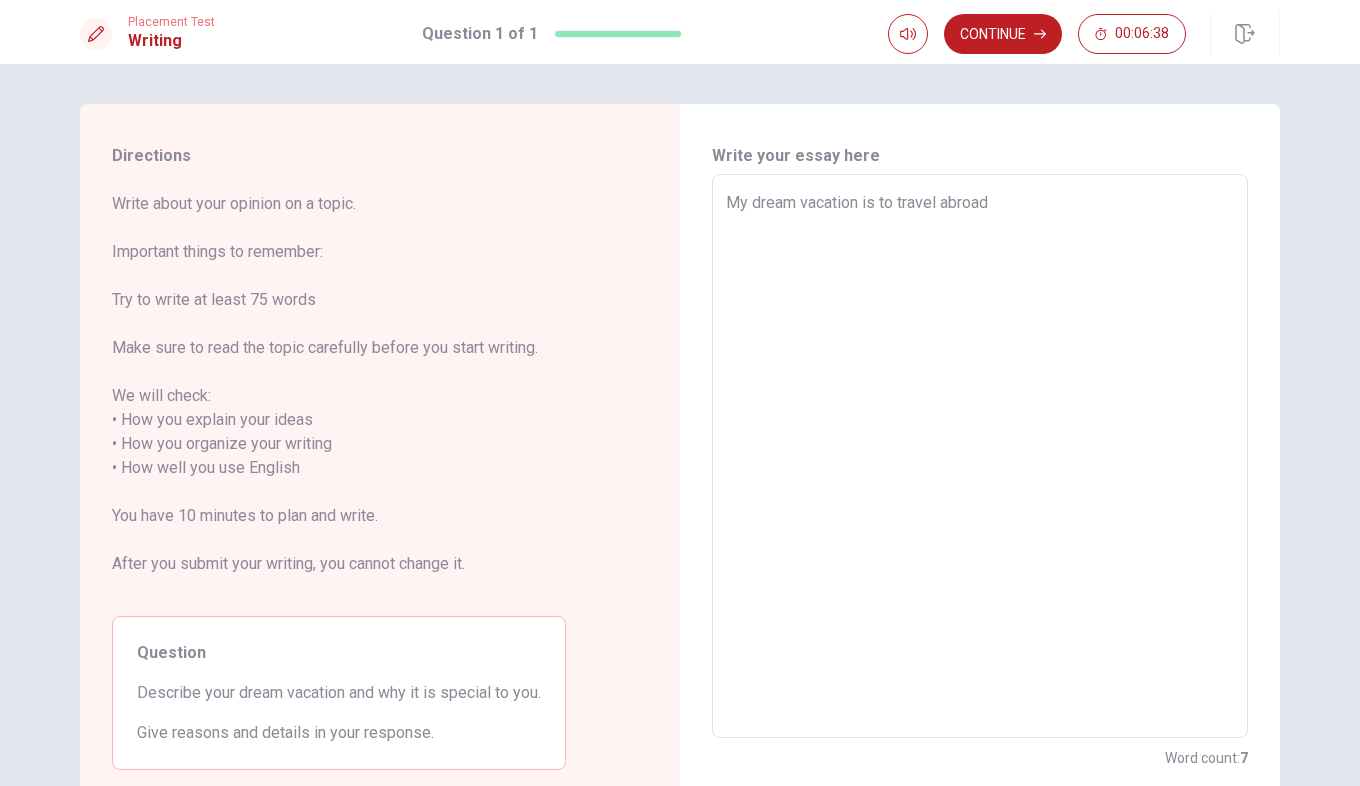 type on "My dream vacation is to travel abroad b" 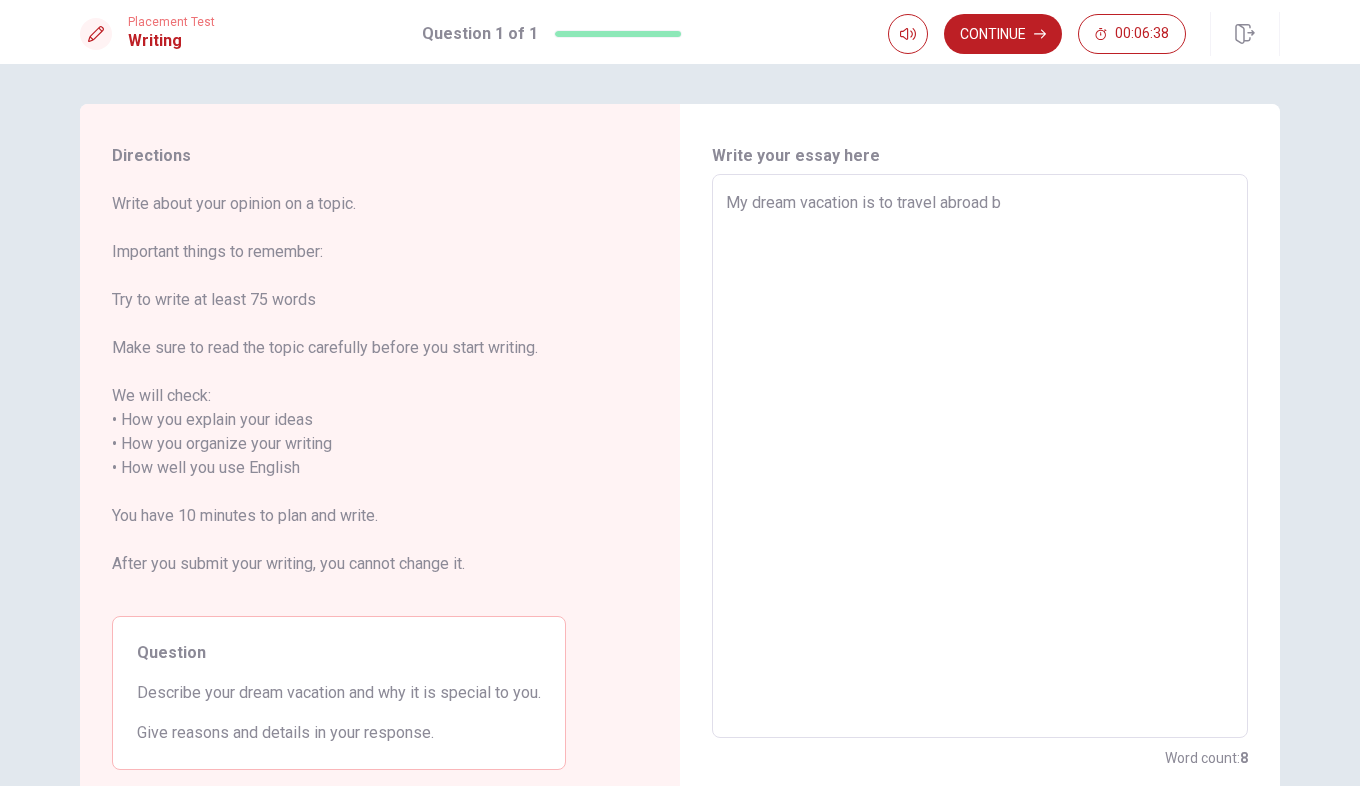 type on "x" 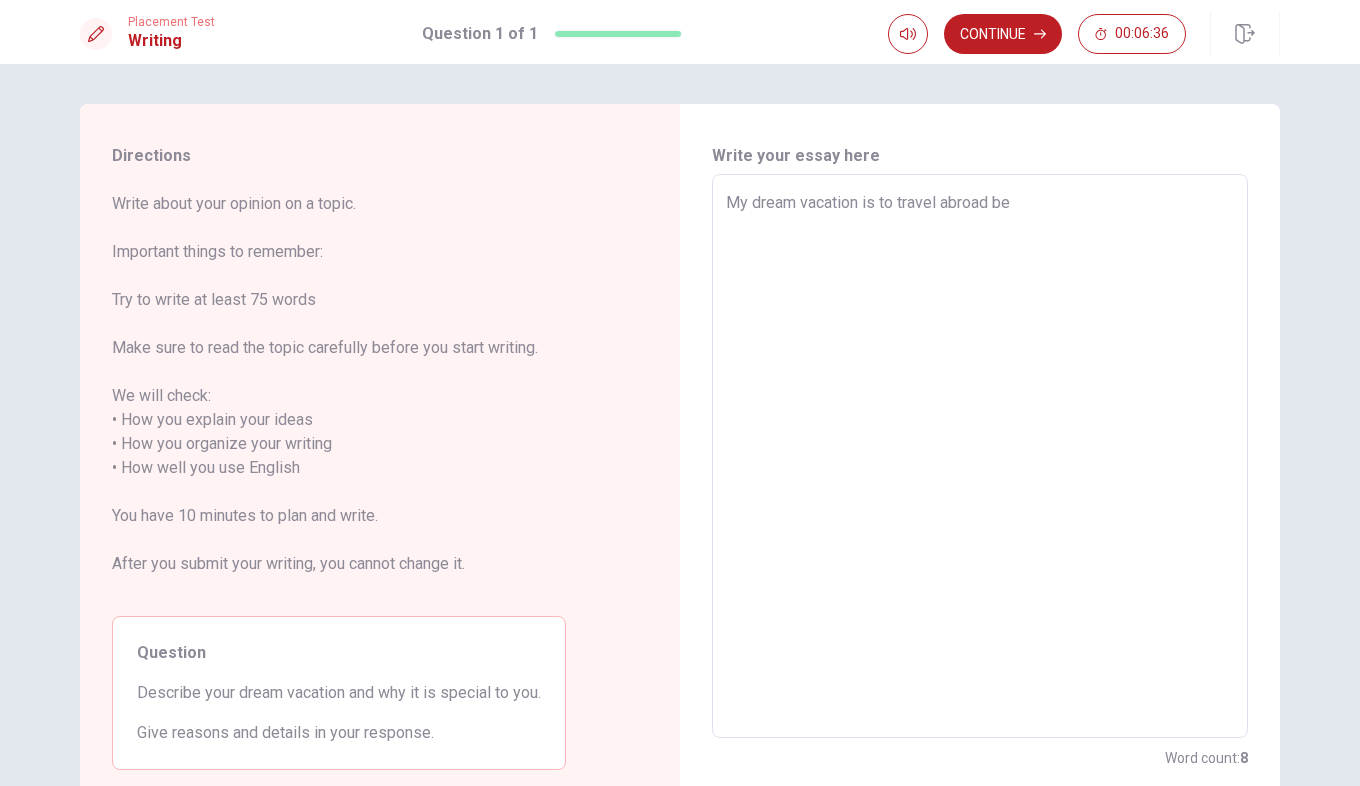 type on "x" 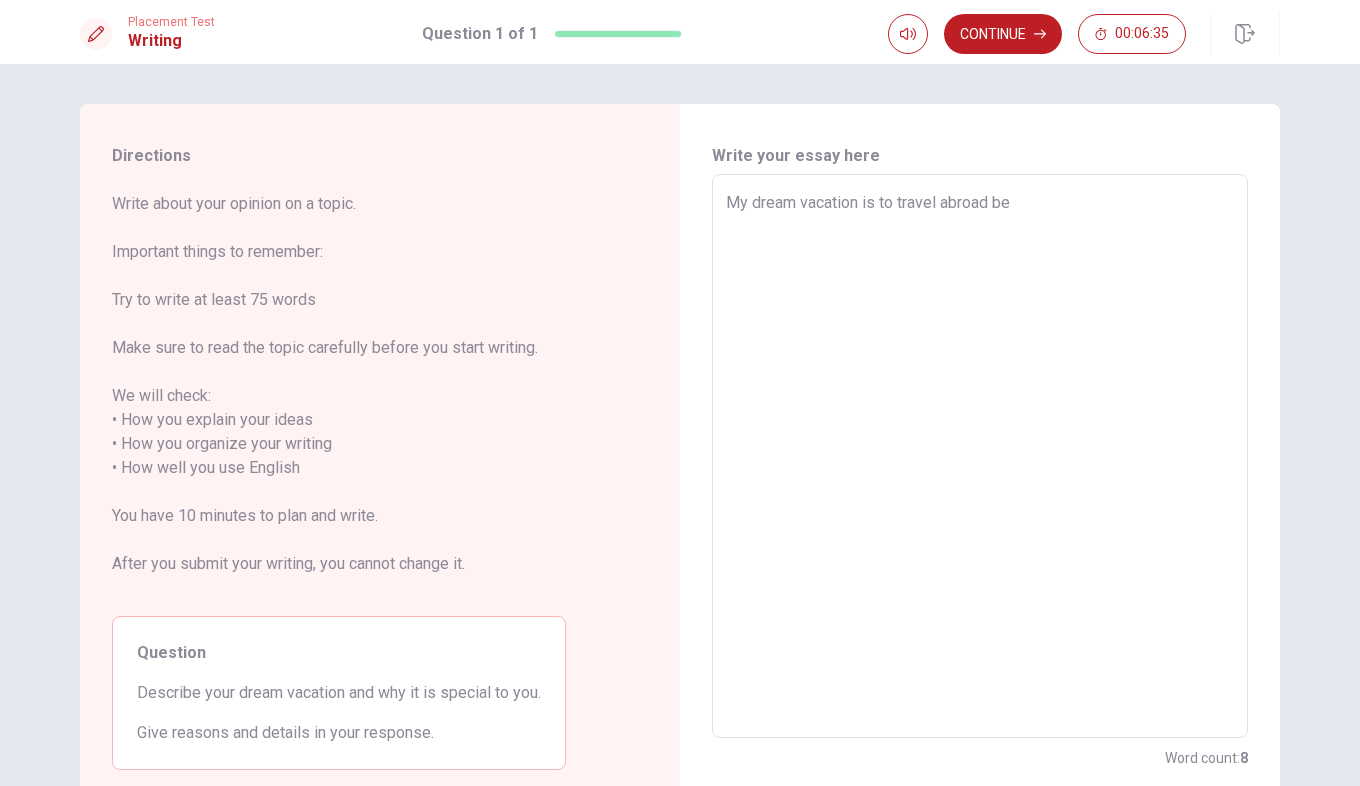 type on "My dream vacation is to travel abroad bec" 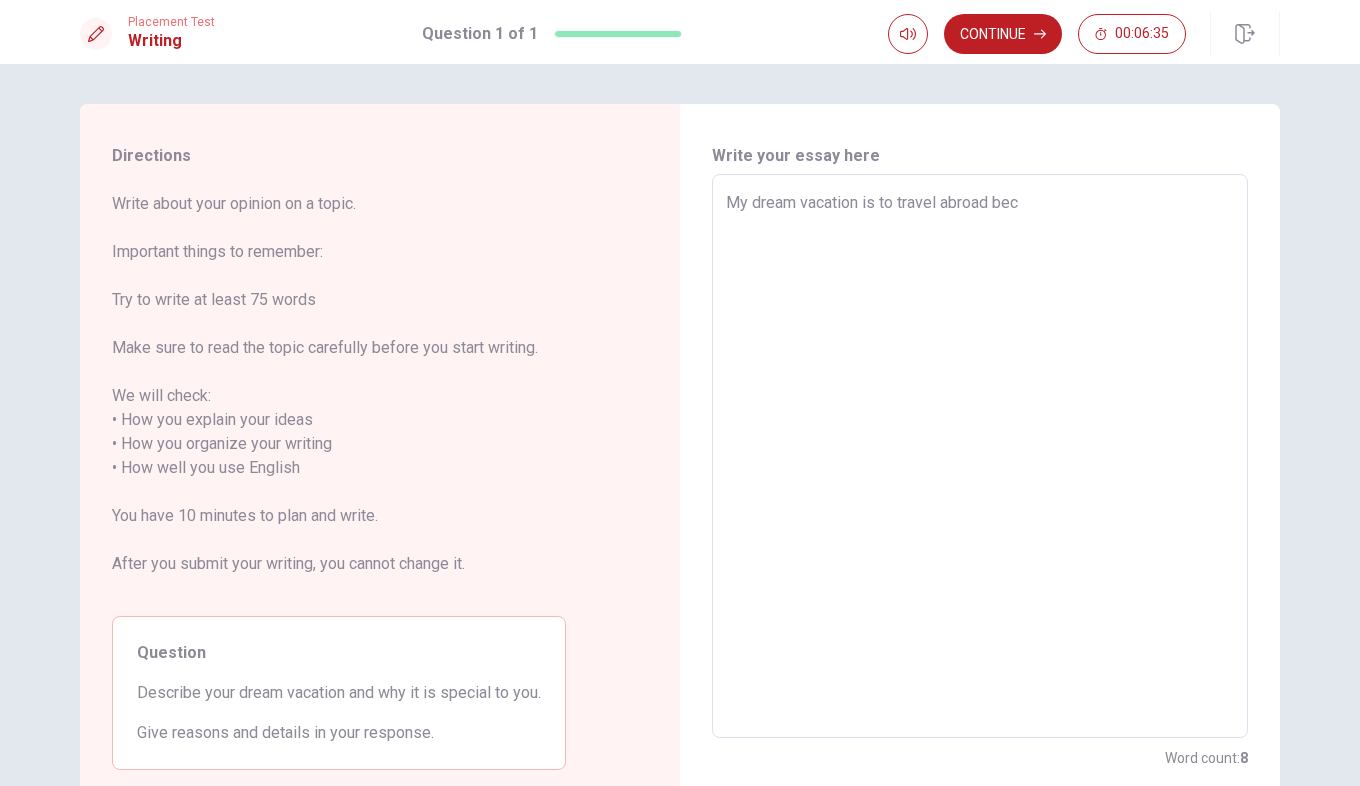 type on "x" 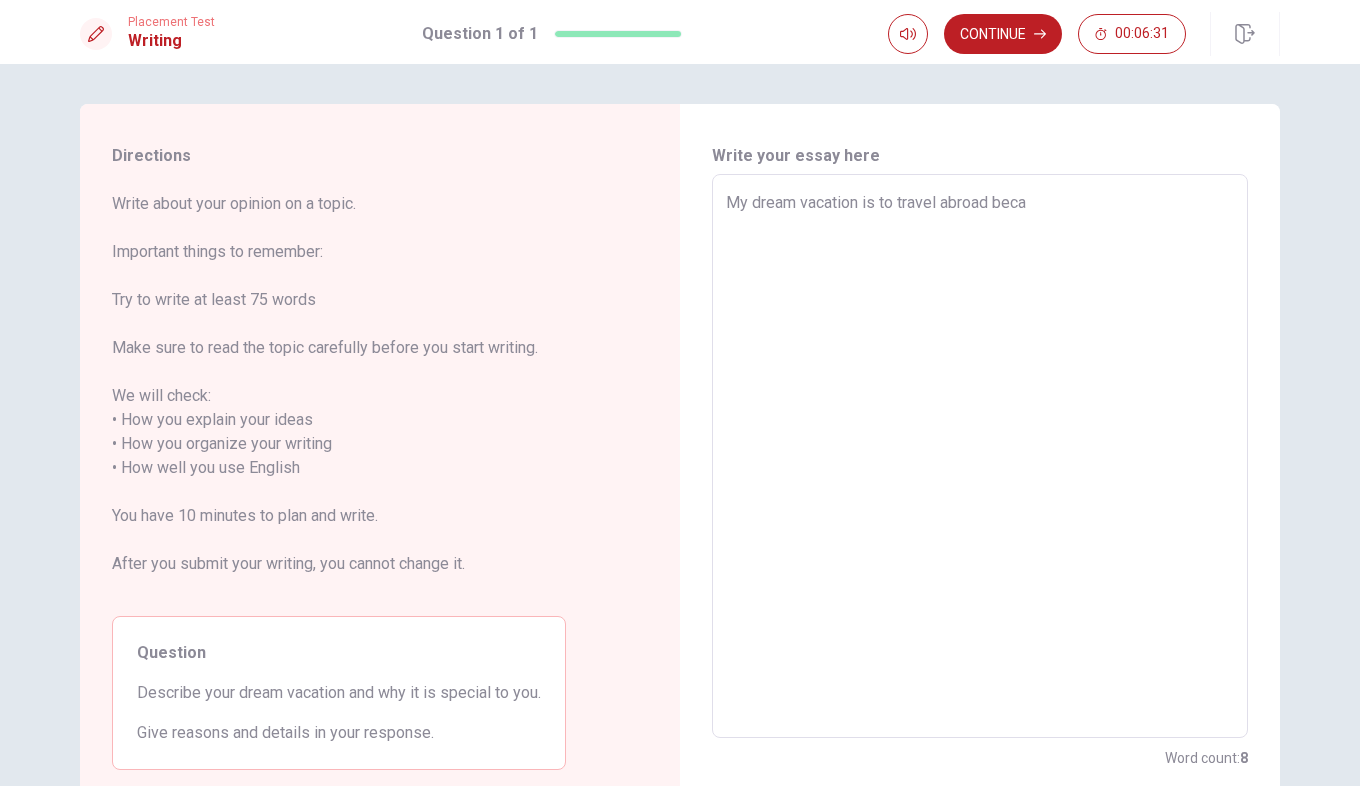 type on "x" 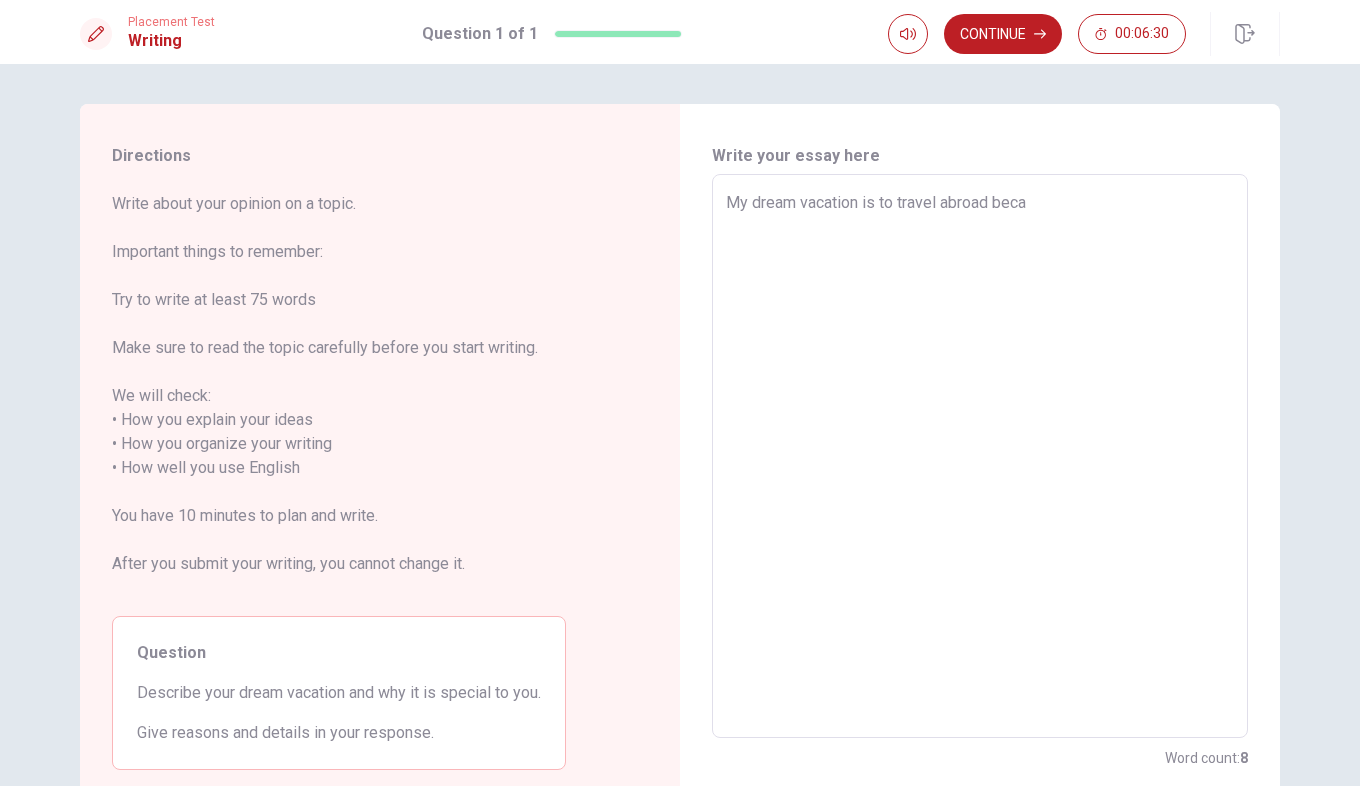 type on "My dream vacation is to travel abroad becau" 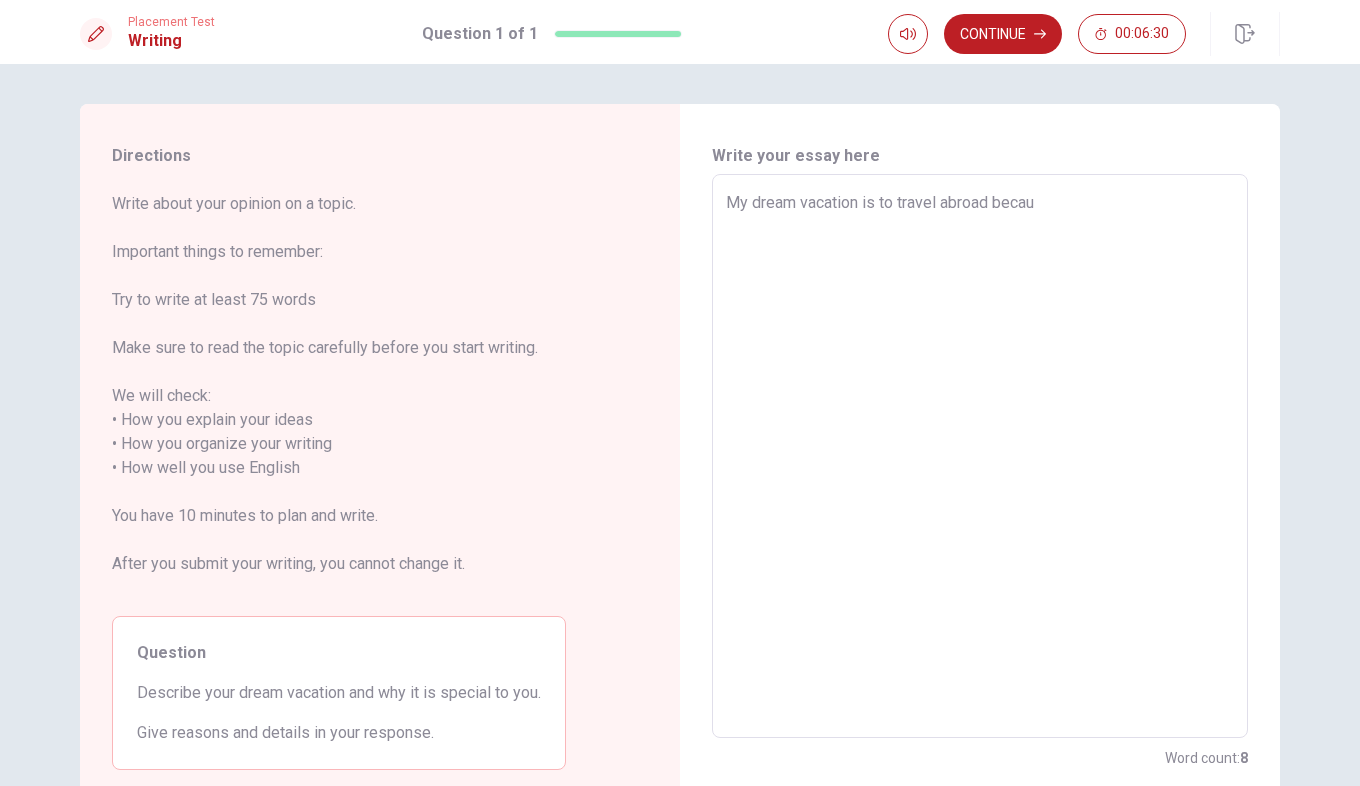 type on "x" 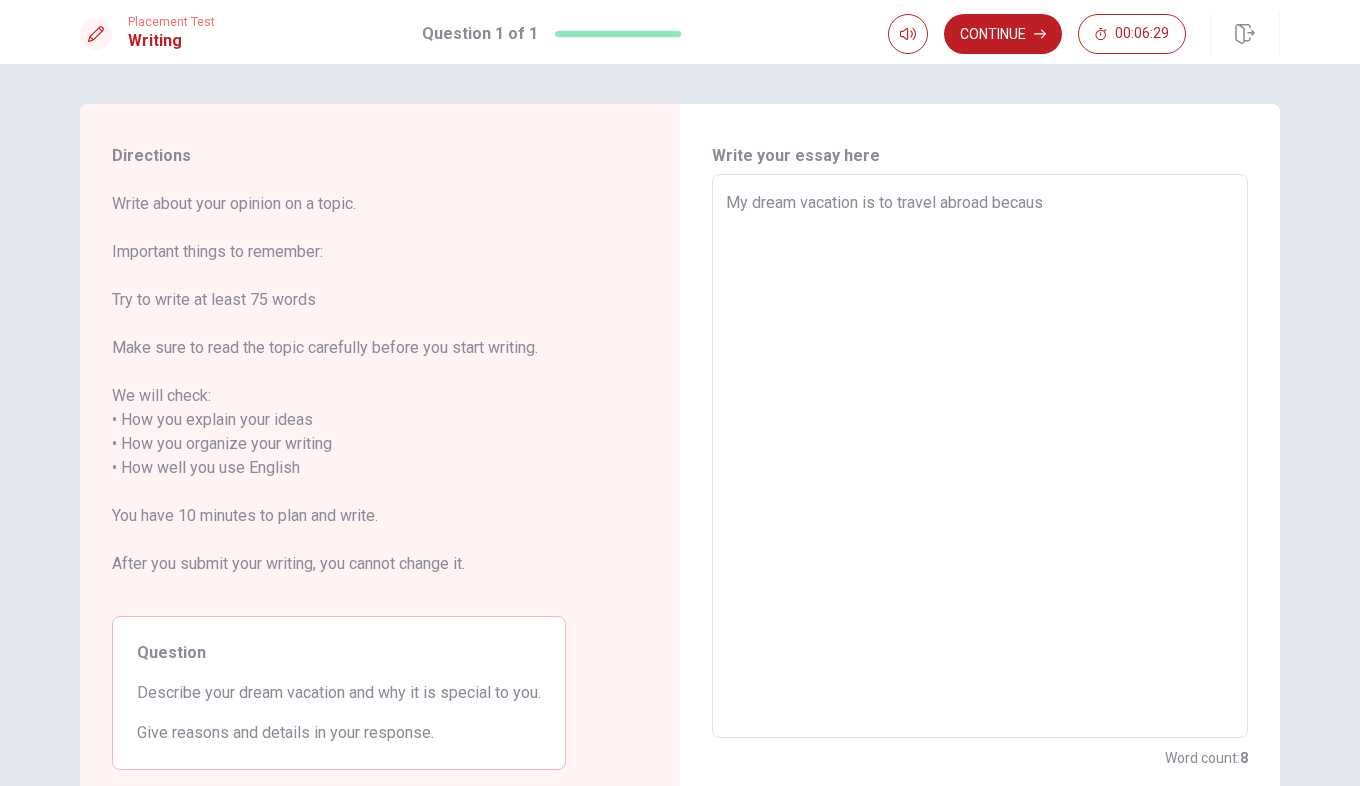 type on "x" 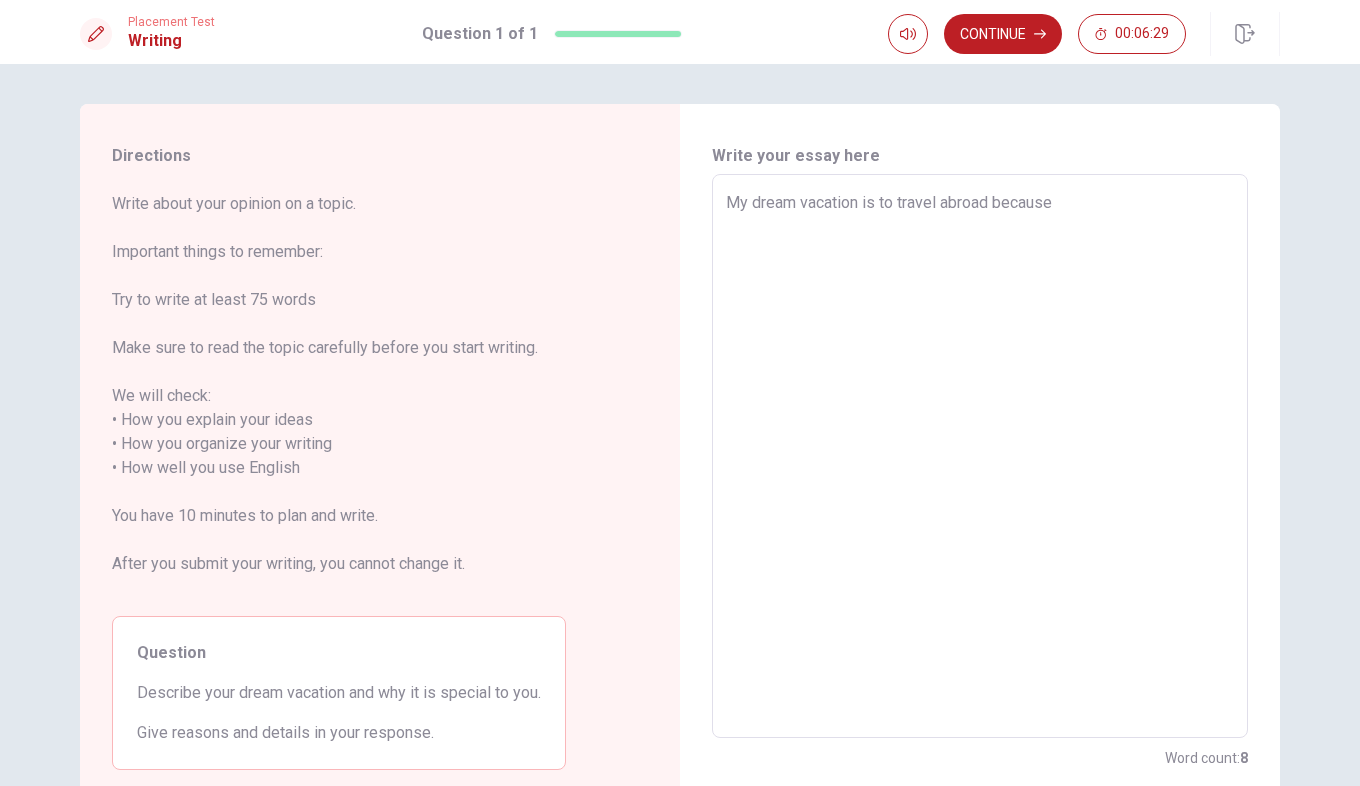 type on "x" 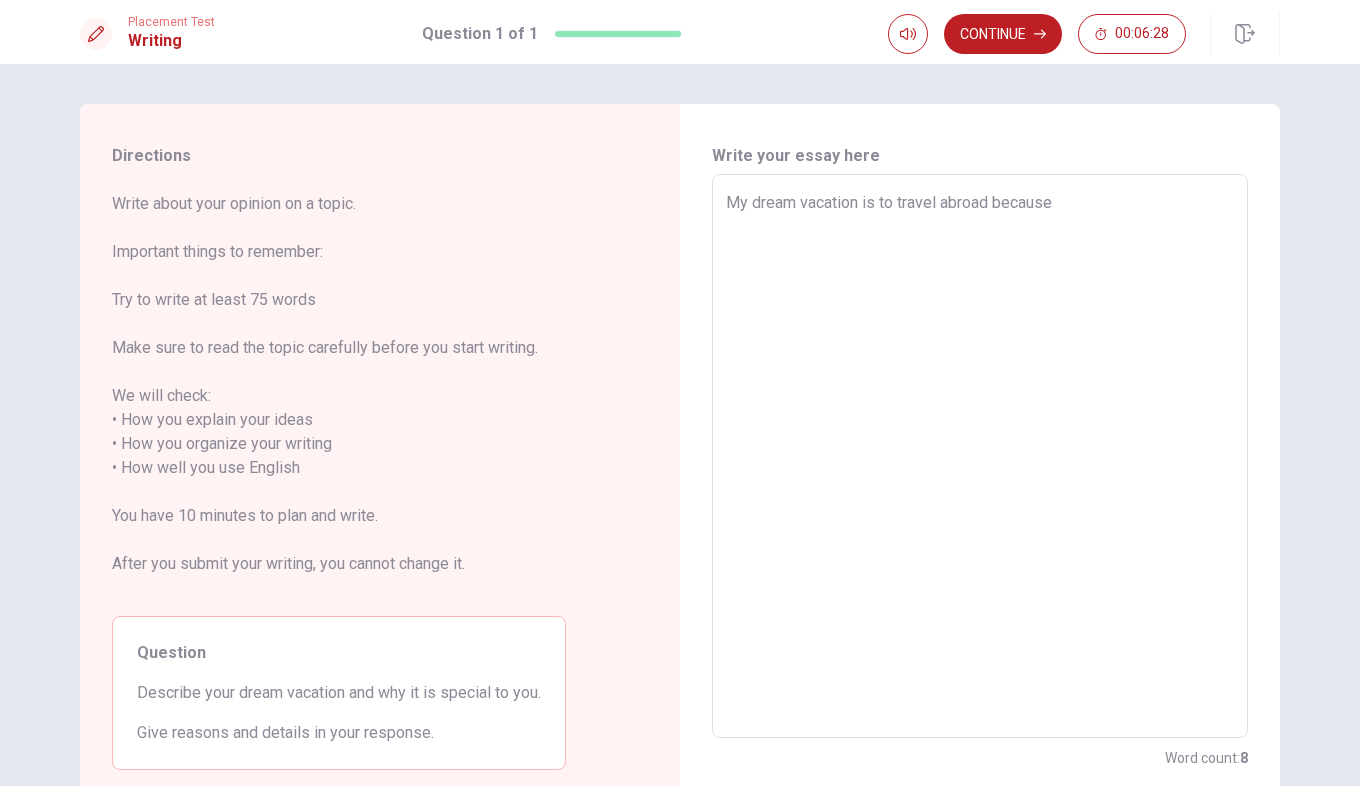 type on "x" 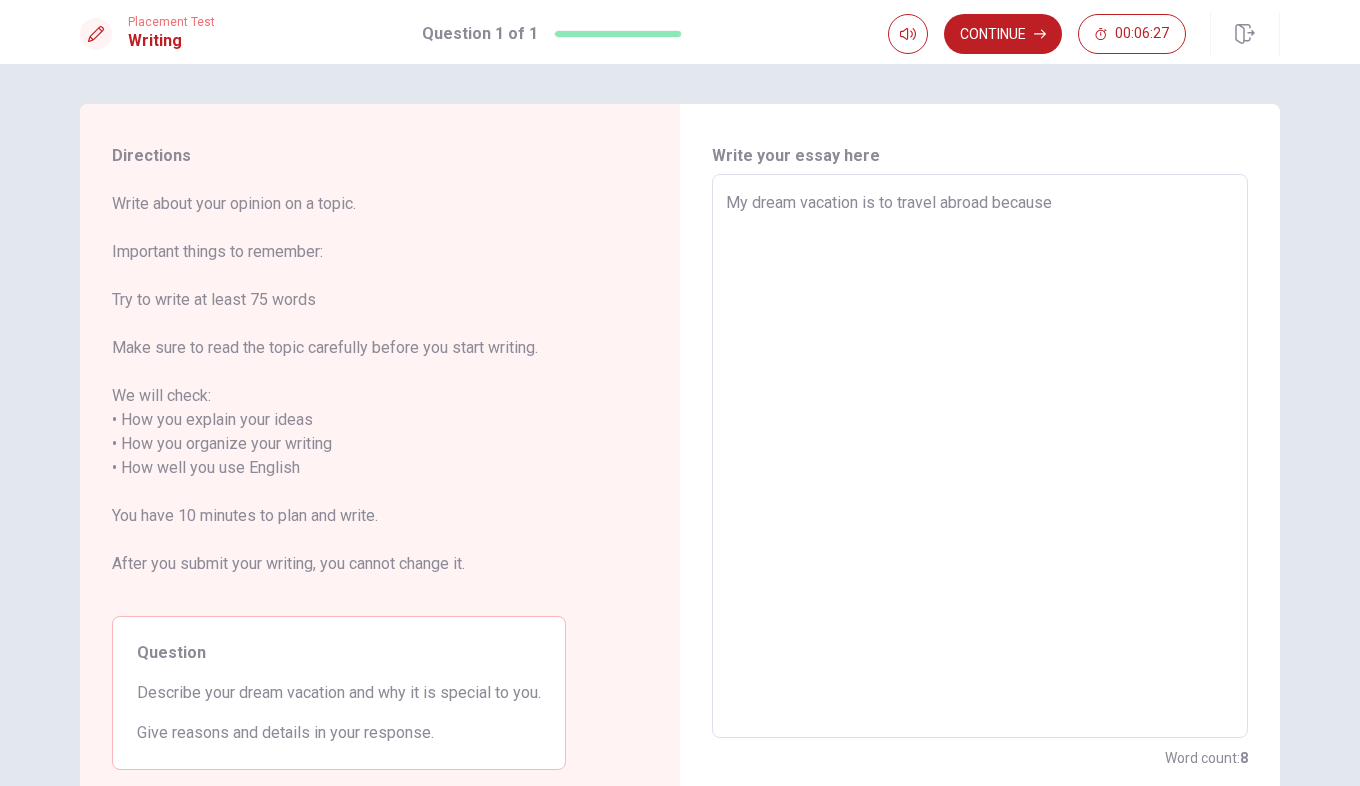 type on "My dream vacation is to travel abroad because I" 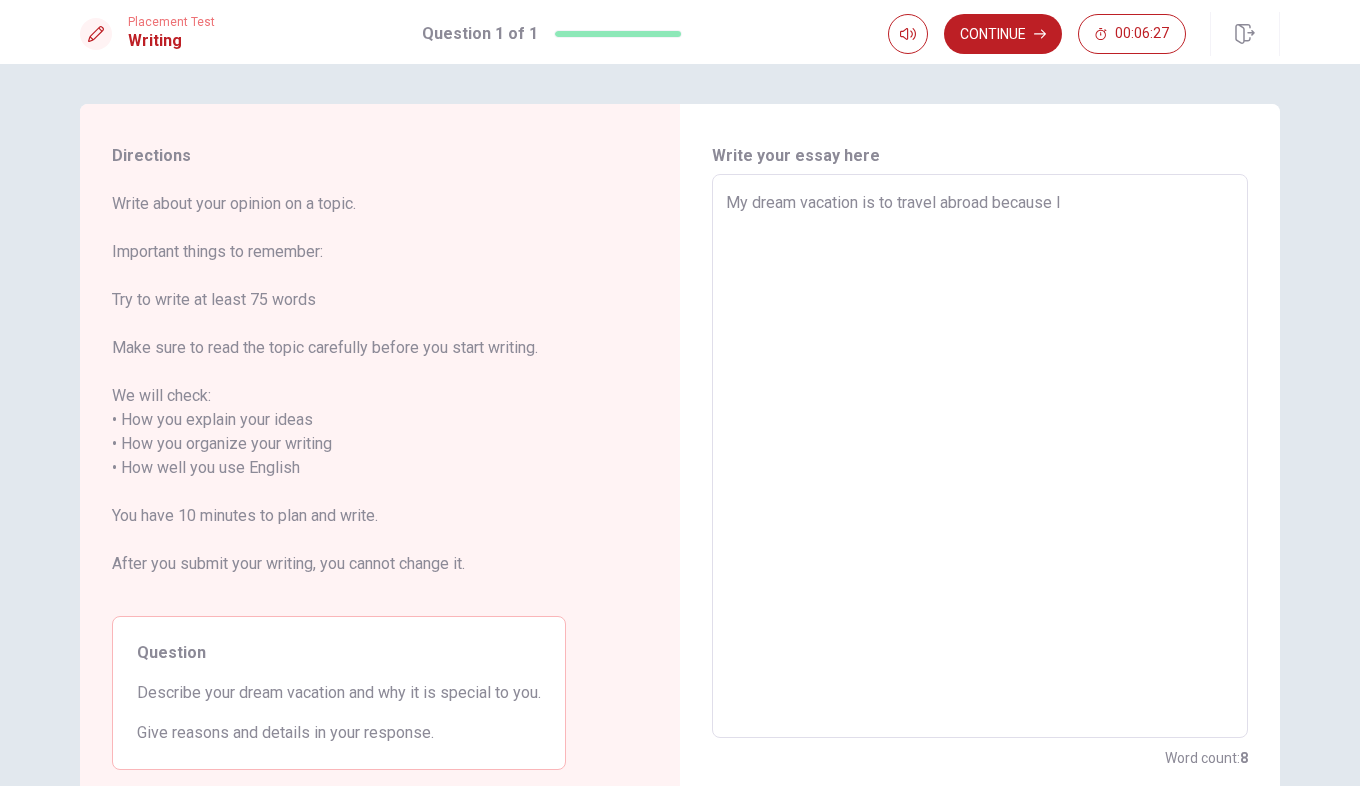 type on "x" 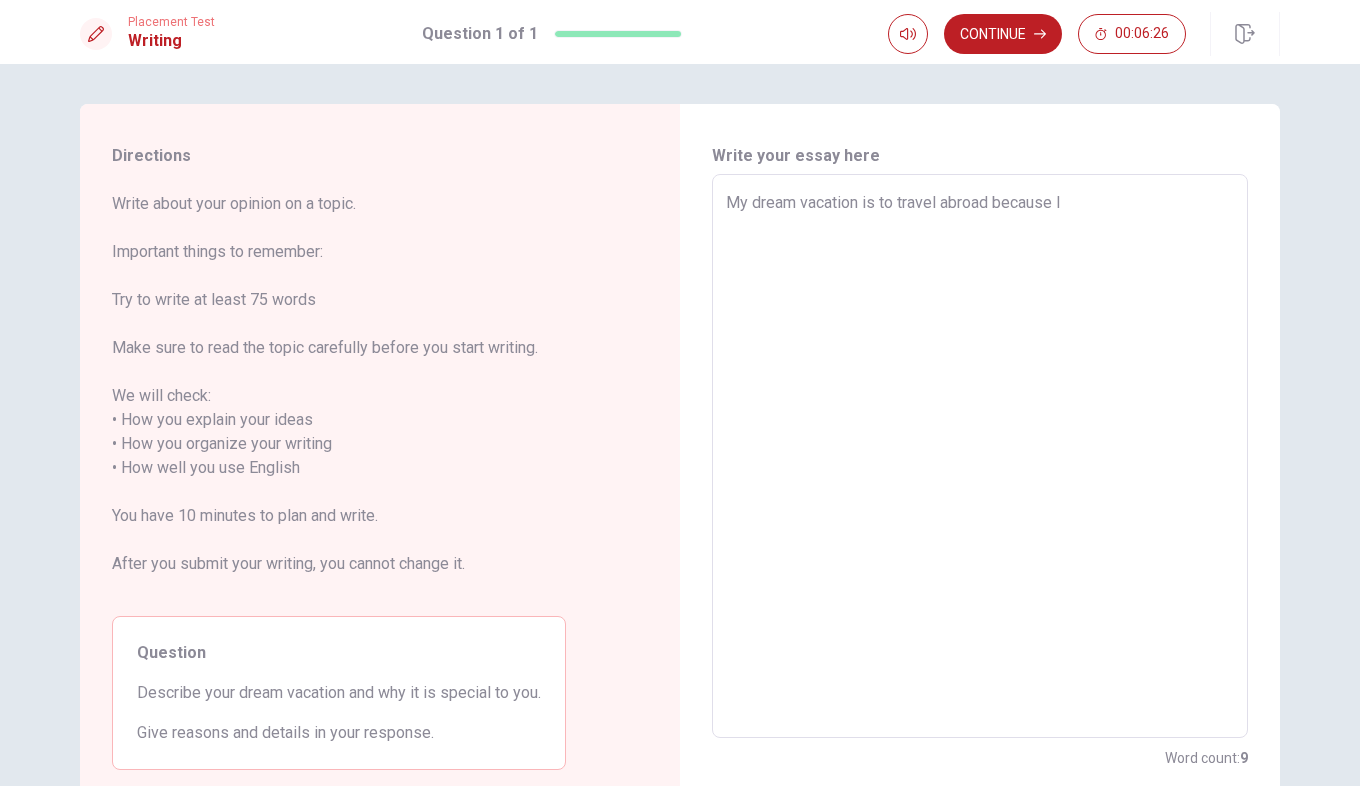 type on "My dream vacation is to travel abroad because I" 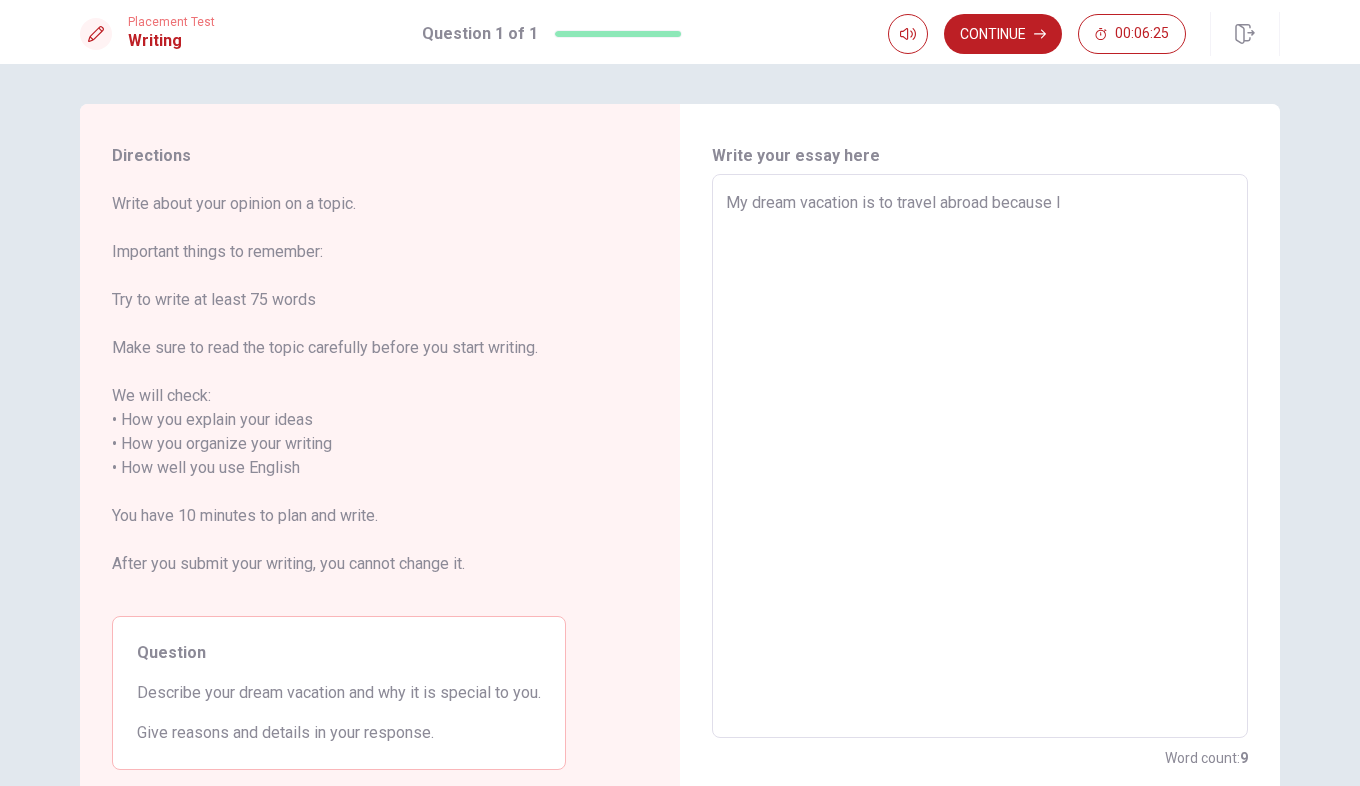type on "My dream vacation is to travel abroad because I c" 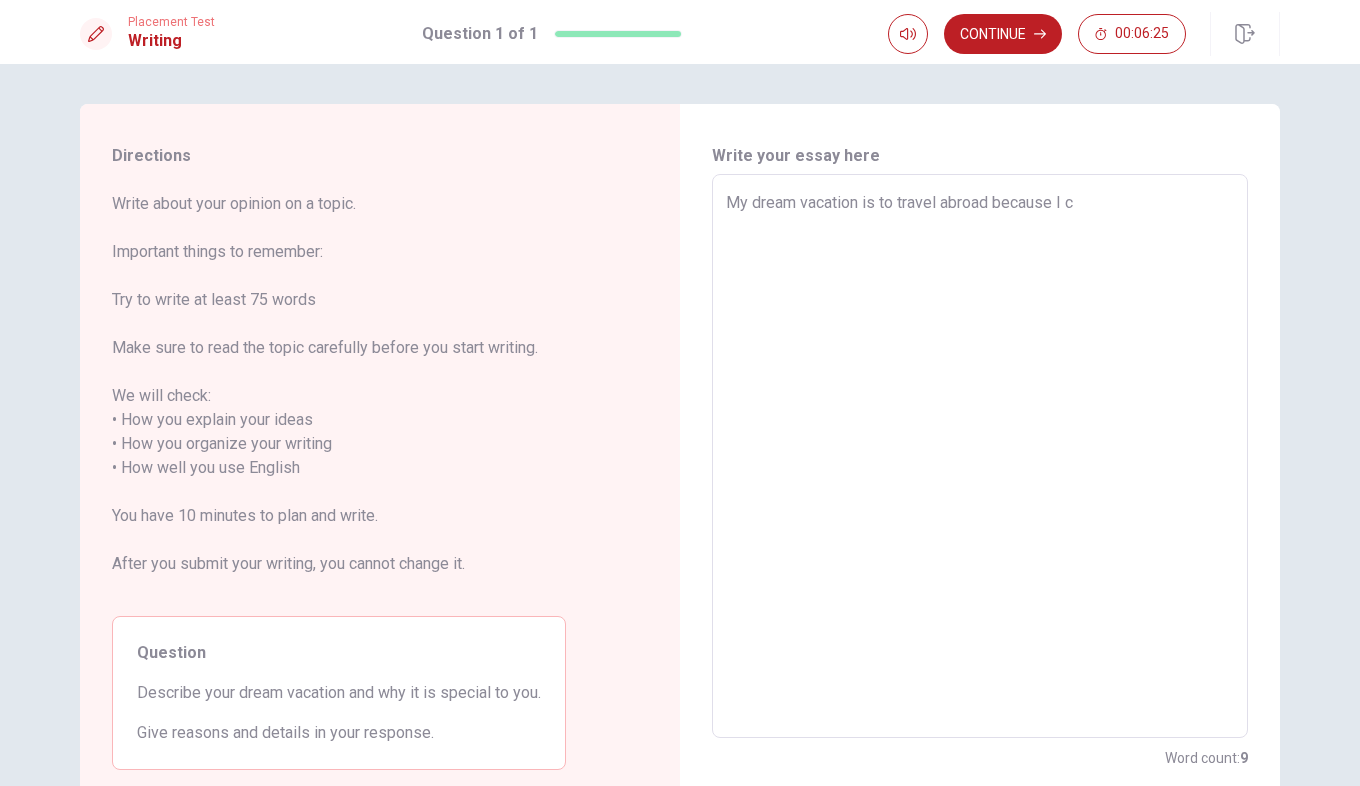 type on "x" 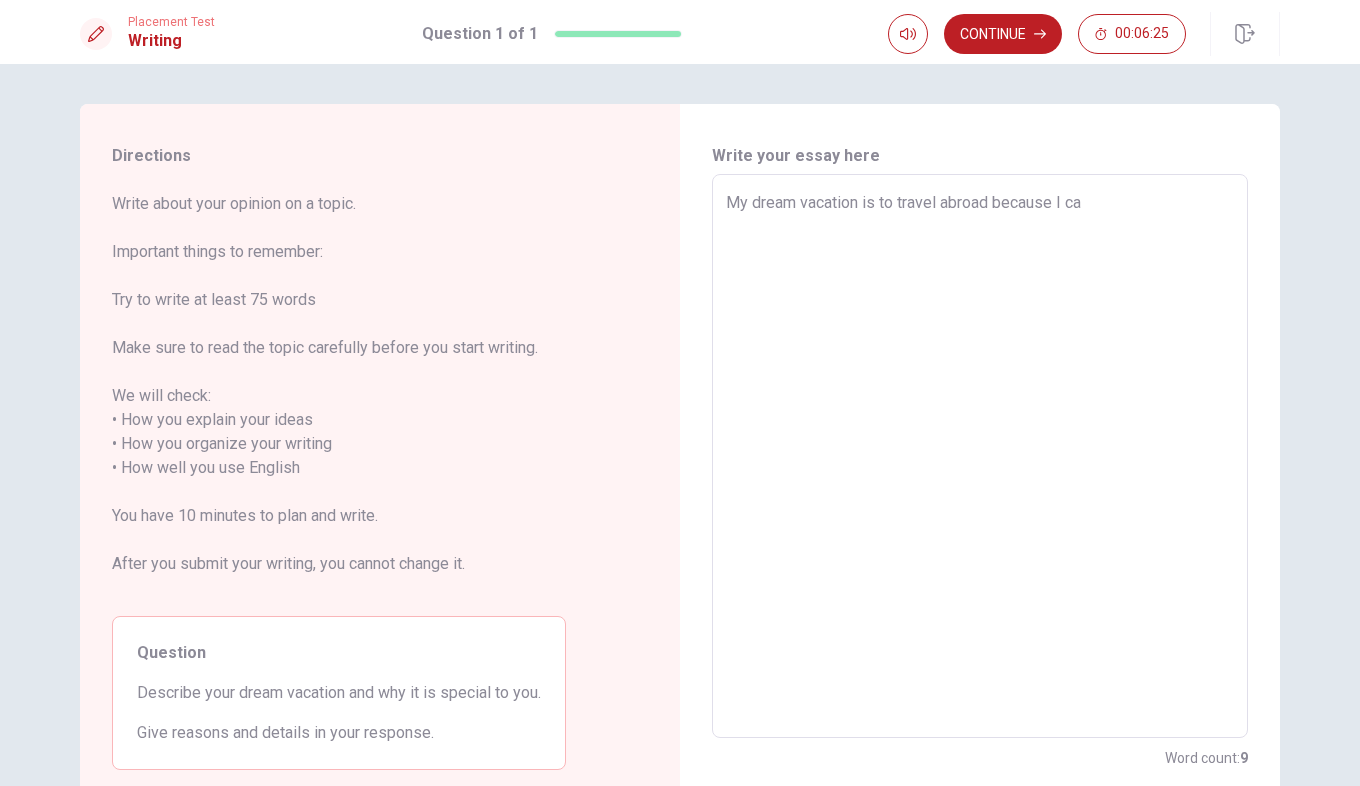 type on "x" 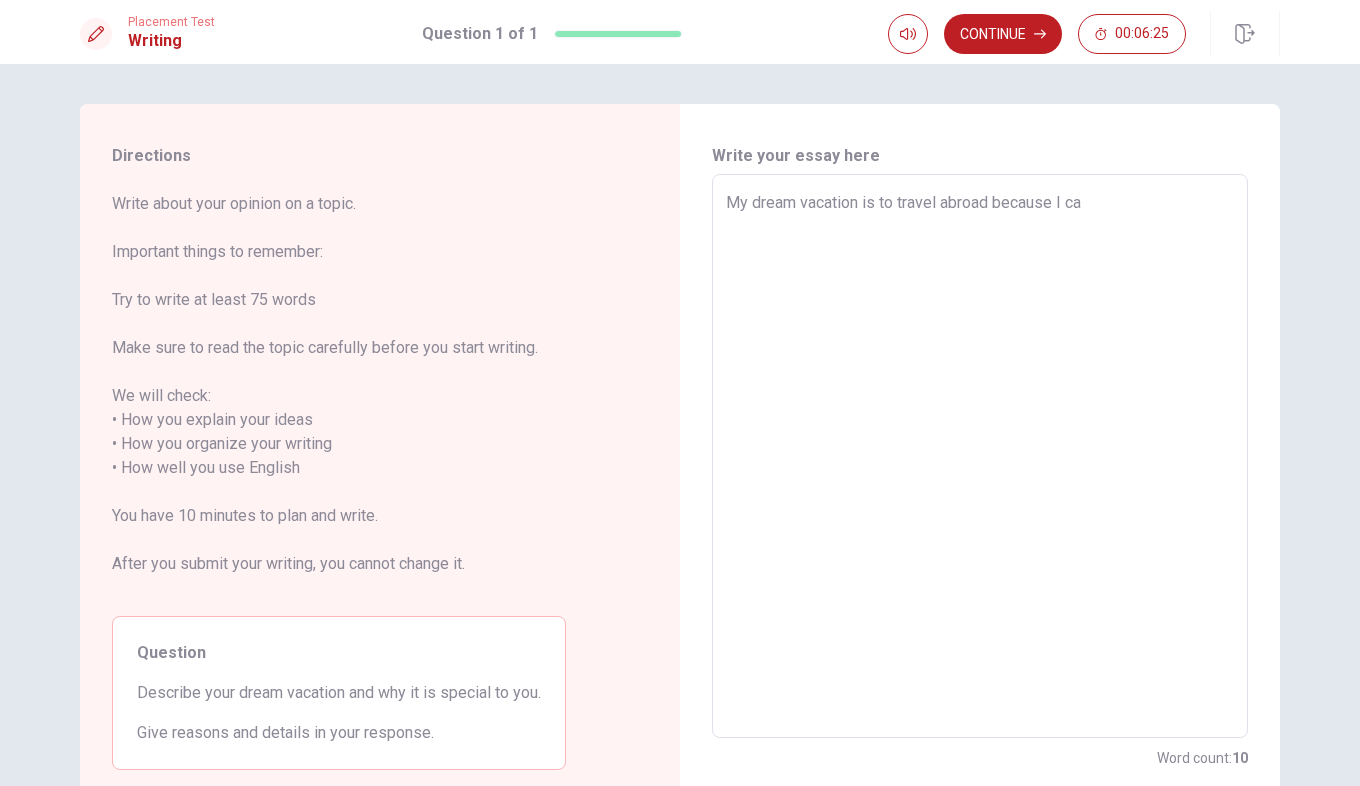 type on "My dream vacation is to travel abroad because I ca" 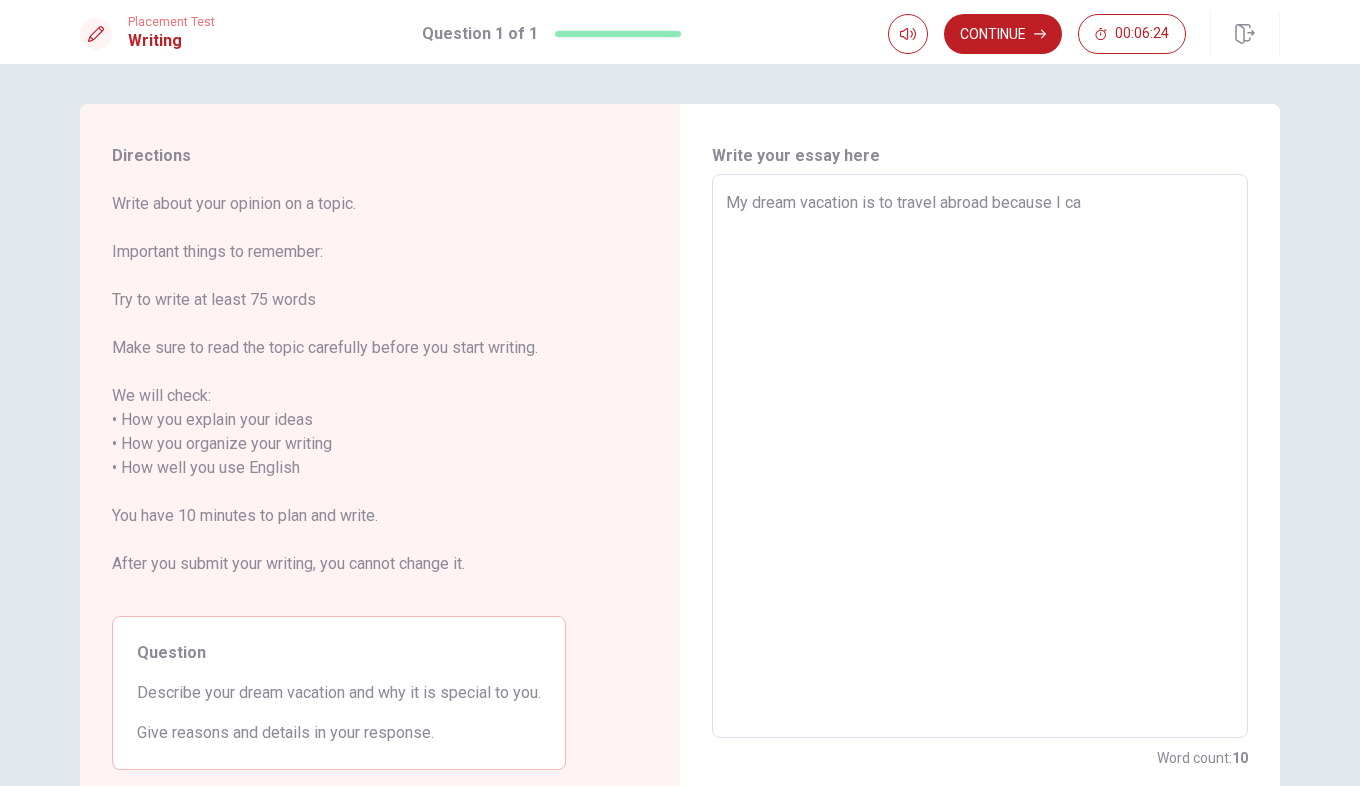 type on "My dream vacation is to travel abroad because I ca" 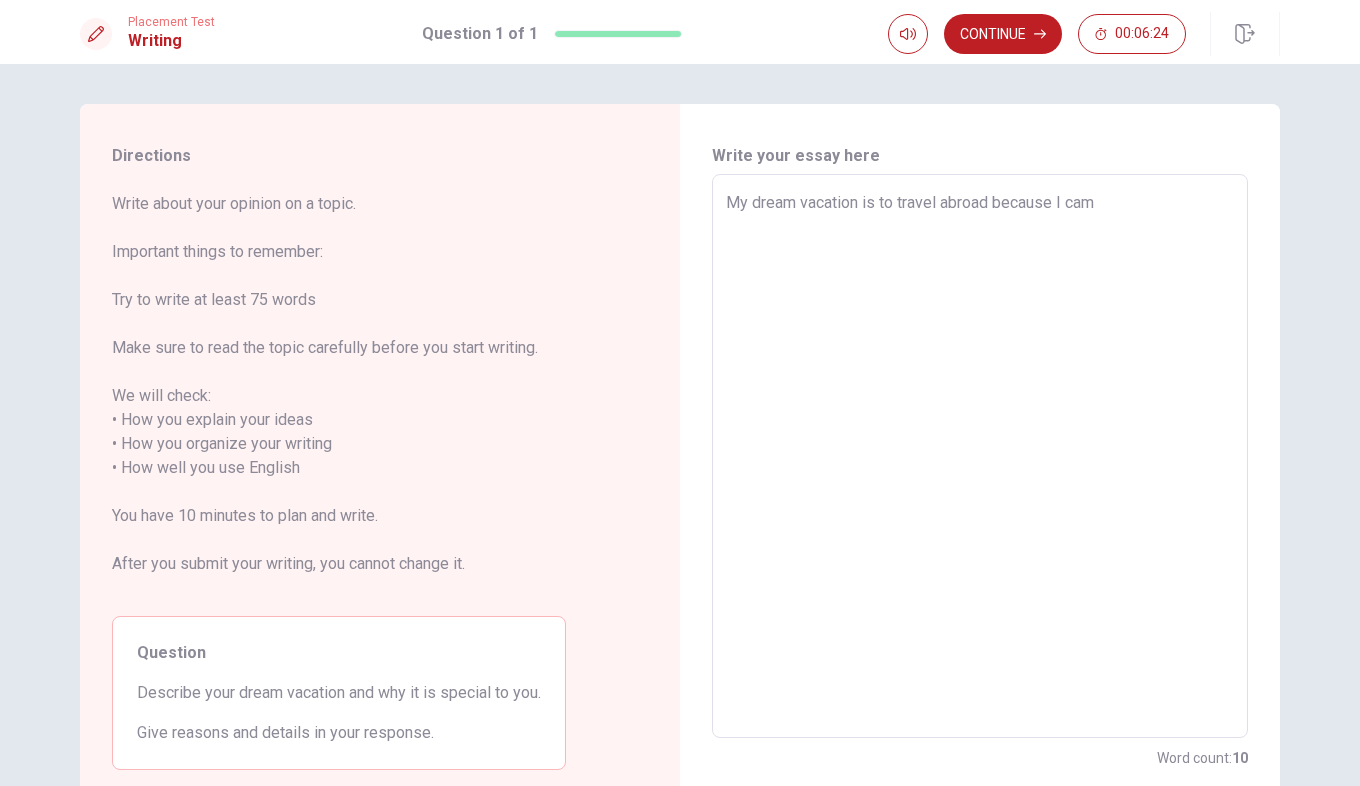 type on "x" 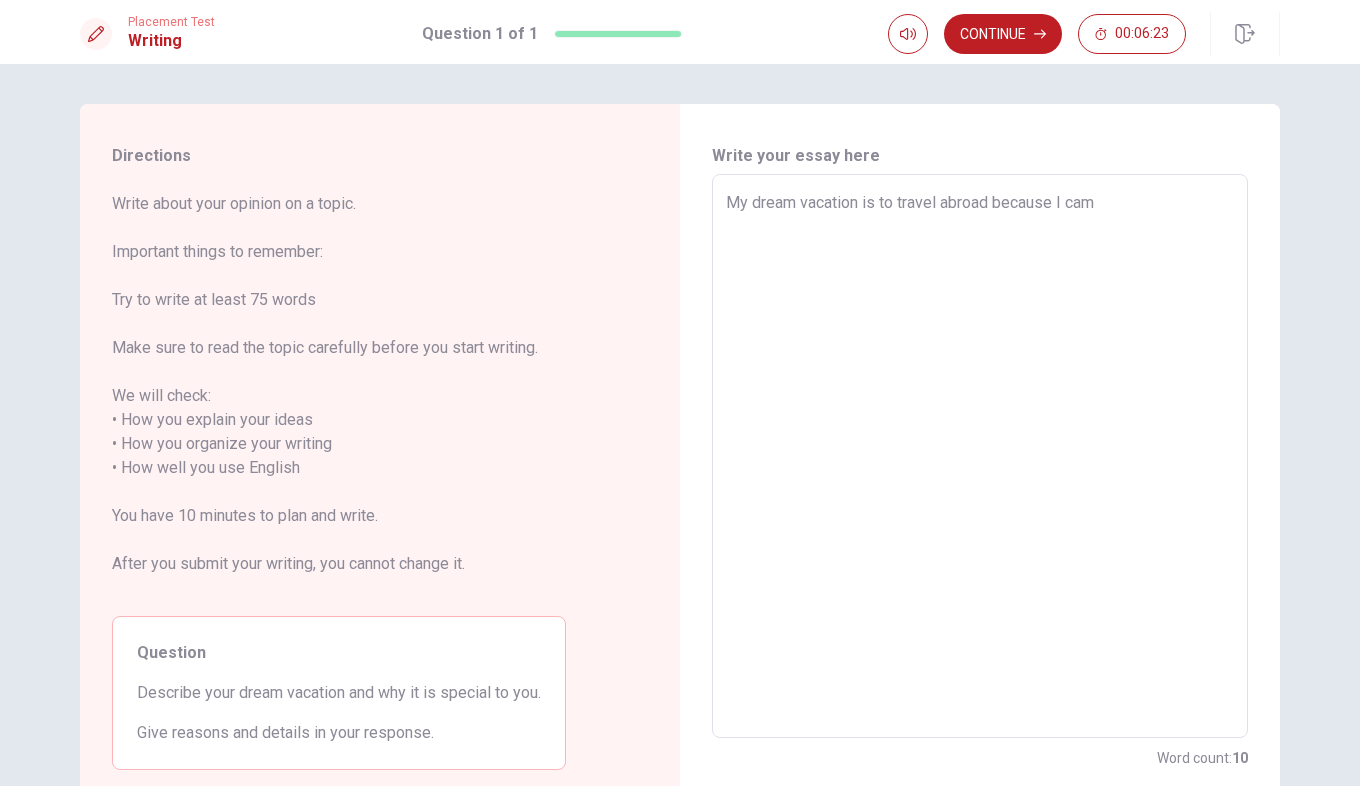 type on "My dream vacation is to travel abroad because I ca" 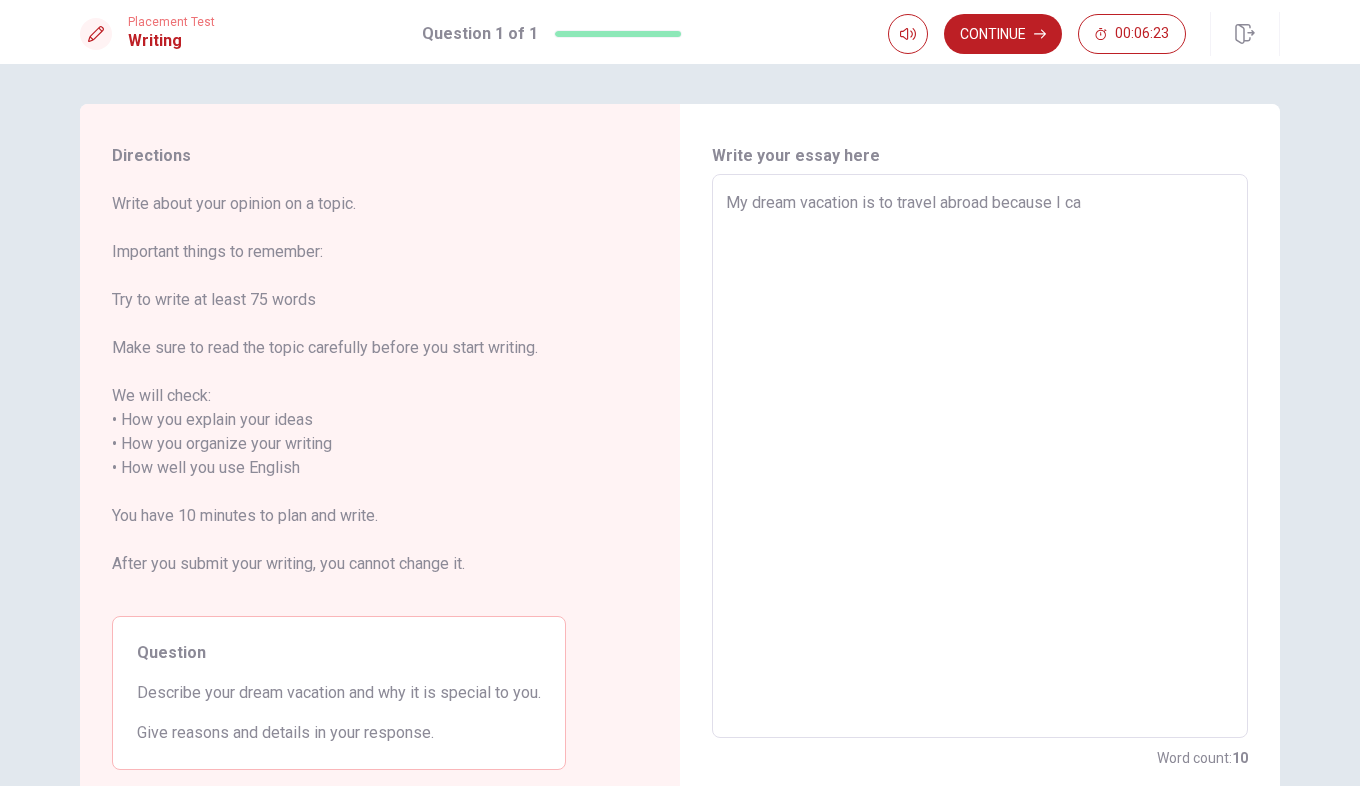 type on "x" 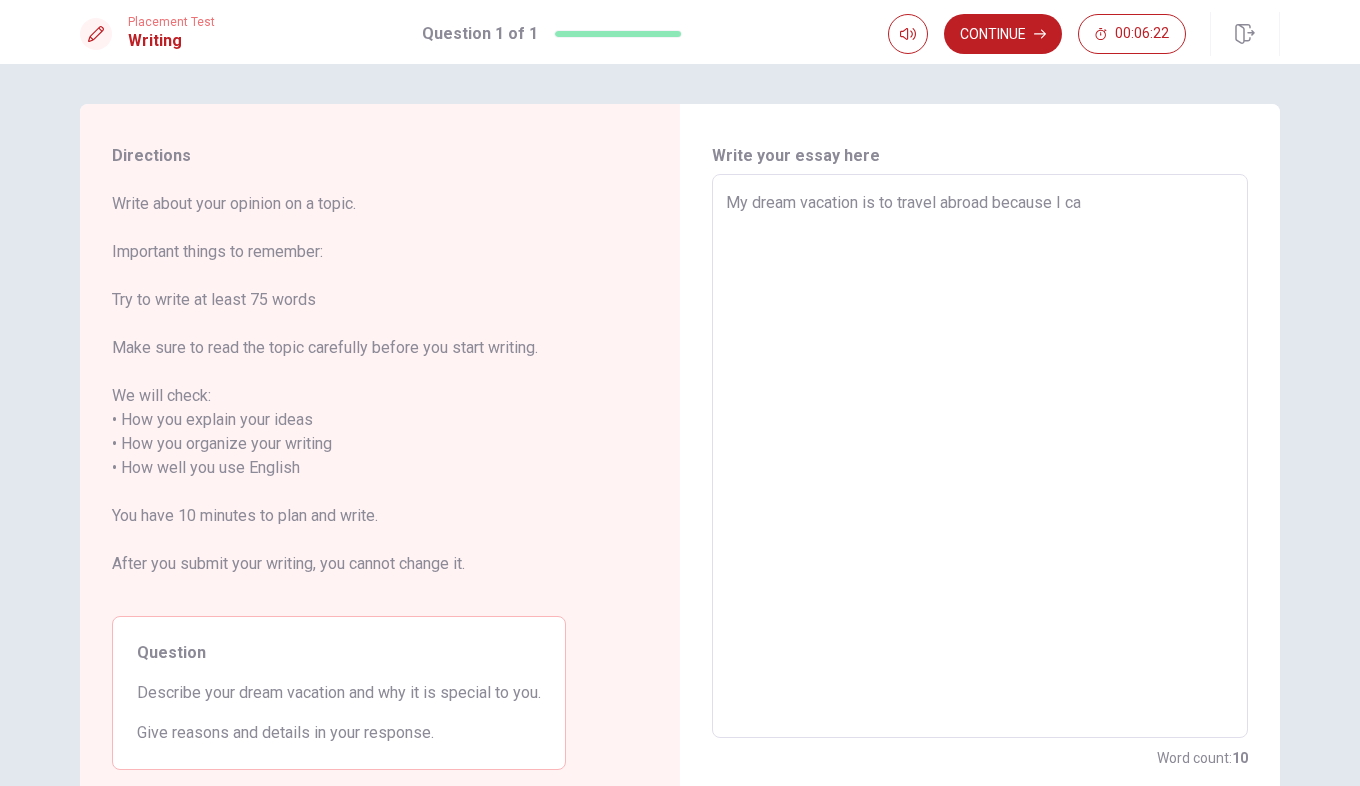 type on "My dream vacation is to travel abroad because I can" 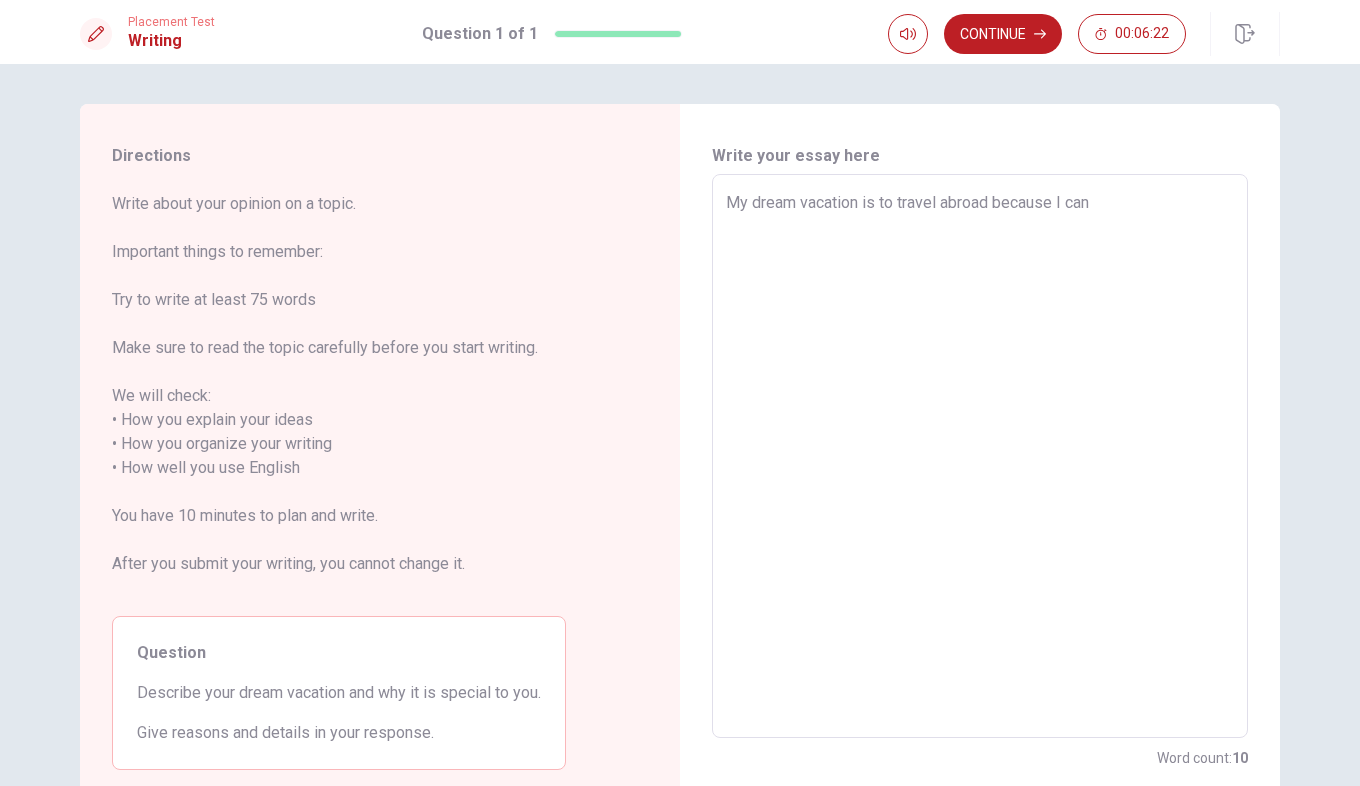 type on "x" 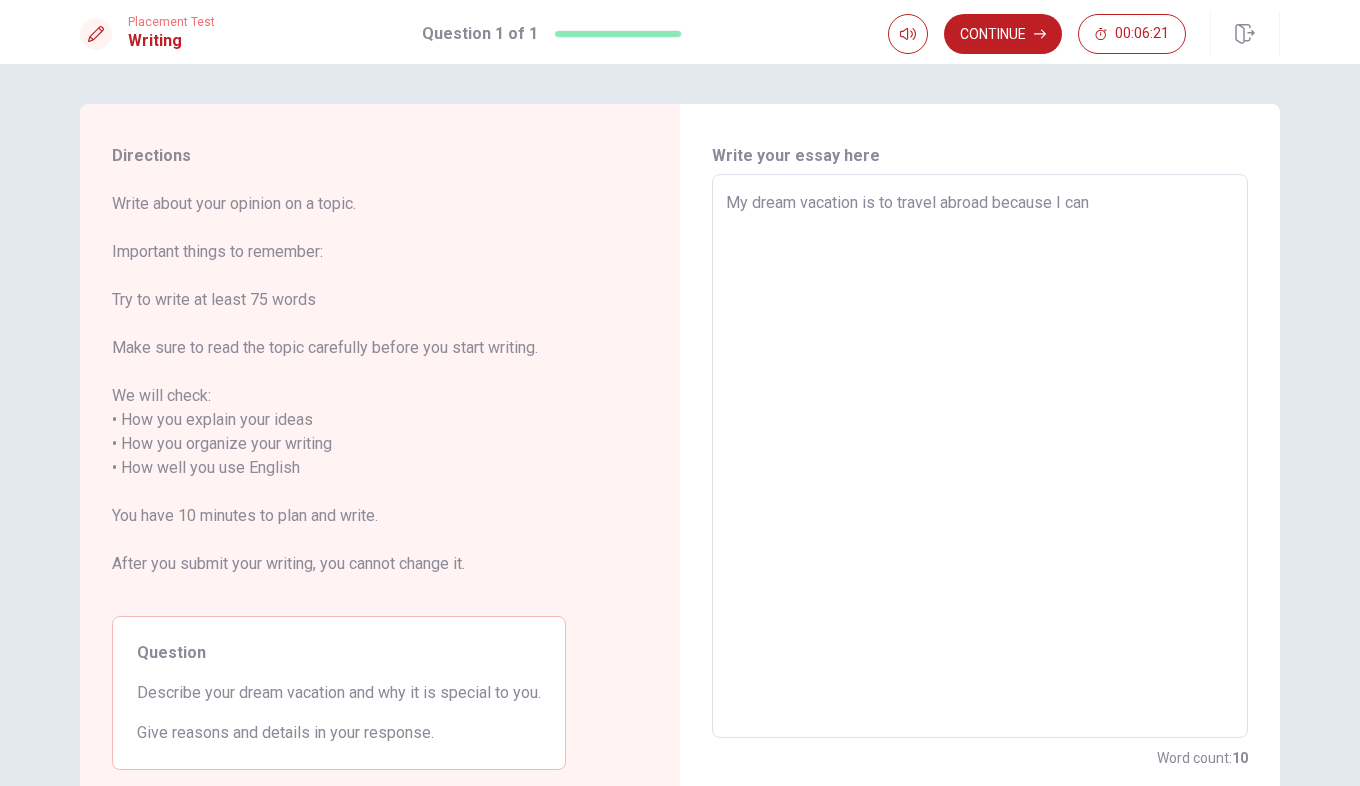 type on "x" 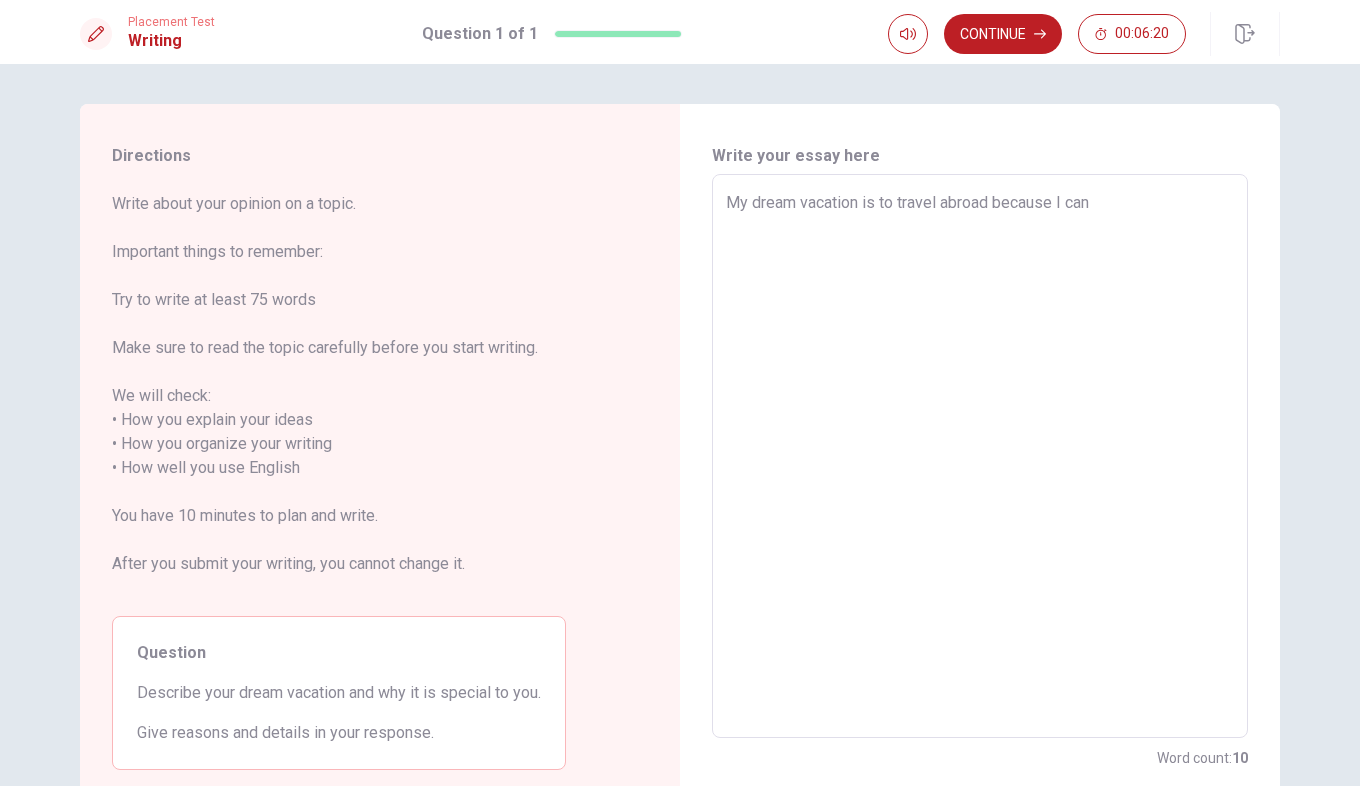 type on "My dream vacation is to travel abroad because I can e" 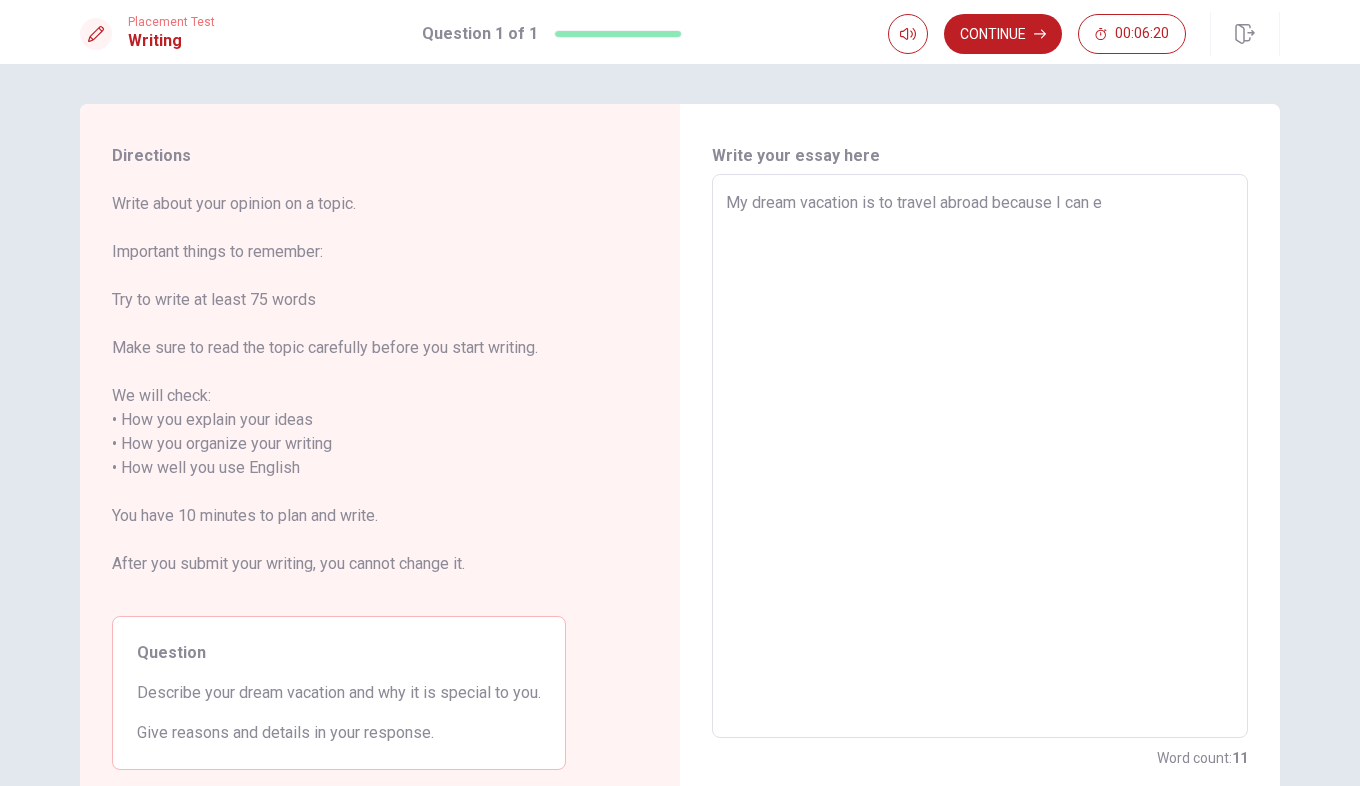 type on "x" 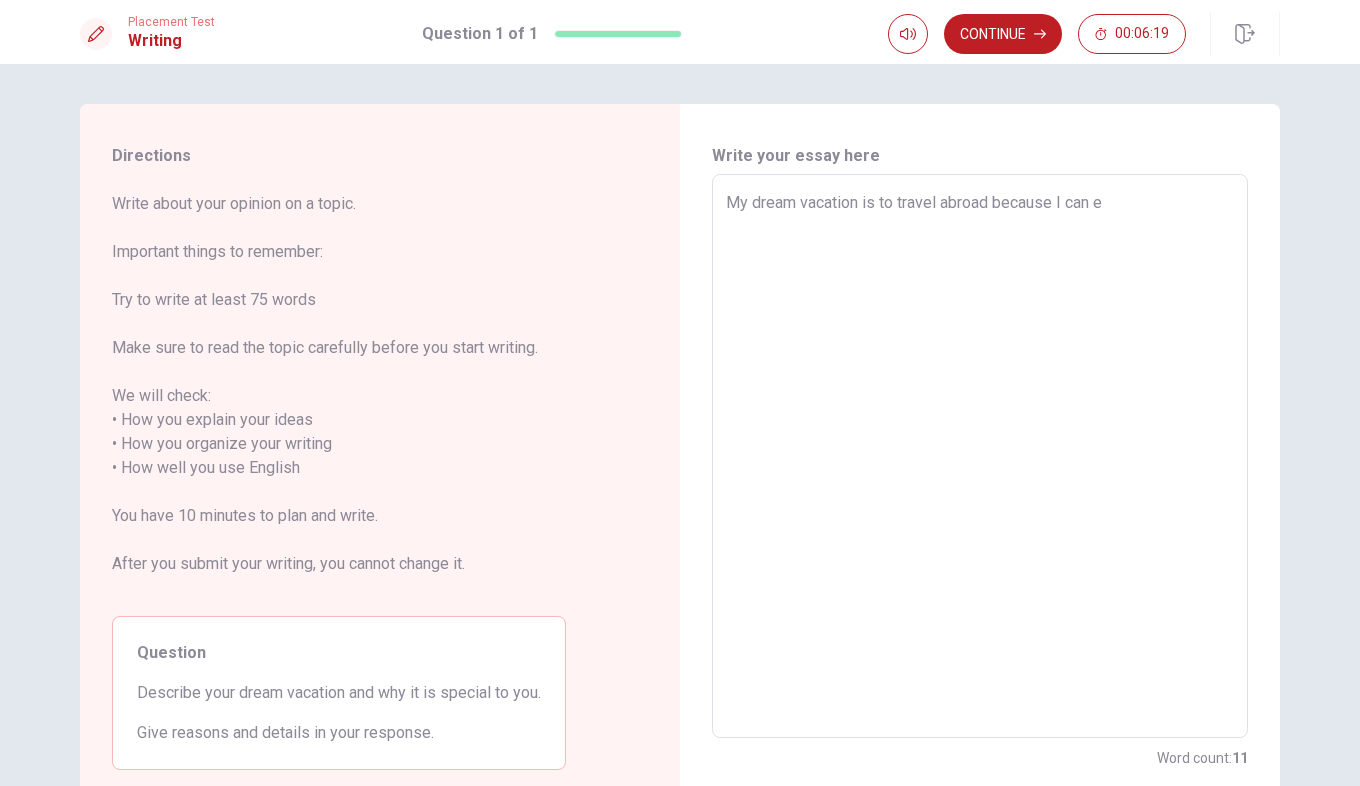 type on "My dream vacation is to travel abroad because I can ex" 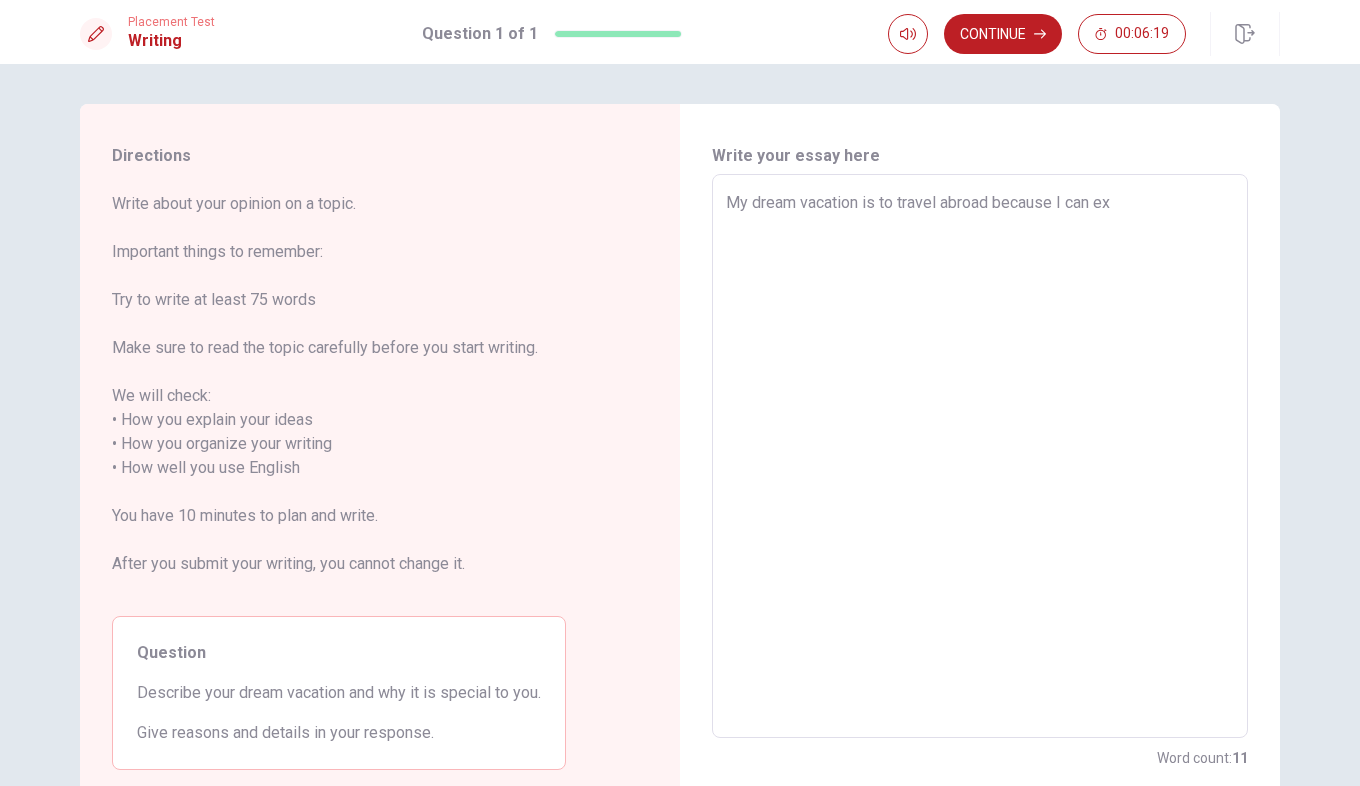 type on "x" 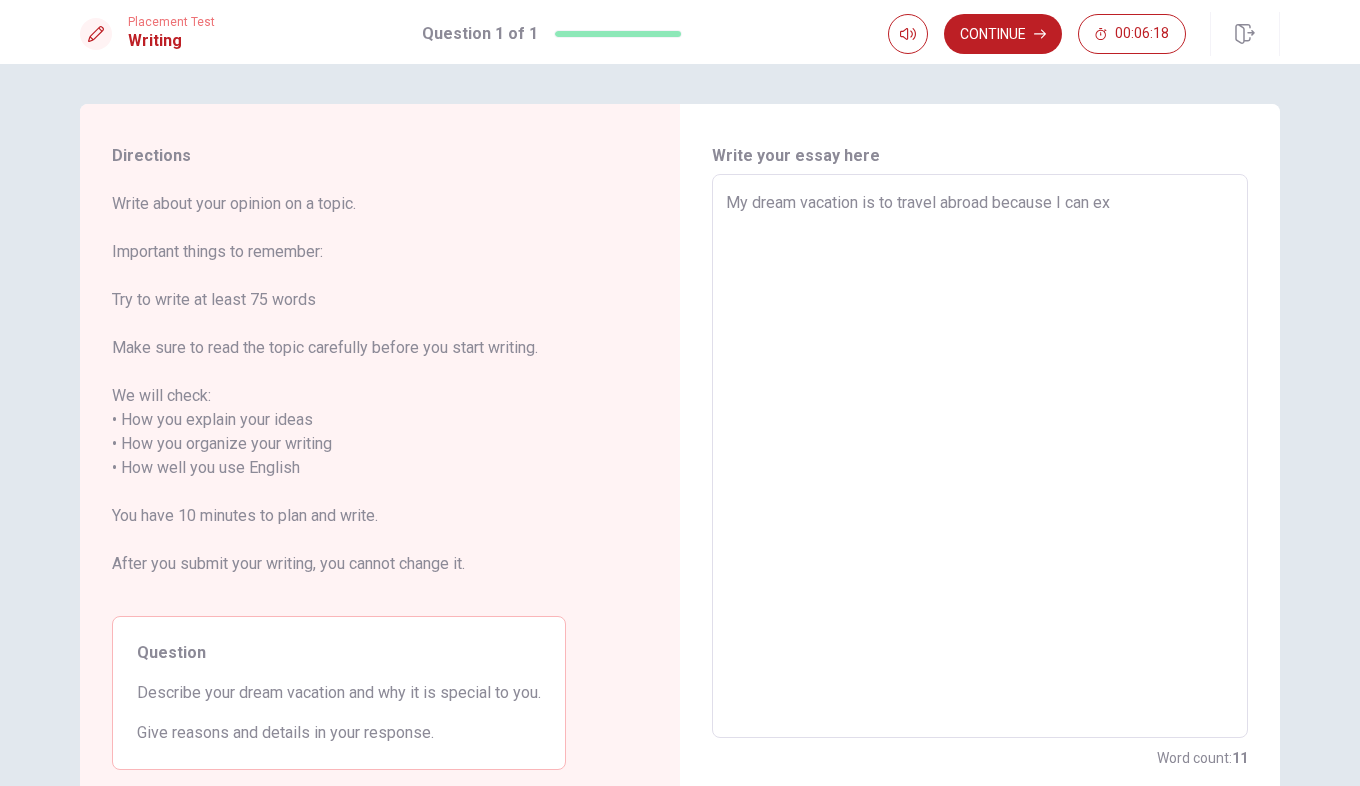 type on "My dream vacation is to travel abroad because I can exp" 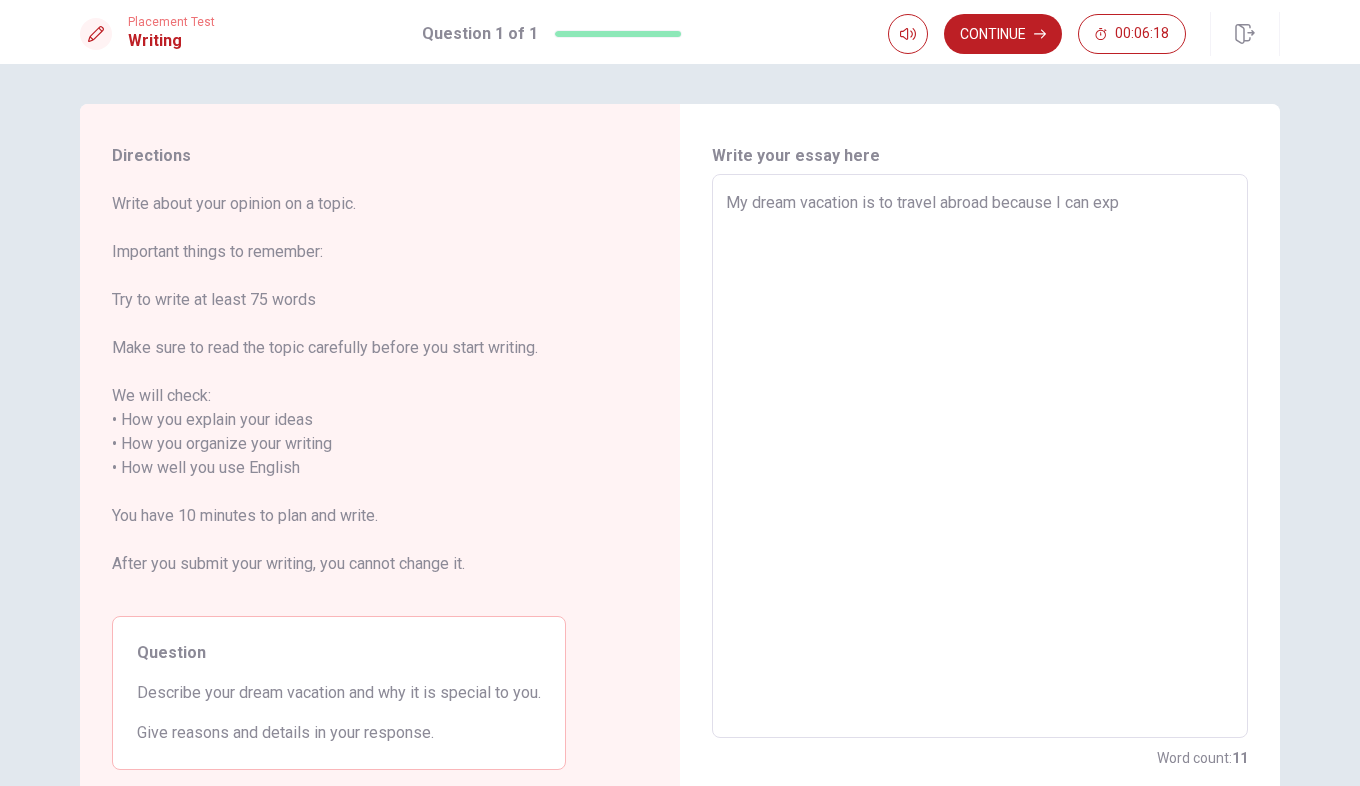 type on "x" 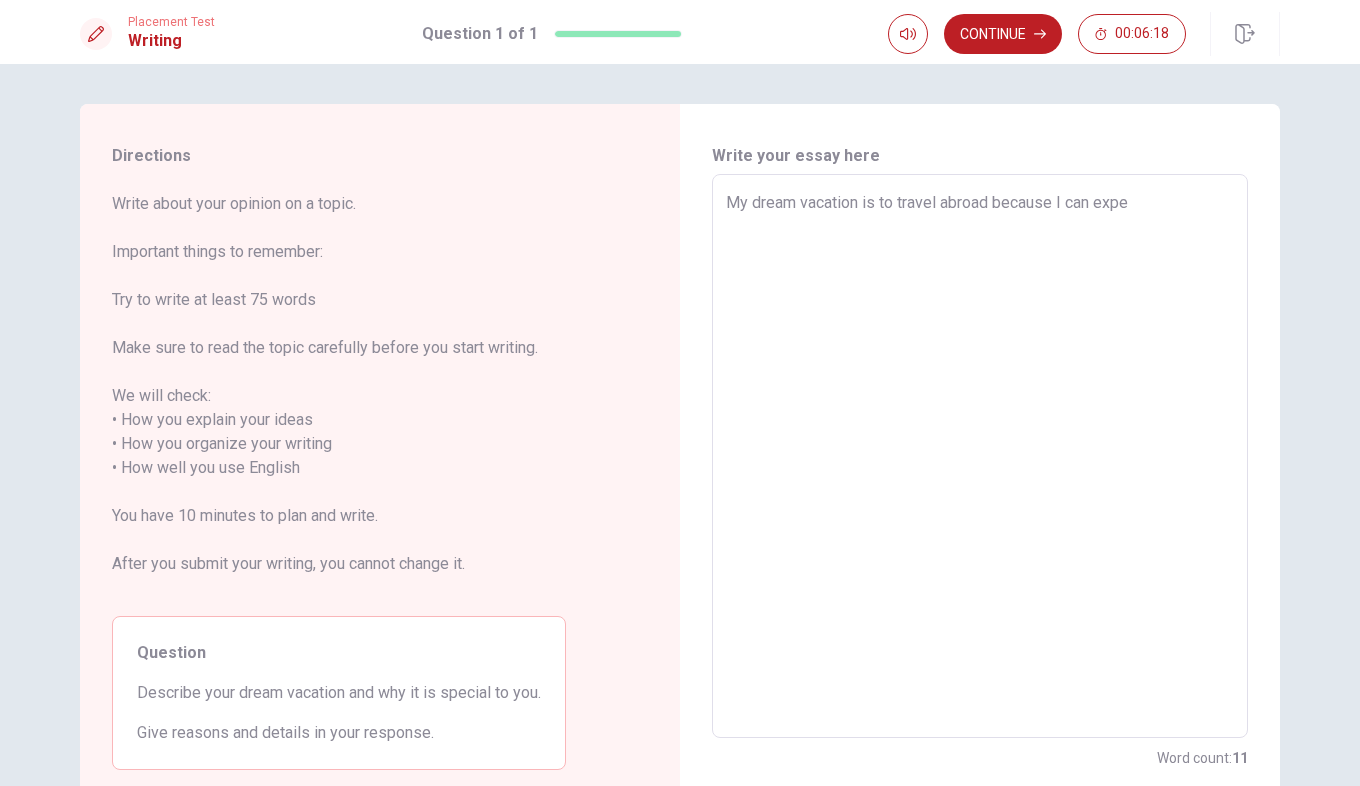 type on "x" 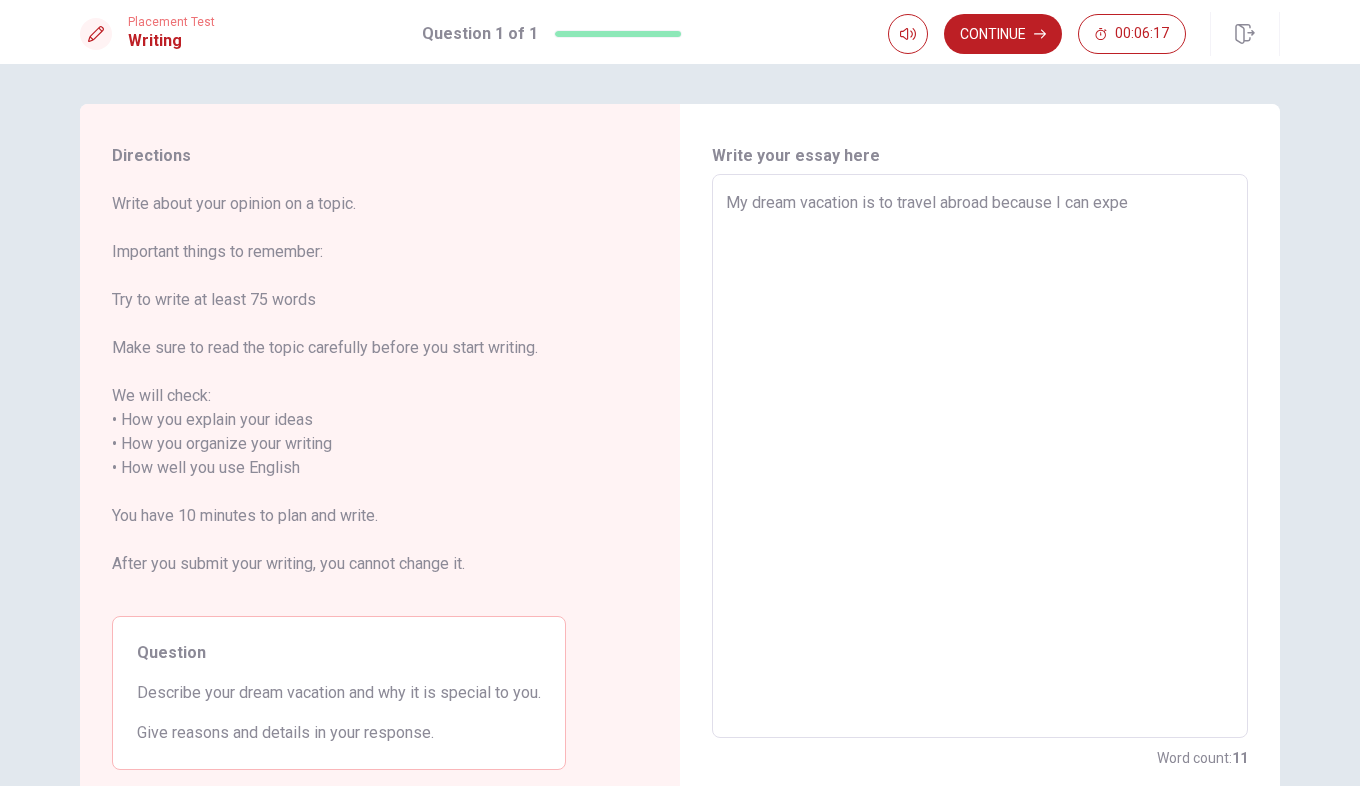 type on "My dream vacation is to travel abroad because I can exper" 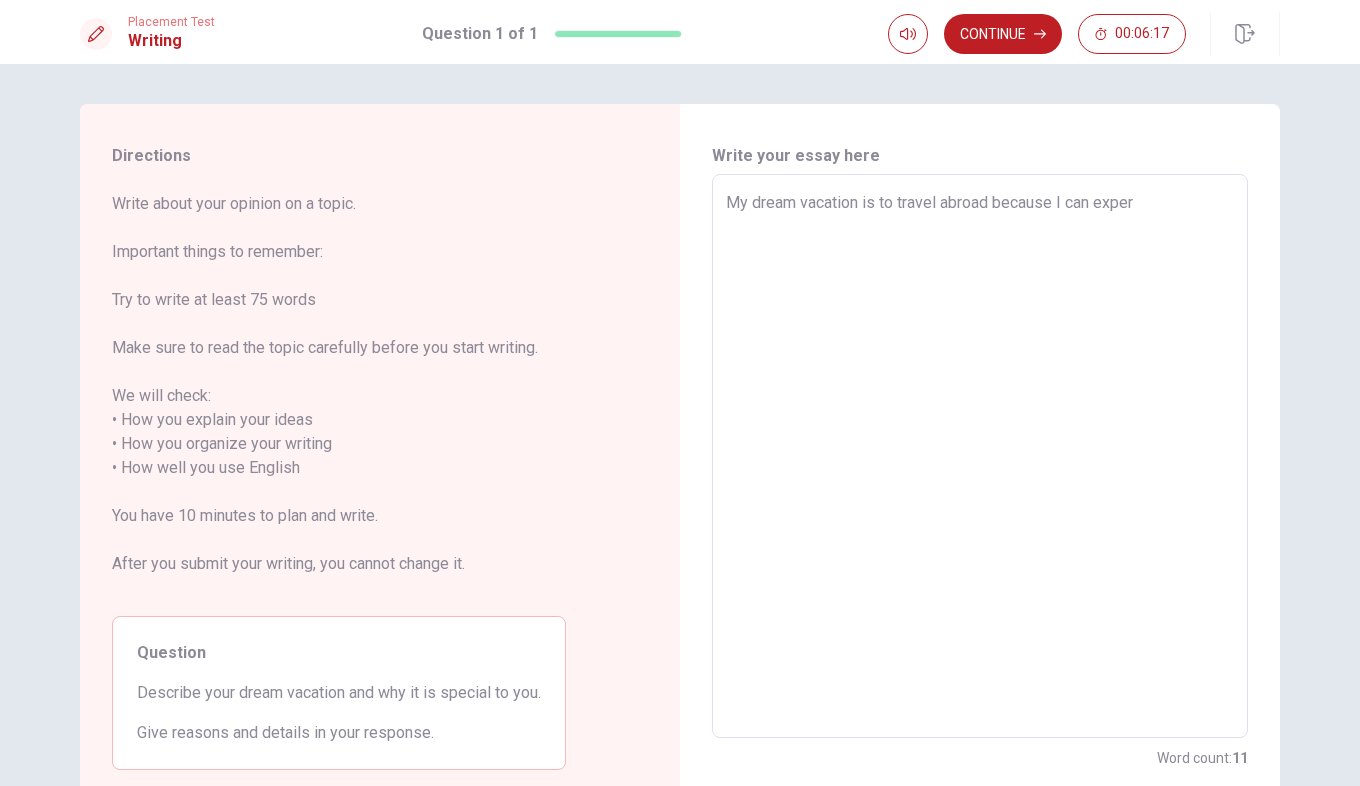 type on "x" 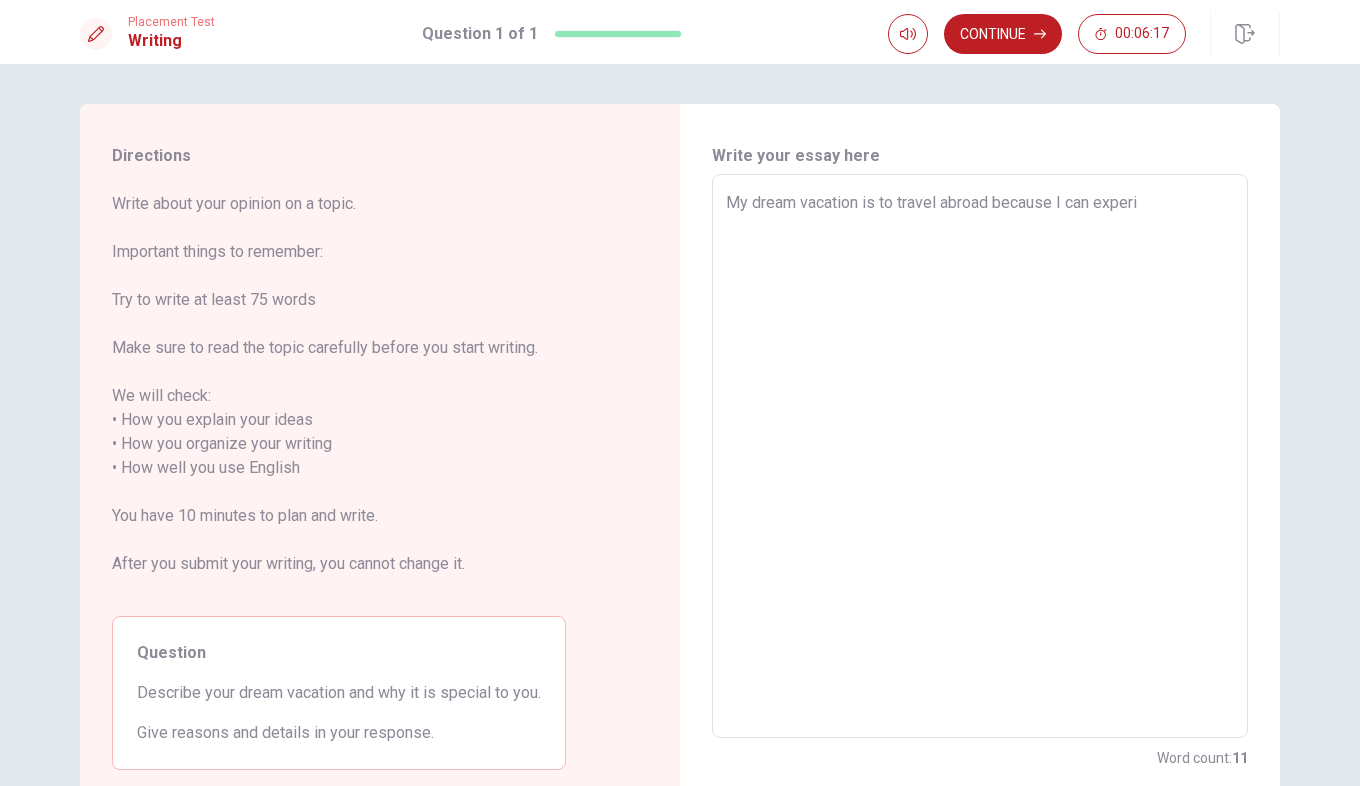 type on "x" 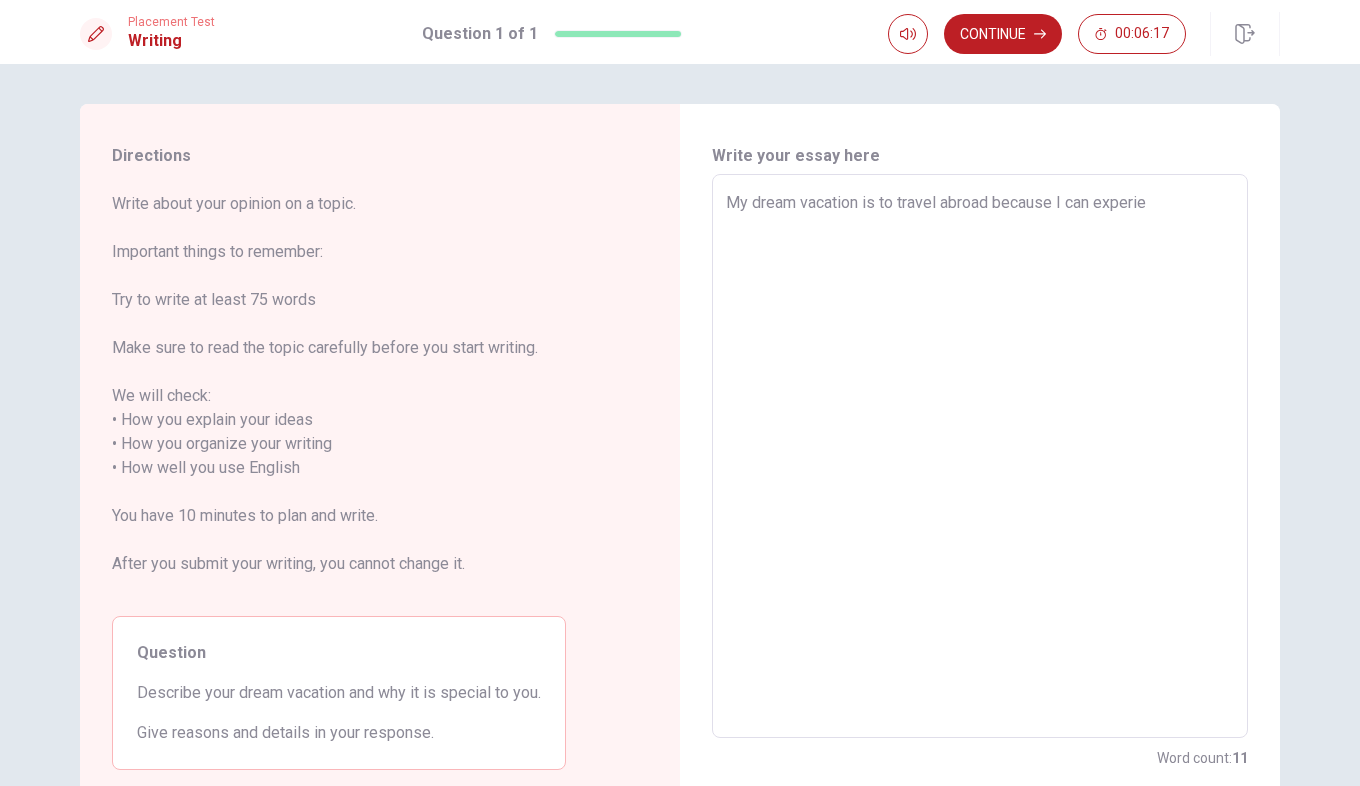 type on "x" 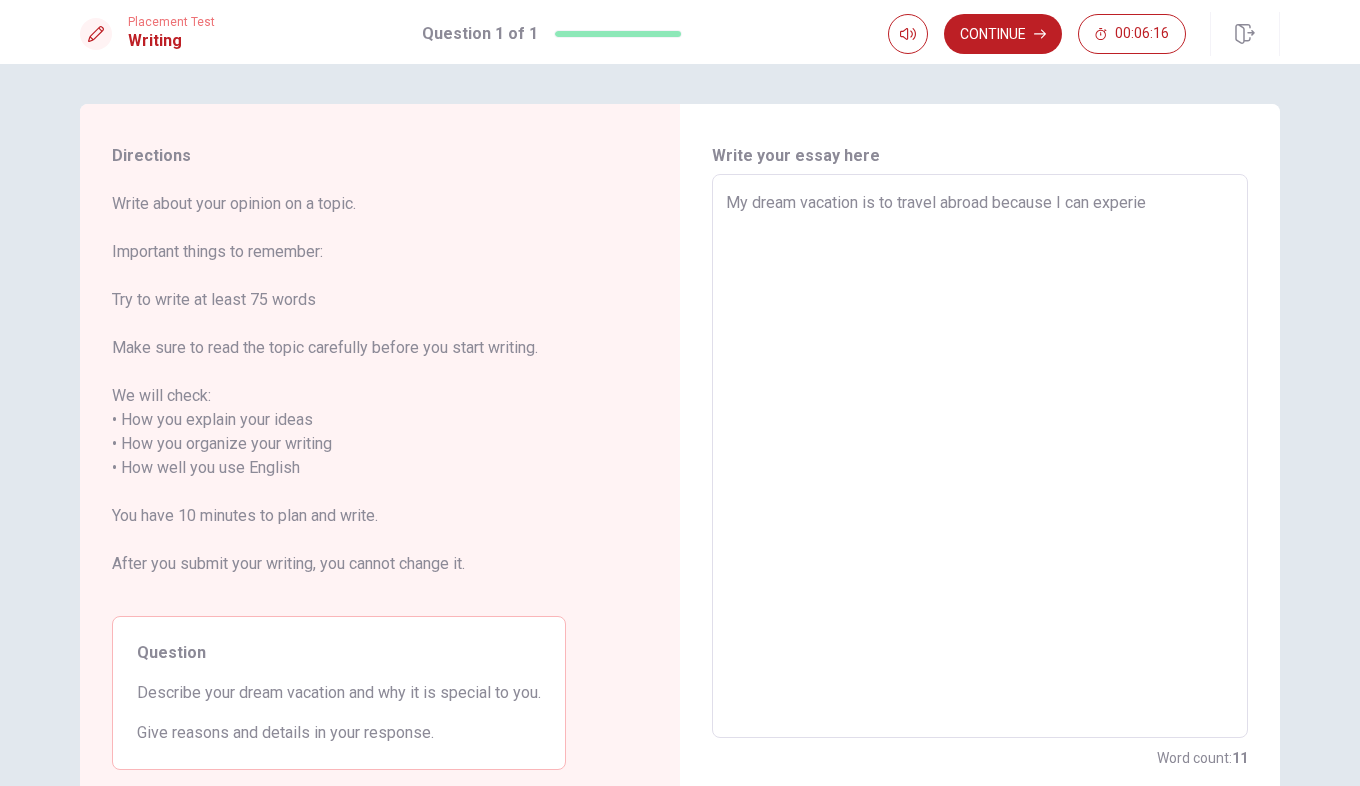 type on "My dream vacation is to travel abroad because I can experien" 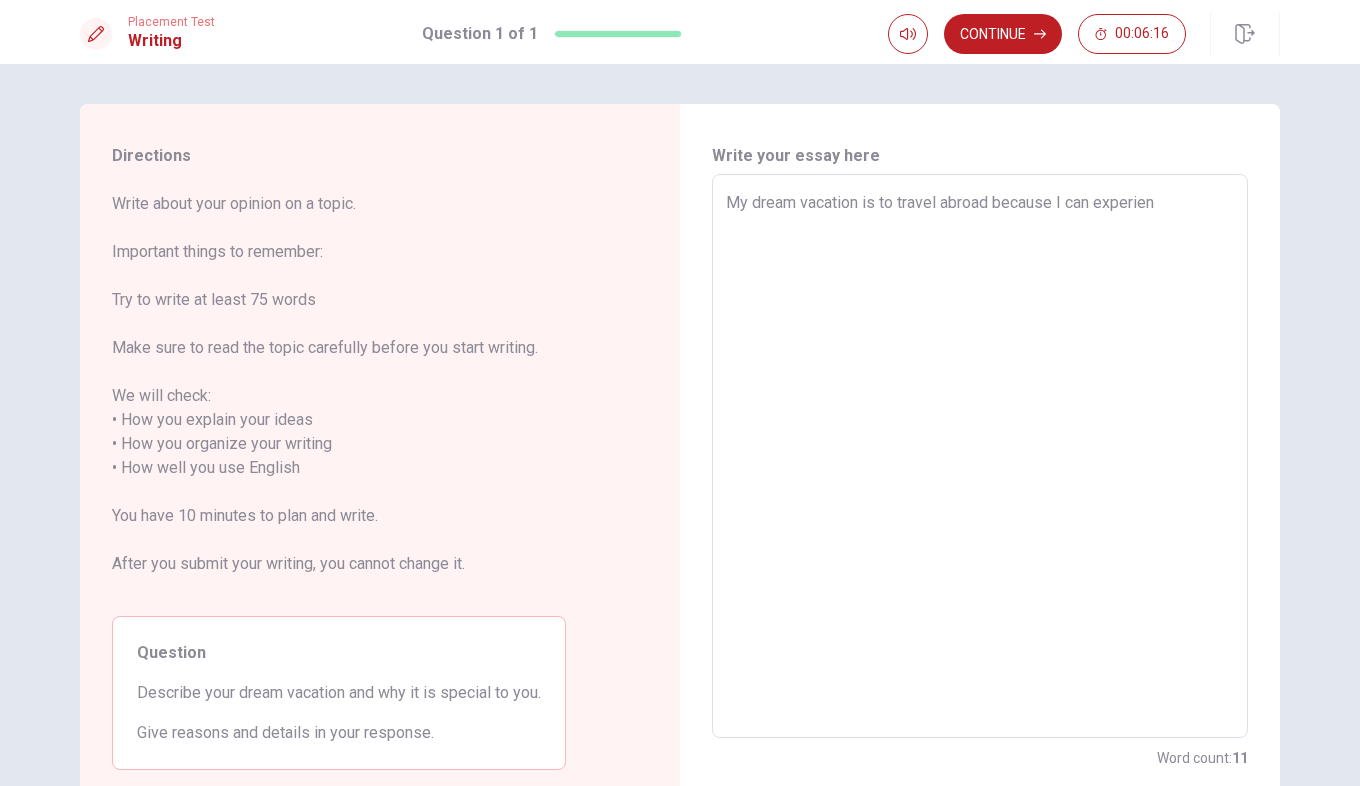 type on "x" 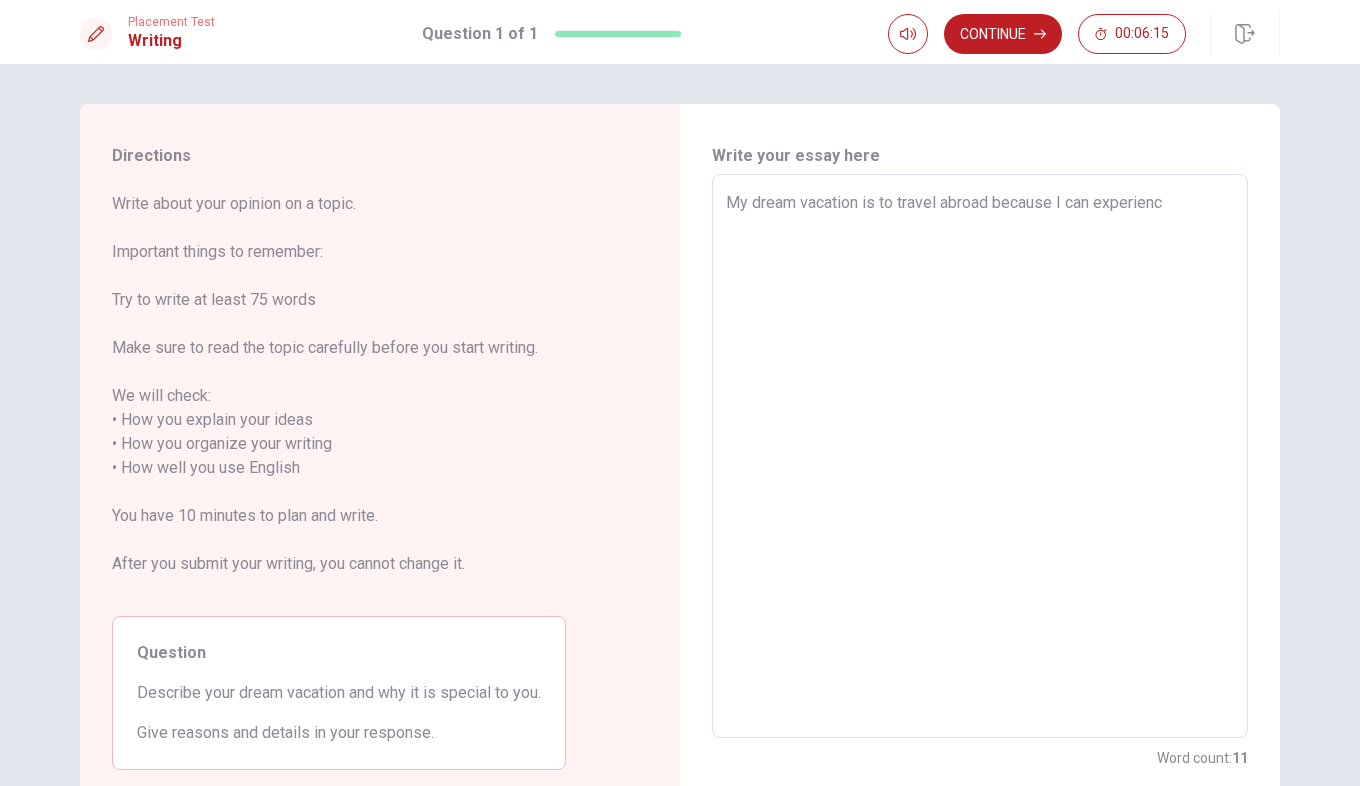 type on "x" 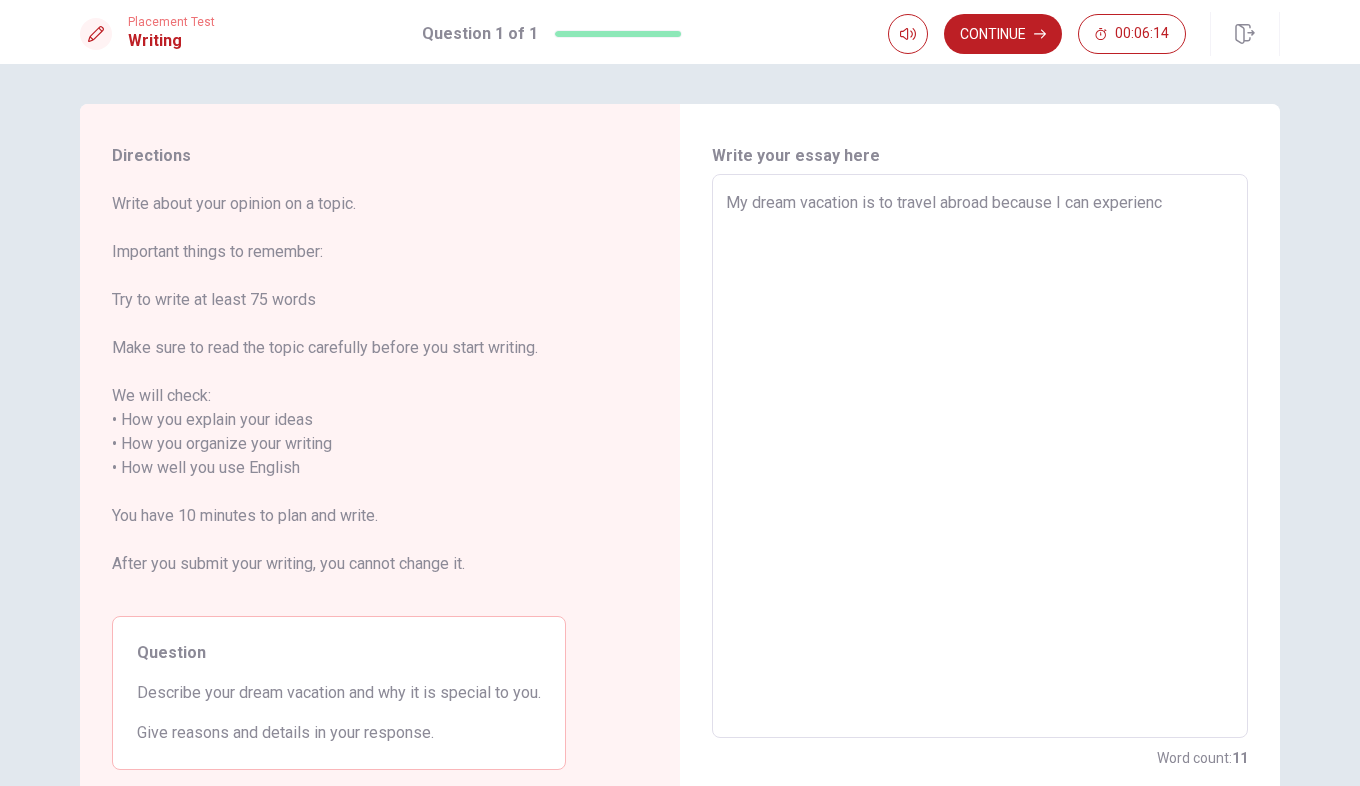 type on "My dream vacation is to travel abroad because I can experience" 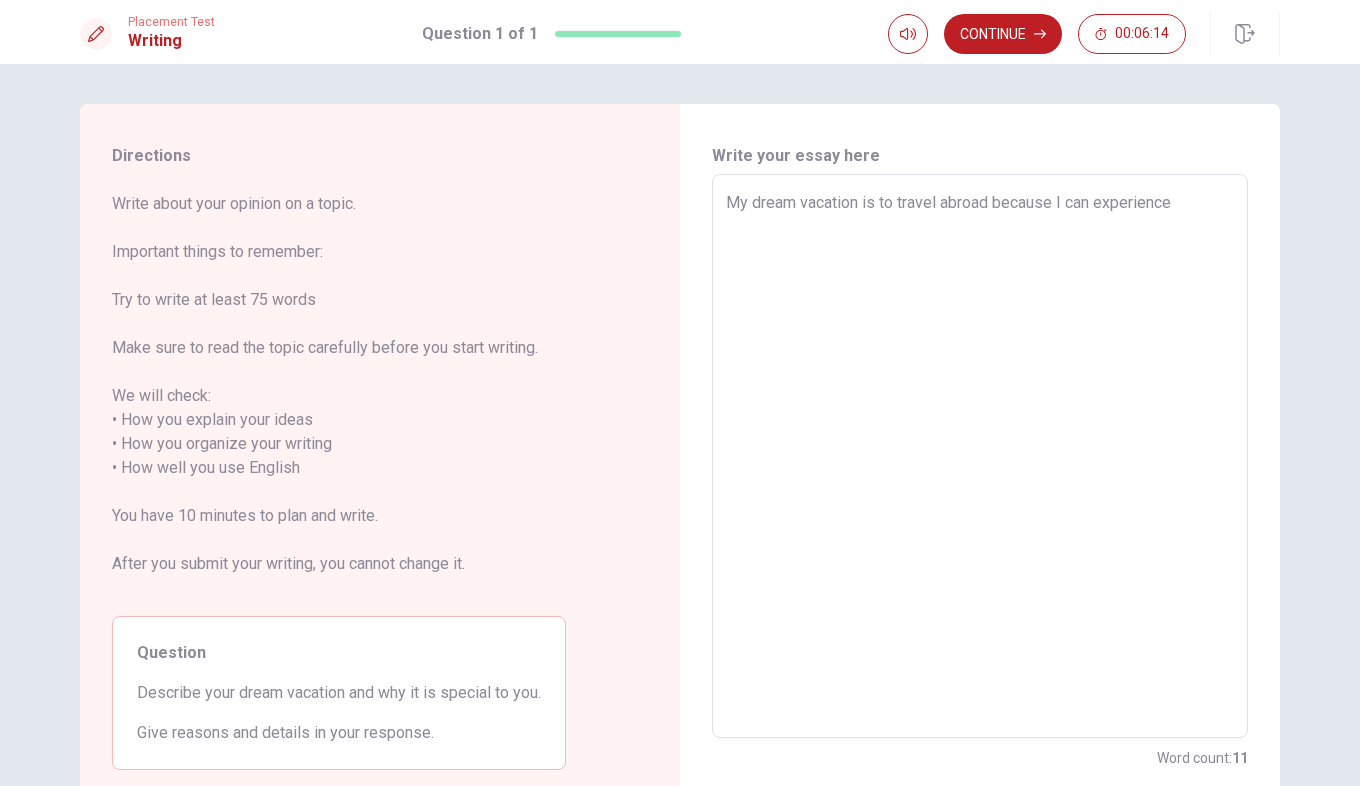 type on "x" 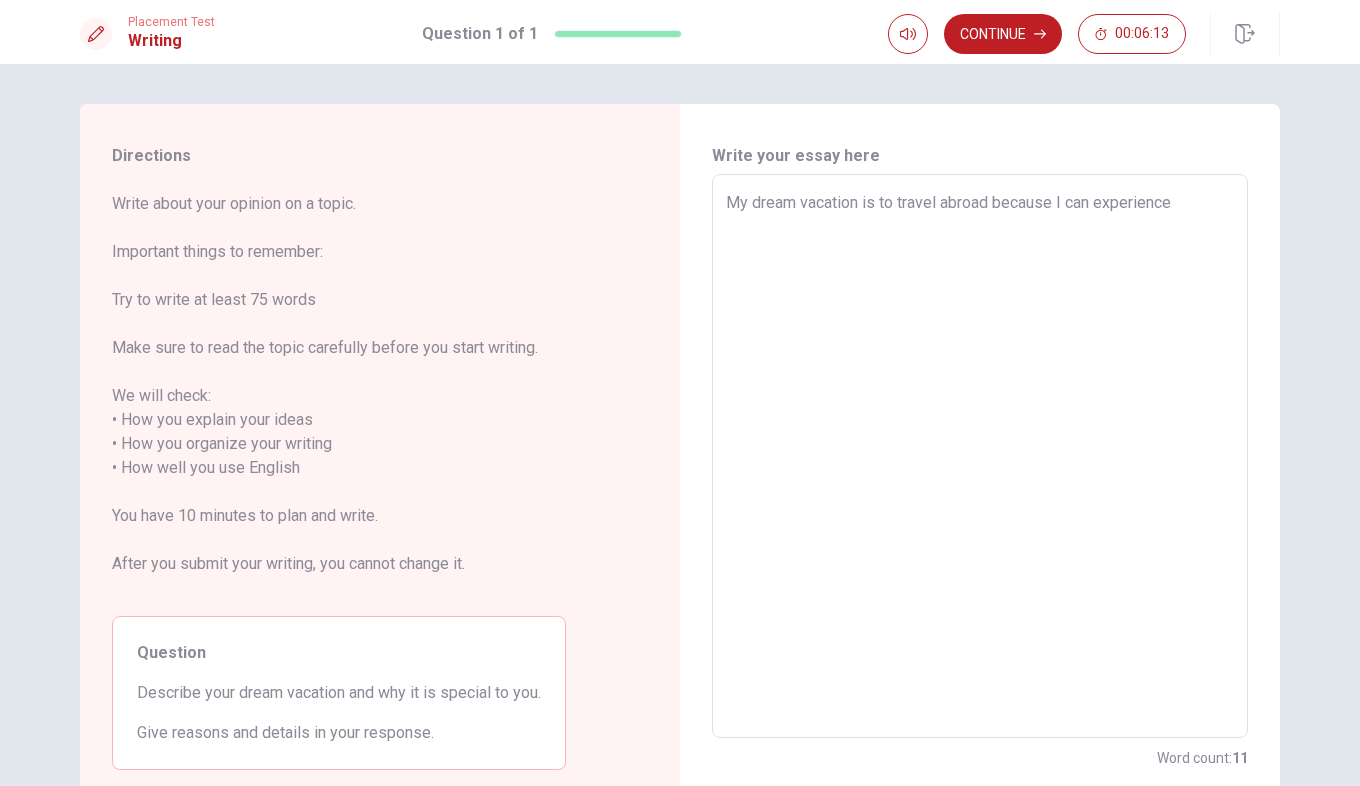 type on "My dream vacation is to travel abroad because I can experience n" 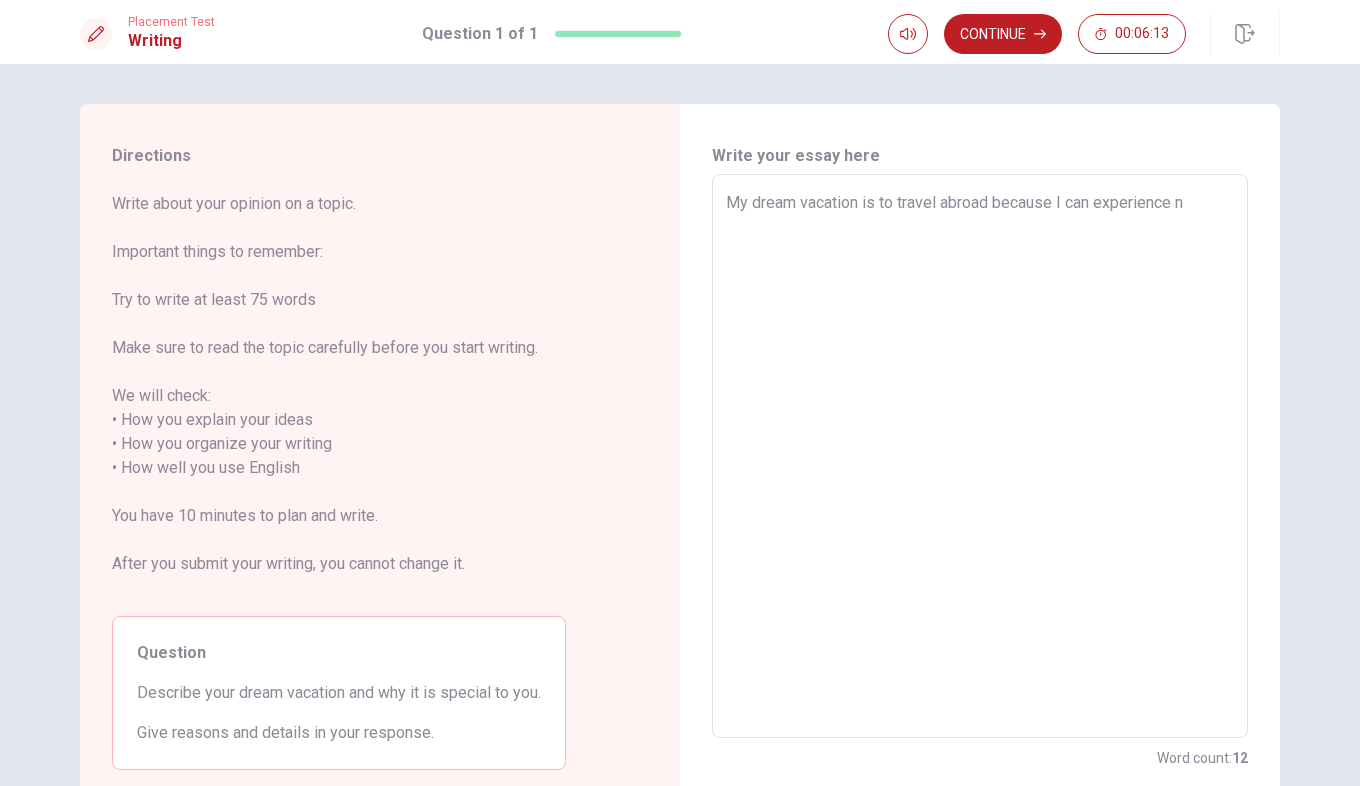 type on "x" 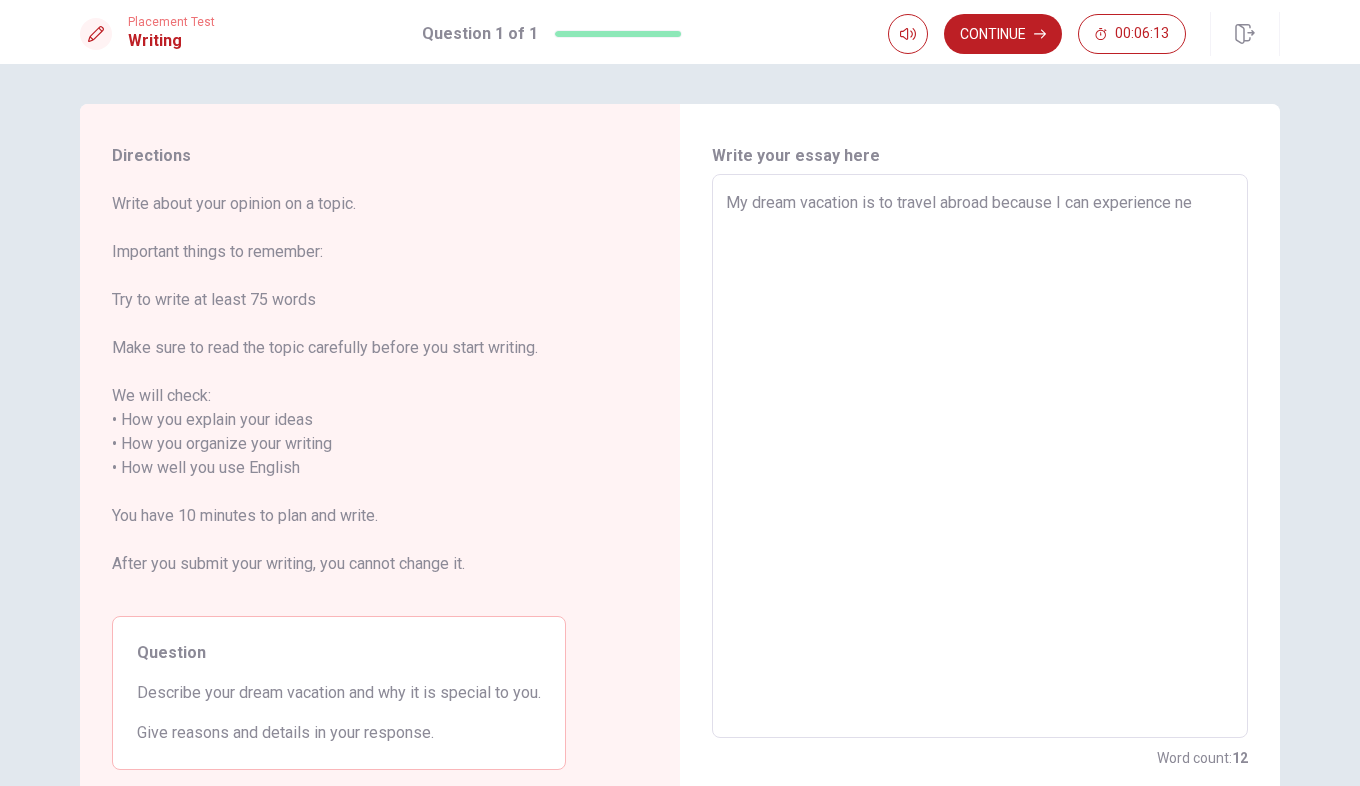 type on "x" 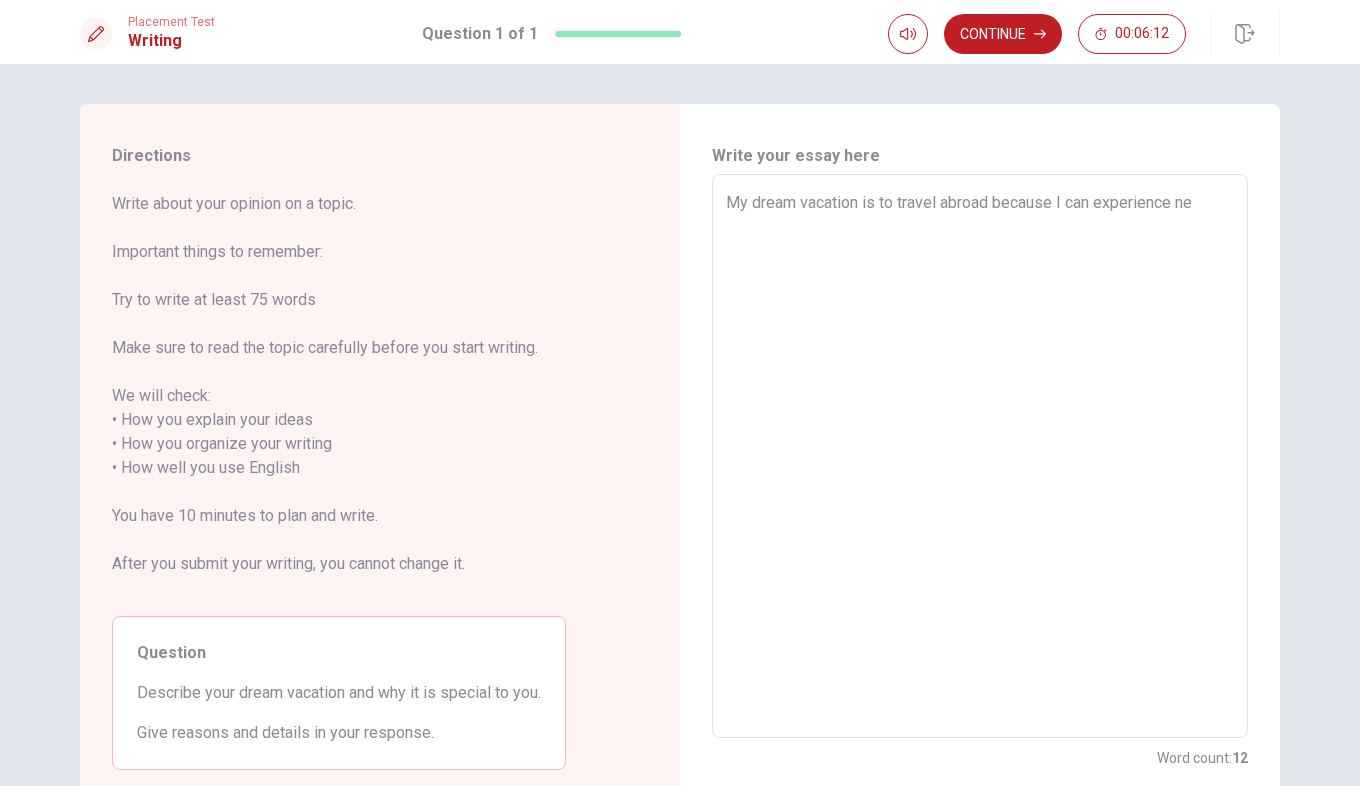 type on "My dream vacation is to travel abroad because I can experience new" 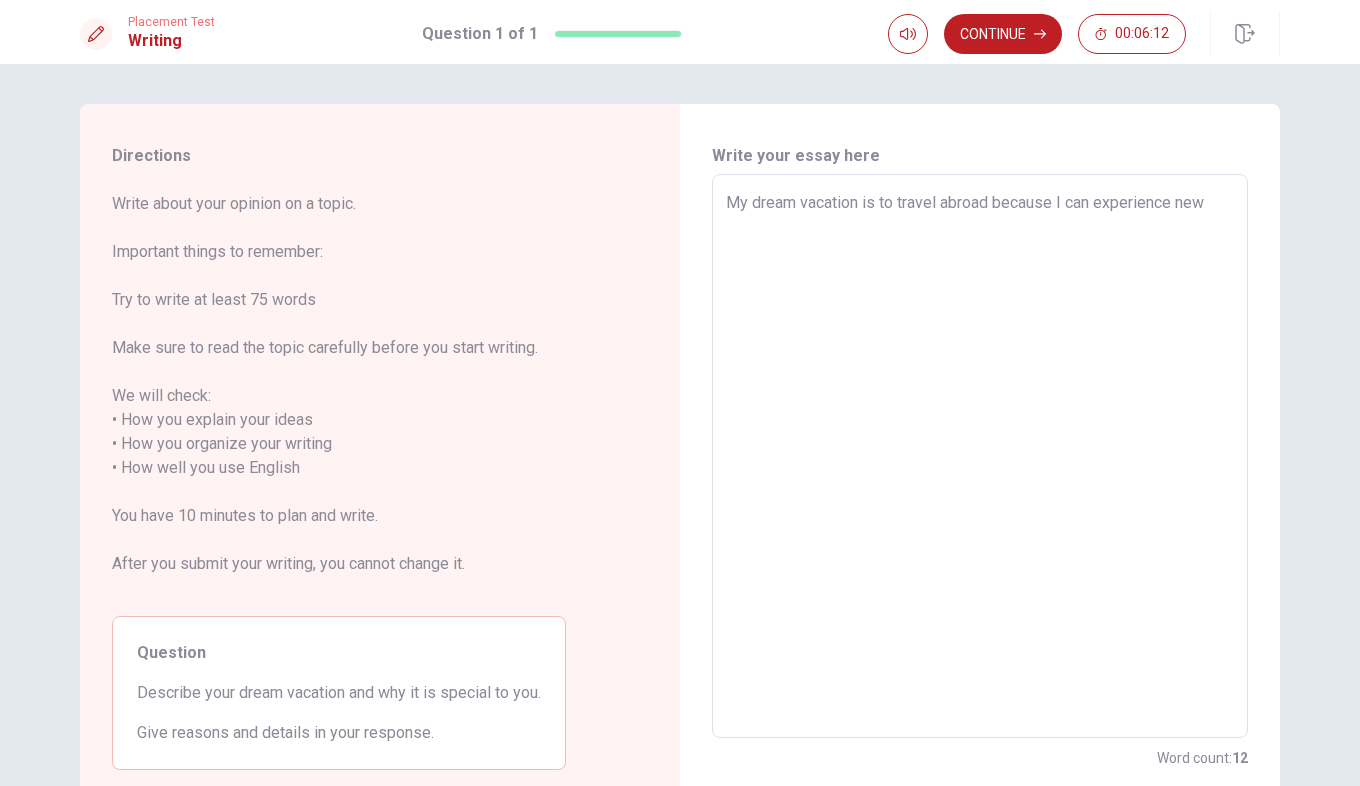 type on "x" 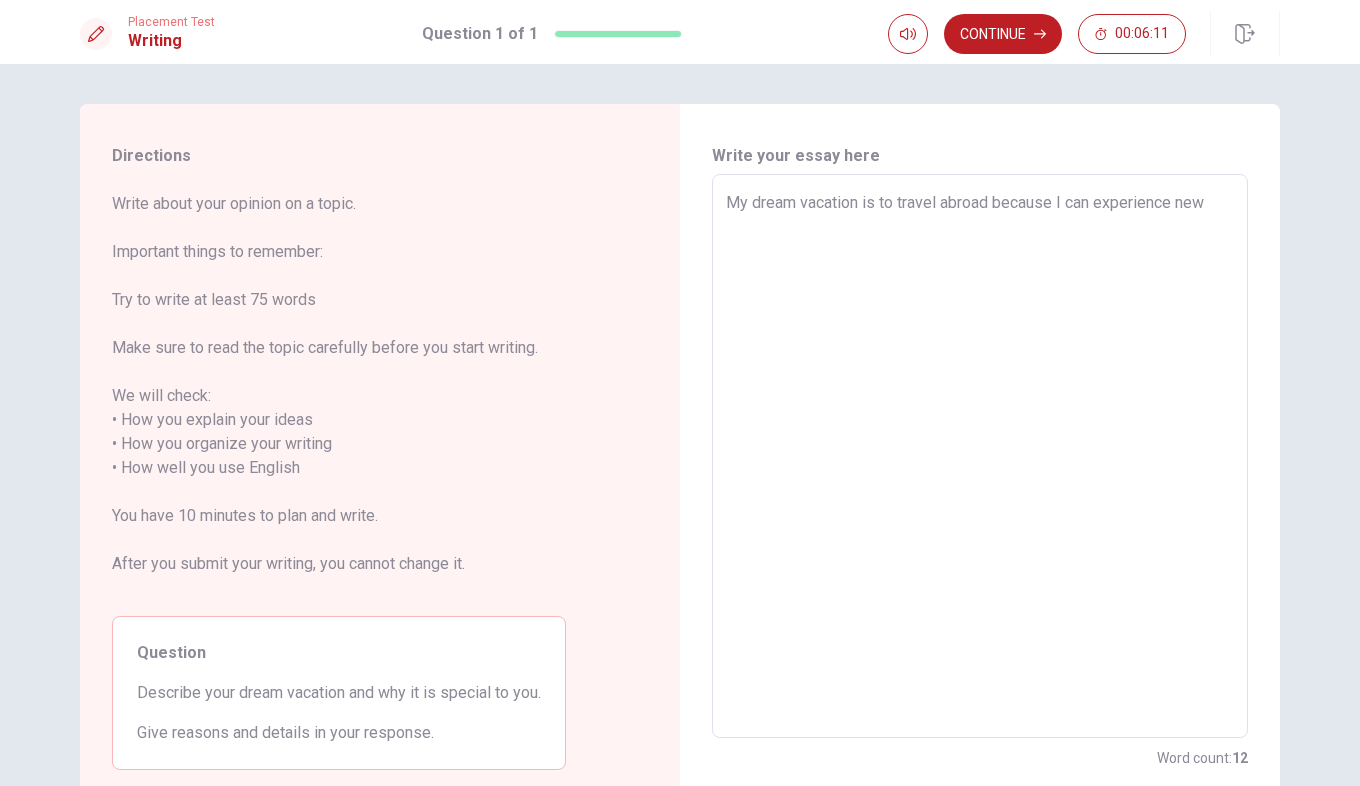 type on "x" 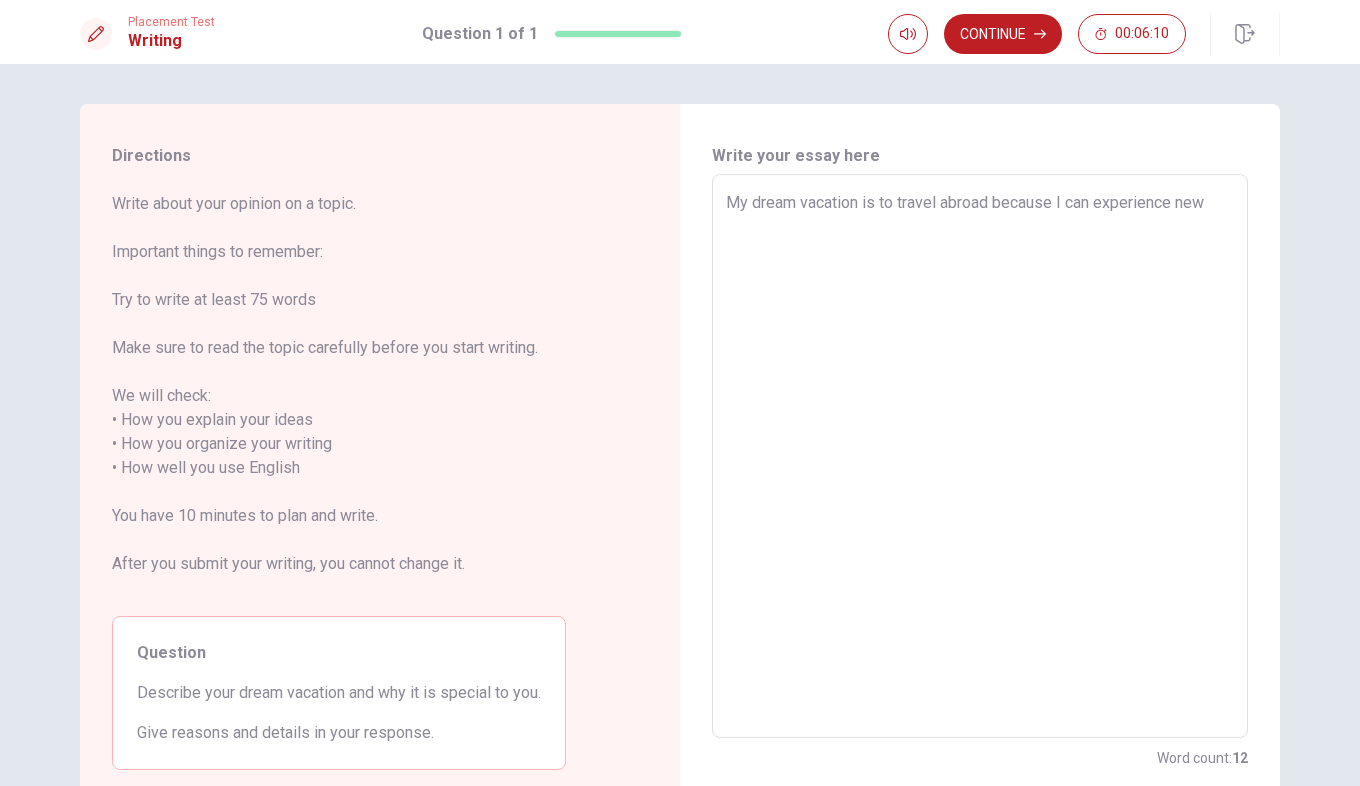 type on "My dream vacation is to travel abroad because I can experience new s" 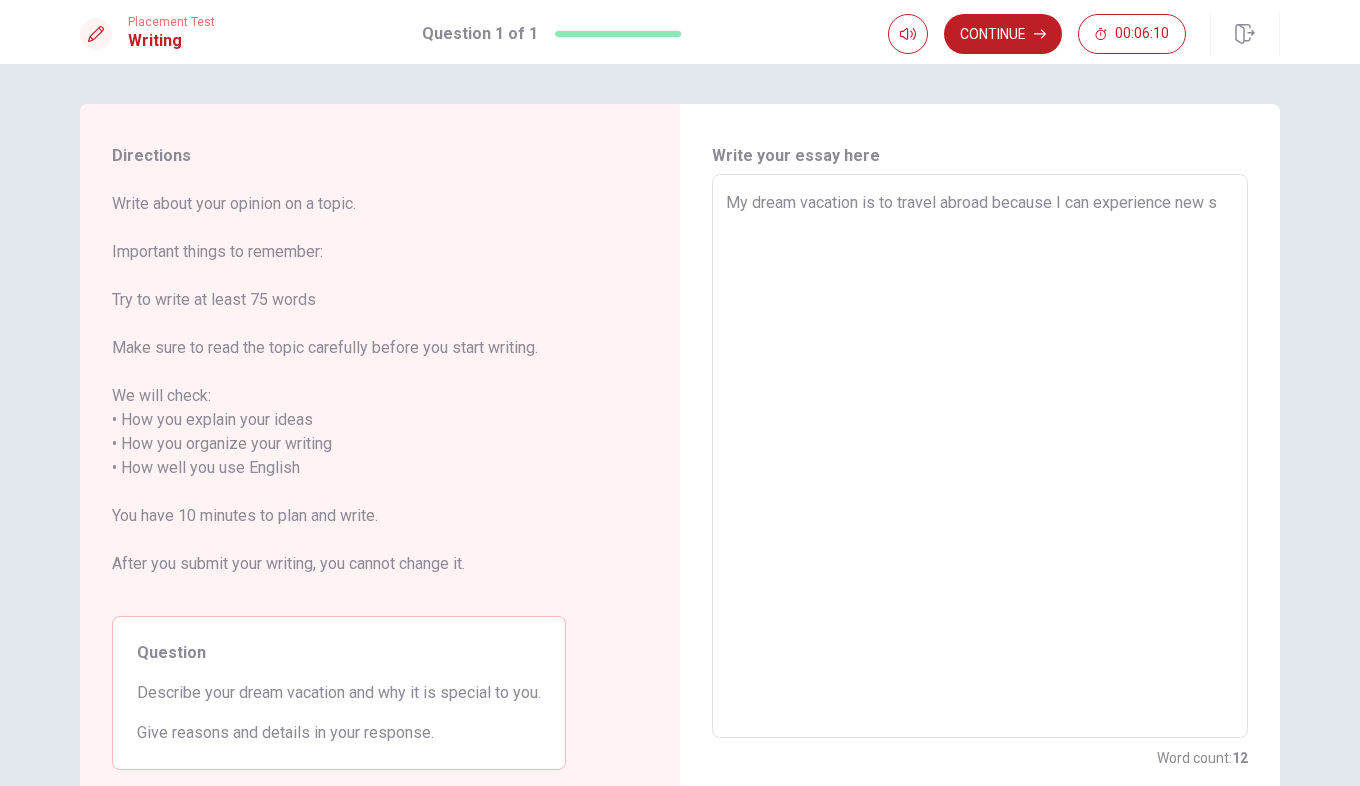 type on "x" 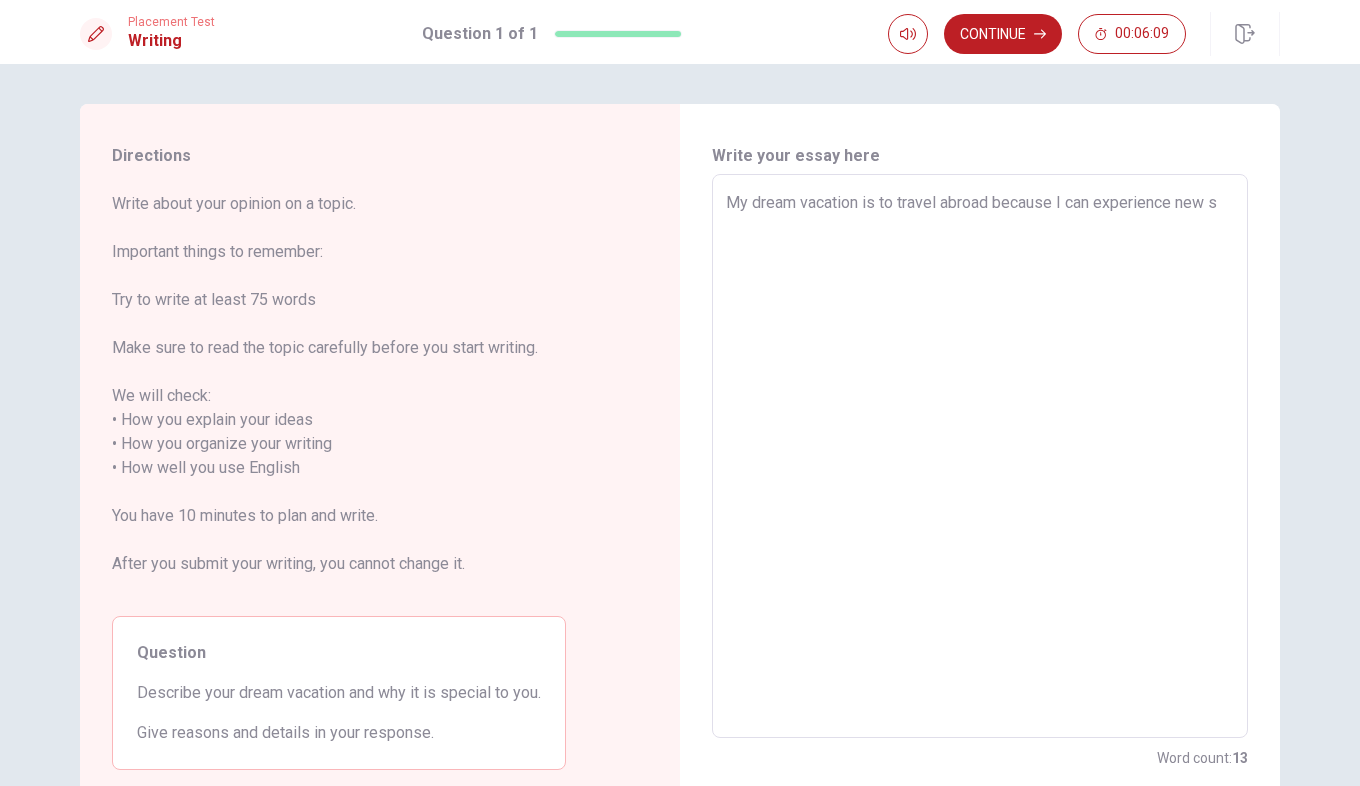 type on "My dream vacation is to travel abroad because I can experience new sc" 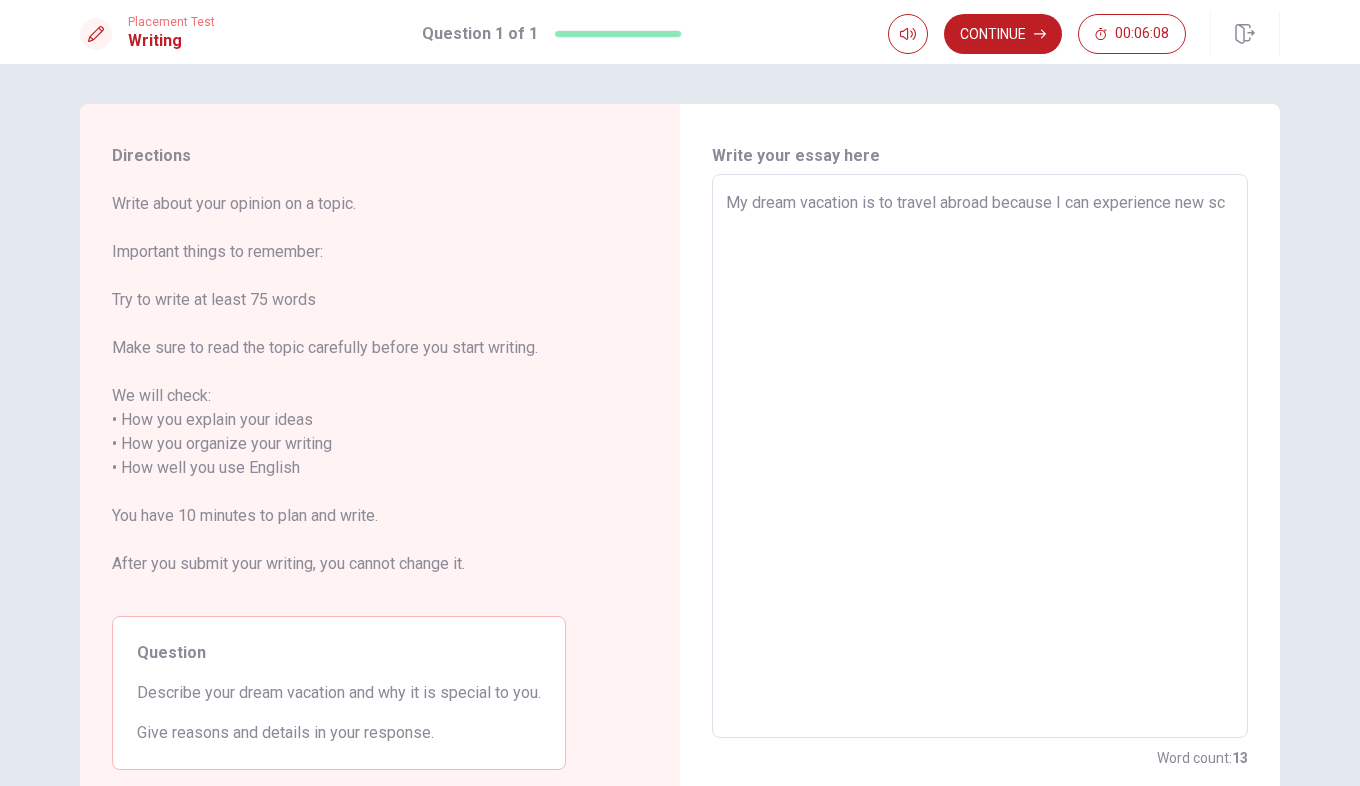 type on "x" 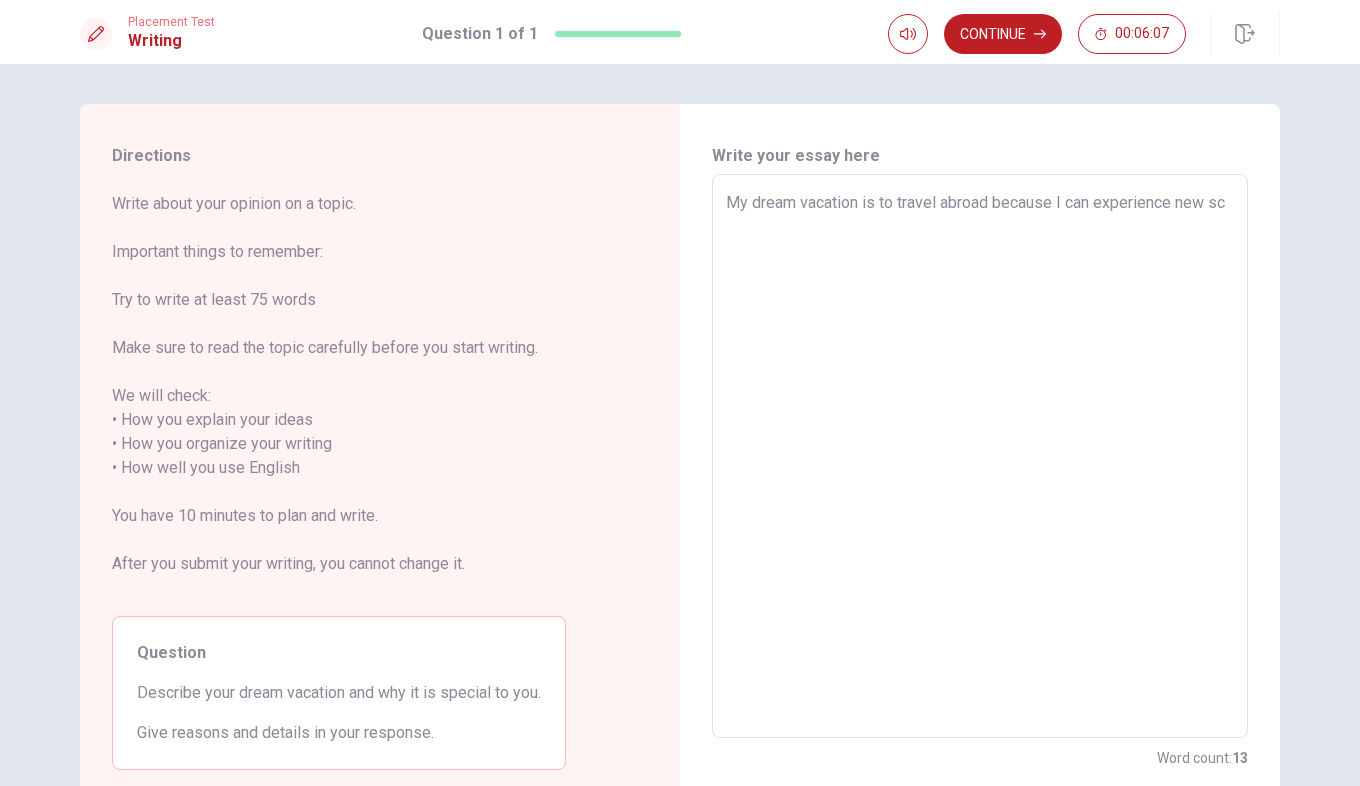 type on "My dream vacation is to travel abroad because I can experience new sce" 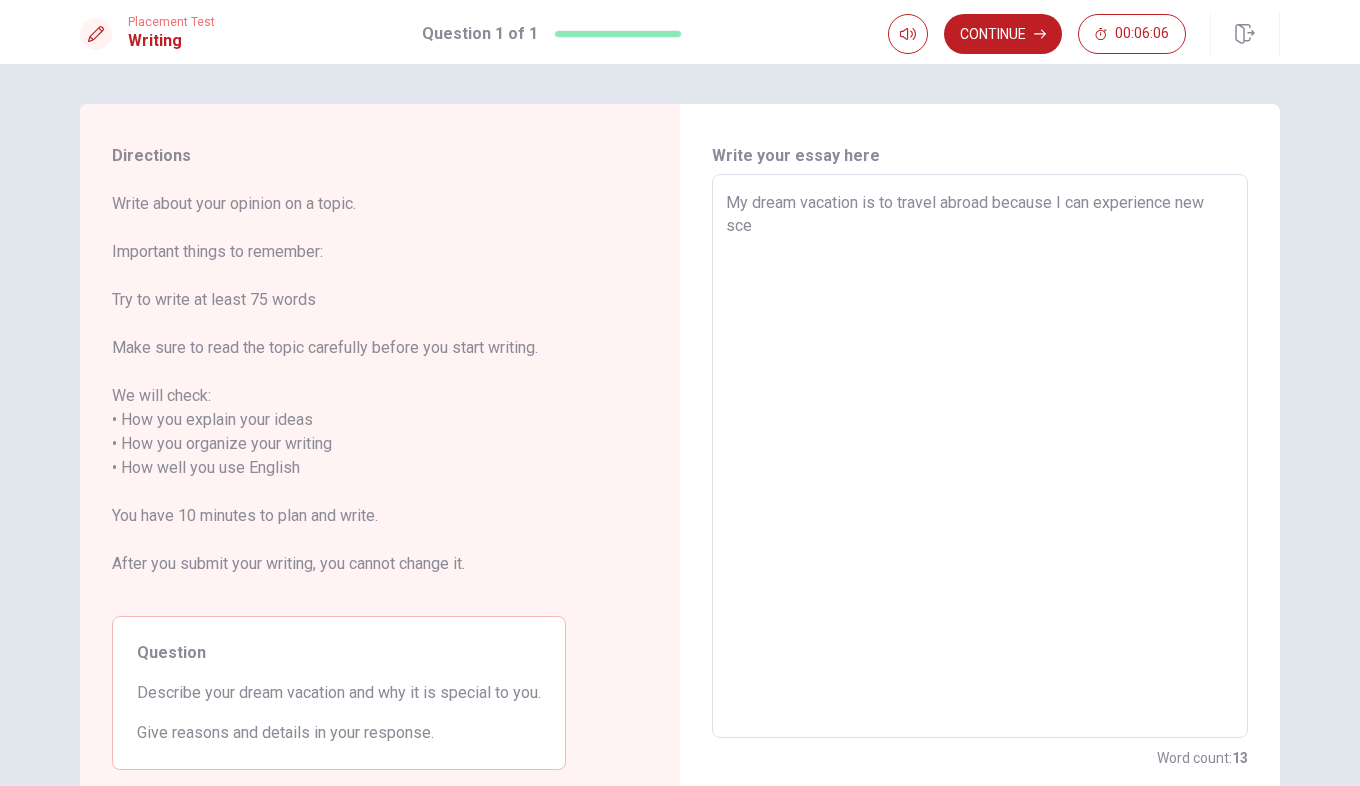 type on "x" 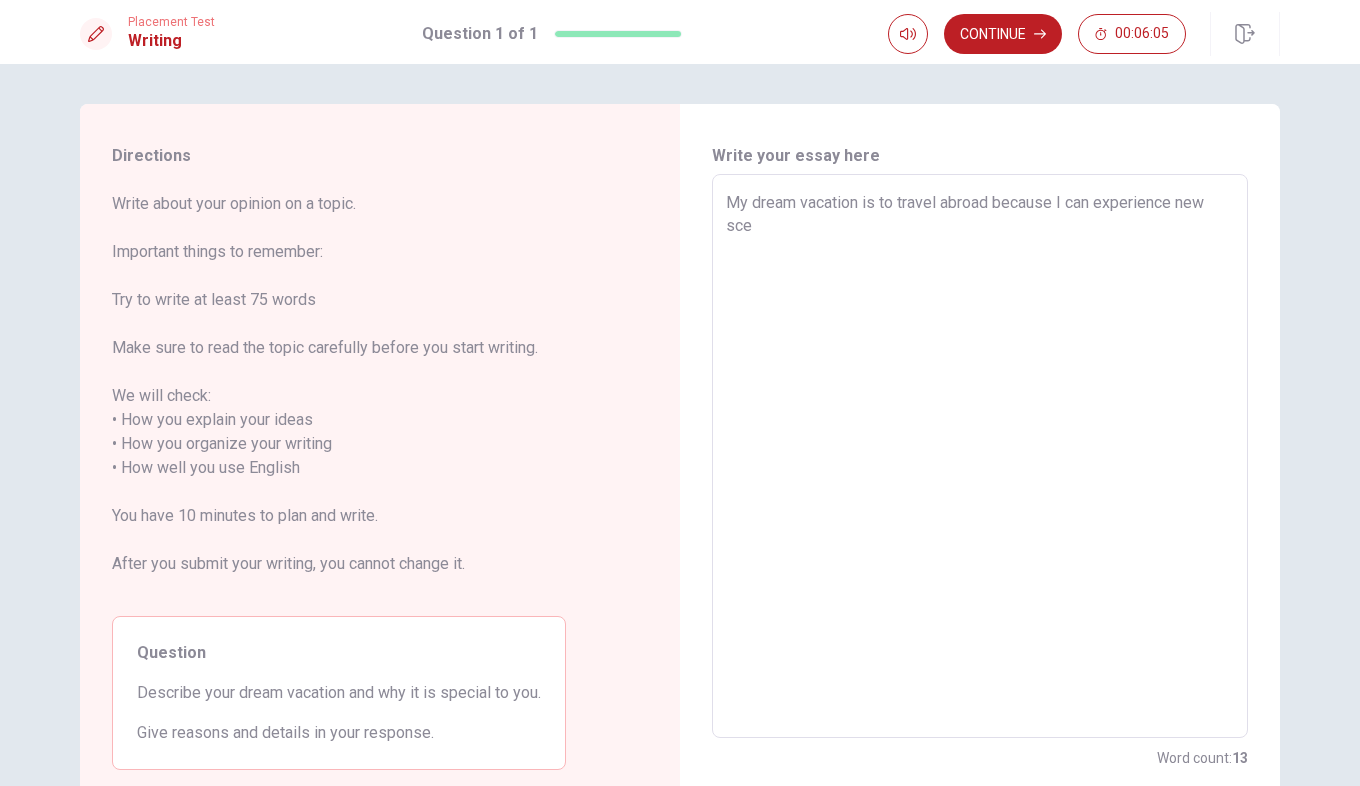 type on "My dream vacation is to travel abroad because I can experience new scen" 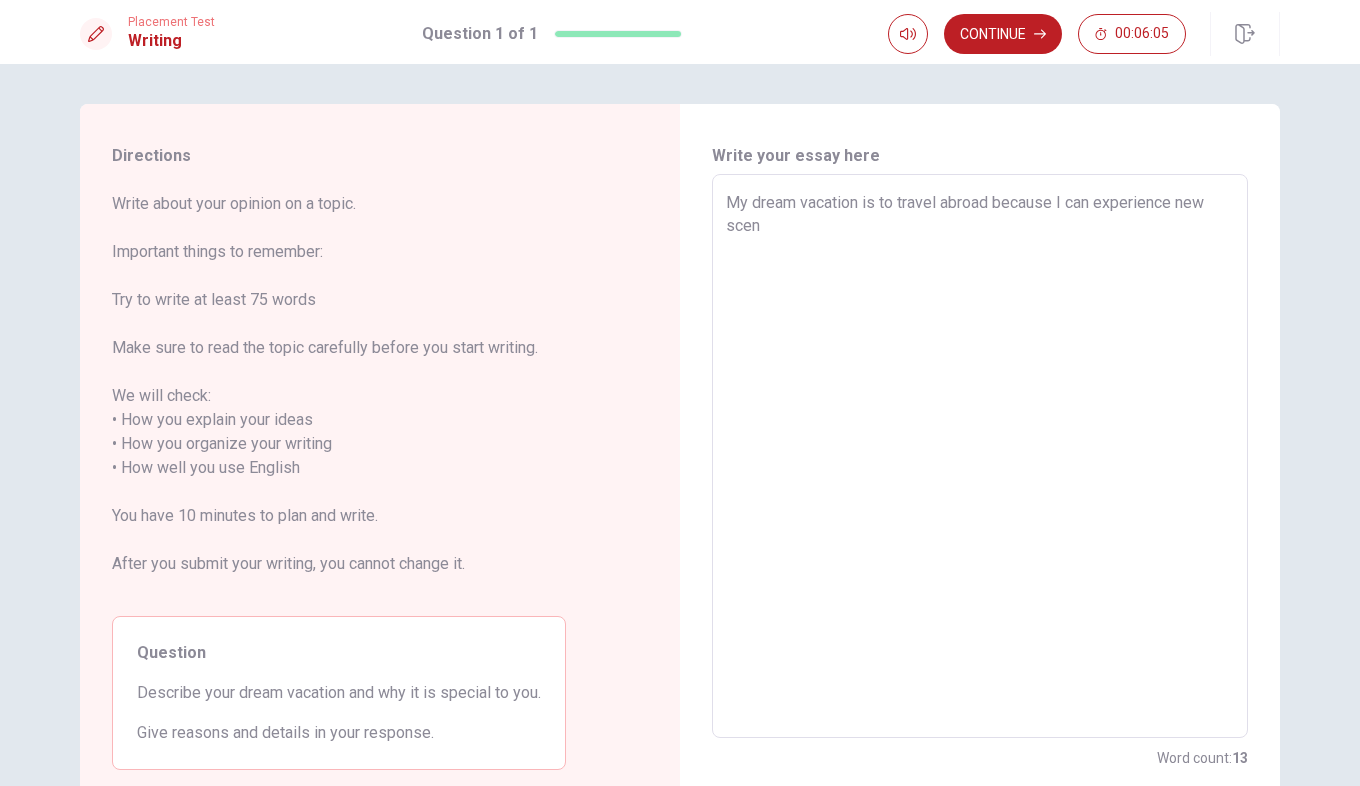 type on "x" 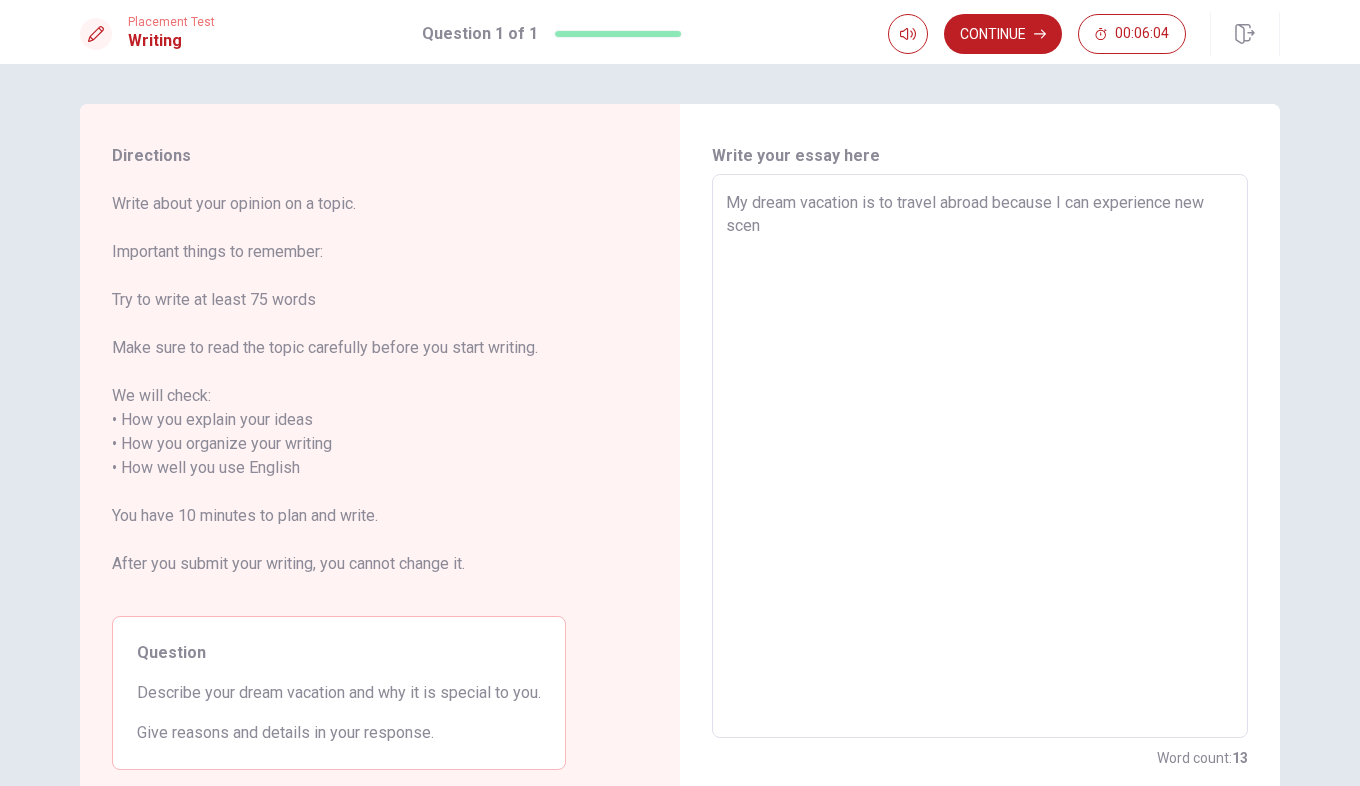 type on "My dream vacation is to travel abroad because I can experience new scene" 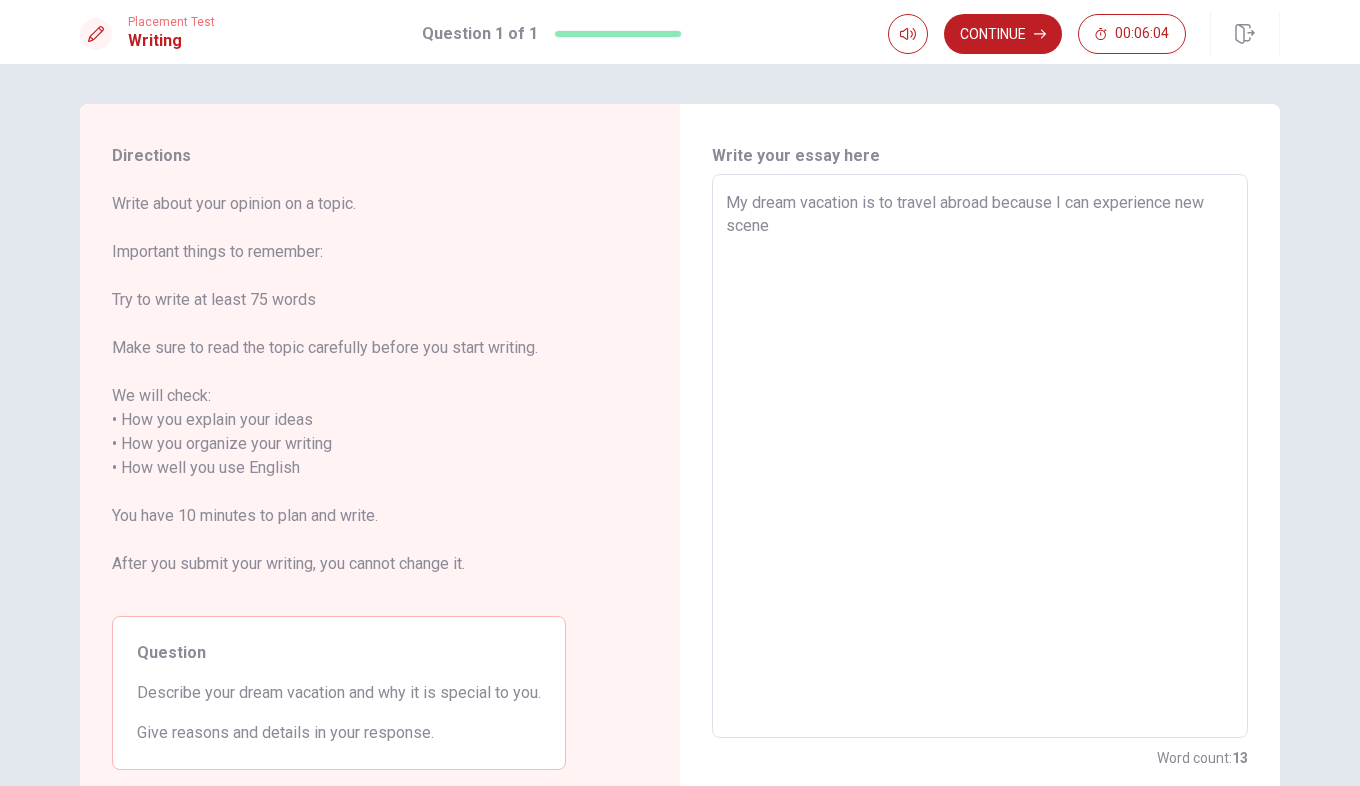 type on "x" 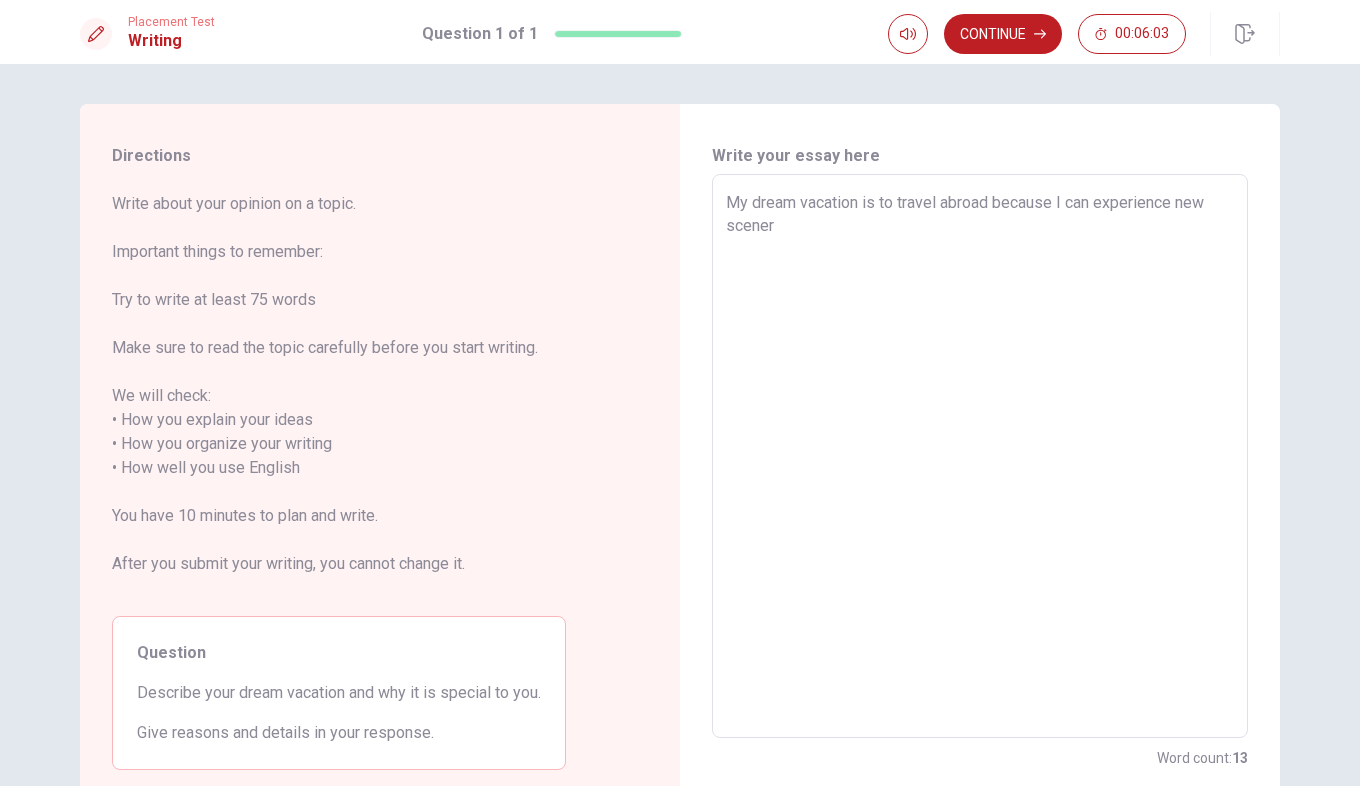 type on "x" 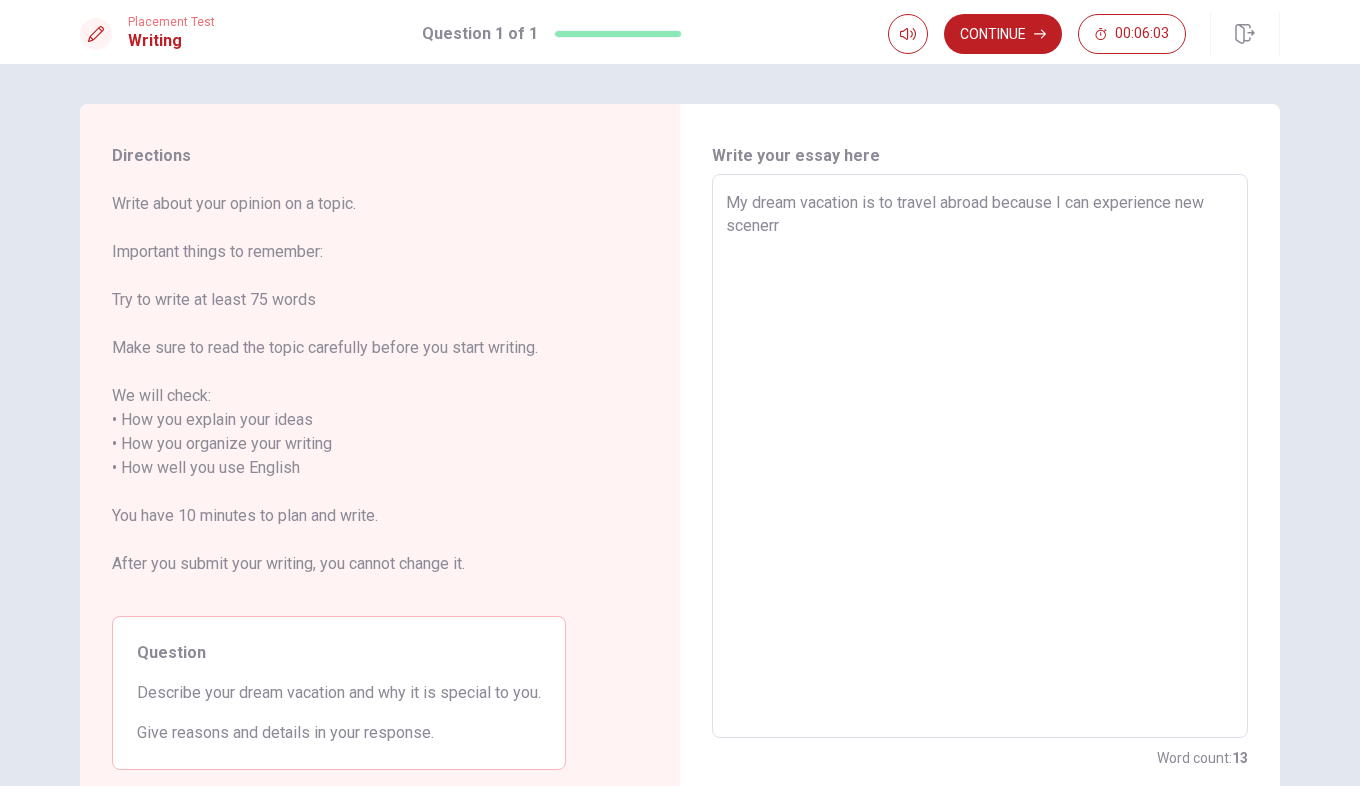 type on "x" 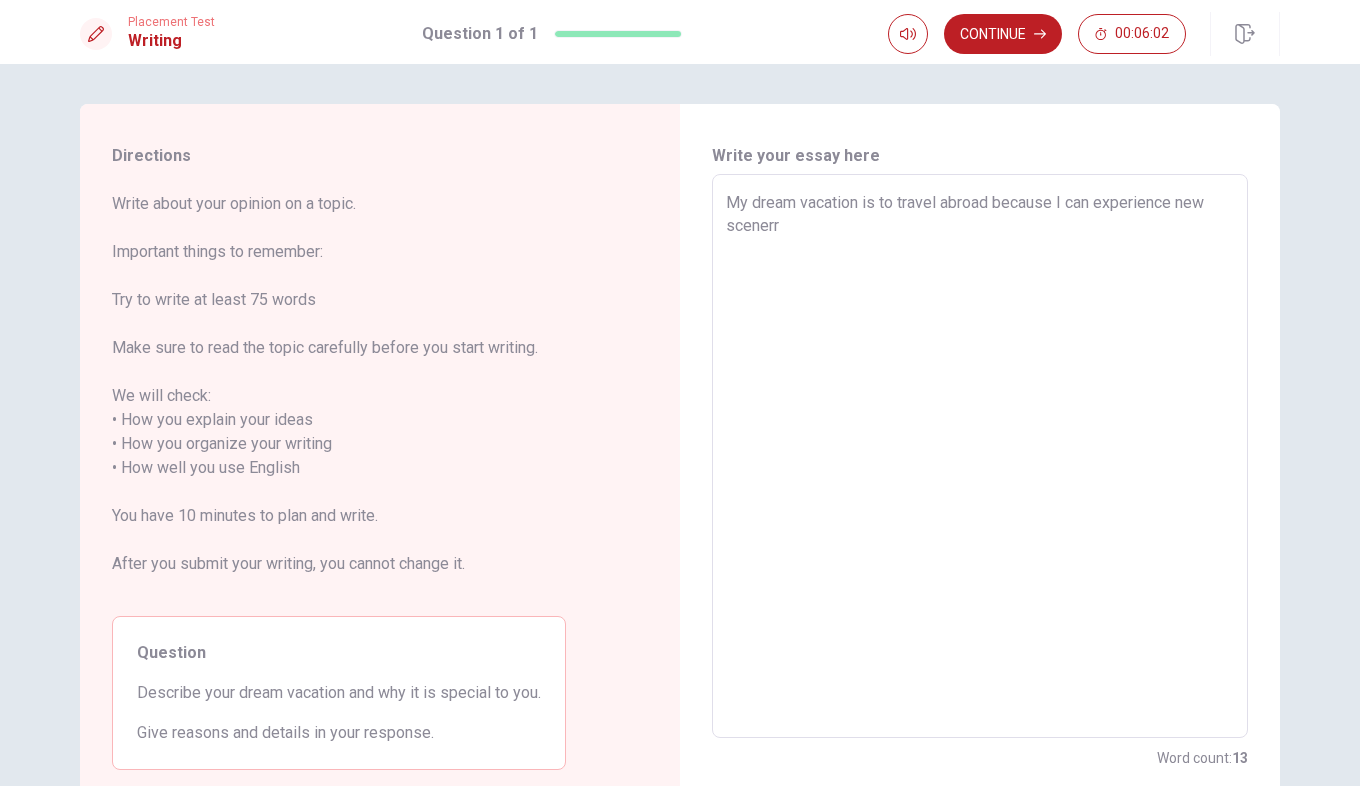 type on "My dream vacation is to travel abroad because I can experience new scenerry" 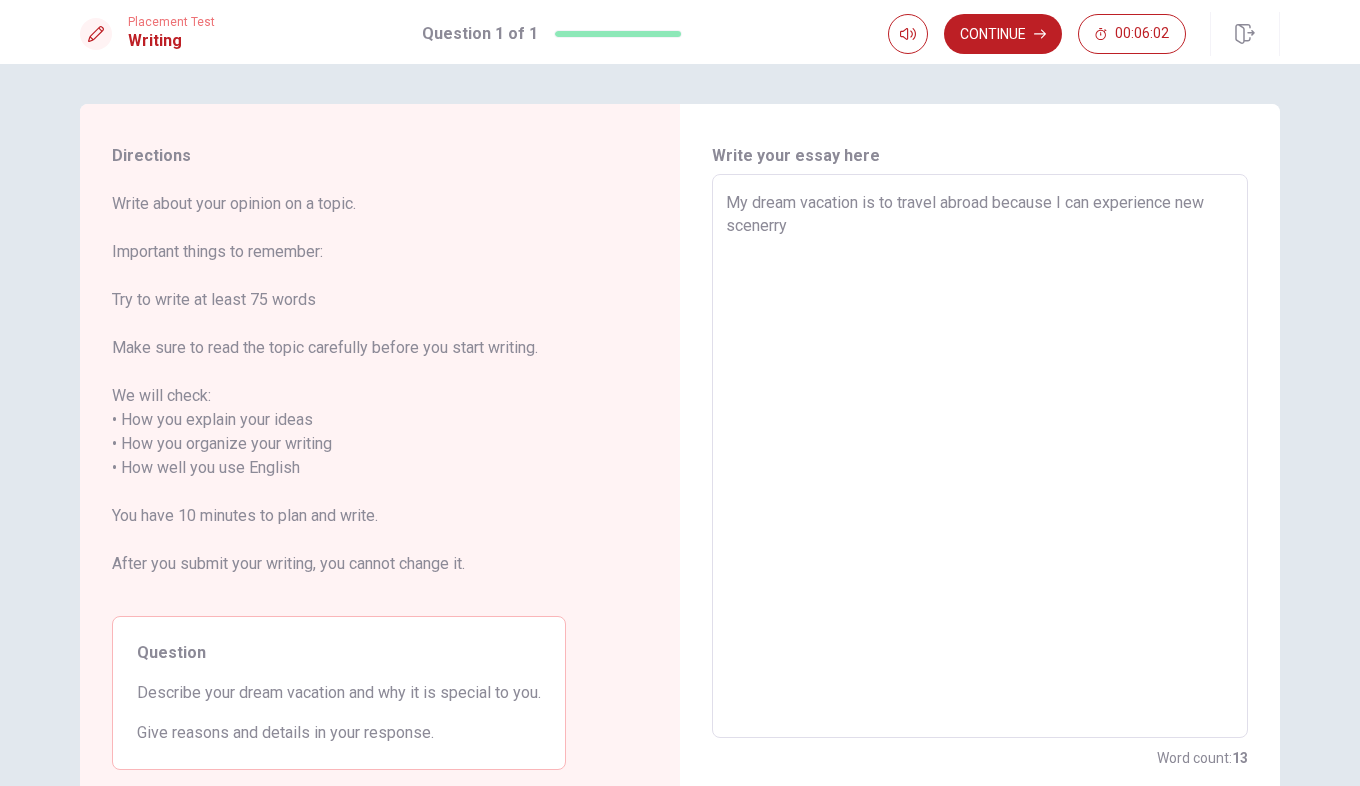 type on "x" 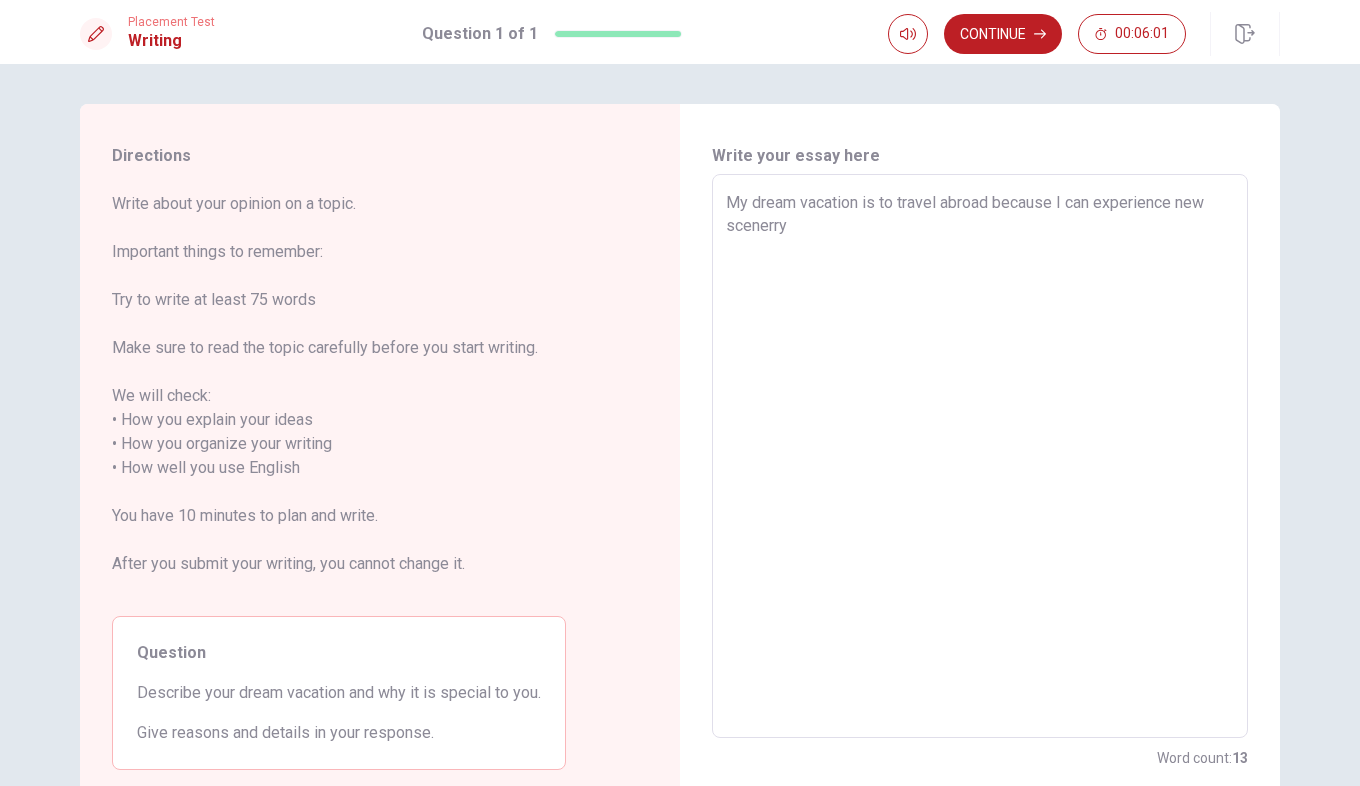 type on "My dream vacation is to travel abroad because I can experience new scenerry" 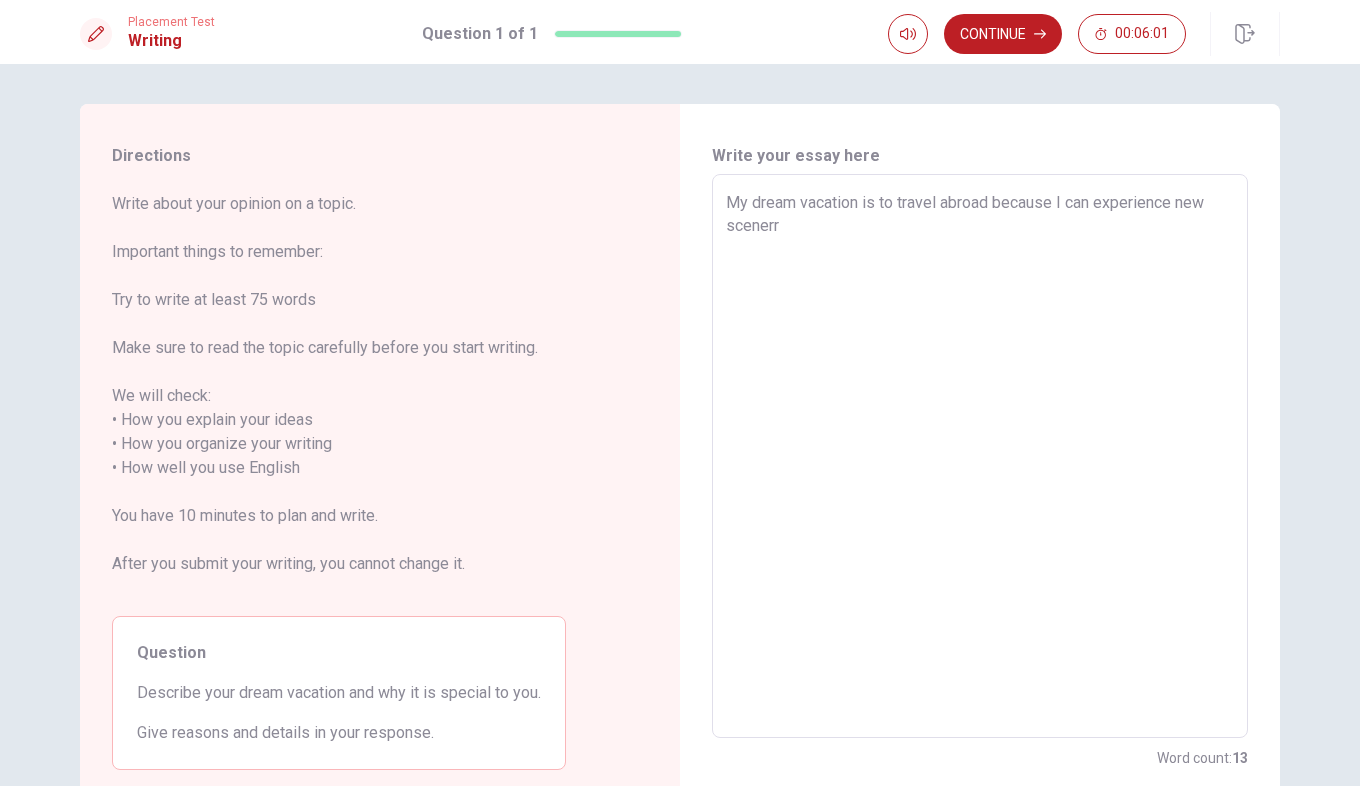 type on "x" 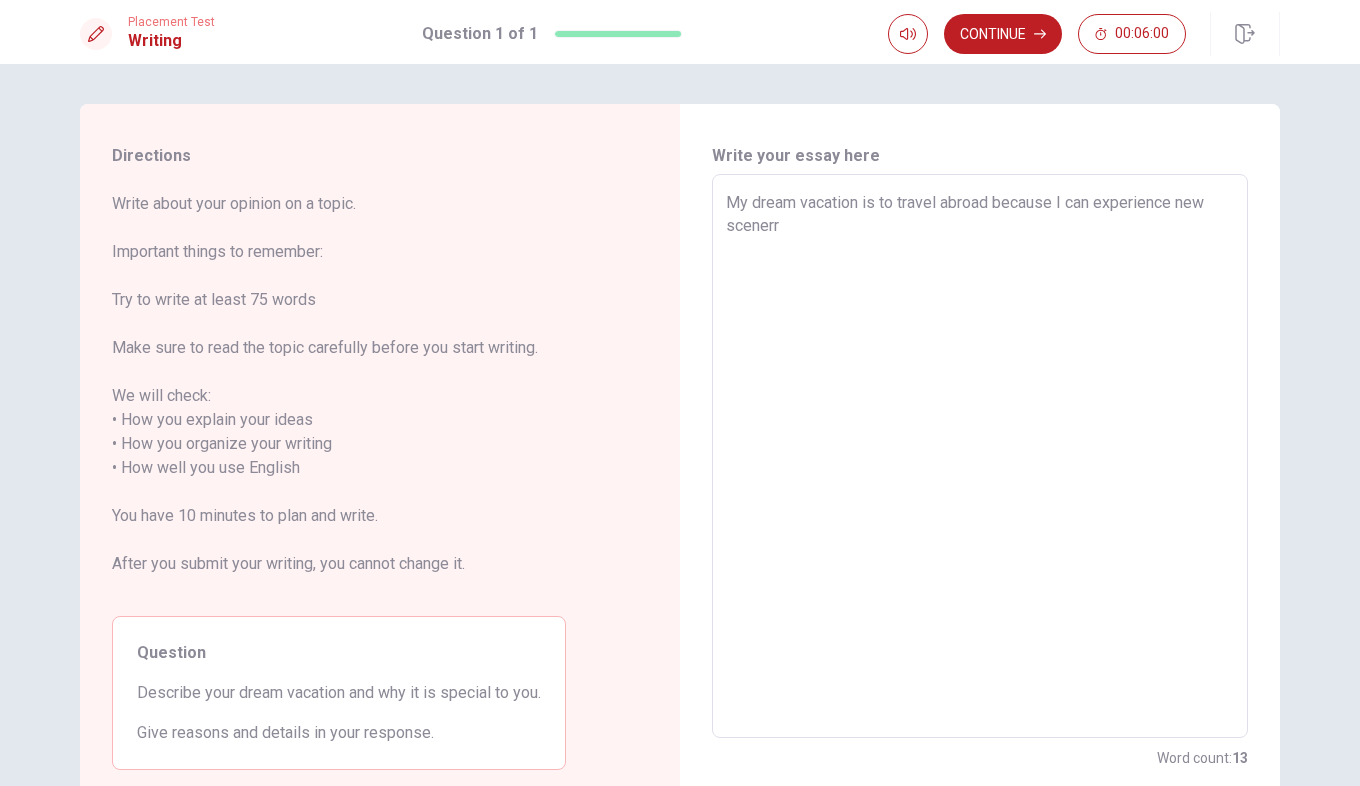type on "My dream vacation is to travel abroad because I can experience new scener" 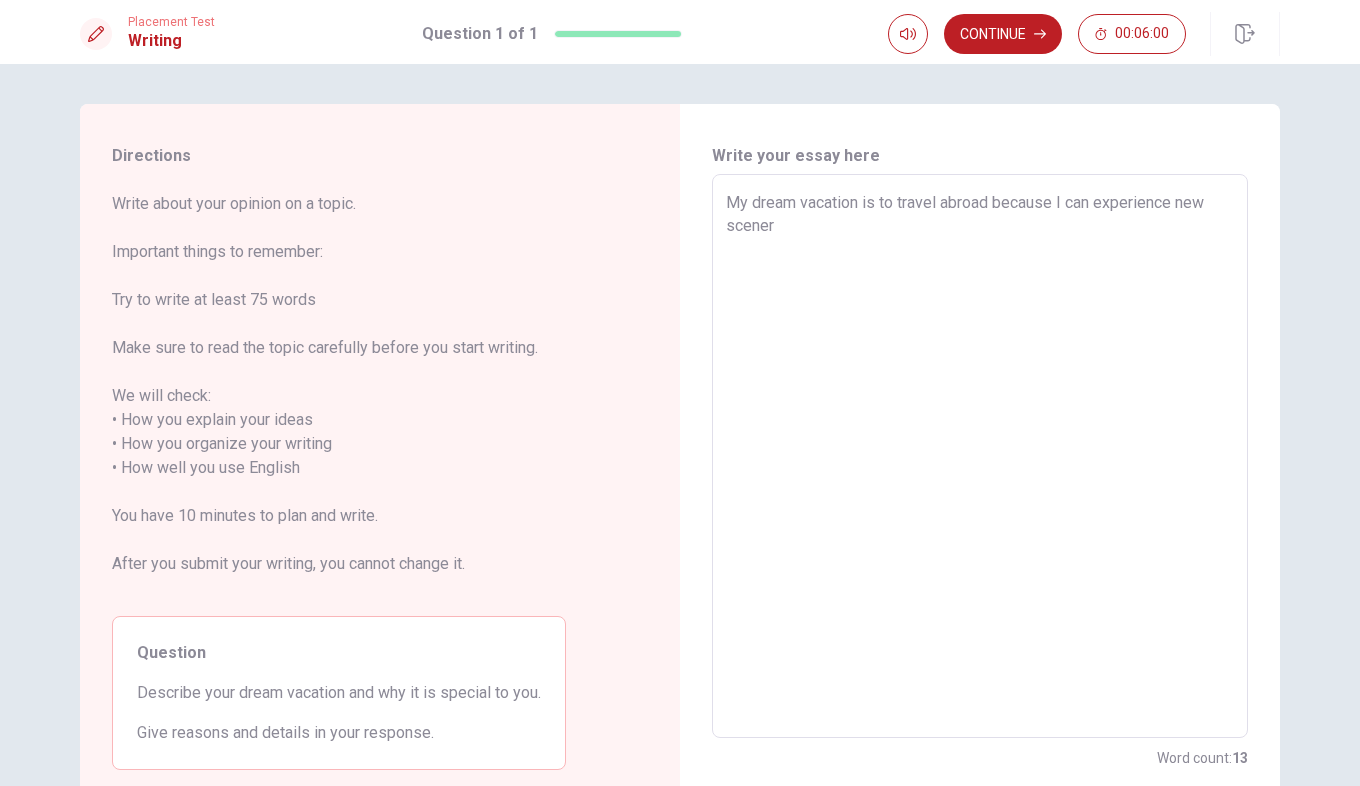 type on "x" 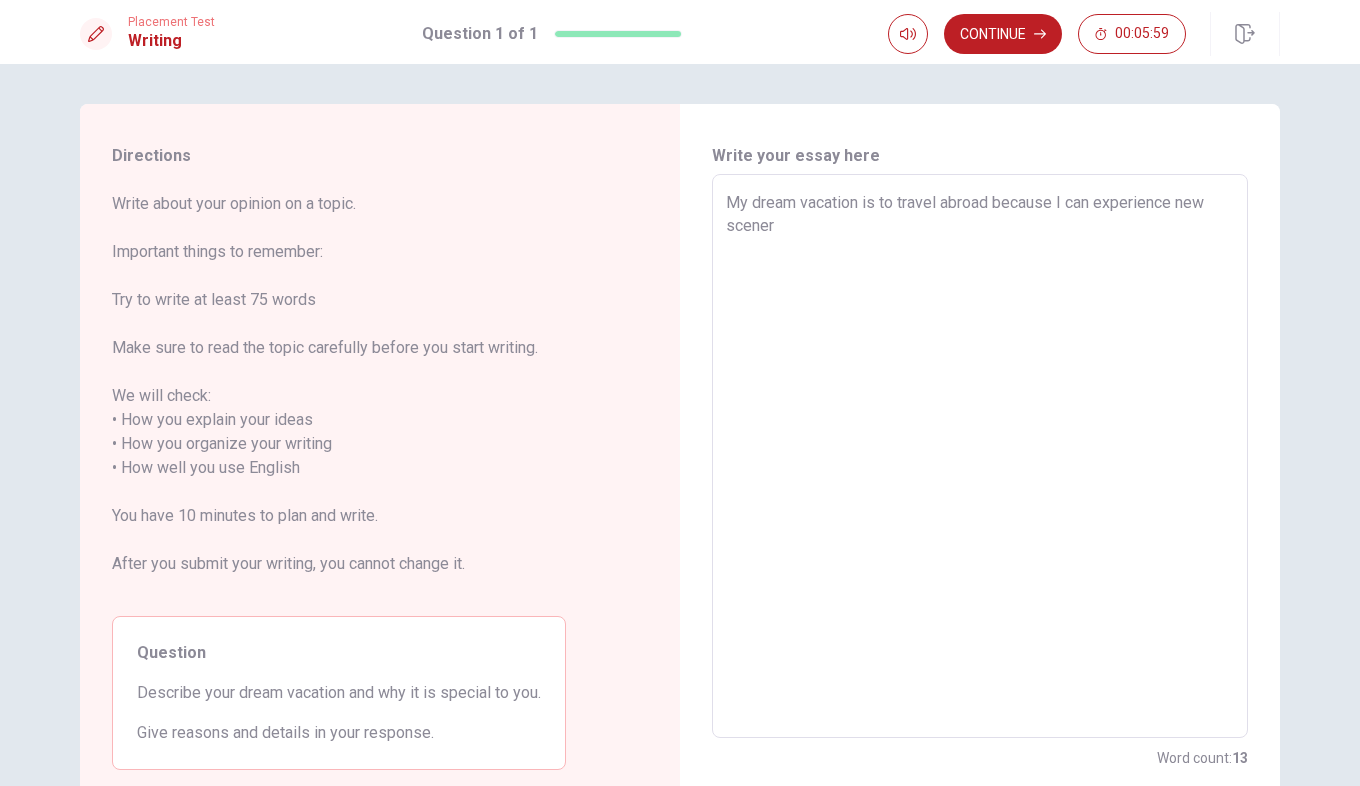 type on "My dream vacation is to travel abroad because I can experience new scenery" 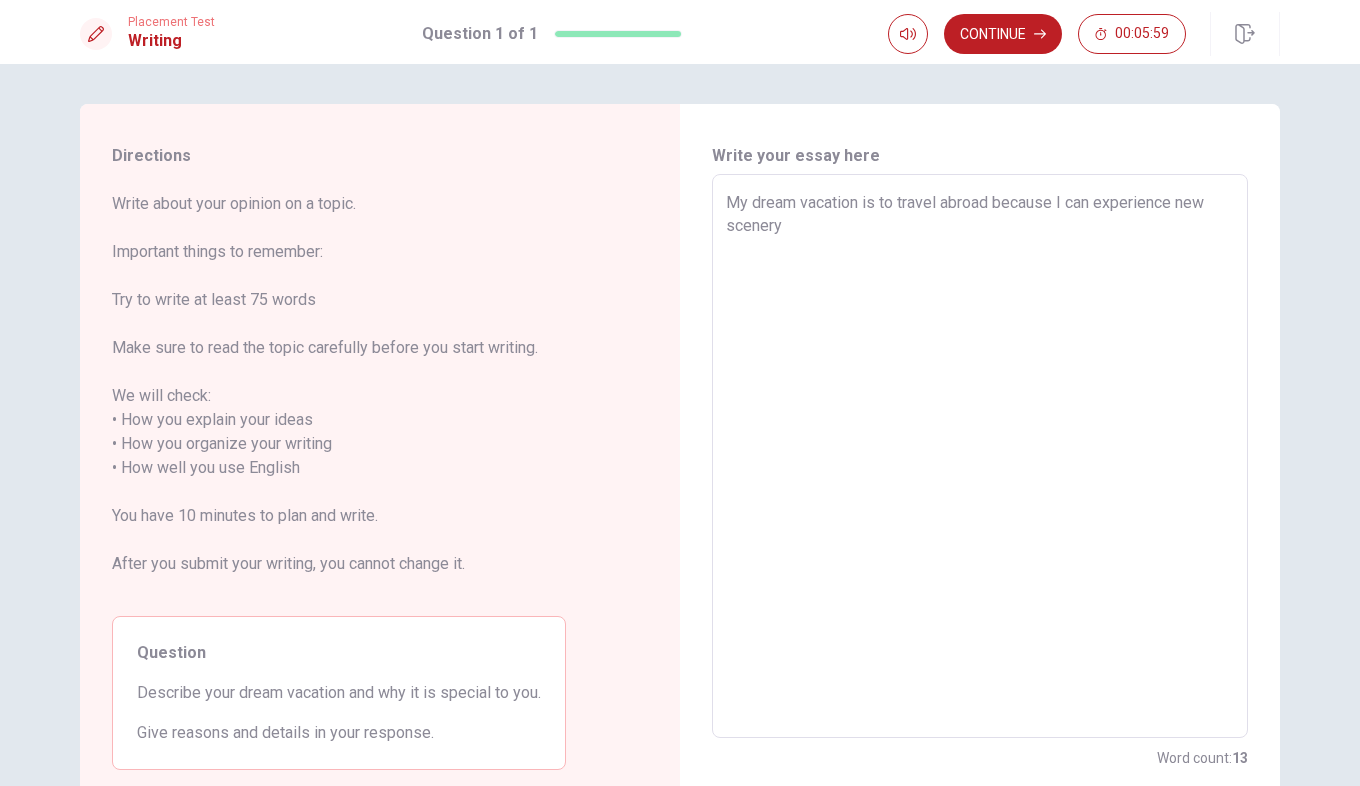 type on "x" 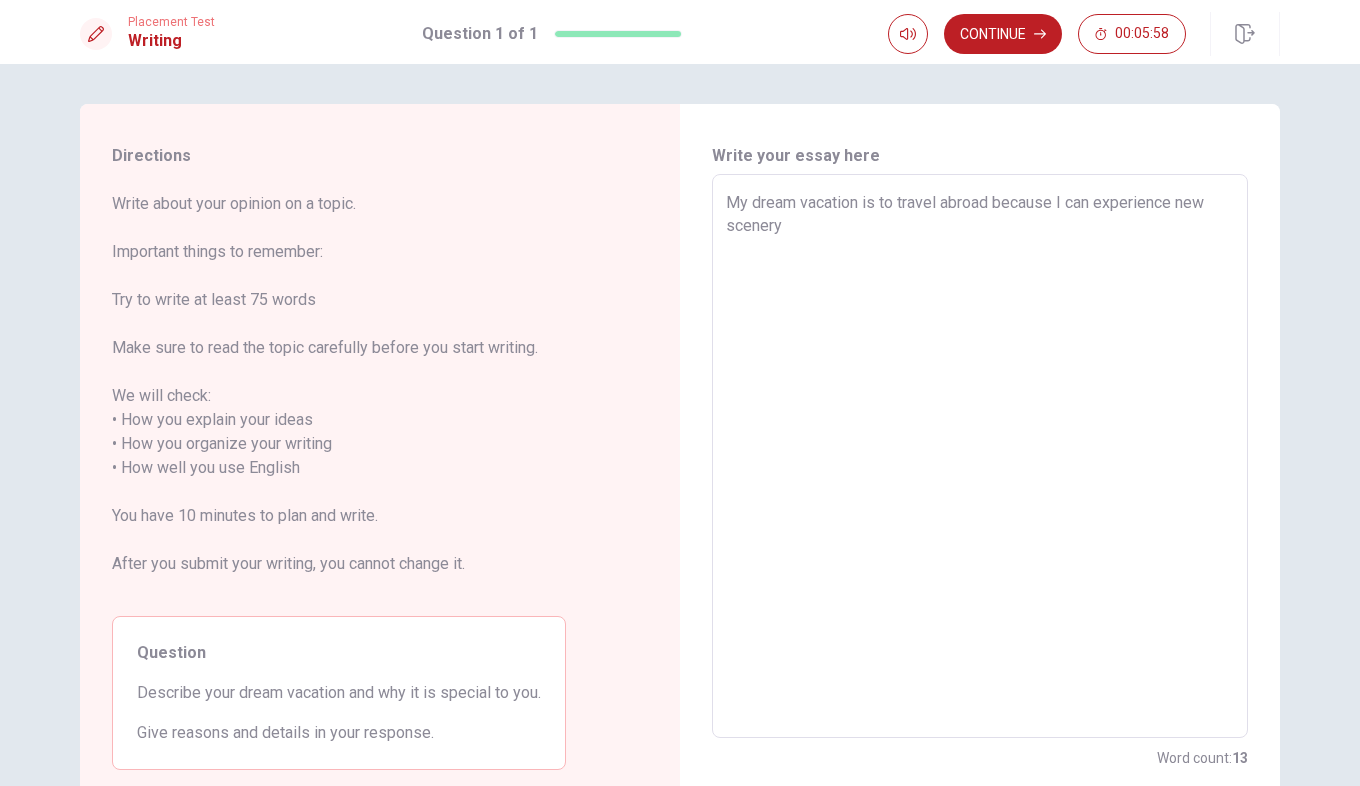 type on "My dream vacation is to travel abroad because I can experience new scenery" 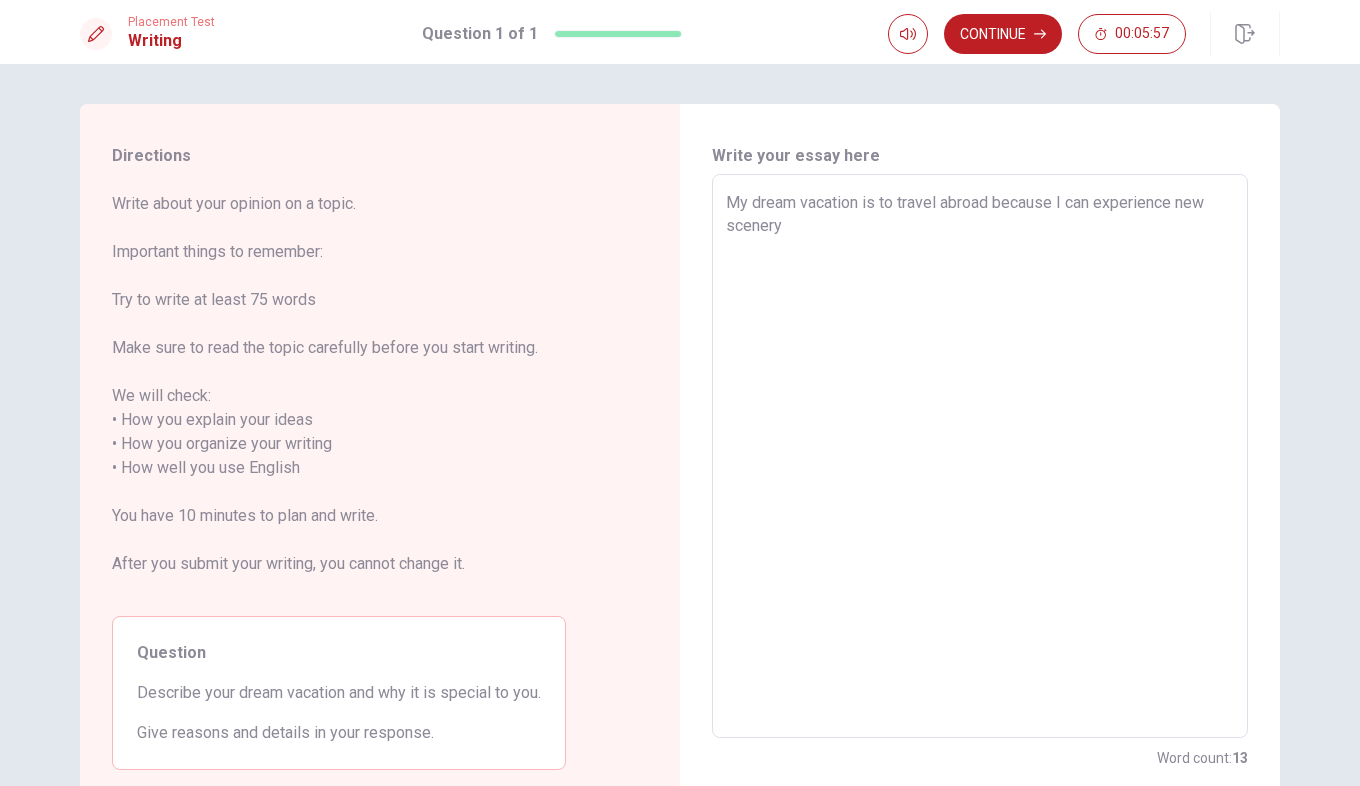 type 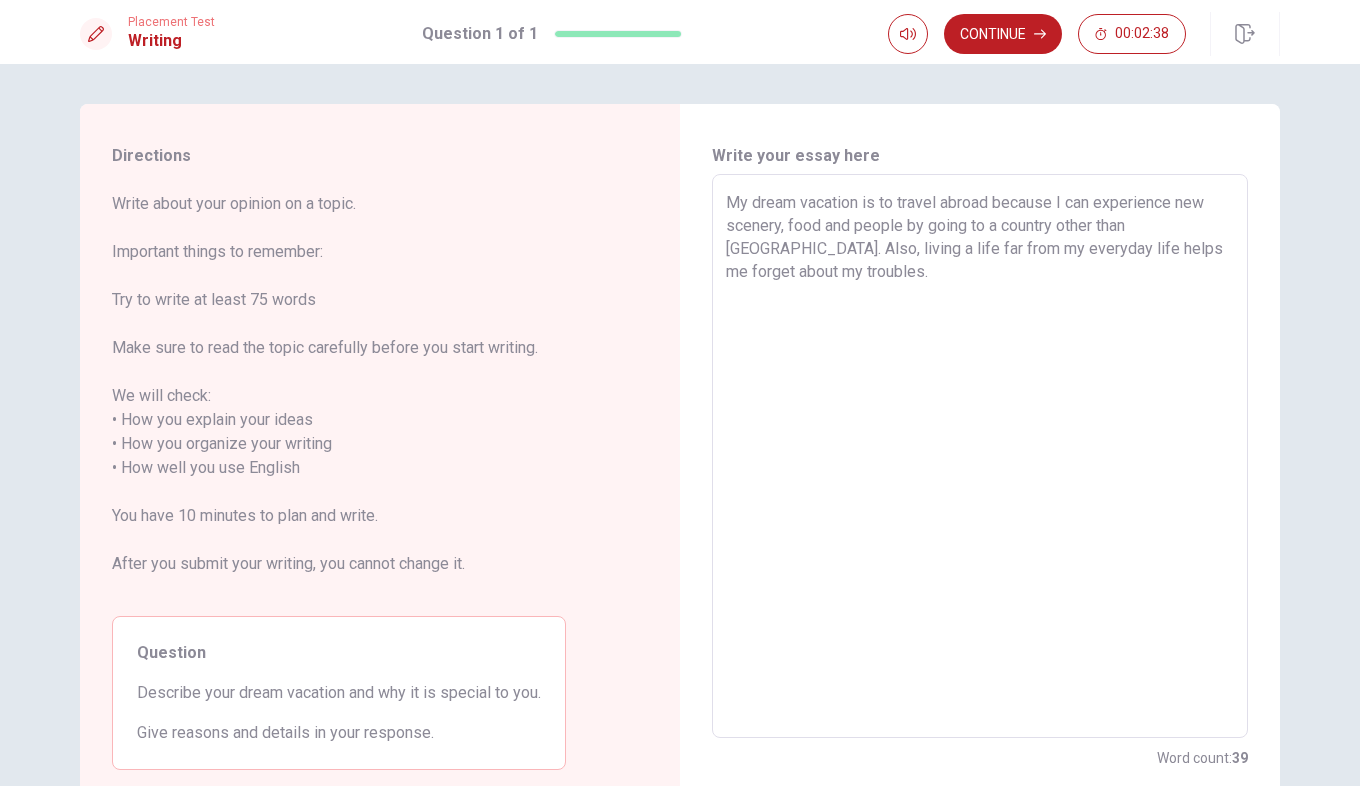 click on "My dream vacation is to travel abroad because I can experience new scenery, food and people by going to a country other than [GEOGRAPHIC_DATA]. Also, living a life far from my everyday life helps me forget about my troubles." at bounding box center (980, 456) 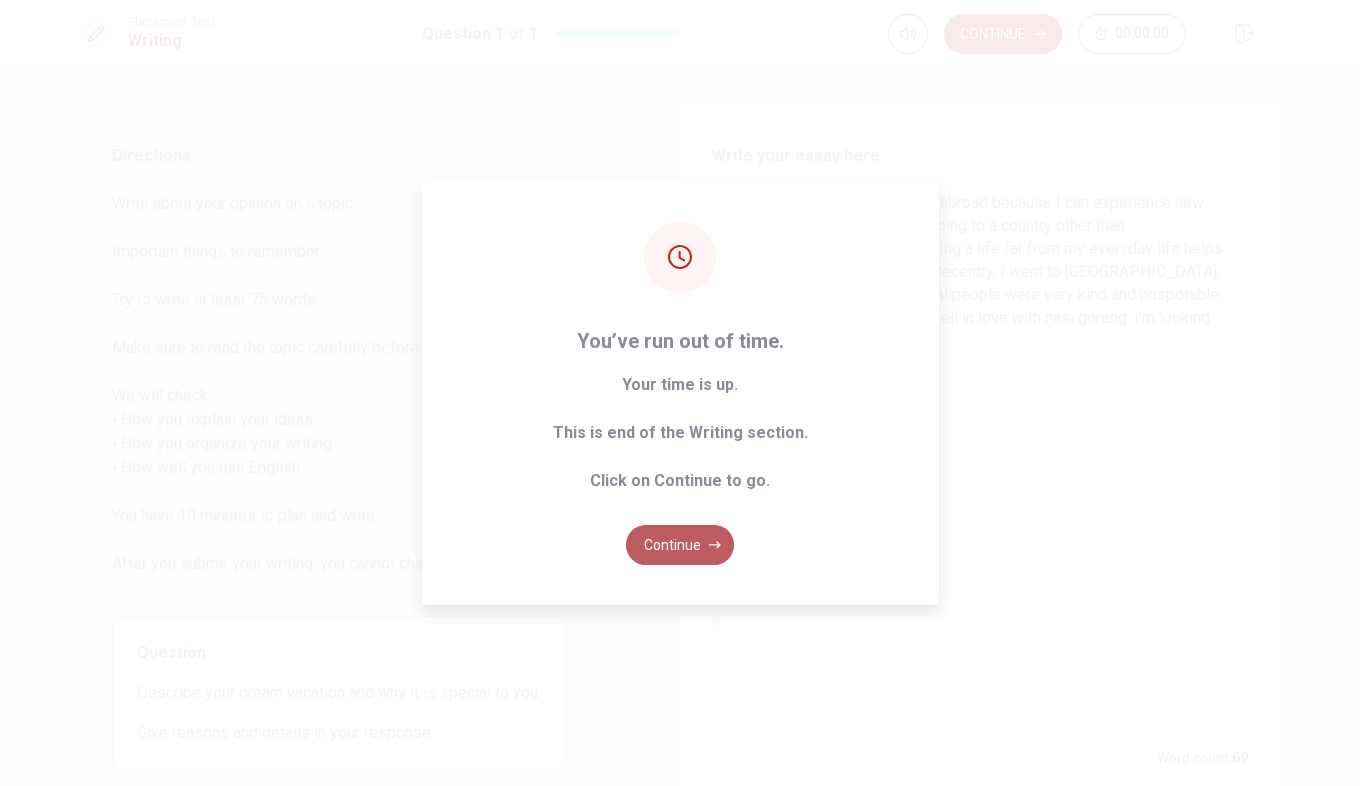click on "Continue" at bounding box center (680, 545) 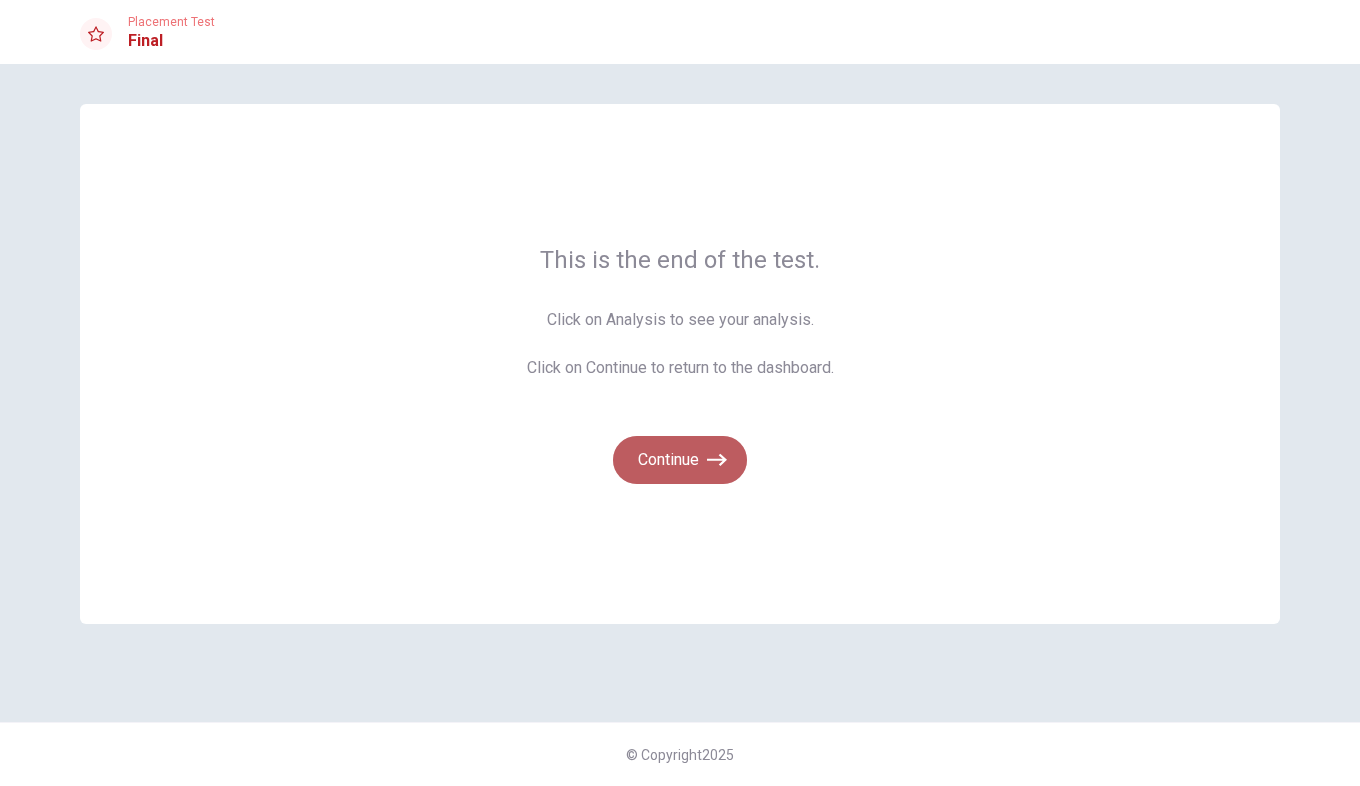 click on "Continue" at bounding box center (680, 460) 